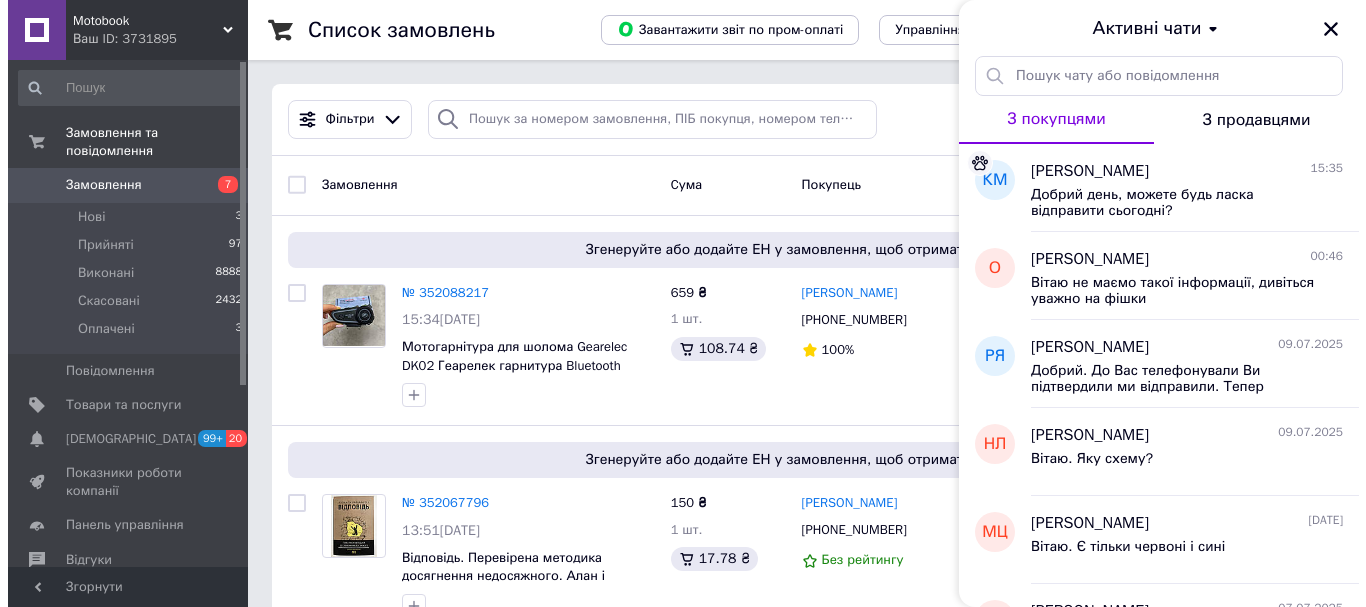 scroll, scrollTop: 0, scrollLeft: 0, axis: both 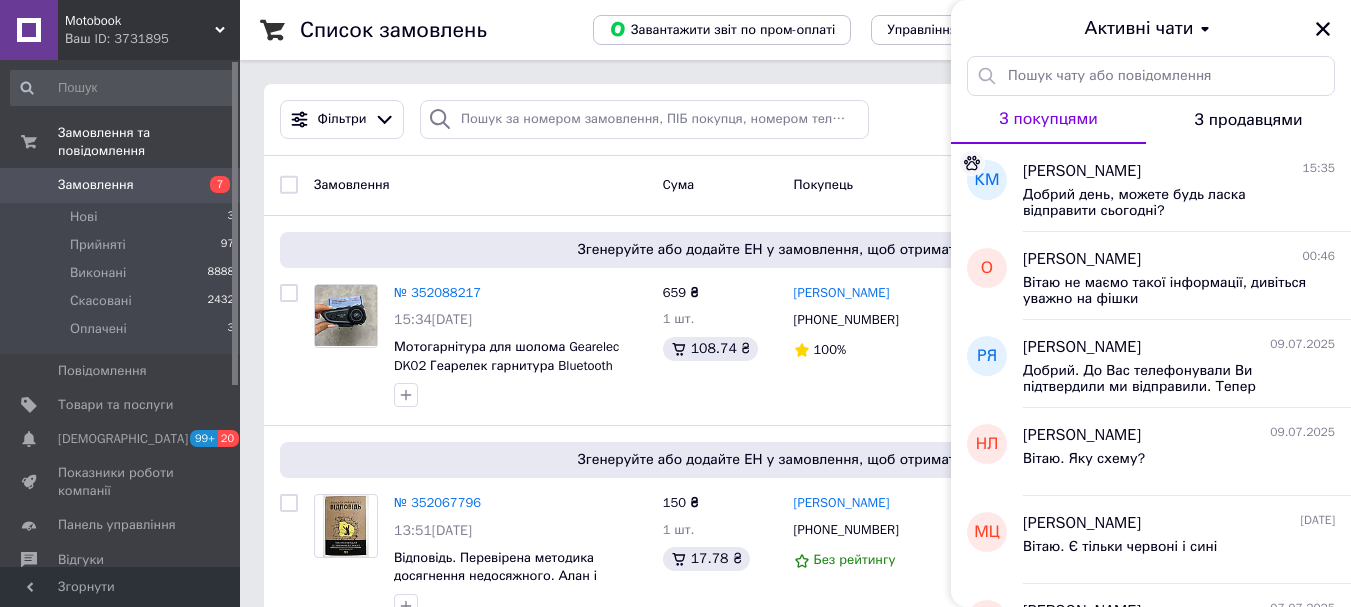 click on "Замовлення" at bounding box center [96, 185] 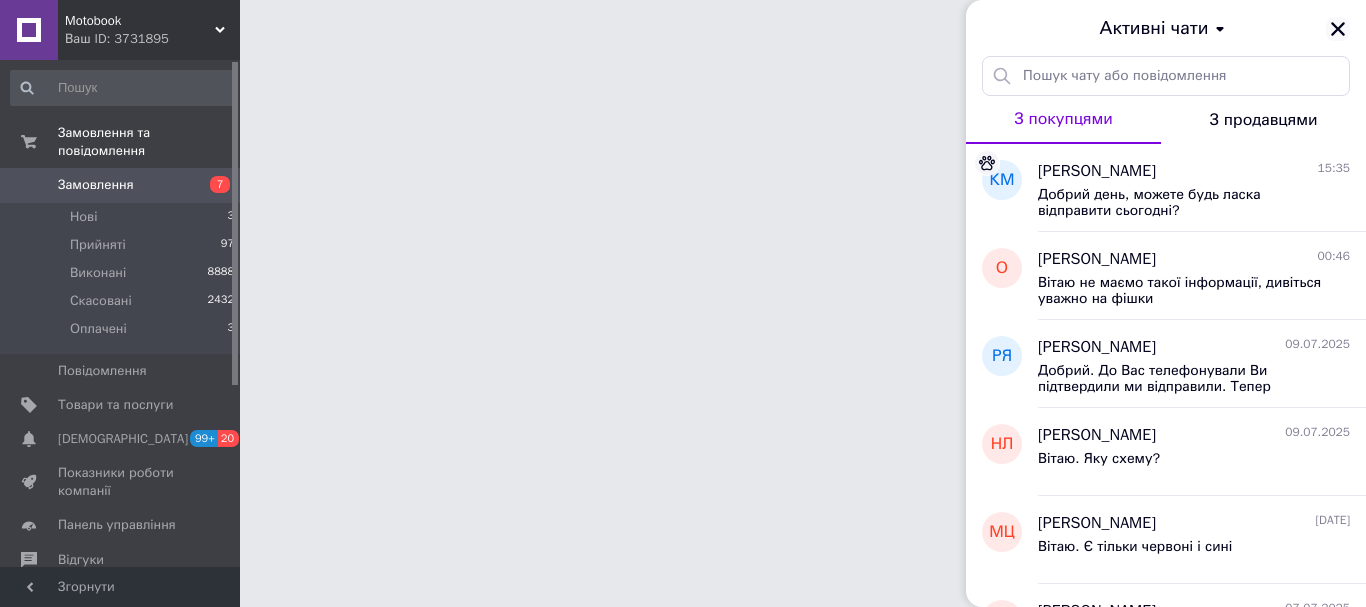 click at bounding box center [1338, 29] 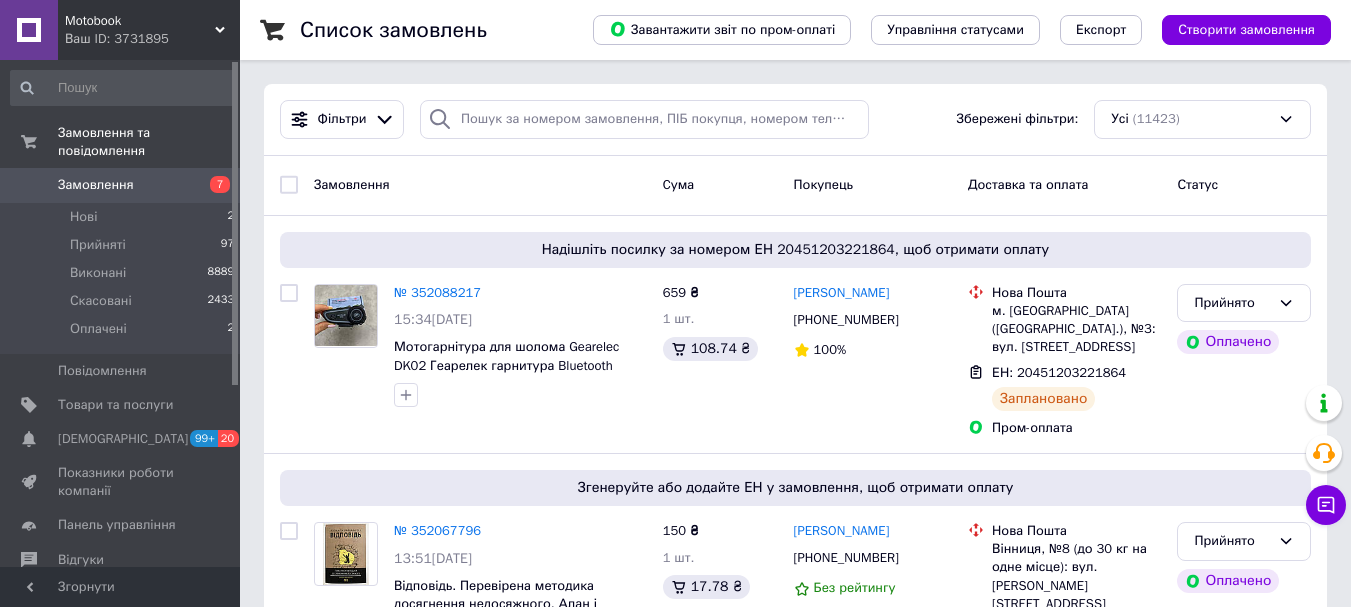 click on "Замовлення" at bounding box center [96, 185] 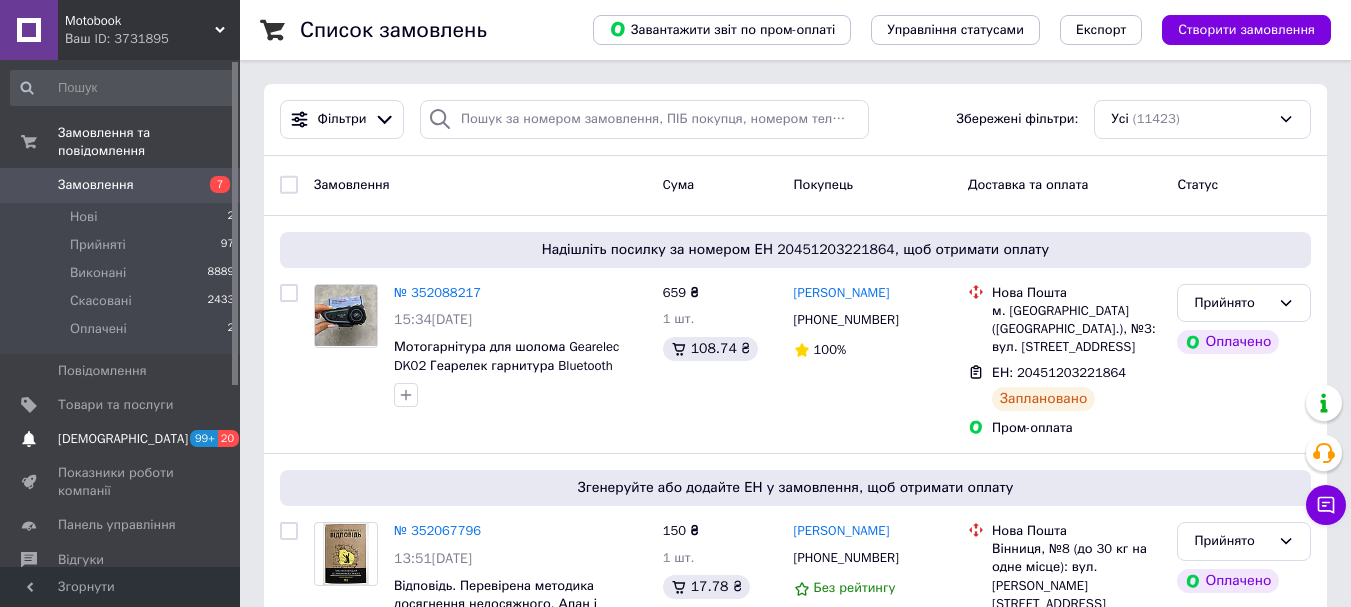 click on "[DEMOGRAPHIC_DATA]" at bounding box center (121, 439) 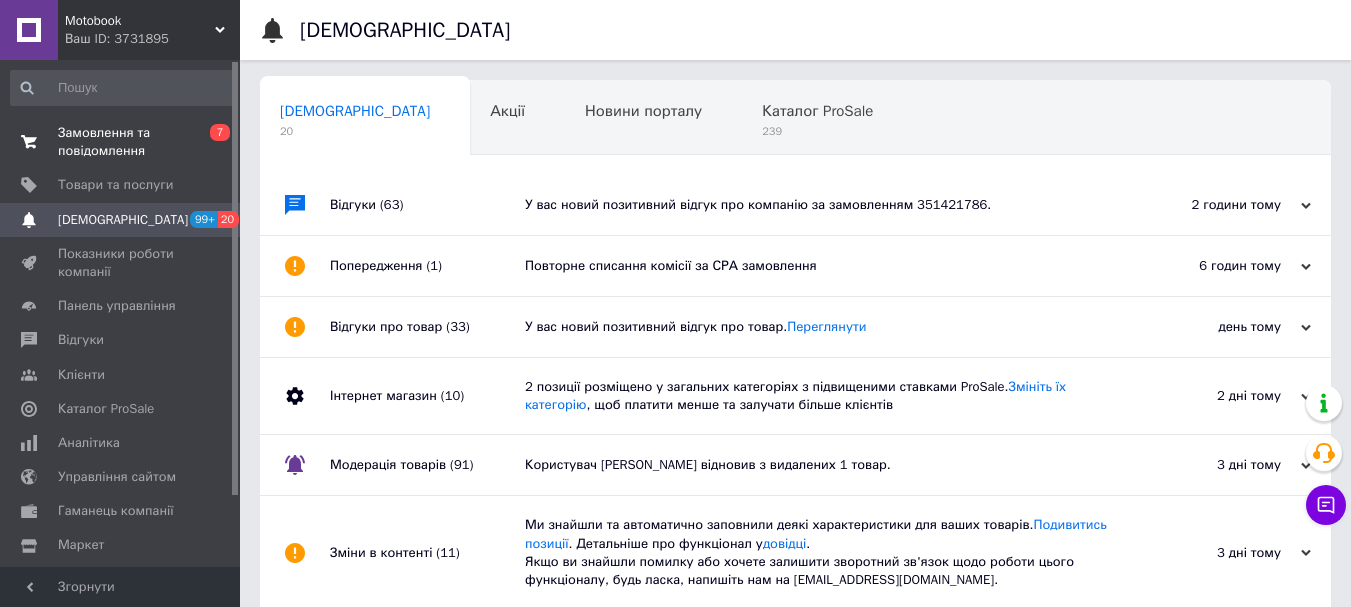 click on "Замовлення та повідомлення" at bounding box center [121, 142] 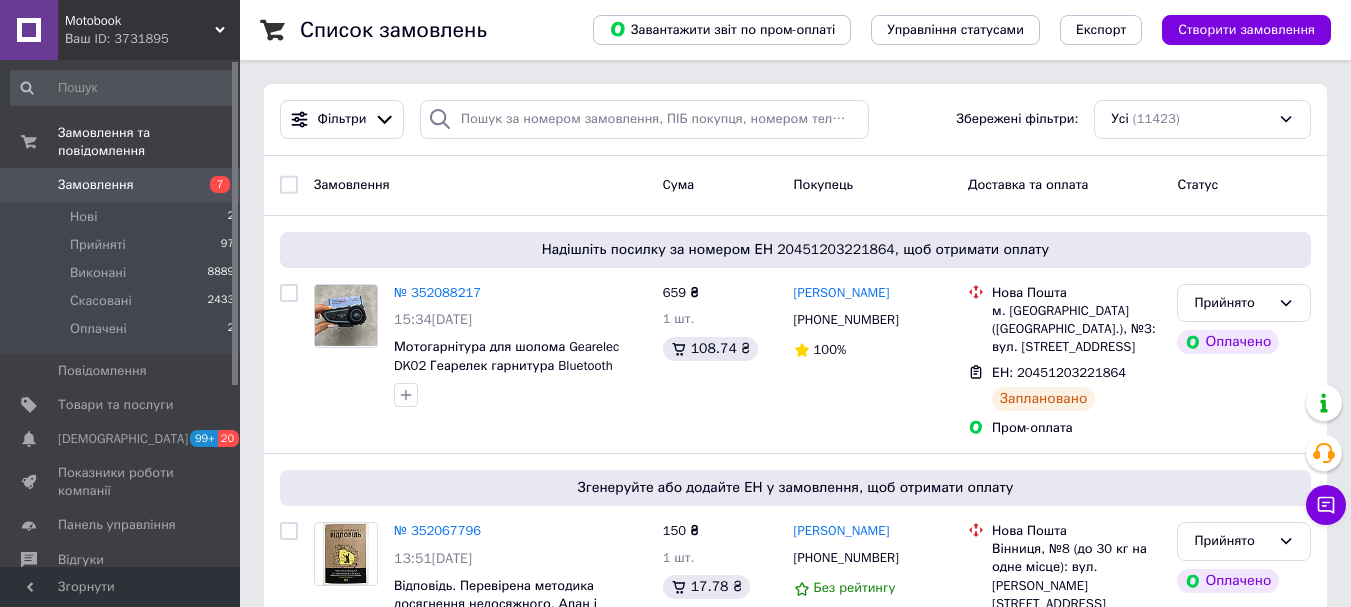 click on "Замовлення" at bounding box center [96, 185] 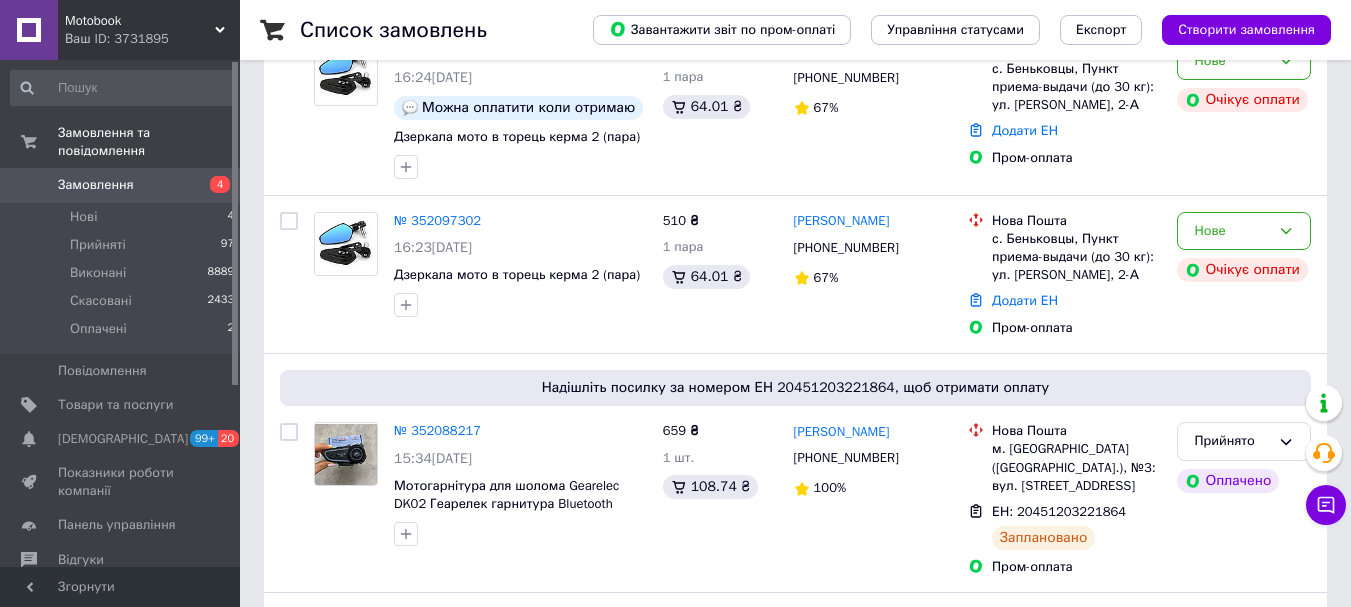 scroll, scrollTop: 100, scrollLeft: 0, axis: vertical 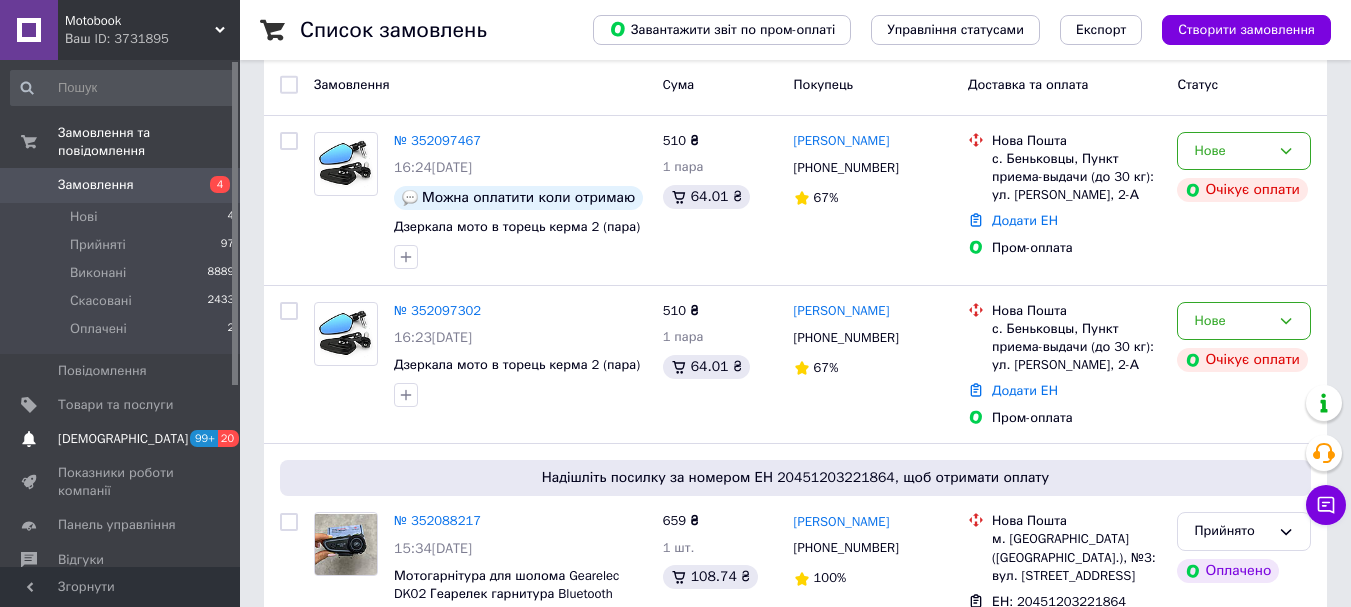 click on "[DEMOGRAPHIC_DATA]" at bounding box center [121, 439] 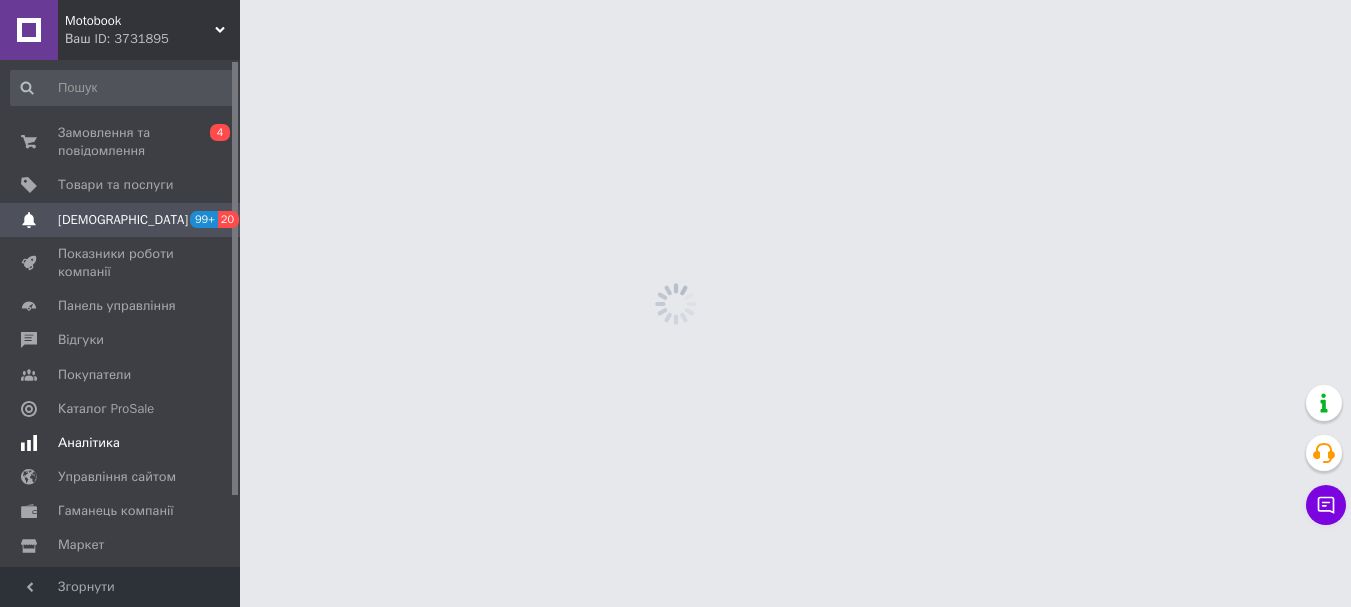 scroll, scrollTop: 0, scrollLeft: 0, axis: both 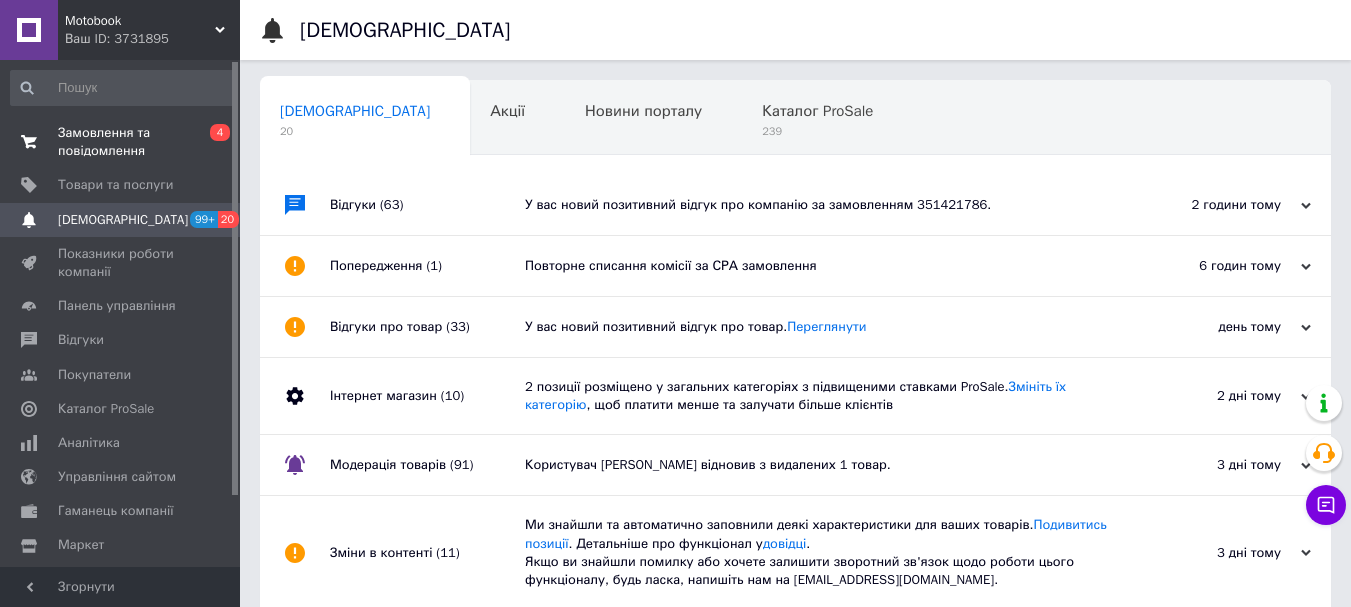click on "Замовлення та повідомлення" at bounding box center (121, 142) 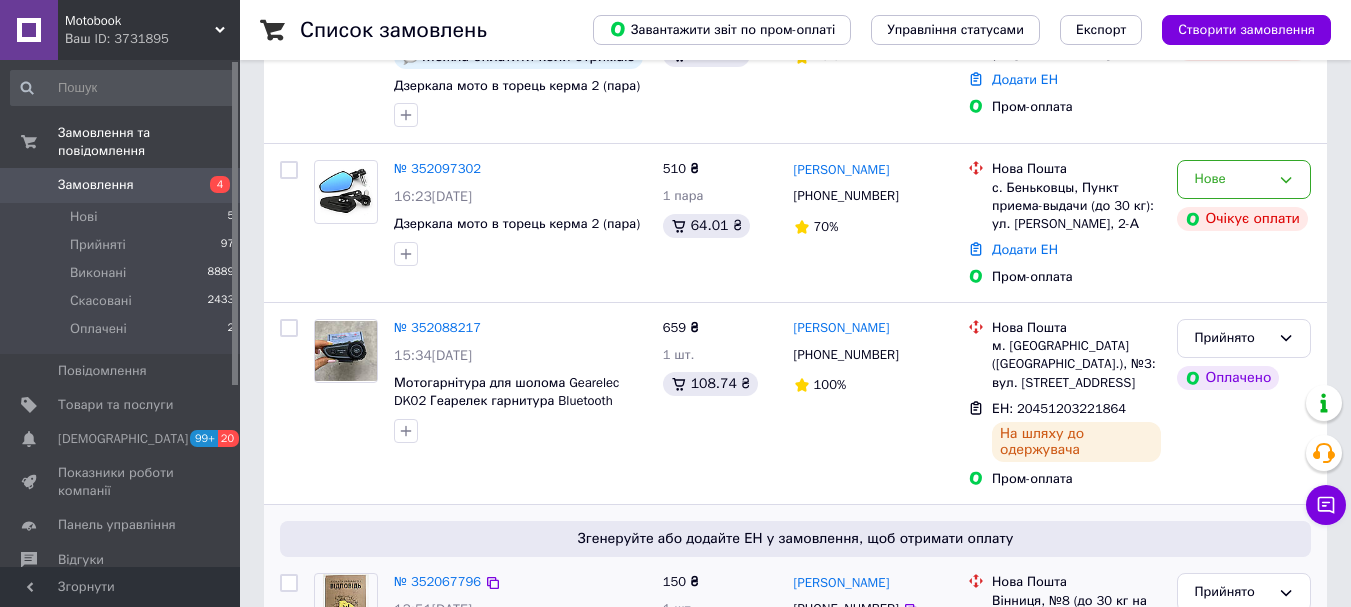 scroll, scrollTop: 600, scrollLeft: 0, axis: vertical 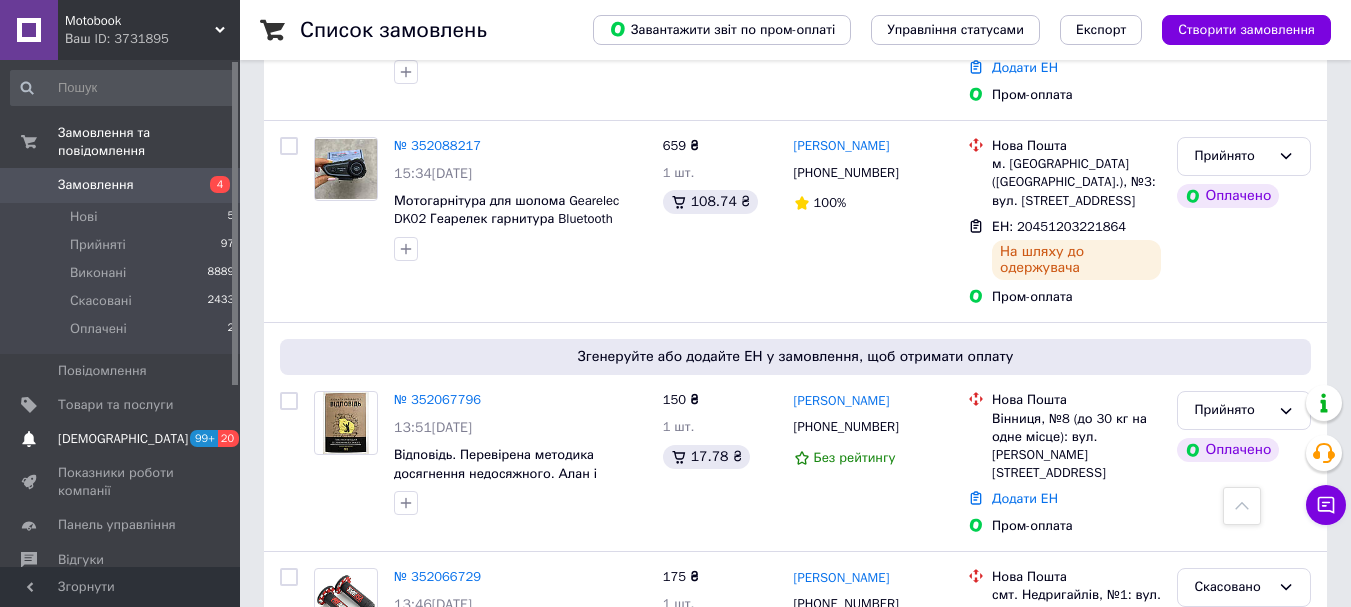 click on "[DEMOGRAPHIC_DATA]" at bounding box center [121, 439] 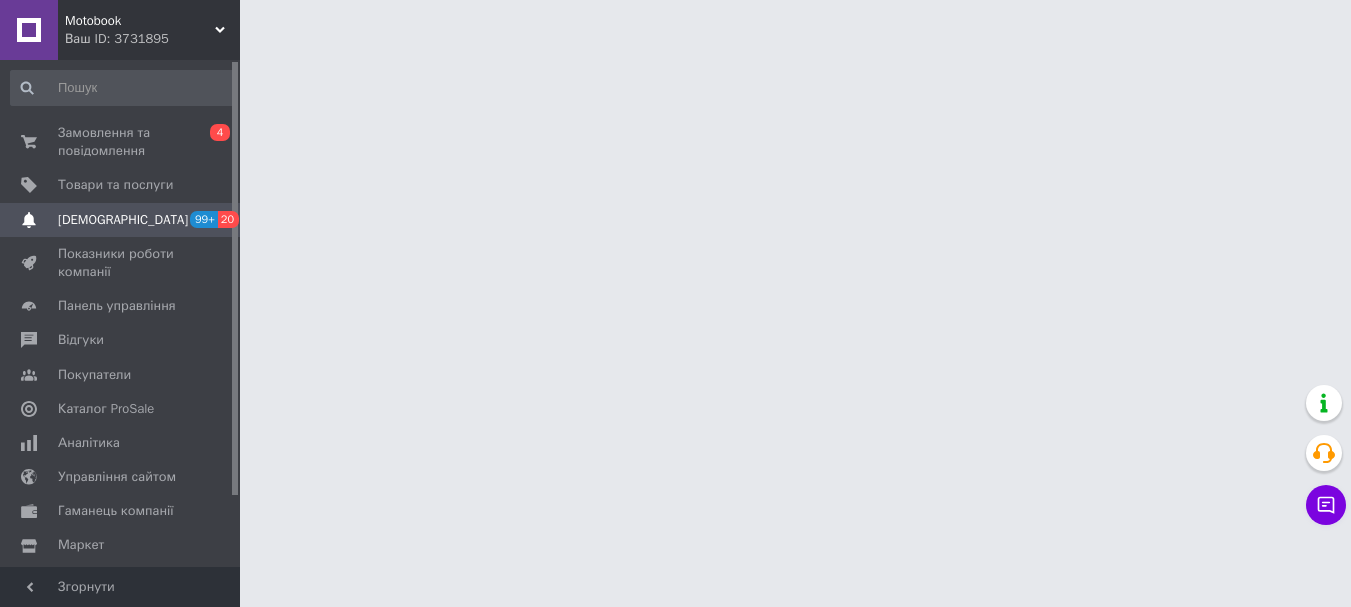 scroll, scrollTop: 0, scrollLeft: 0, axis: both 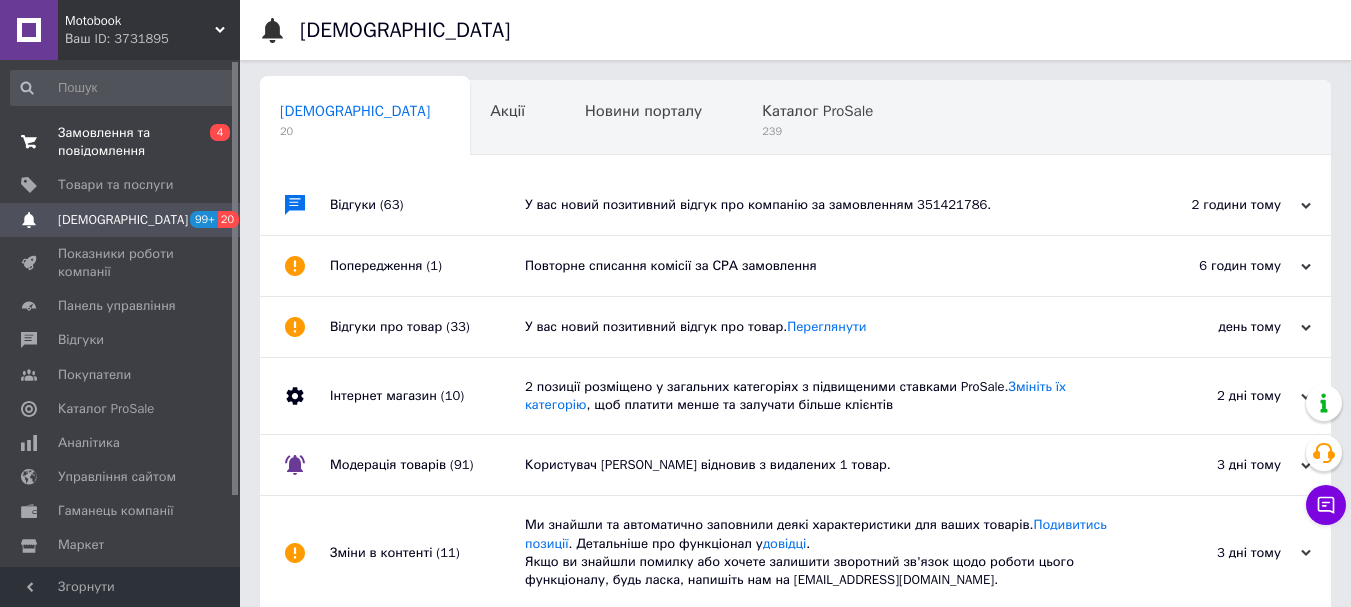 click on "Замовлення та повідомлення" at bounding box center (121, 142) 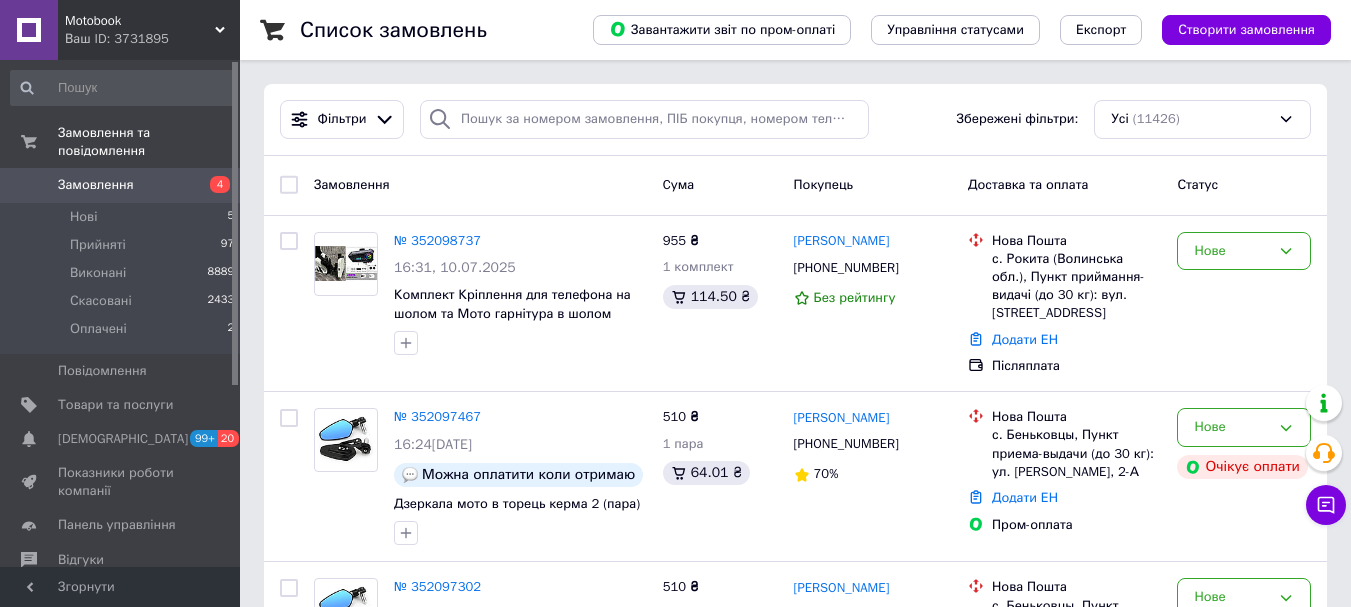 click on "Замовлення" at bounding box center (121, 185) 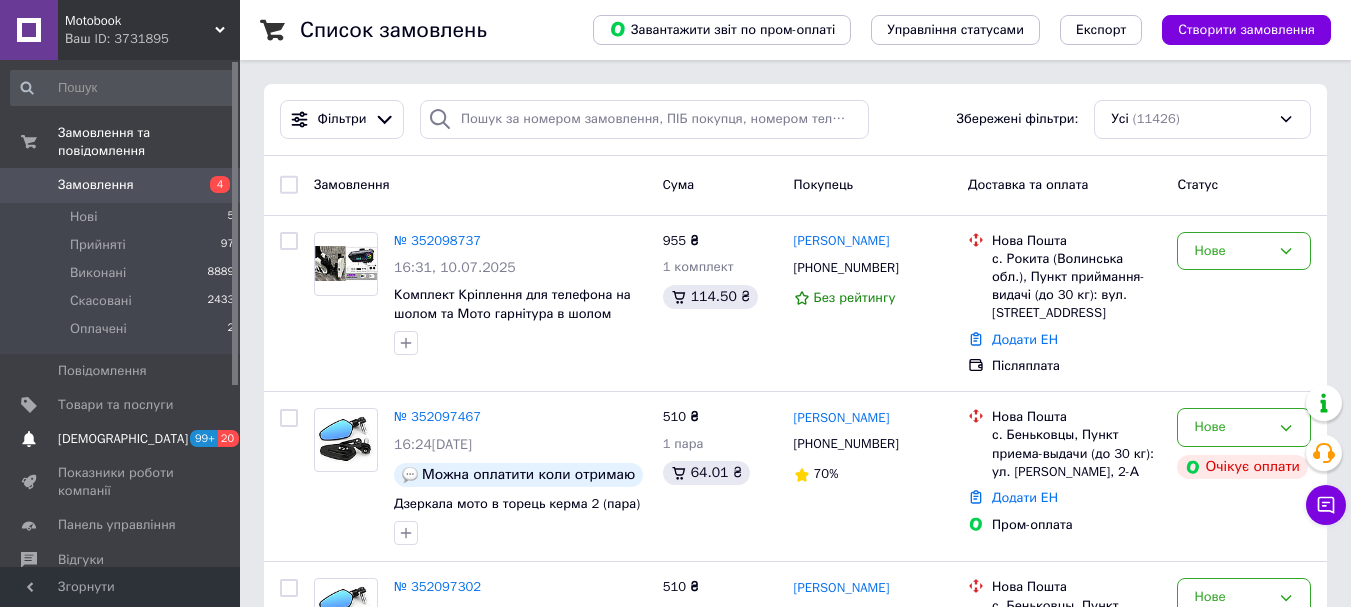 click on "[DEMOGRAPHIC_DATA]" at bounding box center (121, 439) 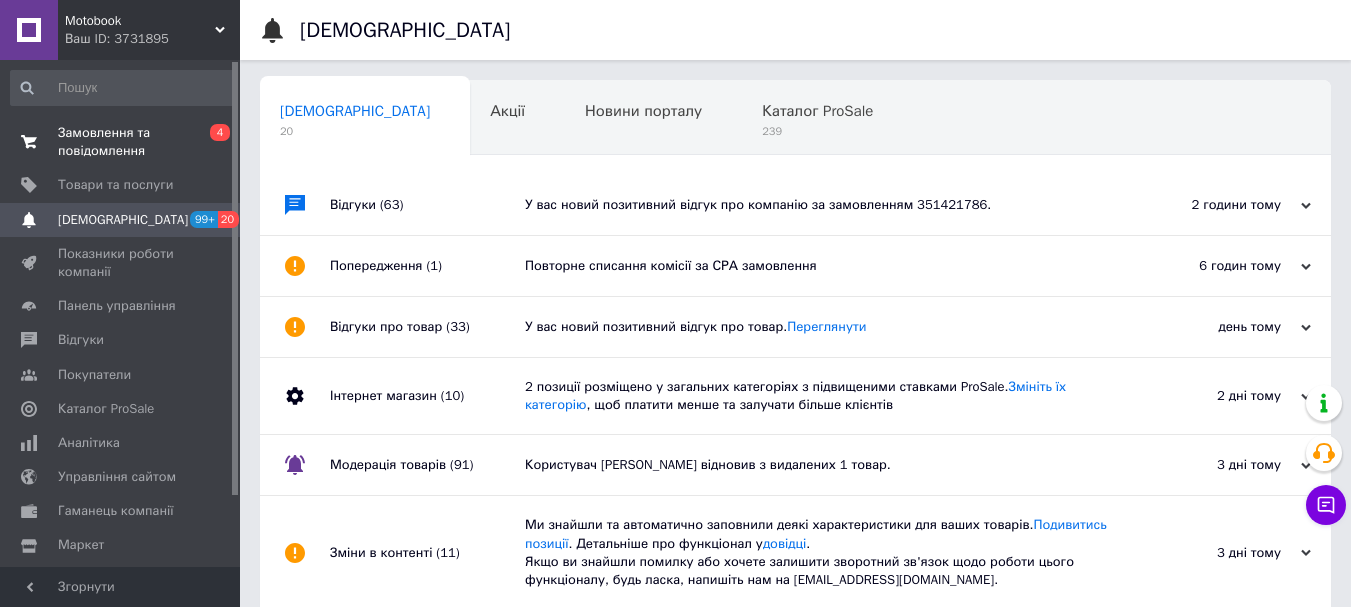 click on "0 4" at bounding box center (212, 142) 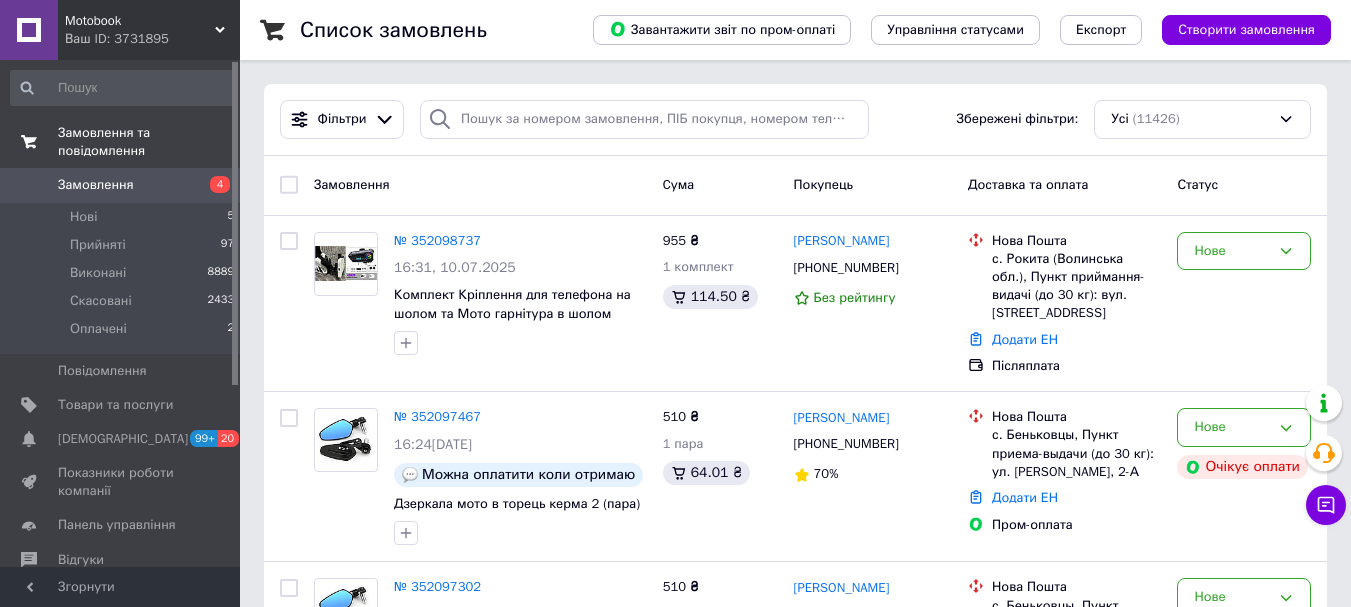 click on "Замовлення" at bounding box center (121, 185) 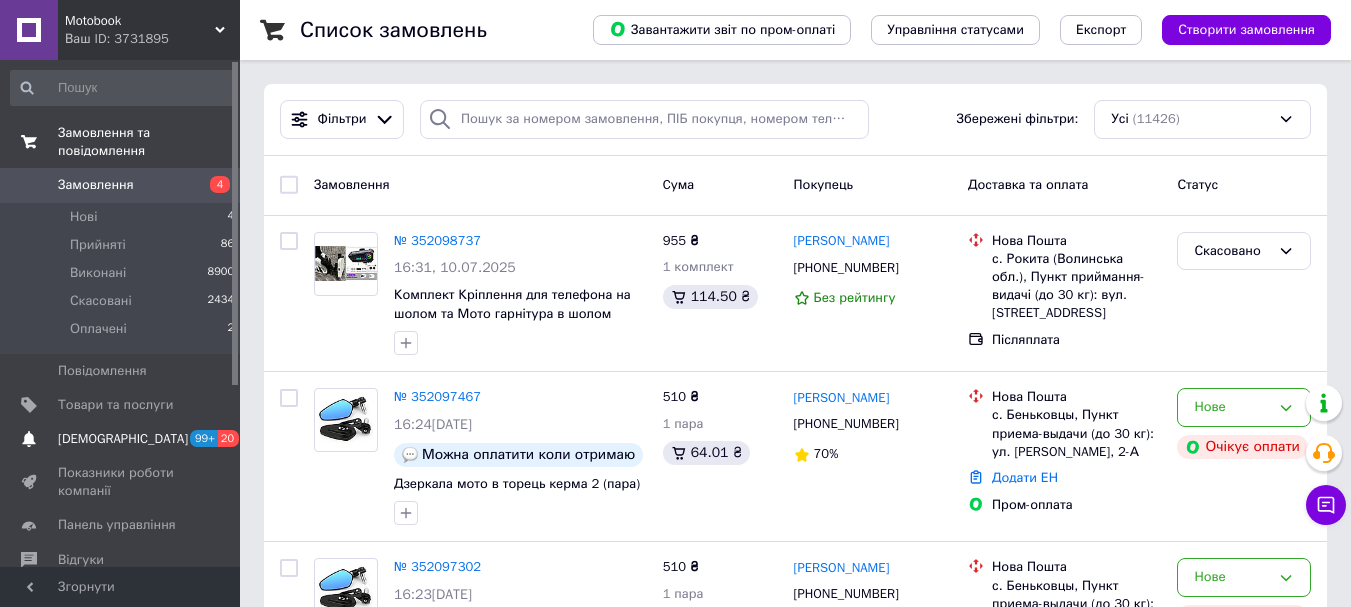 click on "[DEMOGRAPHIC_DATA]" at bounding box center (123, 439) 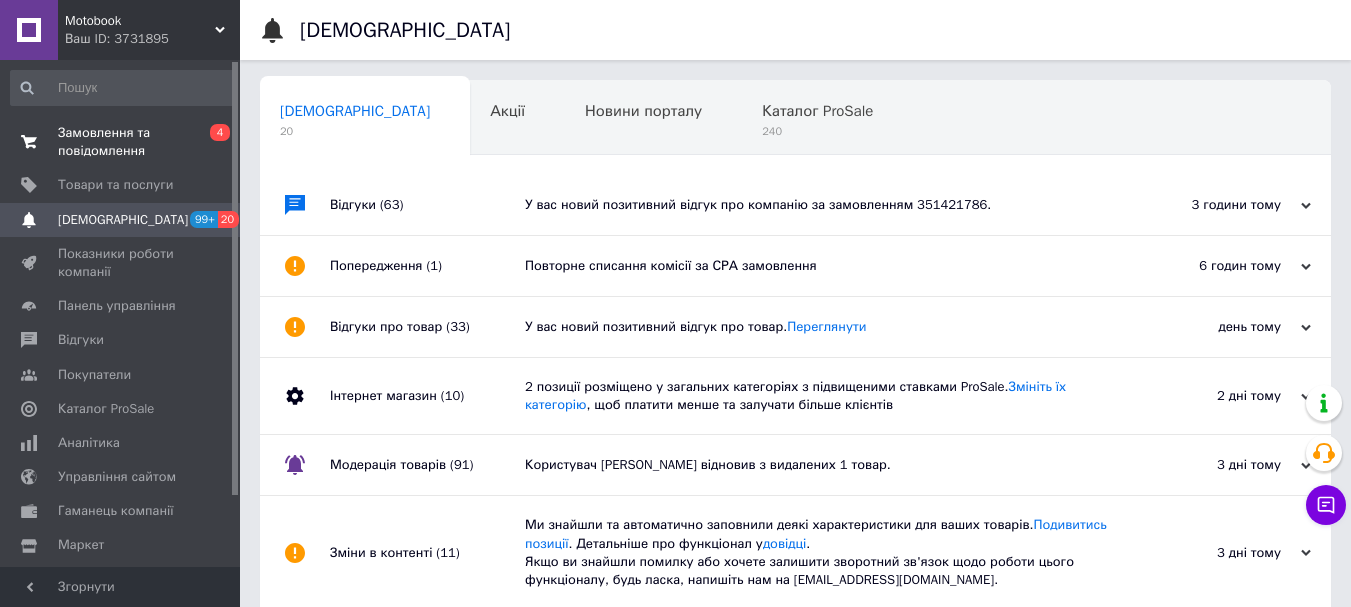 click on "Замовлення та повідомлення" at bounding box center [121, 142] 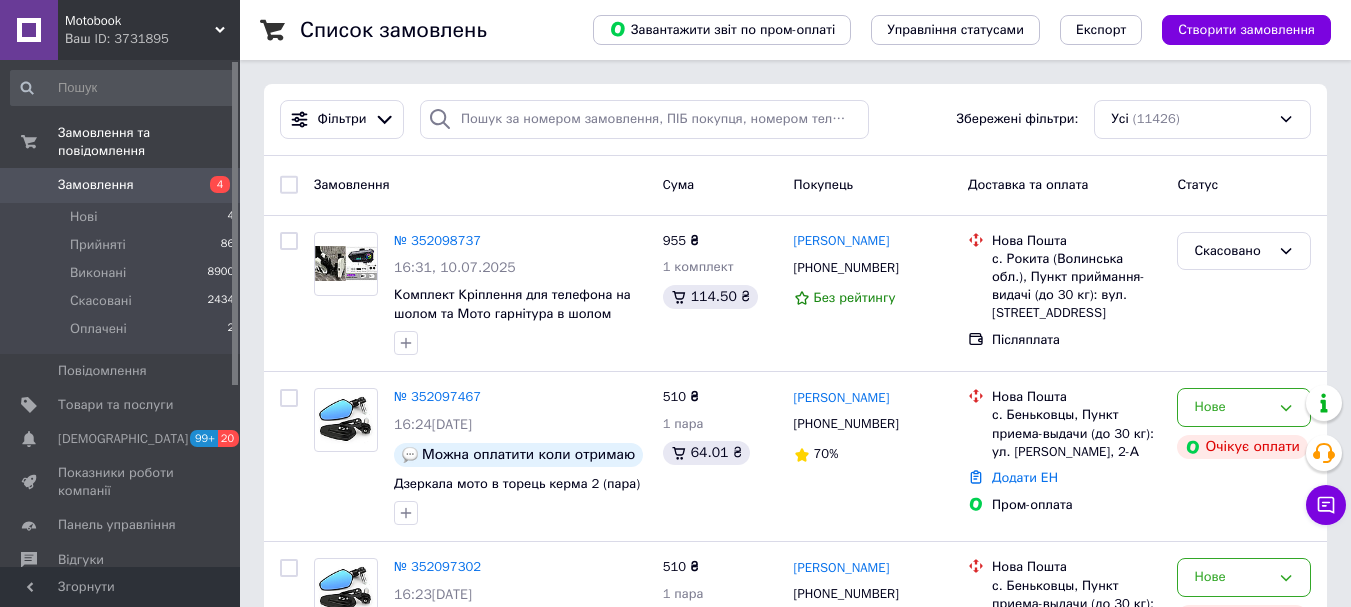 click on "Замовлення" at bounding box center [121, 185] 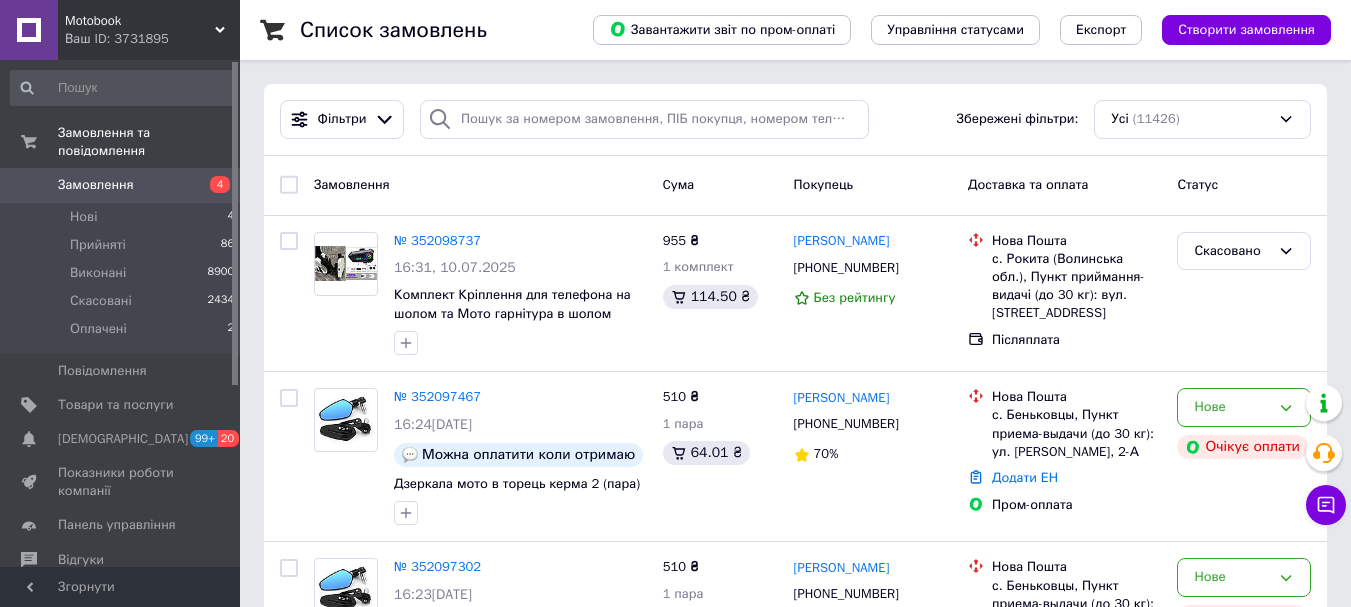 click on "Замовлення" at bounding box center (96, 185) 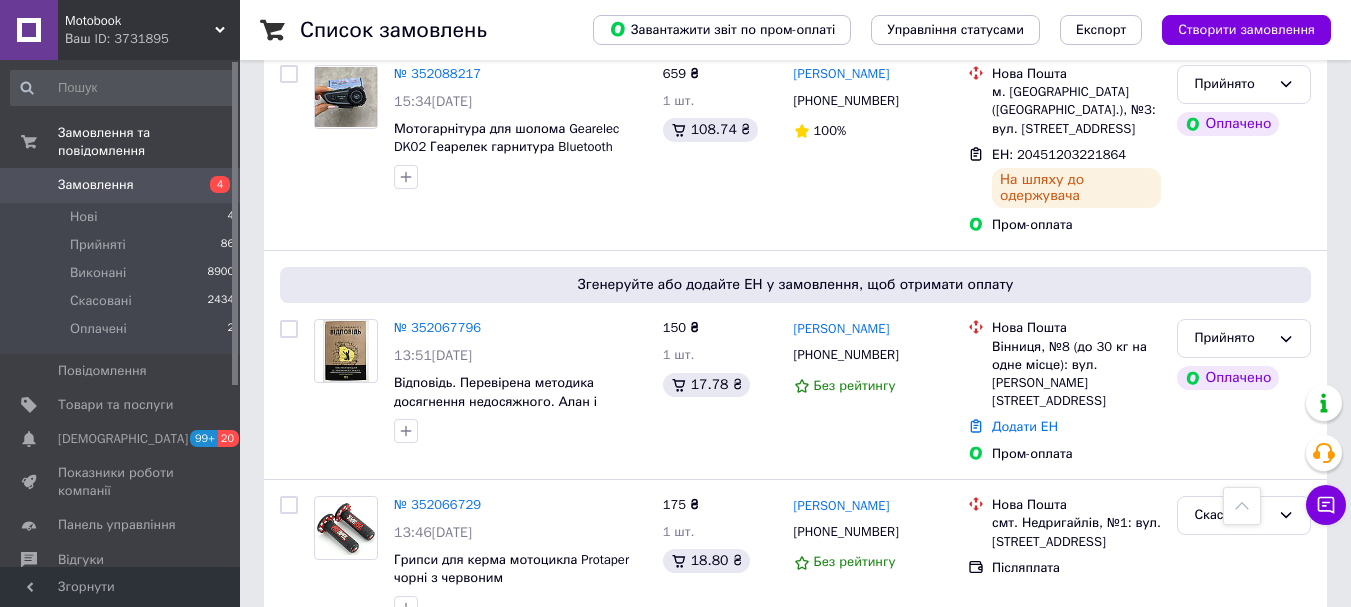 scroll, scrollTop: 700, scrollLeft: 0, axis: vertical 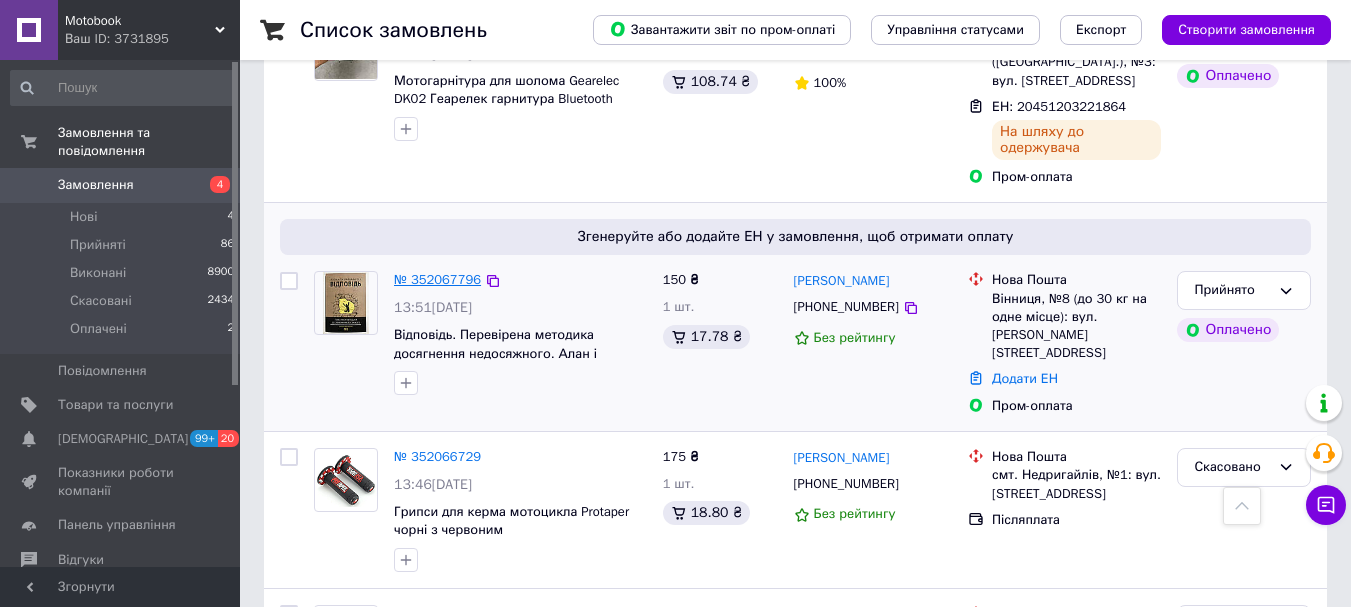 click on "№ 352067796" at bounding box center (437, 279) 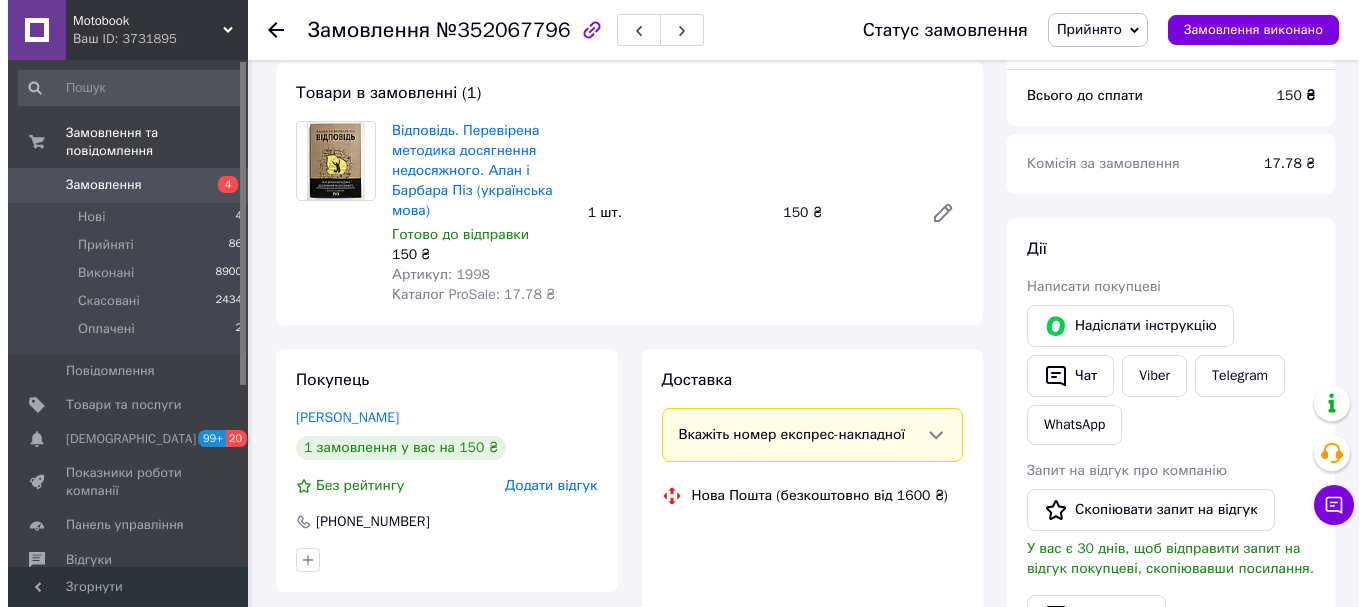 scroll, scrollTop: 353, scrollLeft: 0, axis: vertical 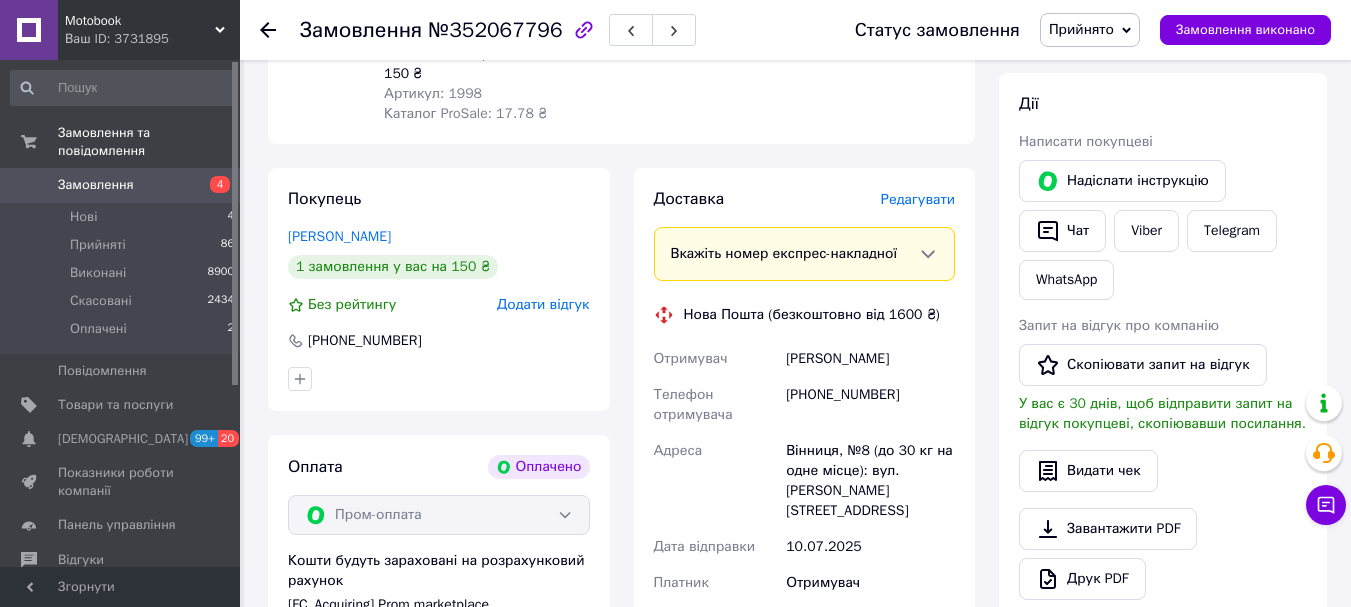 click on "Редагувати" at bounding box center (918, 199) 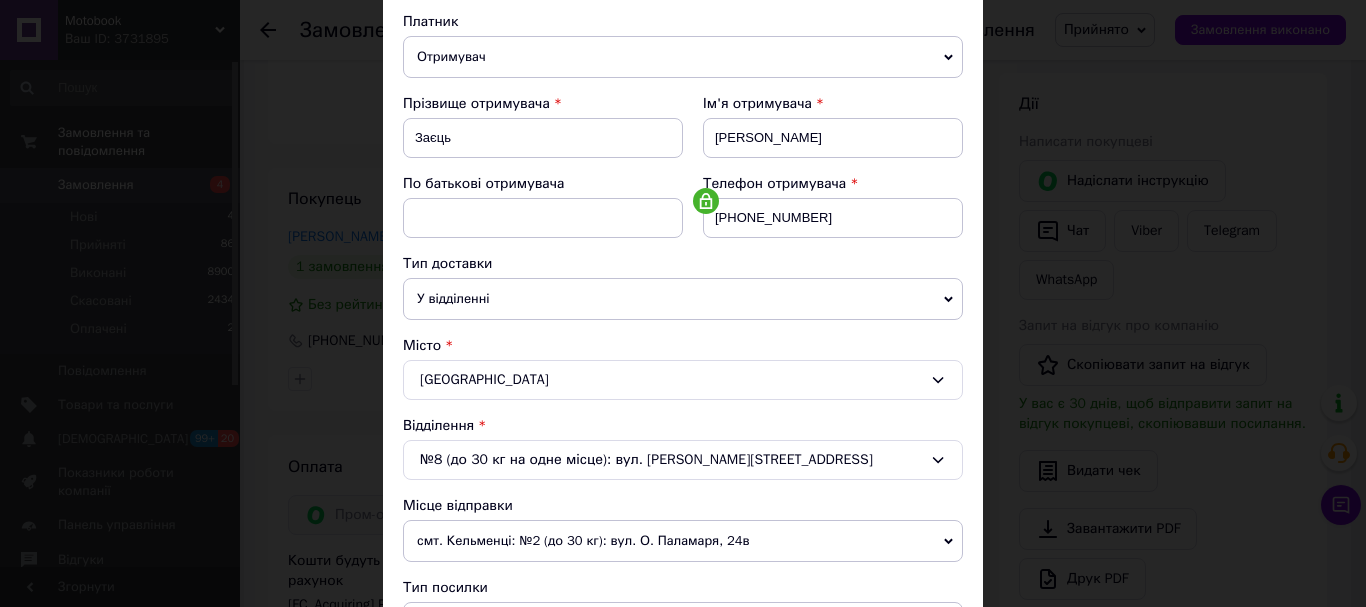 scroll, scrollTop: 500, scrollLeft: 0, axis: vertical 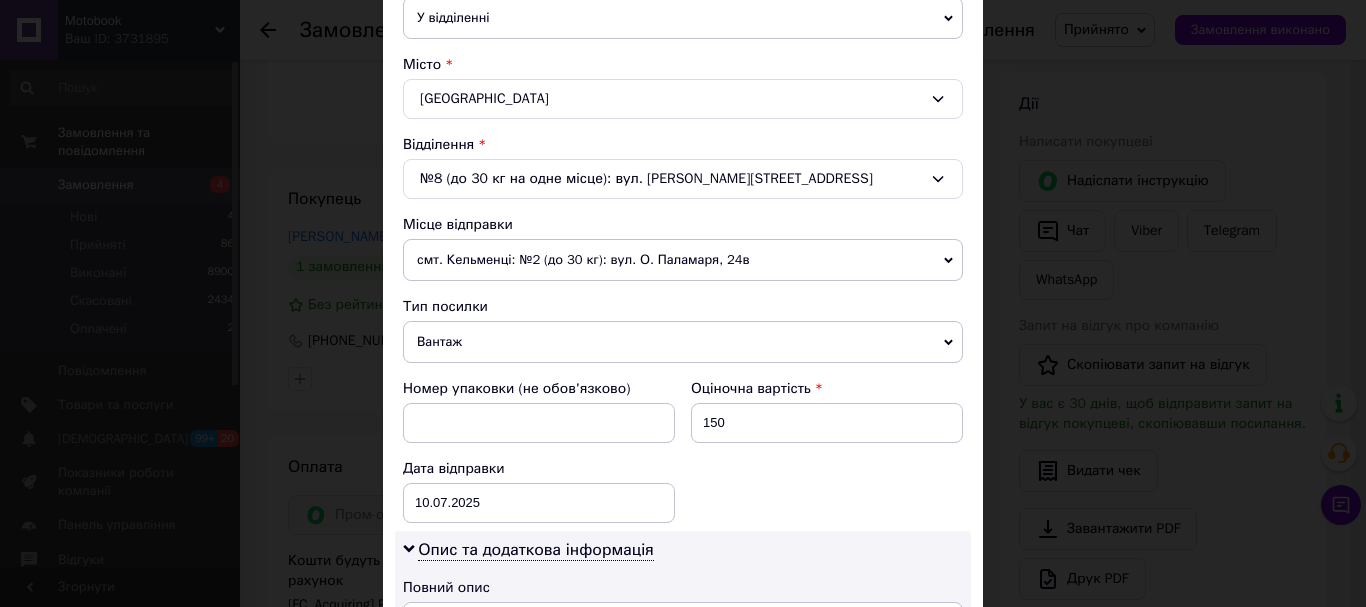 click on "Вантаж" at bounding box center (683, 342) 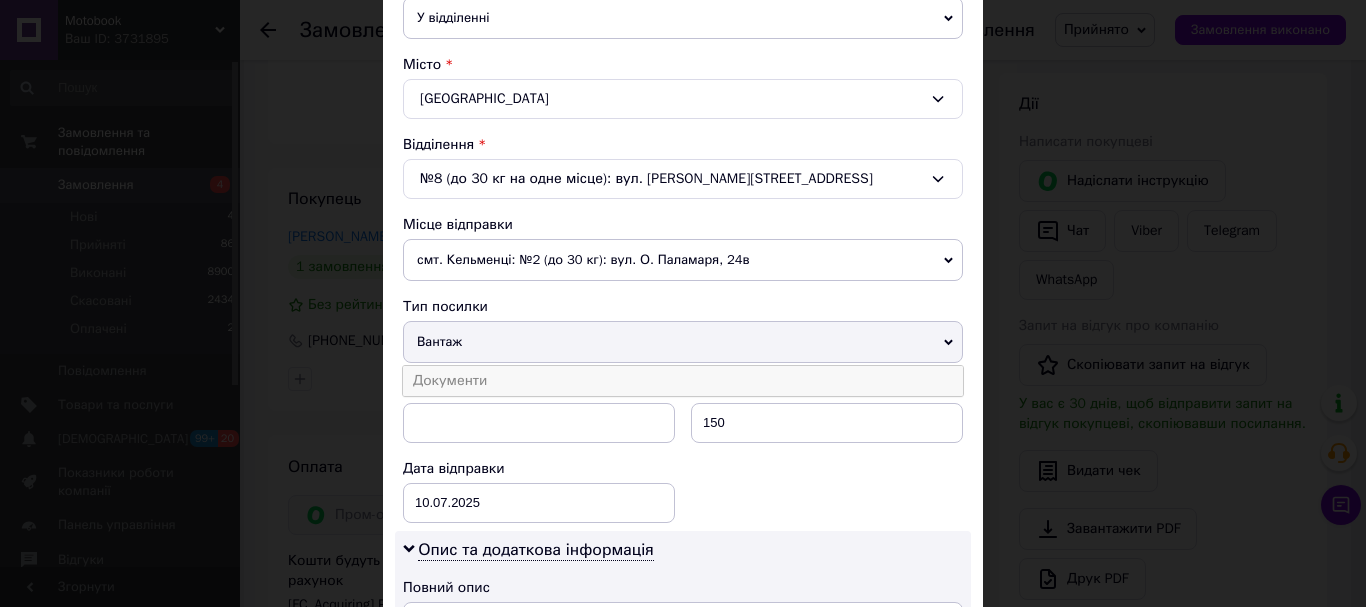 click on "Документи" at bounding box center (683, 381) 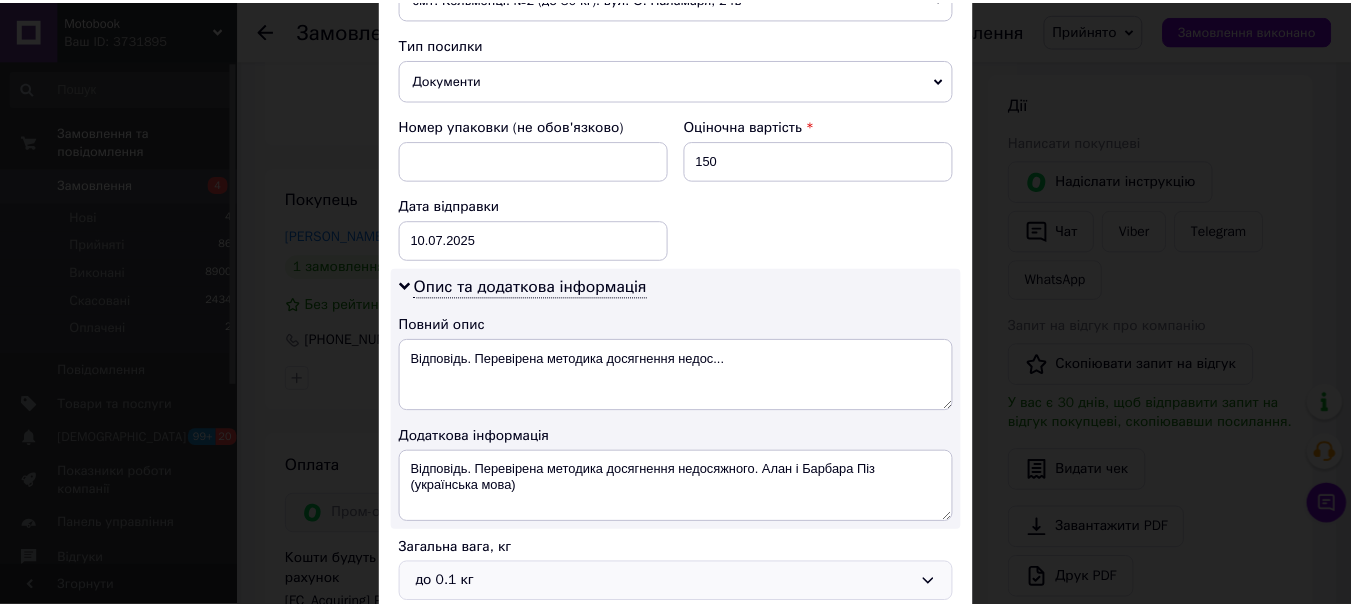 scroll, scrollTop: 965, scrollLeft: 0, axis: vertical 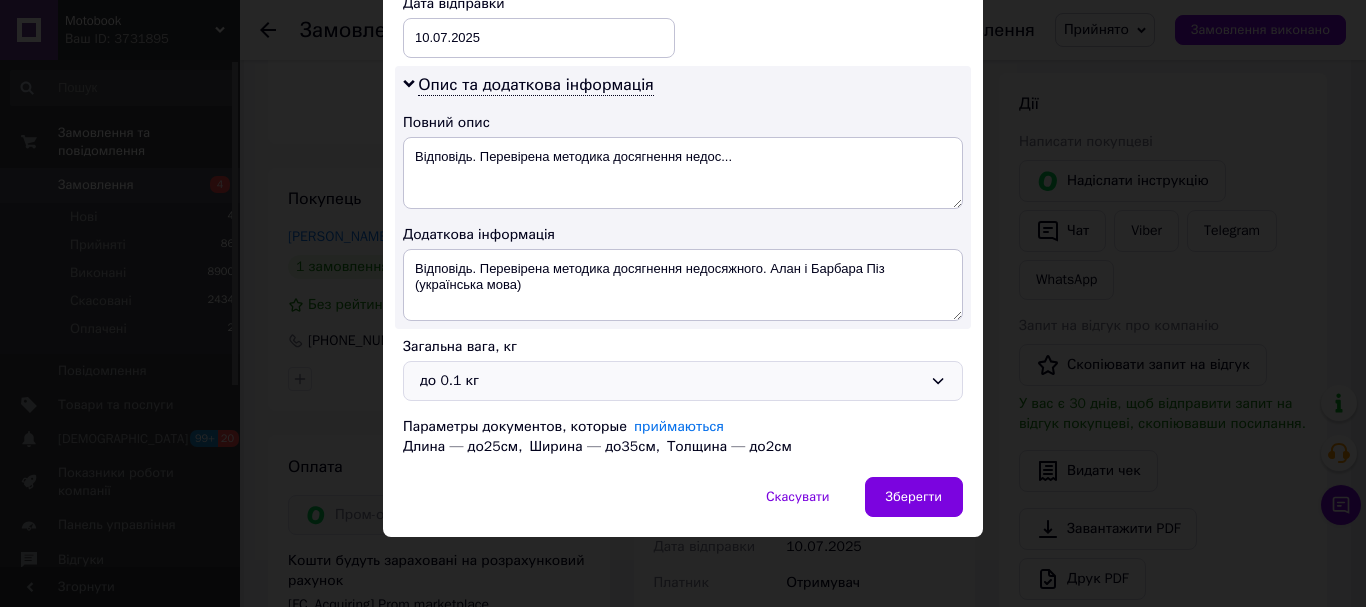 click on "до 0.1 кг" at bounding box center (671, 381) 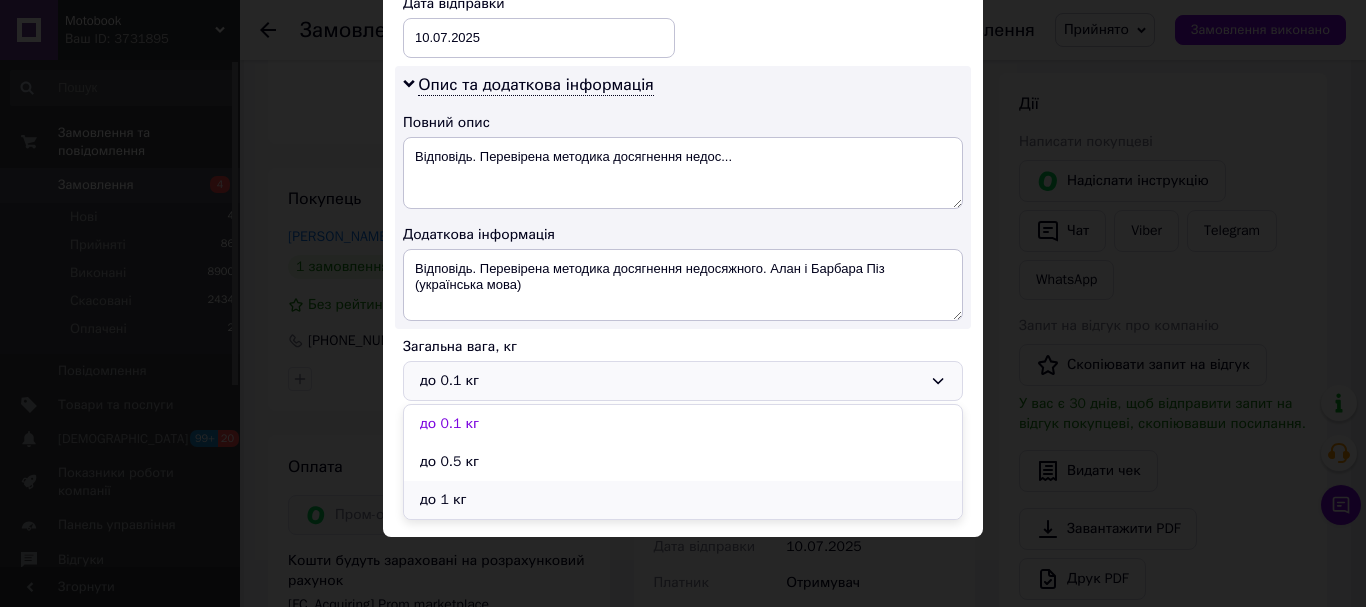 click on "до 1 кг" at bounding box center [683, 500] 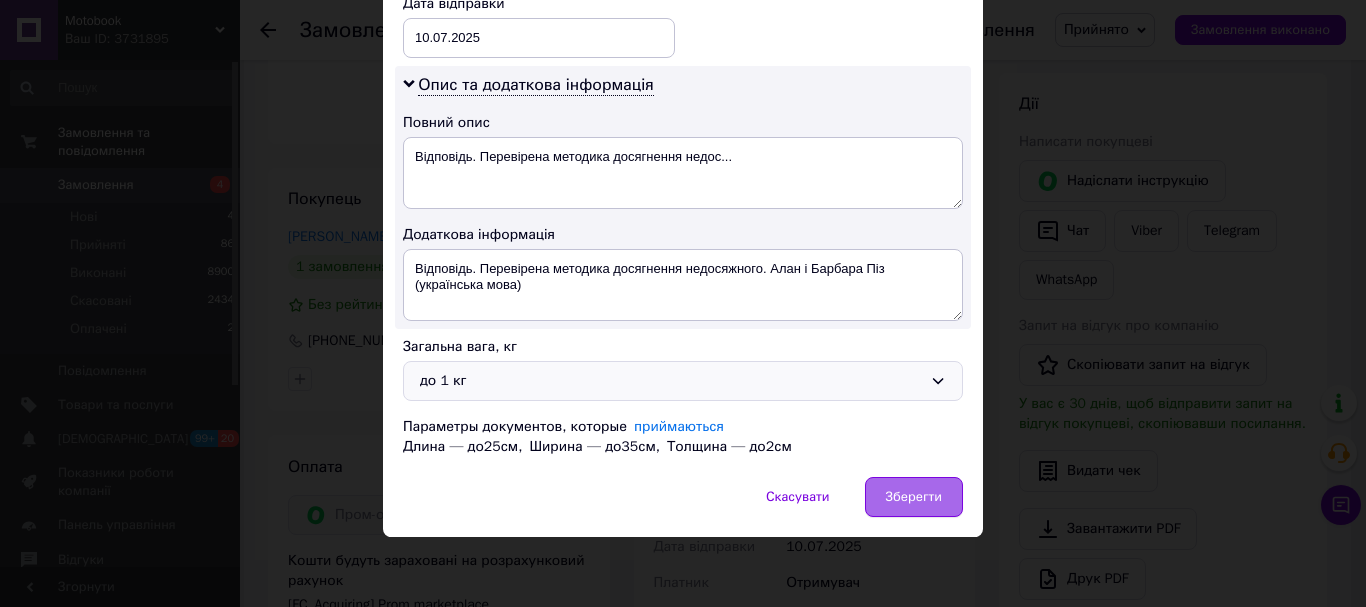 click on "Зберегти" at bounding box center (914, 497) 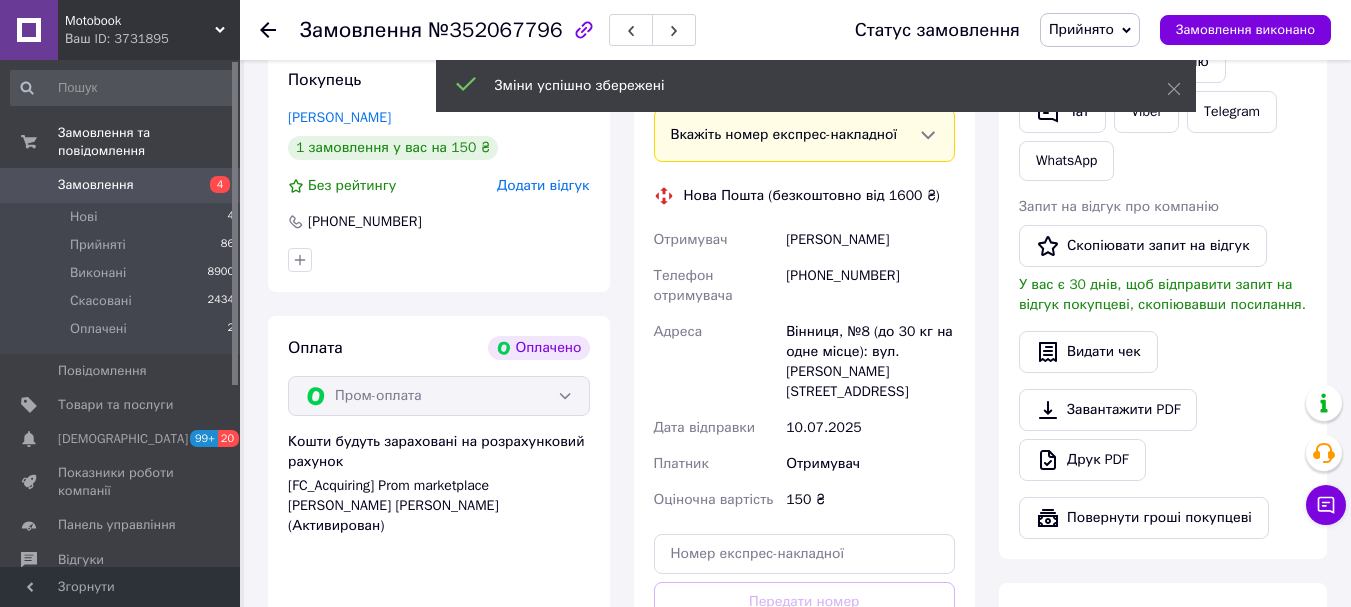 scroll, scrollTop: 653, scrollLeft: 0, axis: vertical 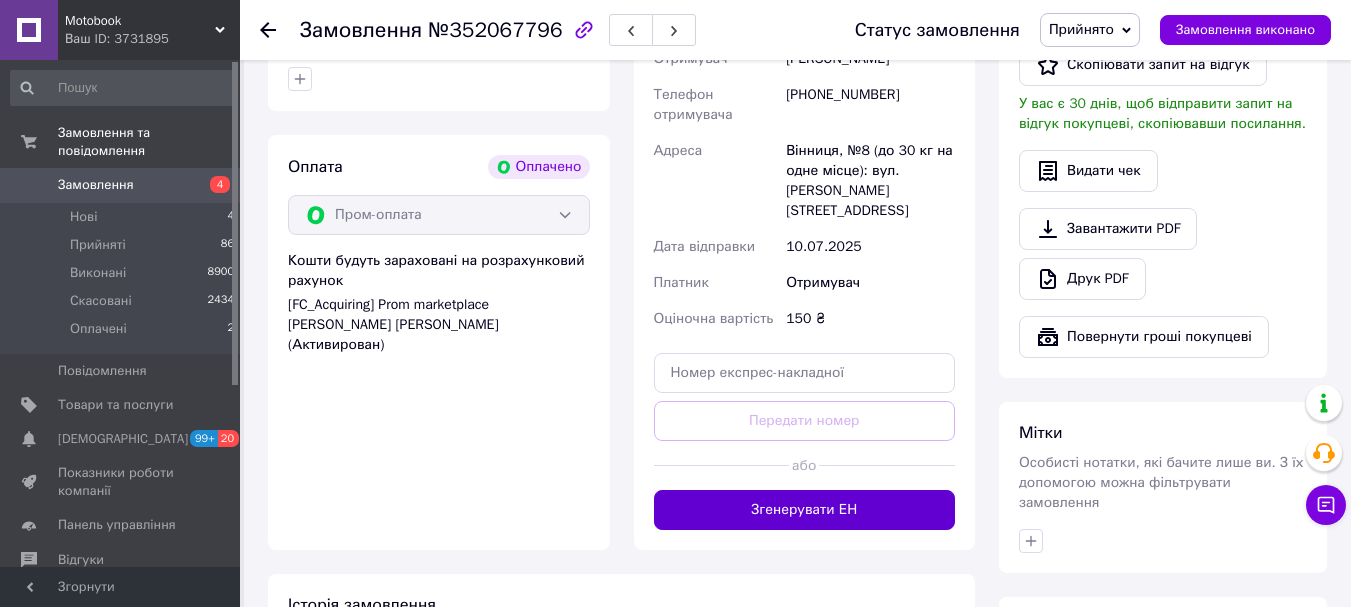 click on "Згенерувати ЕН" at bounding box center (805, 510) 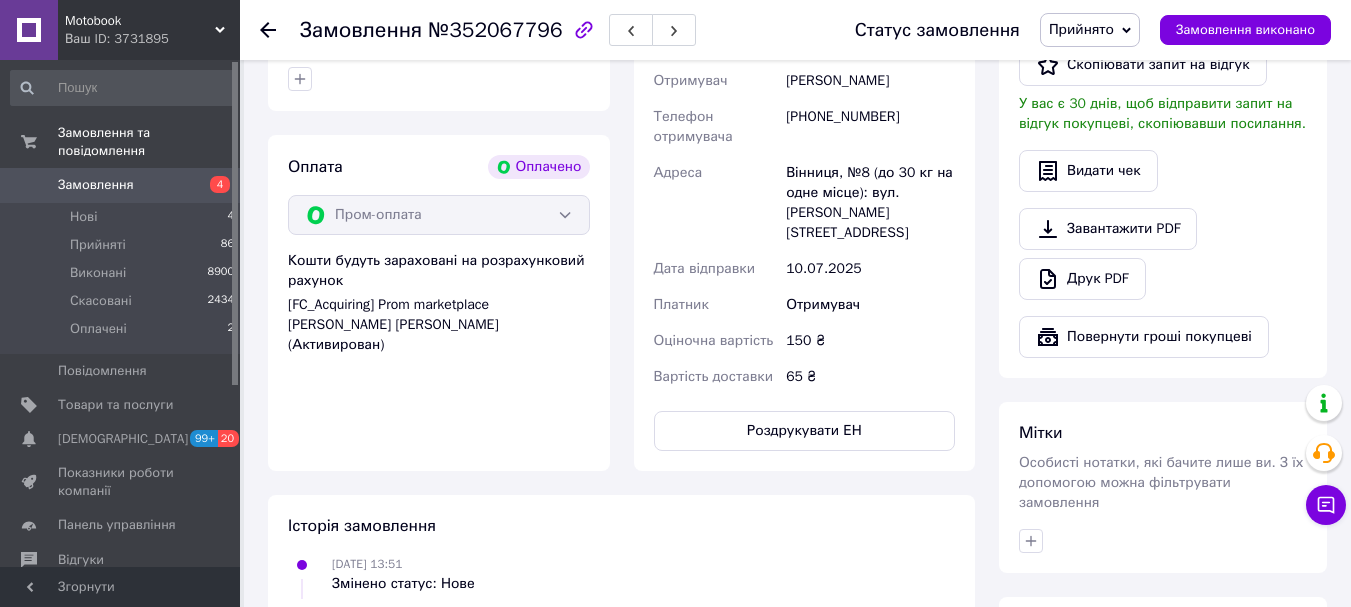 scroll, scrollTop: 0, scrollLeft: 0, axis: both 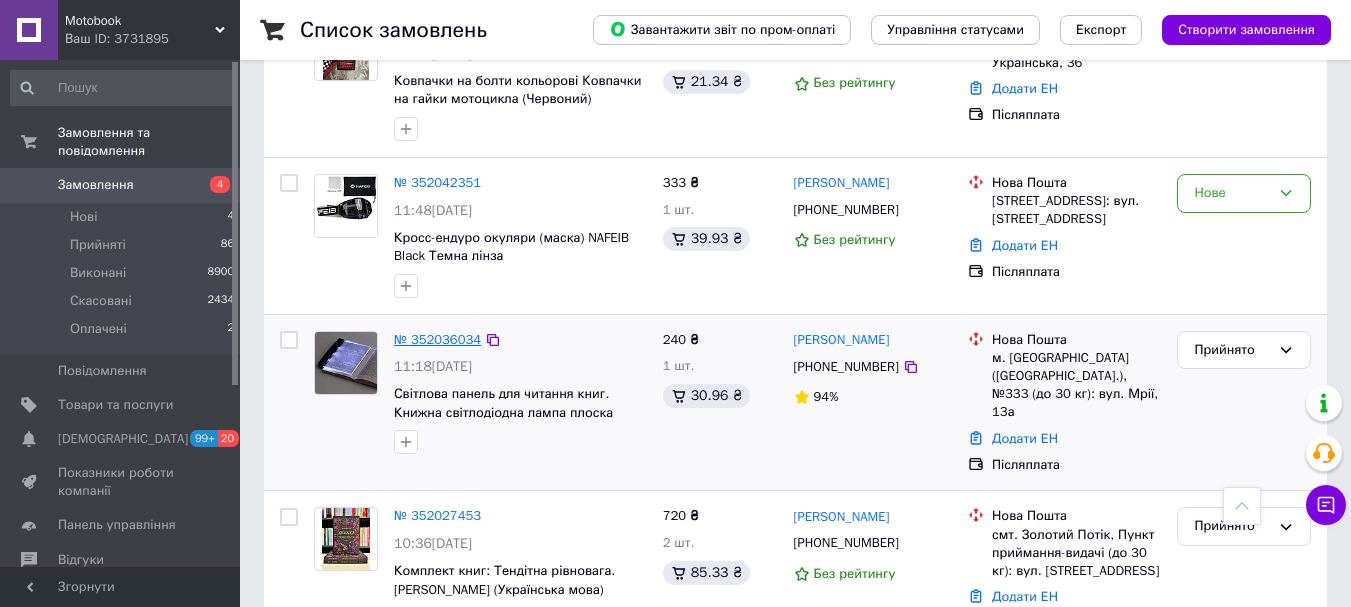 click on "№ 352036034" at bounding box center (437, 339) 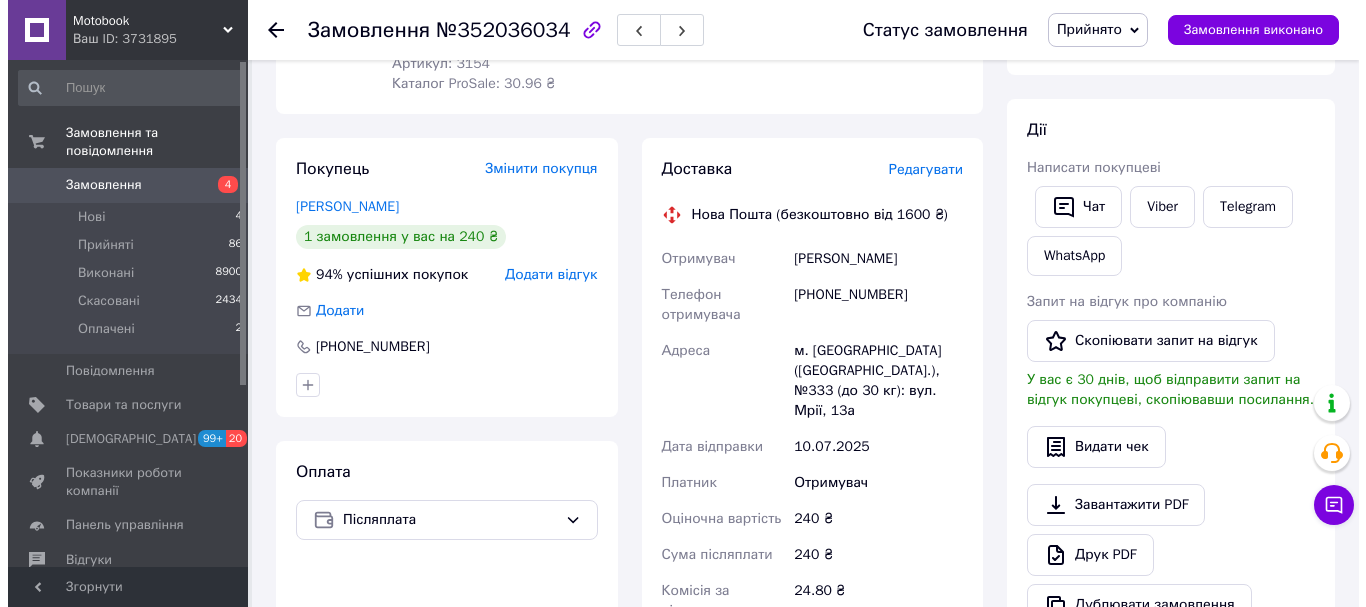 scroll, scrollTop: 92, scrollLeft: 0, axis: vertical 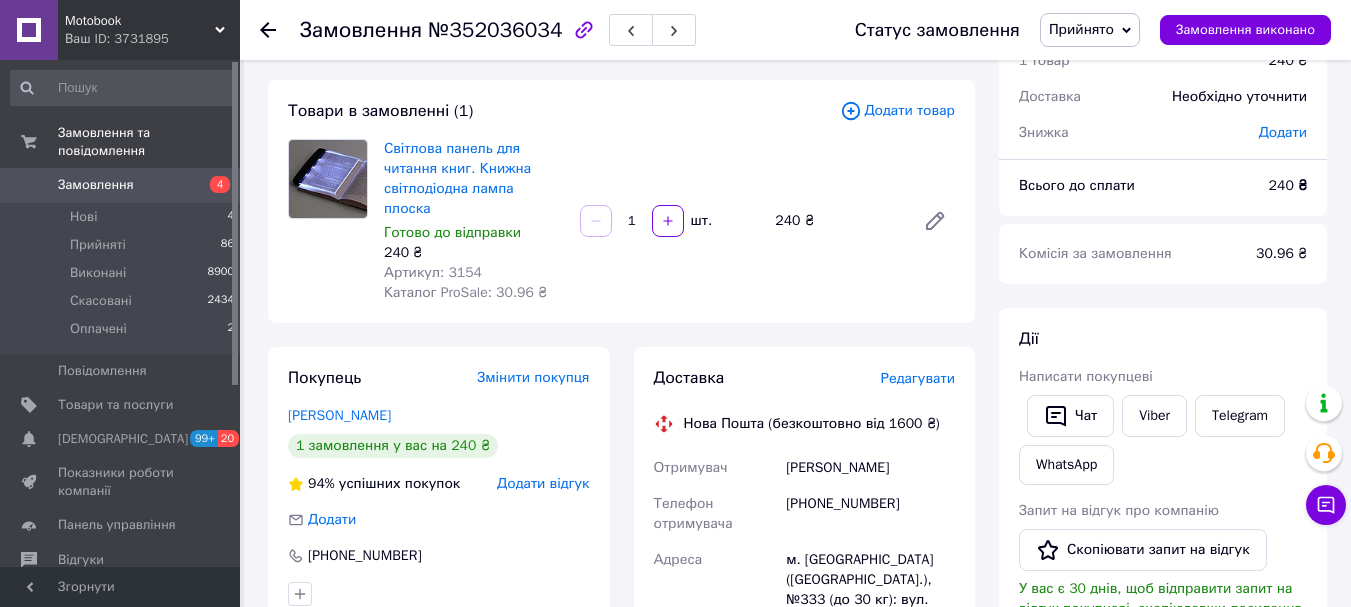 click on "Редагувати" at bounding box center (918, 378) 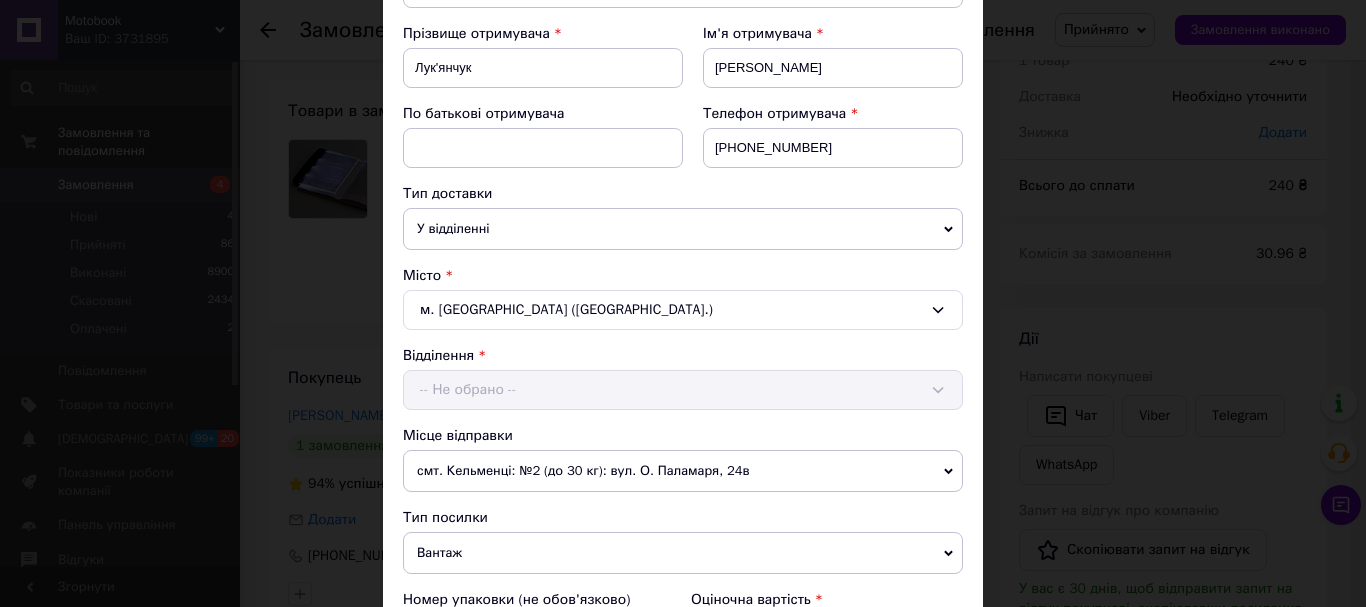 scroll, scrollTop: 600, scrollLeft: 0, axis: vertical 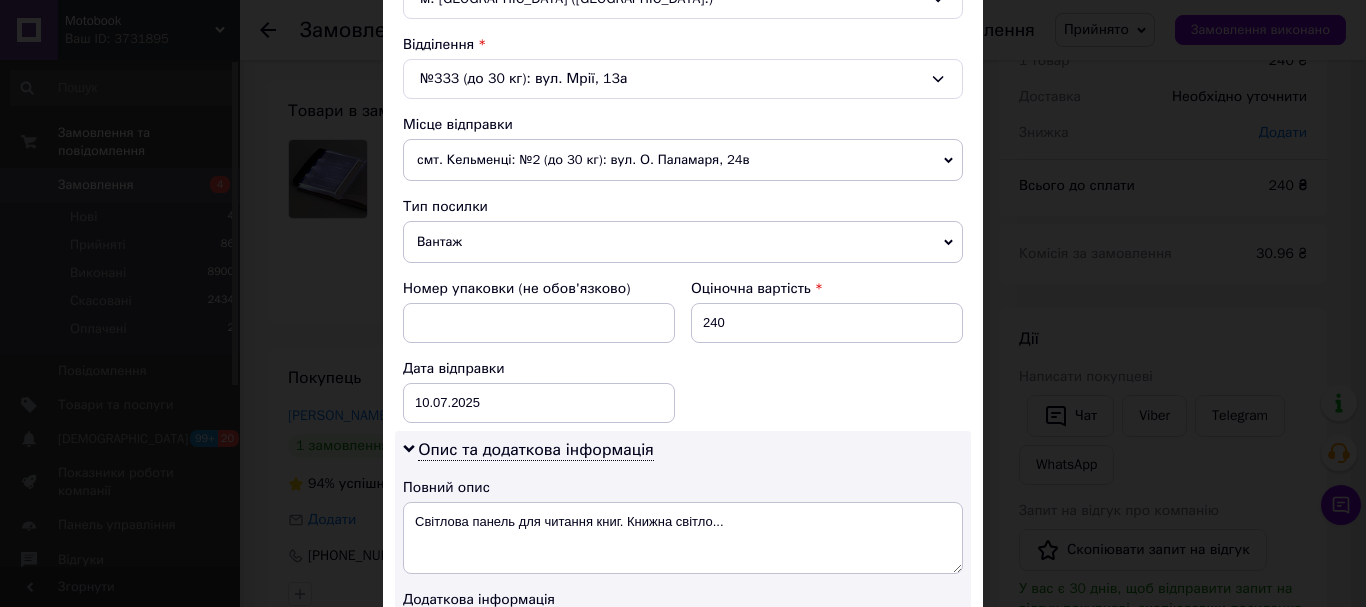 click on "Вантаж" at bounding box center [683, 242] 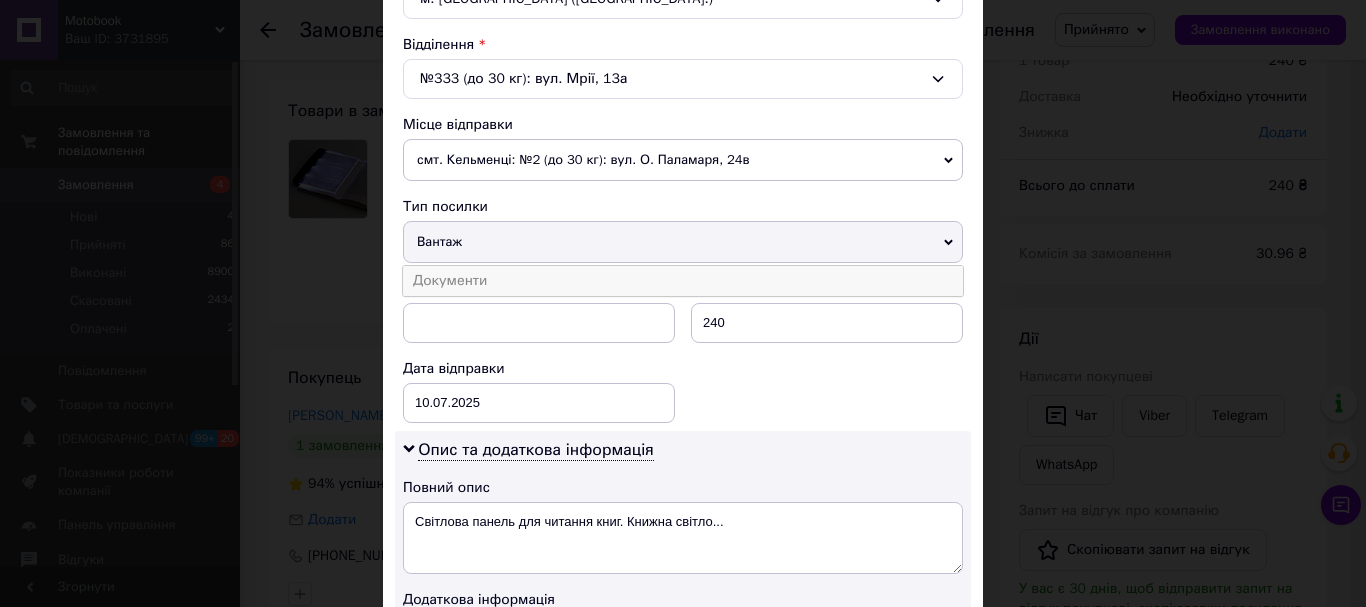 click on "Документи" at bounding box center [683, 281] 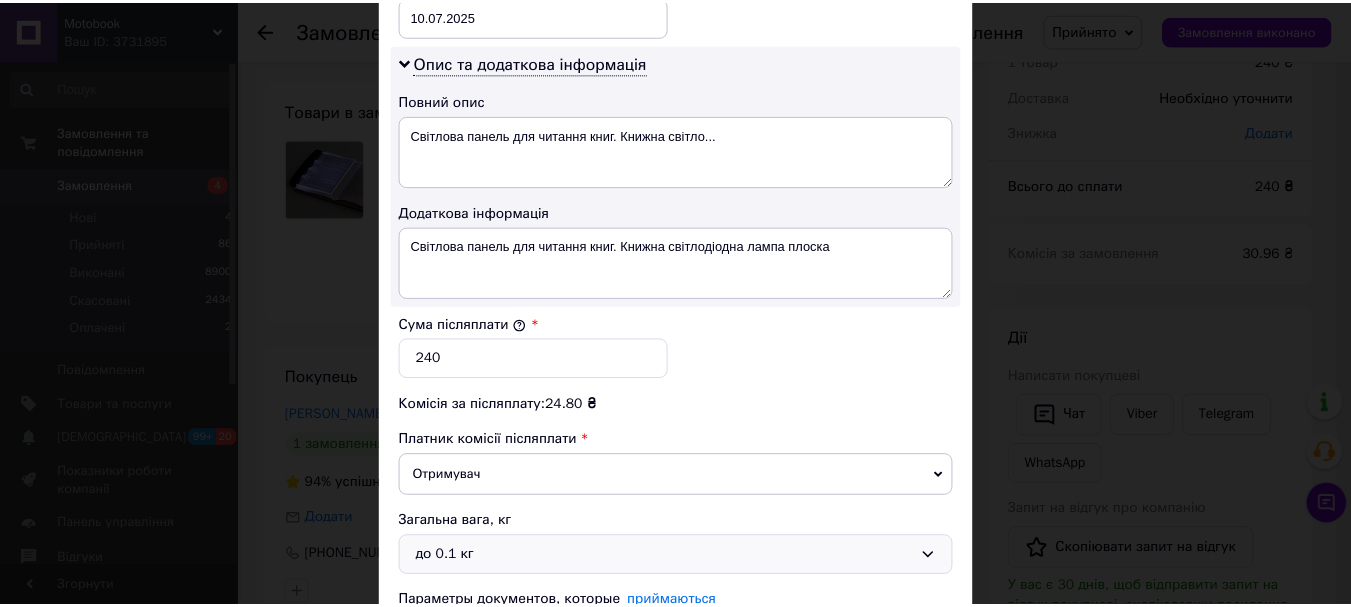 scroll, scrollTop: 1163, scrollLeft: 0, axis: vertical 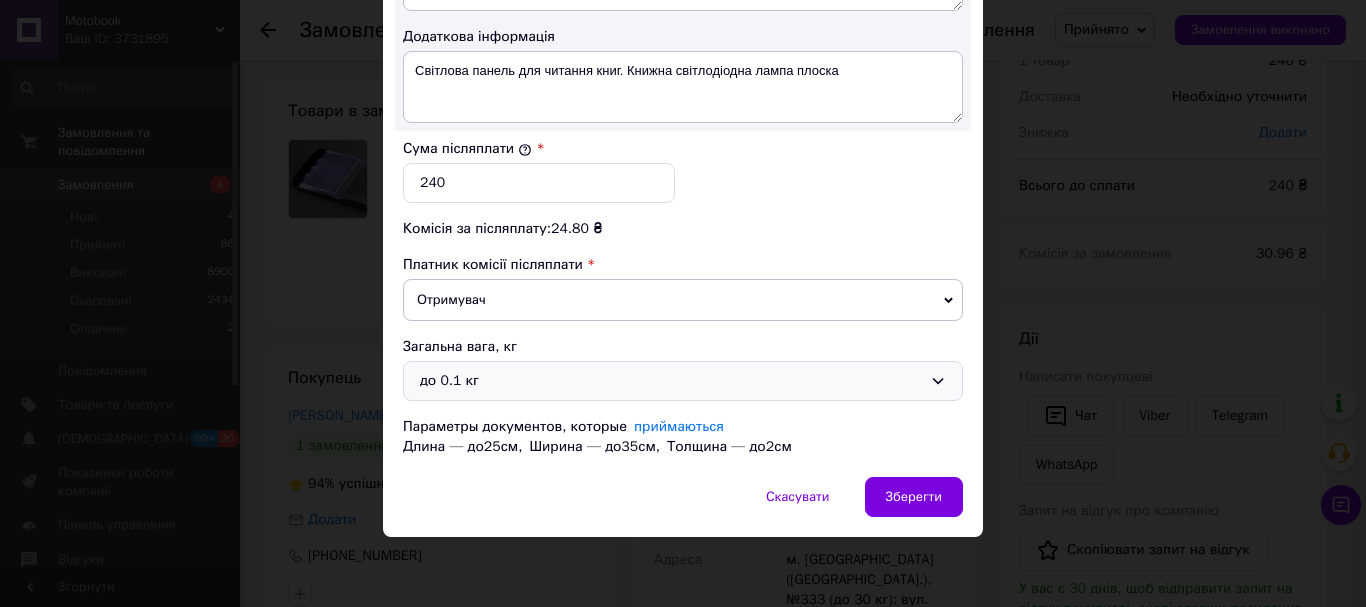 click on "до 0.1 кг" at bounding box center [671, 381] 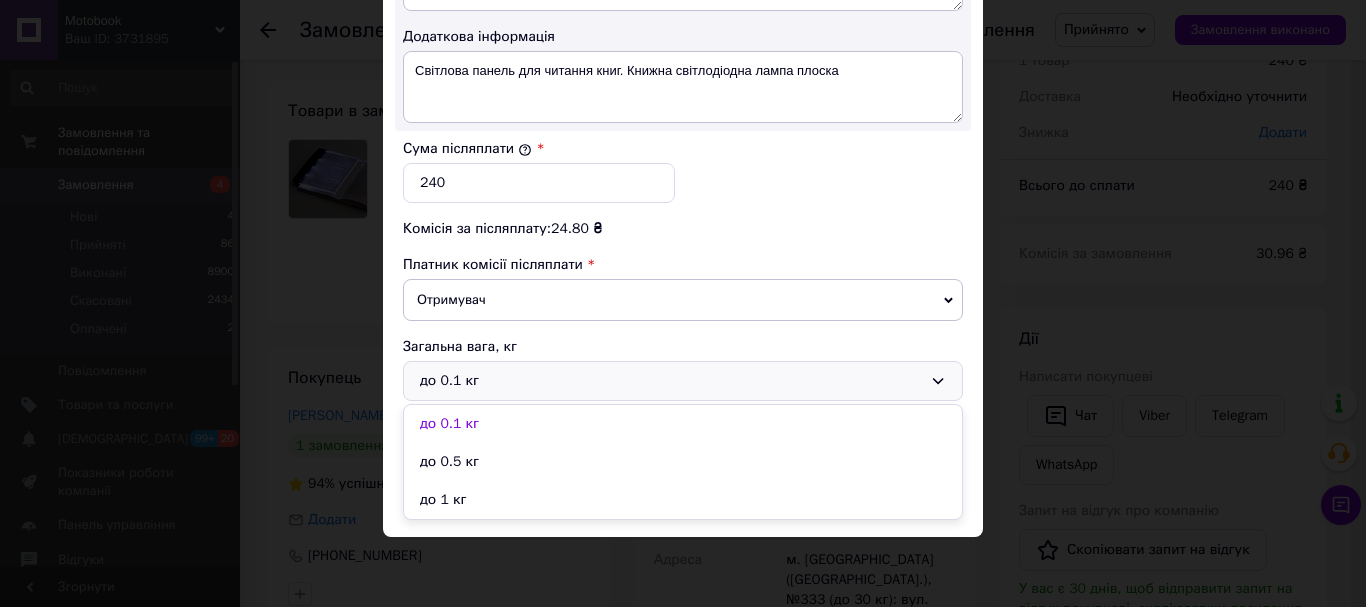 drag, startPoint x: 462, startPoint y: 502, endPoint x: 696, endPoint y: 518, distance: 234.54637 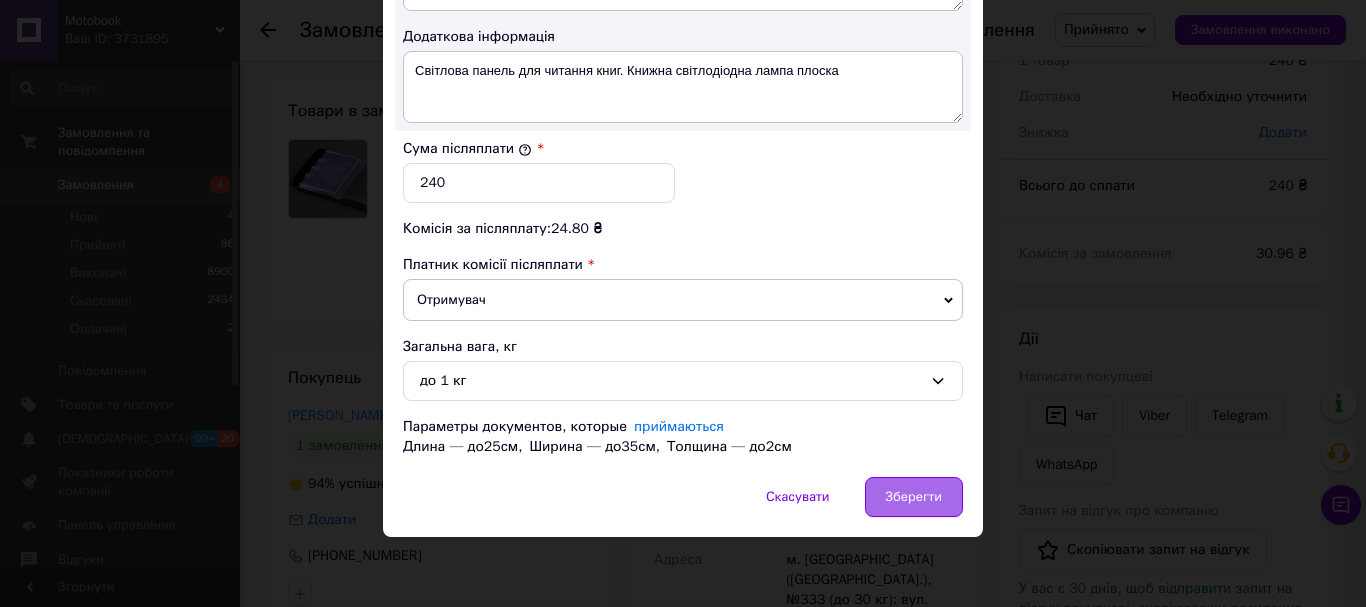 click on "Зберегти" at bounding box center [914, 497] 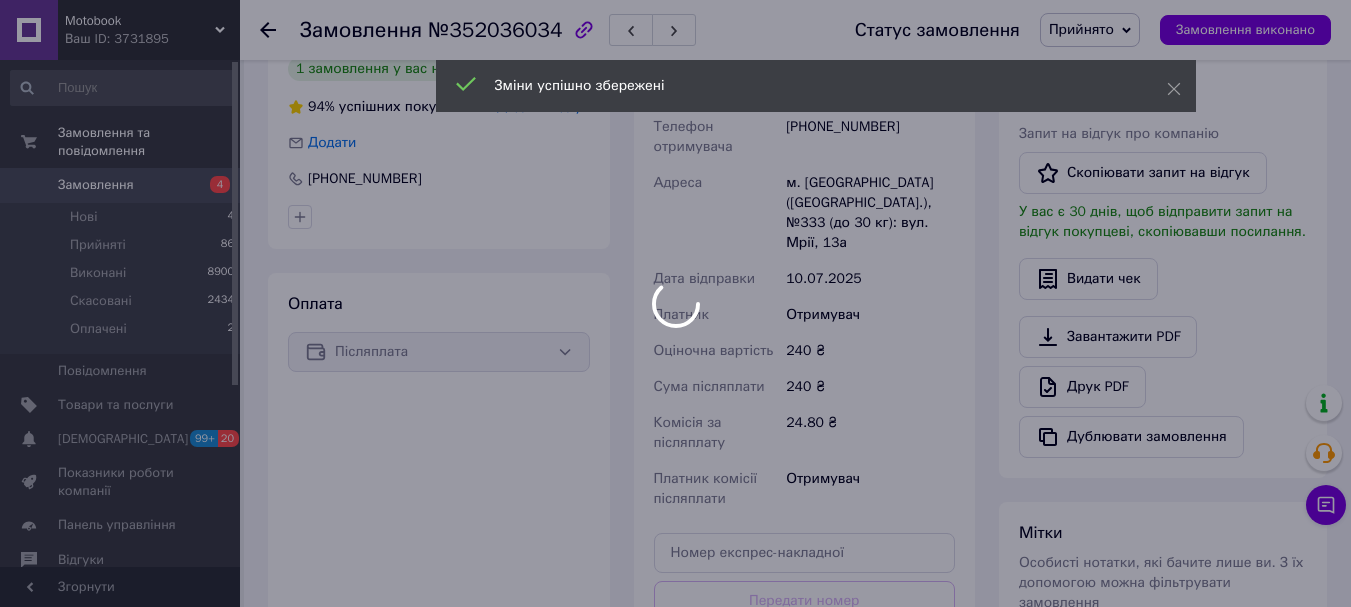 scroll, scrollTop: 592, scrollLeft: 0, axis: vertical 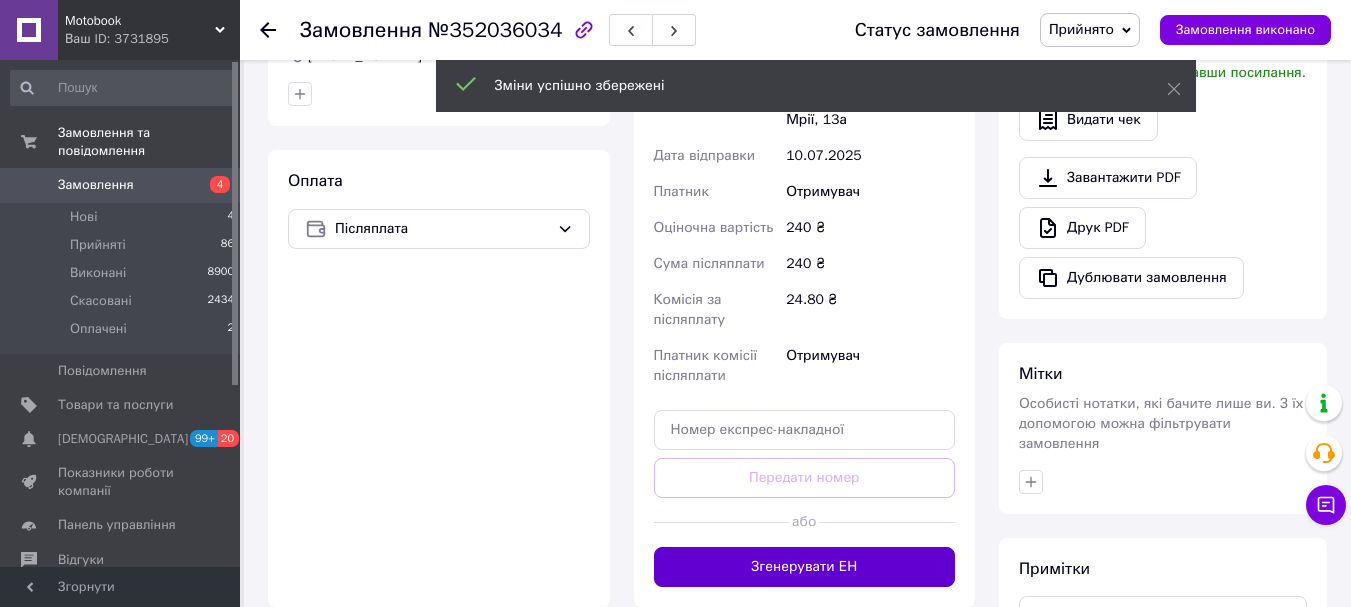 click on "Згенерувати ЕН" at bounding box center [805, 567] 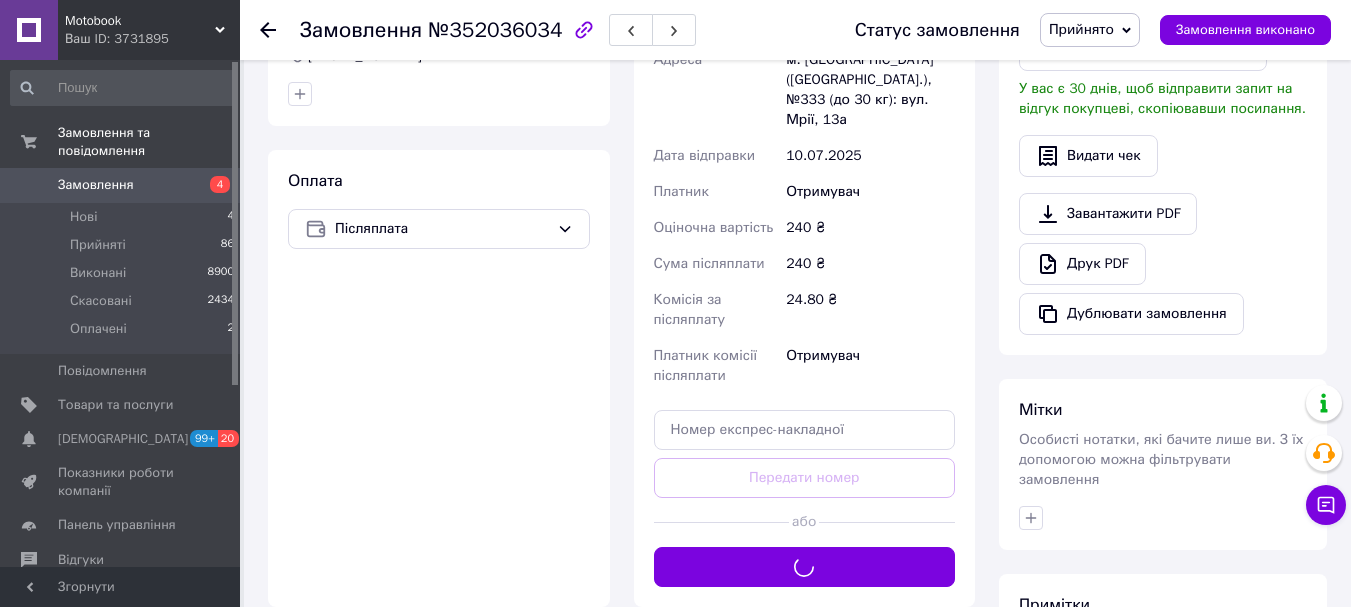 click on "Замовлення" at bounding box center (96, 185) 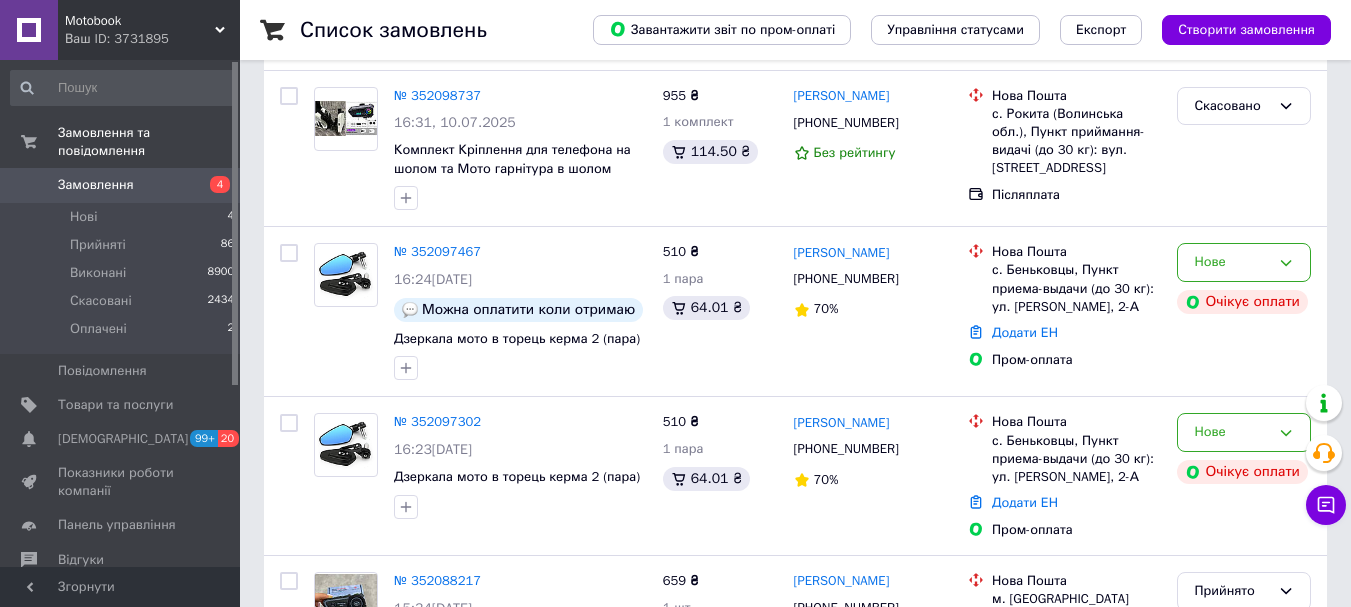 scroll, scrollTop: 100, scrollLeft: 0, axis: vertical 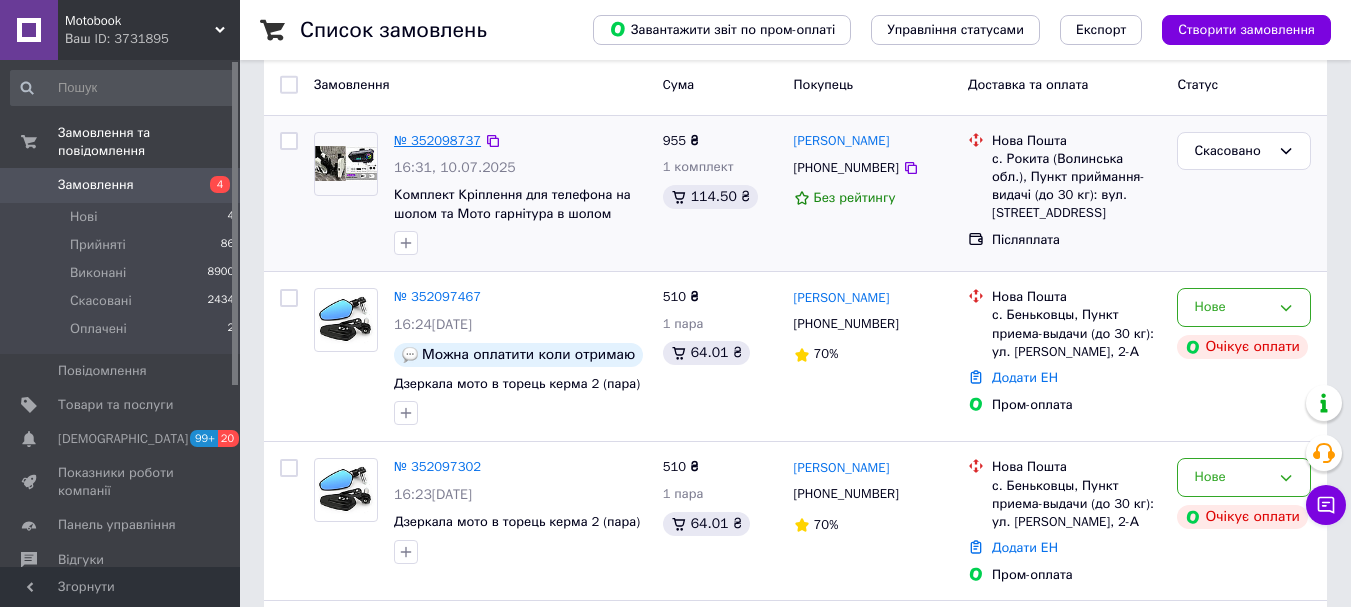 click on "№ 352098737" at bounding box center (437, 140) 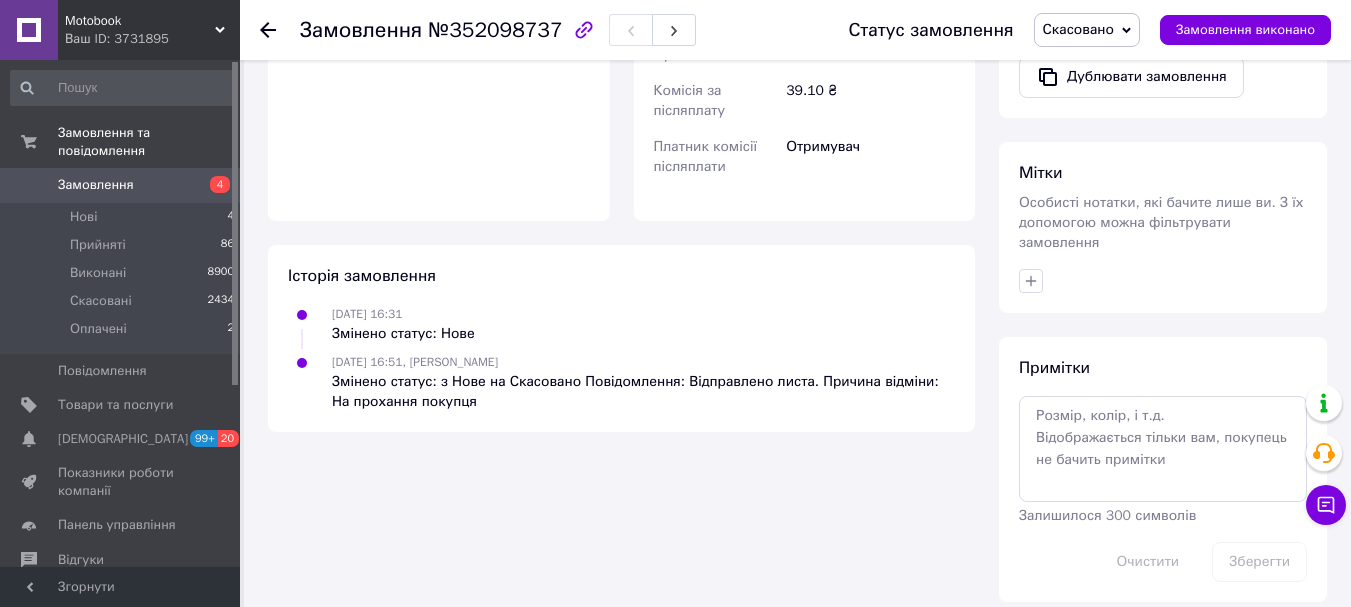scroll, scrollTop: 341, scrollLeft: 0, axis: vertical 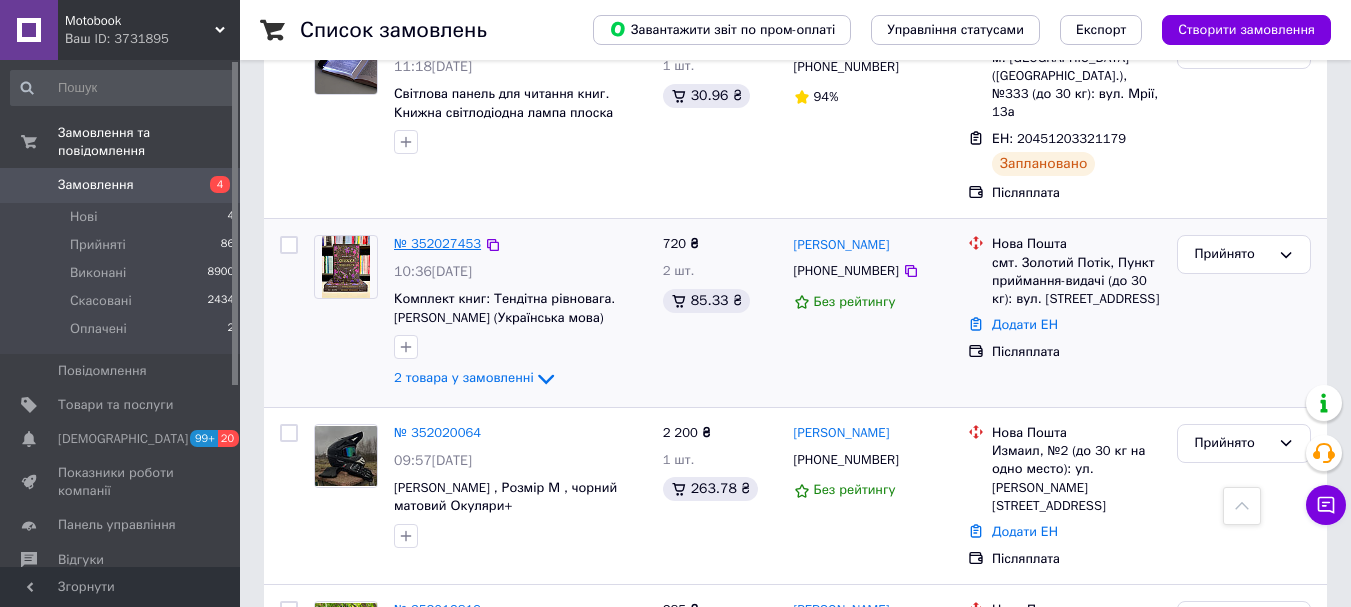 click on "№ 352027453" at bounding box center (437, 243) 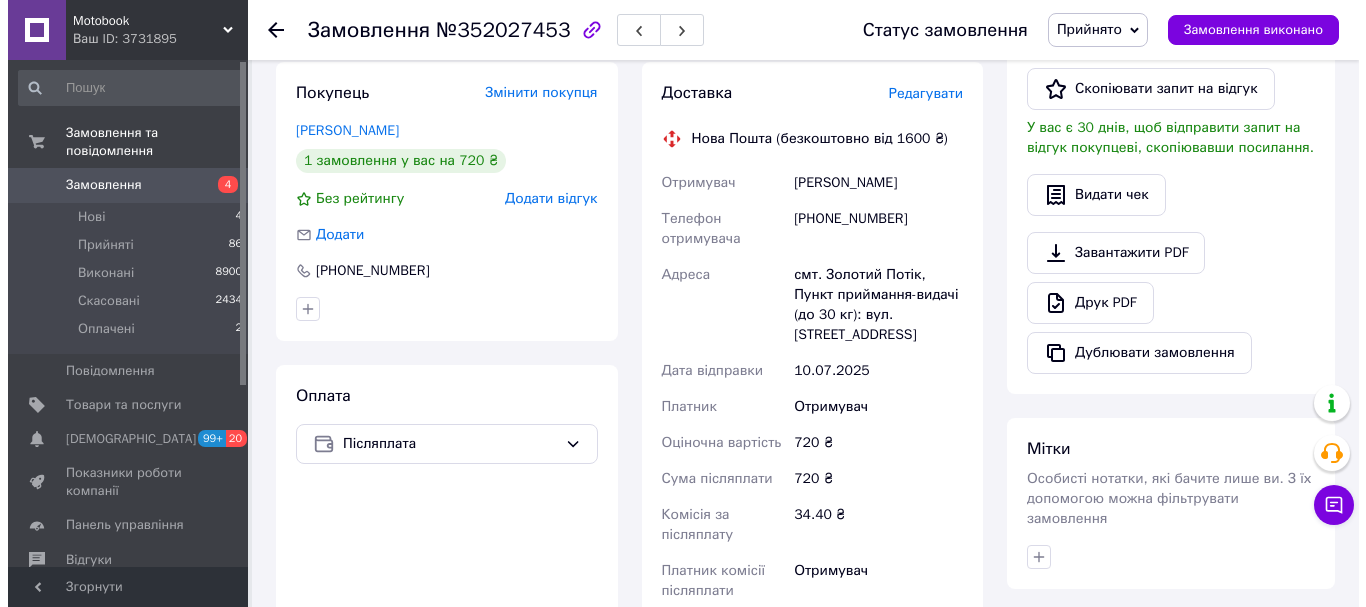 scroll, scrollTop: 292, scrollLeft: 0, axis: vertical 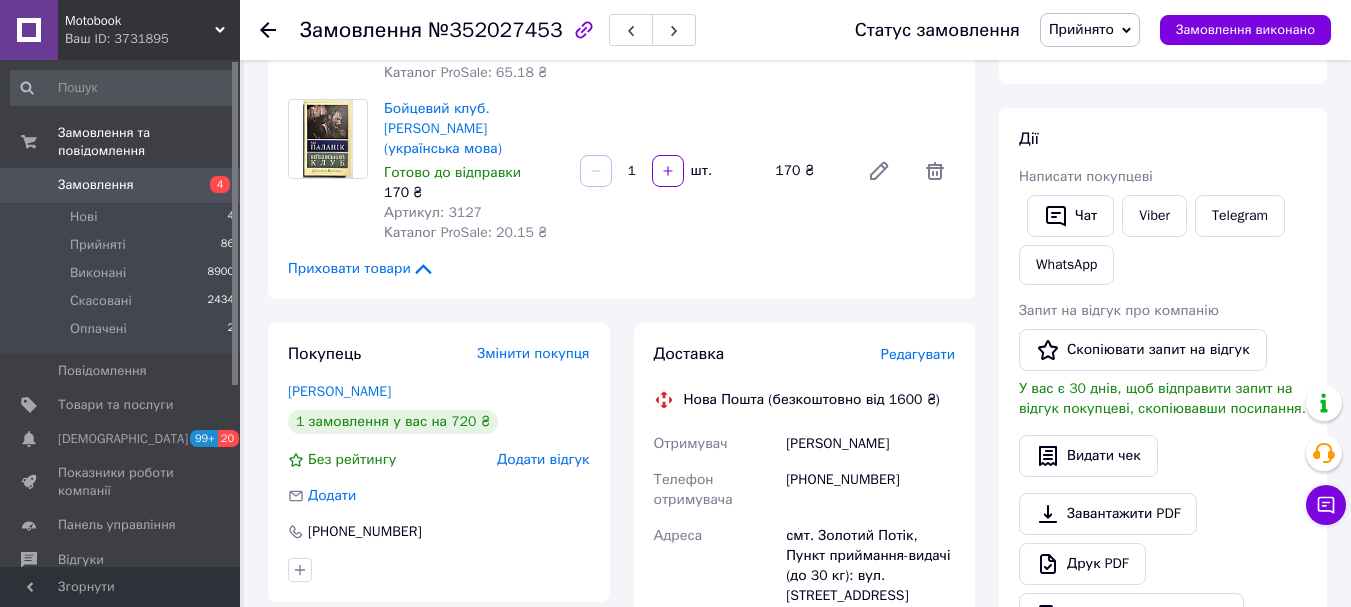 click on "Редагувати" at bounding box center (918, 354) 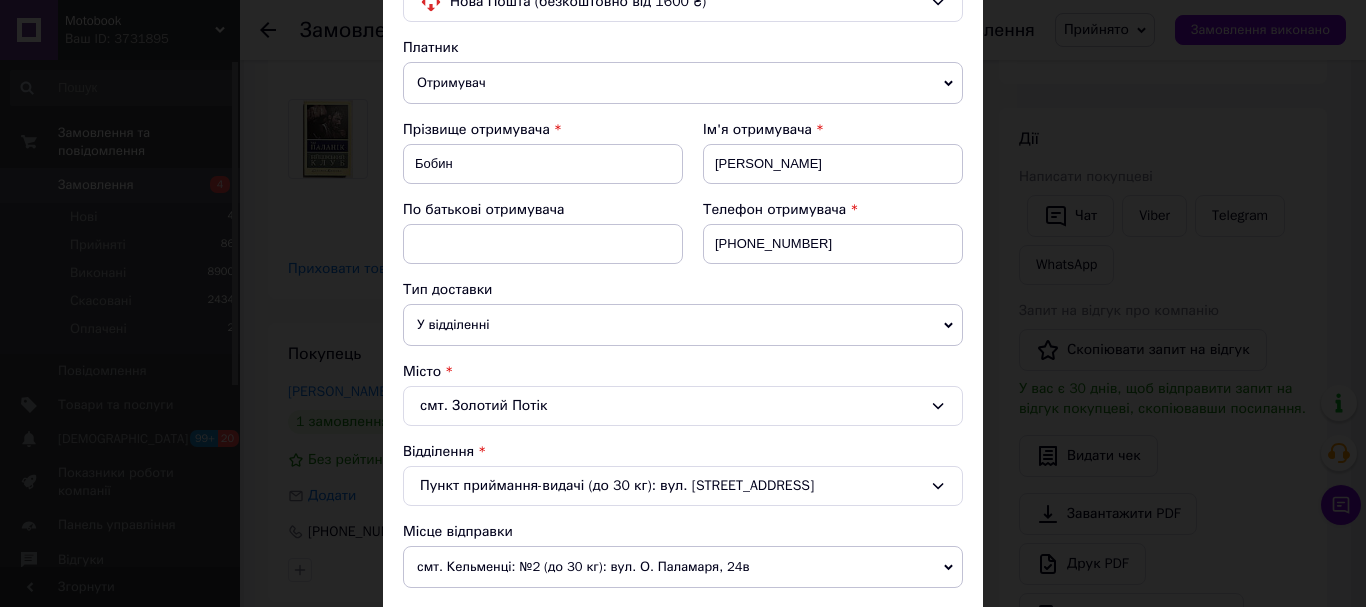 scroll, scrollTop: 500, scrollLeft: 0, axis: vertical 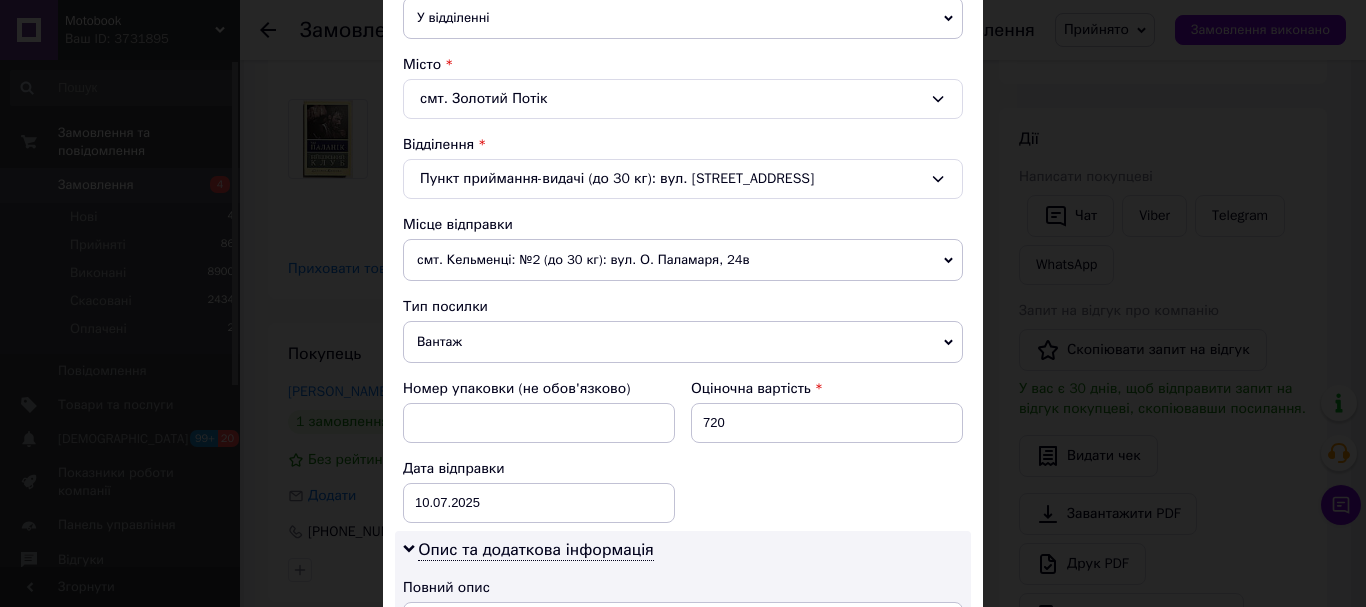 click on "Вантаж" at bounding box center [683, 342] 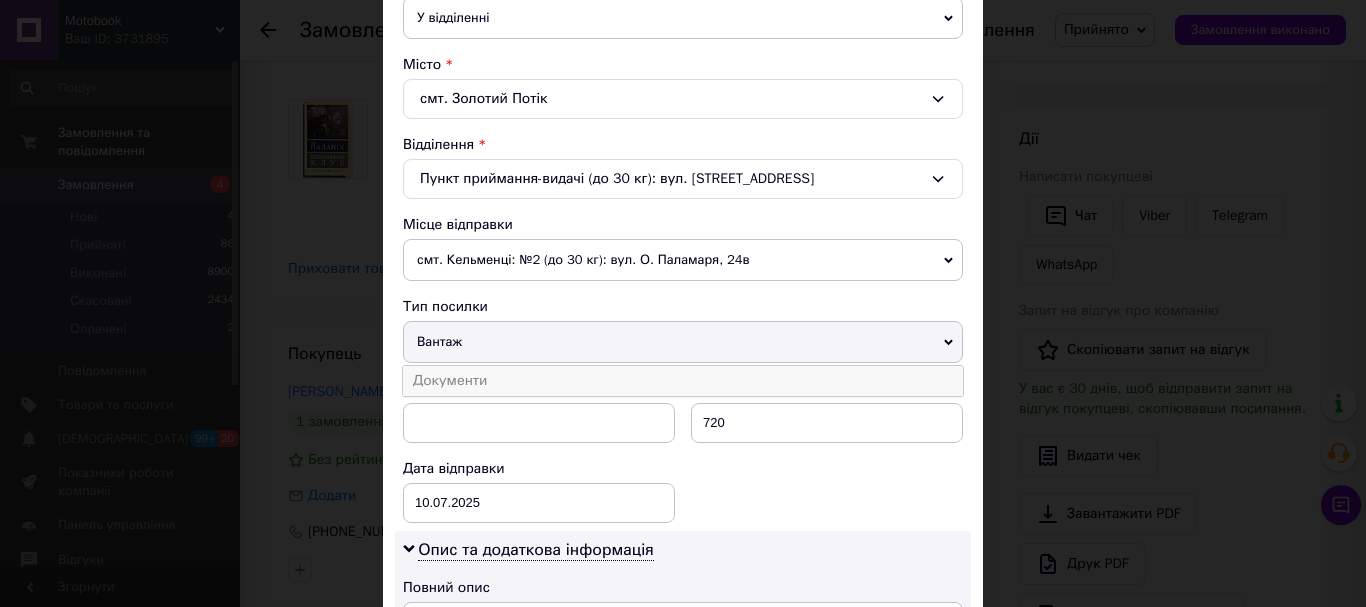 click on "Документи" at bounding box center (683, 381) 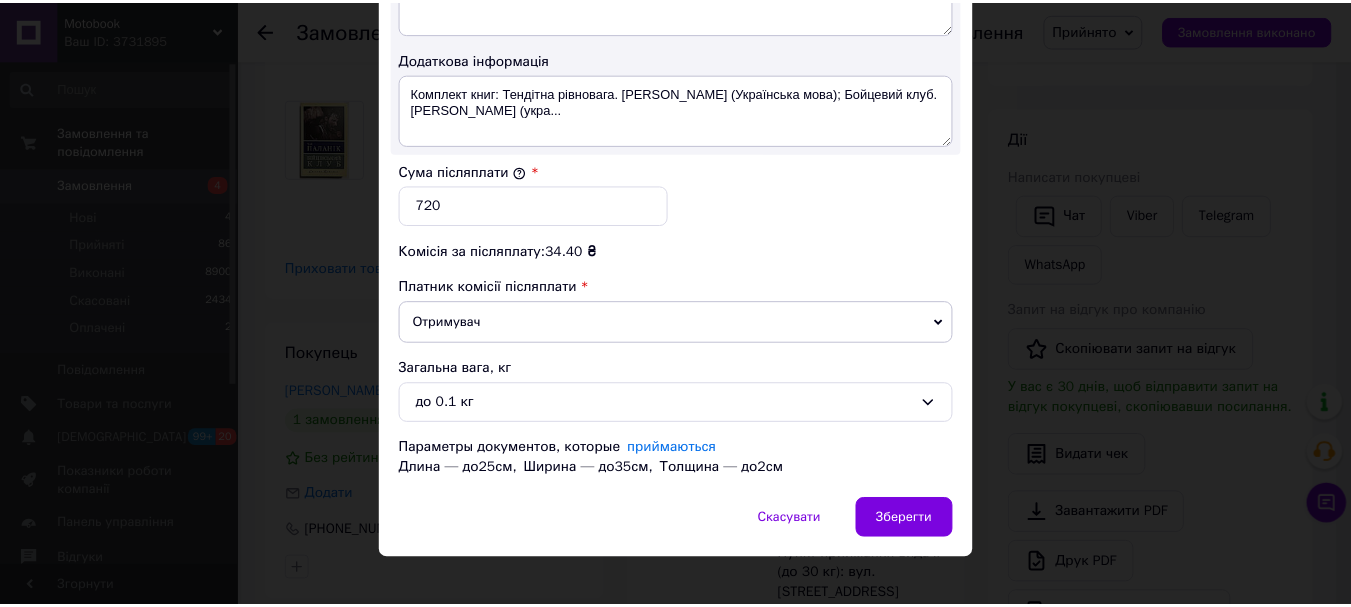 scroll, scrollTop: 1163, scrollLeft: 0, axis: vertical 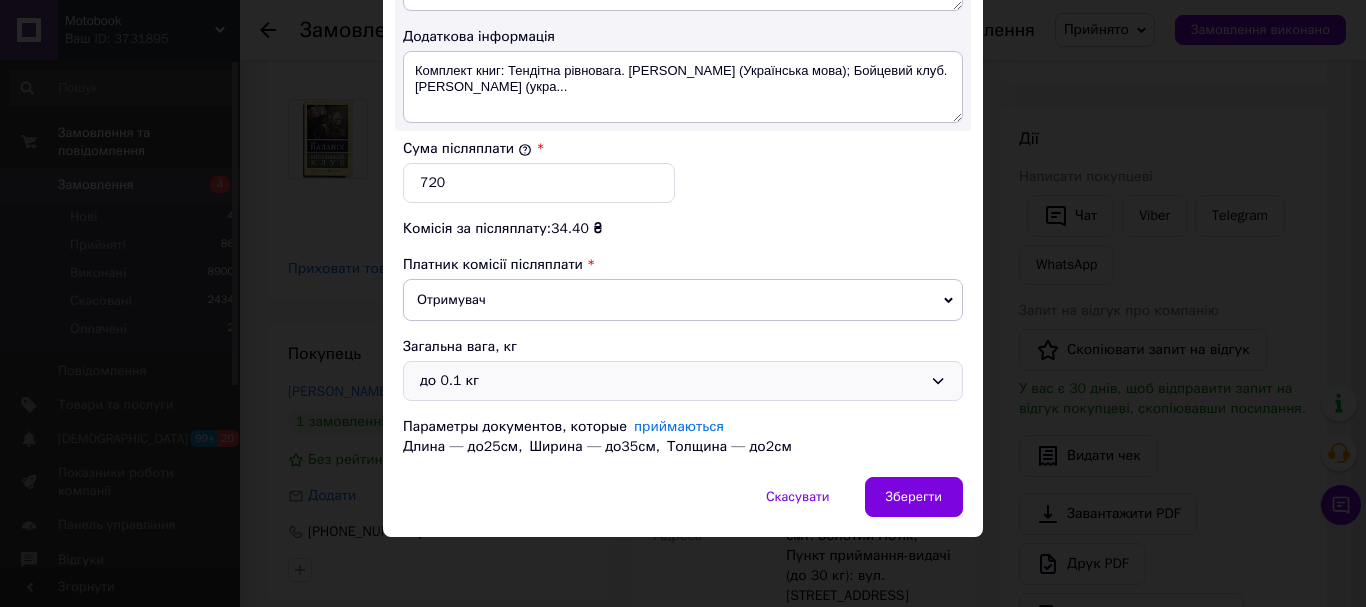 drag, startPoint x: 455, startPoint y: 357, endPoint x: 454, endPoint y: 375, distance: 18.027756 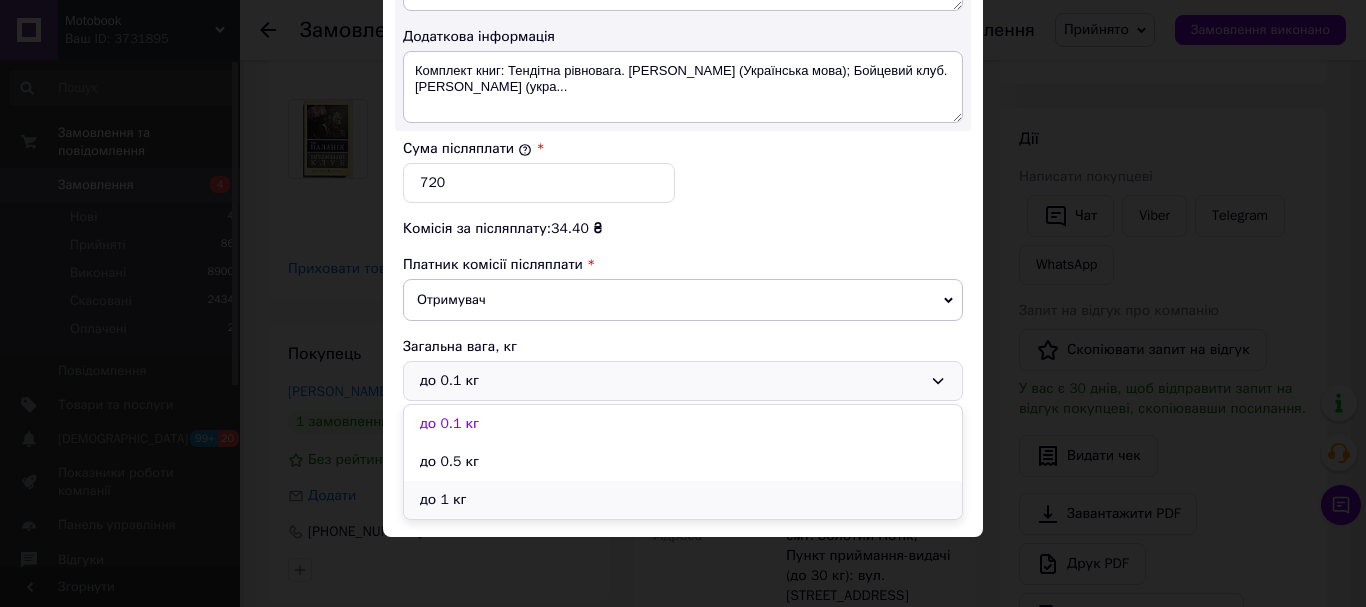 click on "до 1 кг" at bounding box center (683, 500) 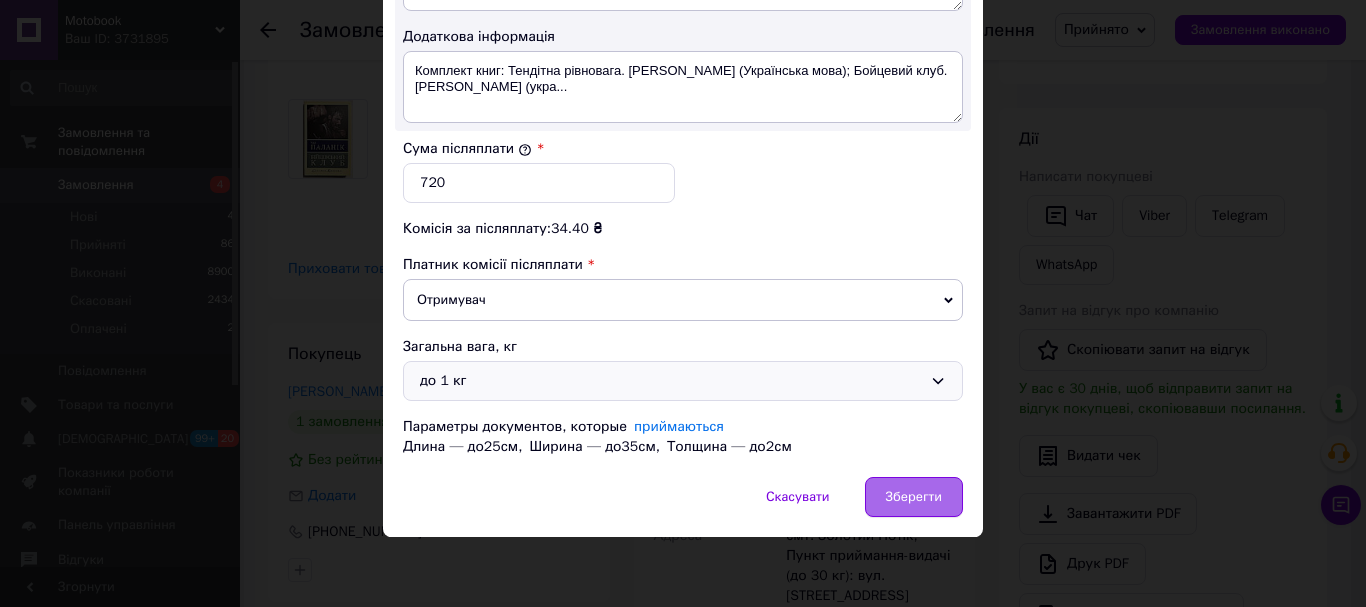 click on "Зберегти" at bounding box center [914, 497] 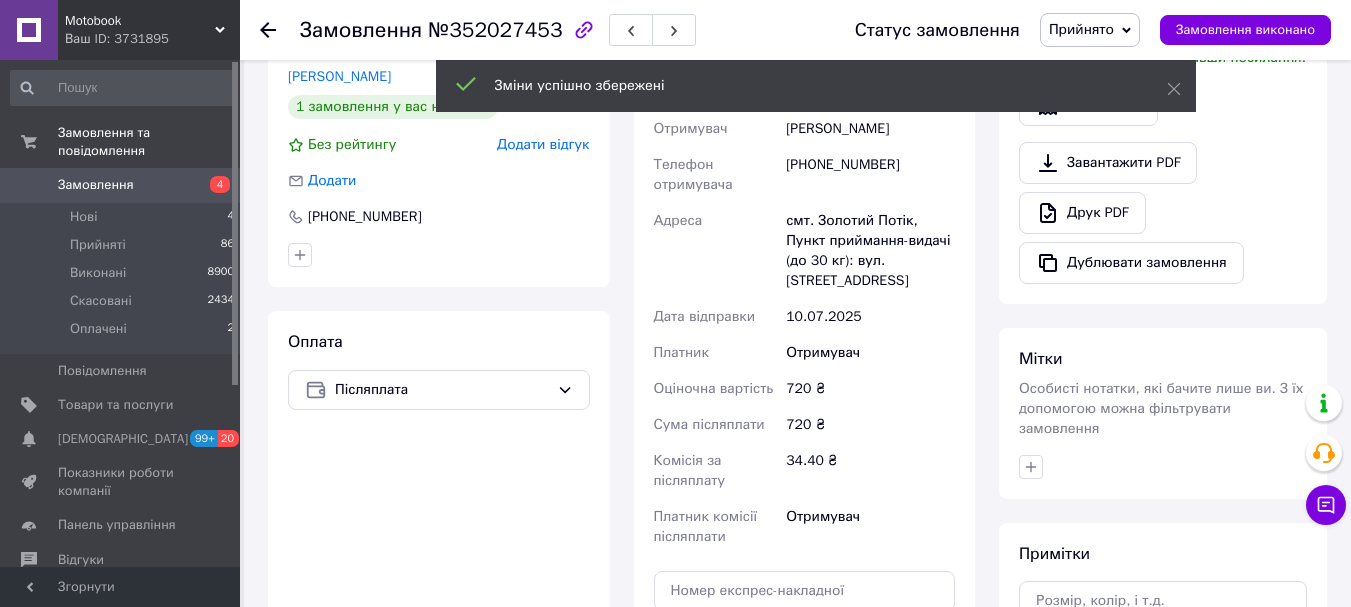 scroll, scrollTop: 792, scrollLeft: 0, axis: vertical 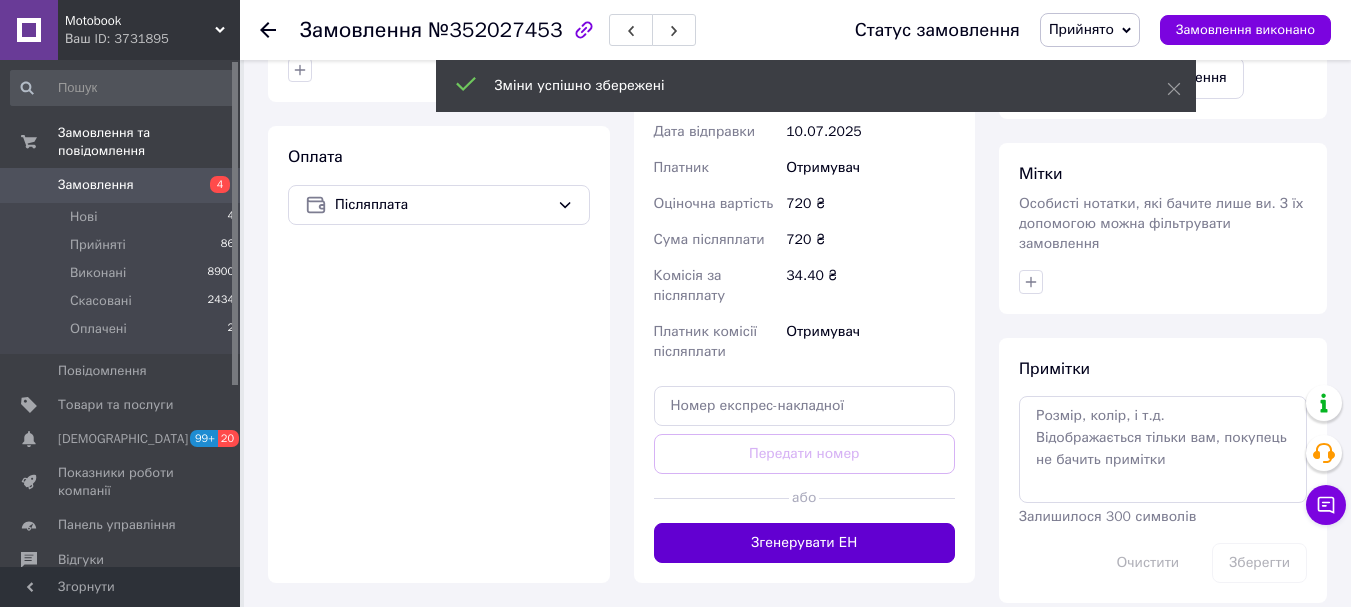 click on "Згенерувати ЕН" at bounding box center (805, 543) 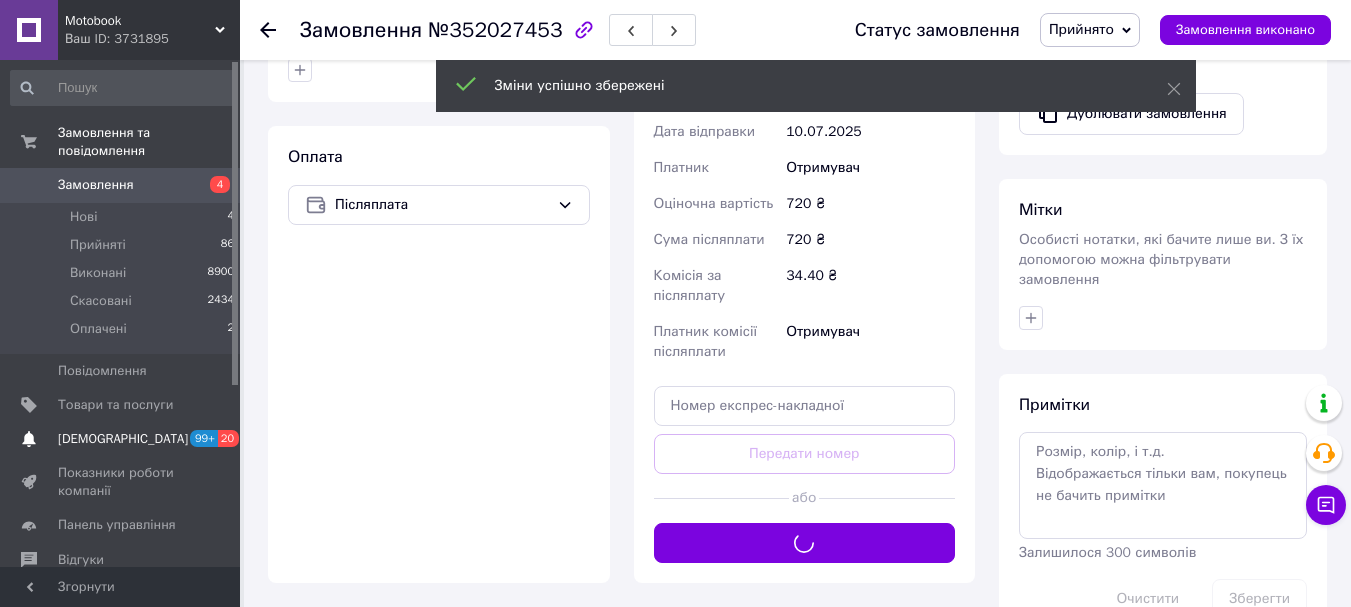 click on "[DEMOGRAPHIC_DATA]" at bounding box center (121, 439) 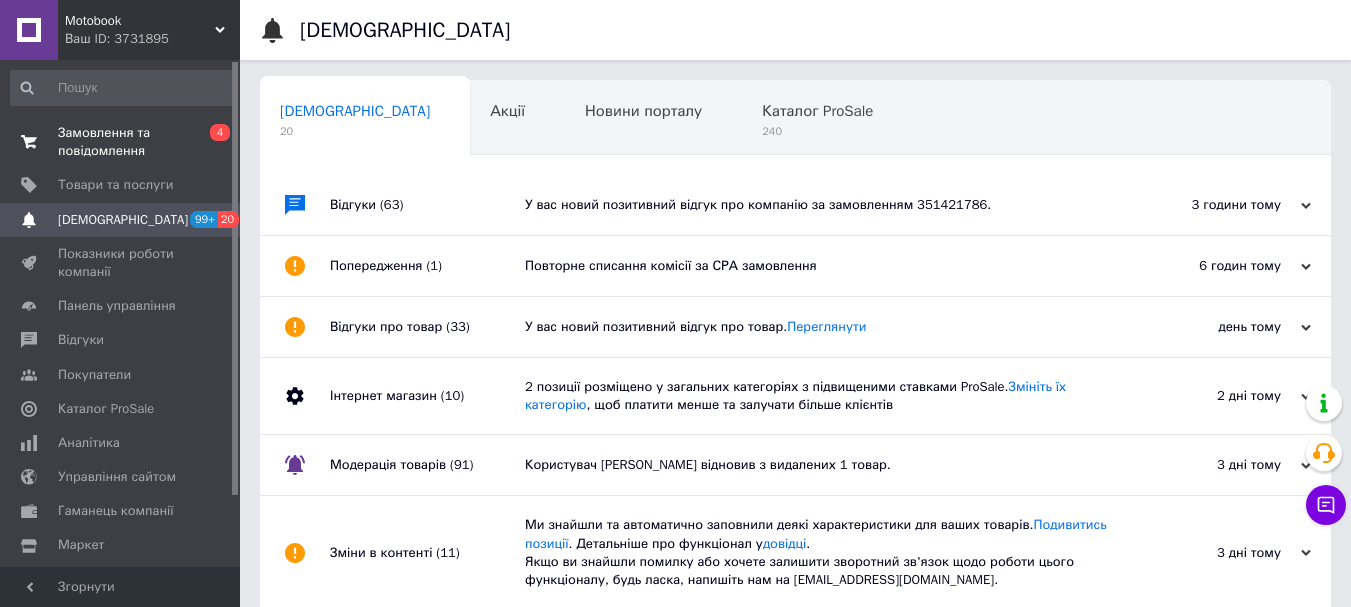 click on "Замовлення та повідомлення" at bounding box center [121, 142] 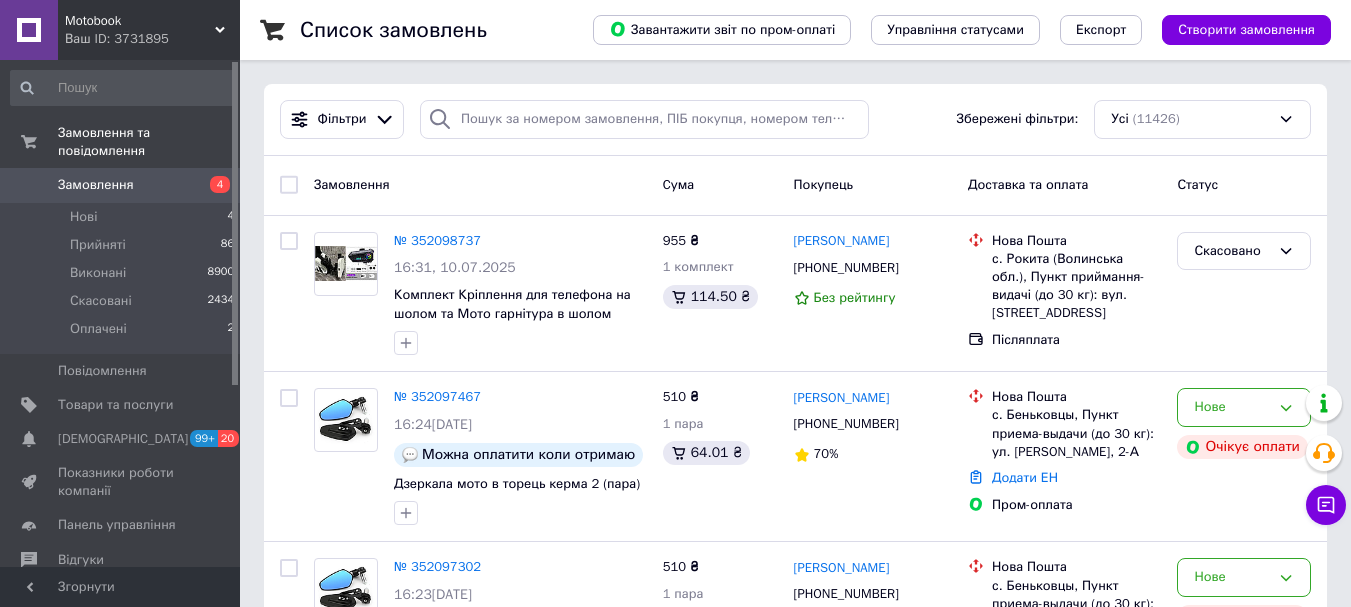 scroll, scrollTop: 3355, scrollLeft: 0, axis: vertical 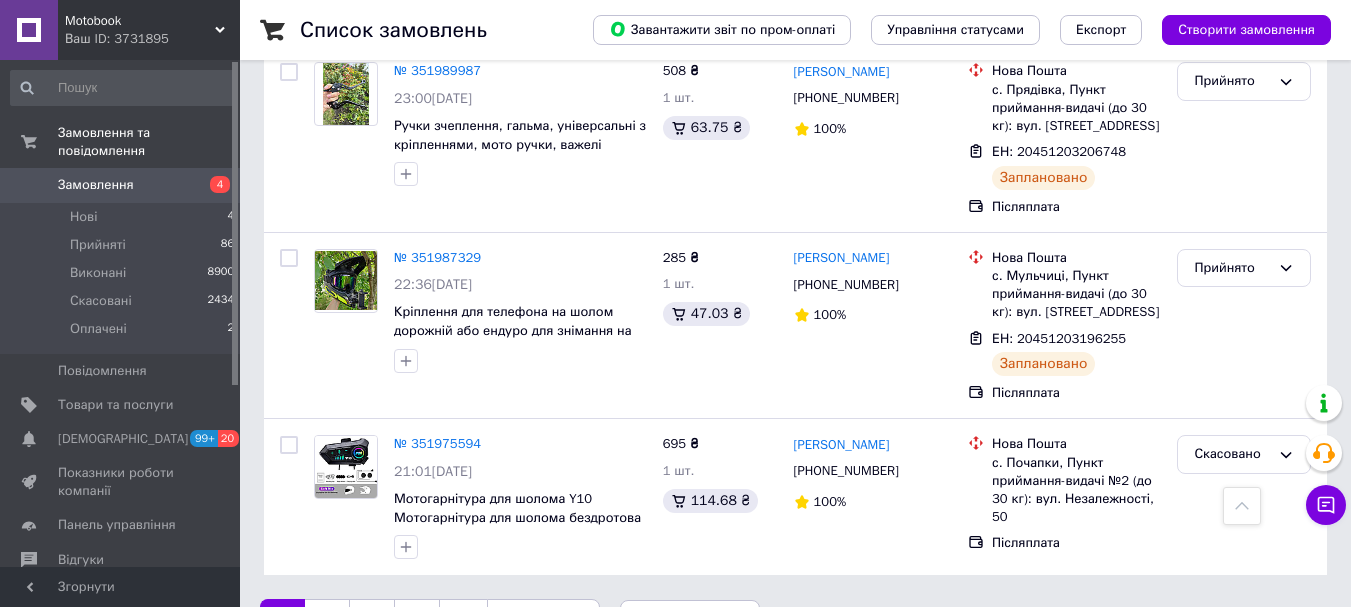 click on "2" at bounding box center (327, 620) 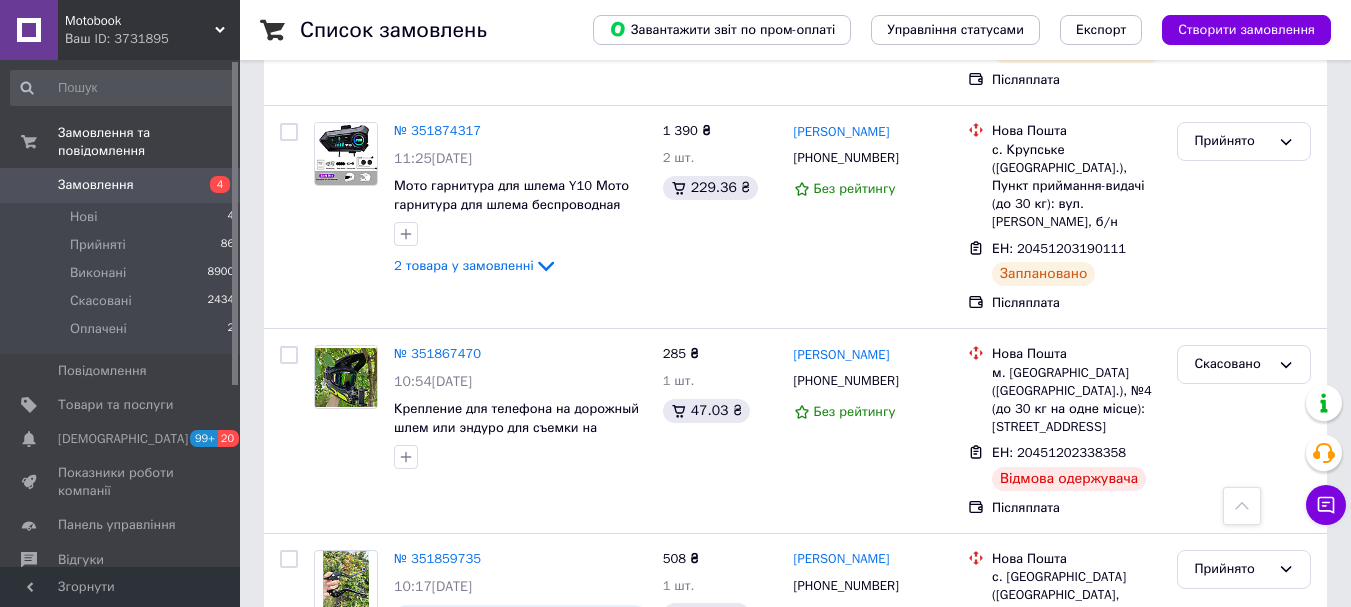 scroll, scrollTop: 3400, scrollLeft: 0, axis: vertical 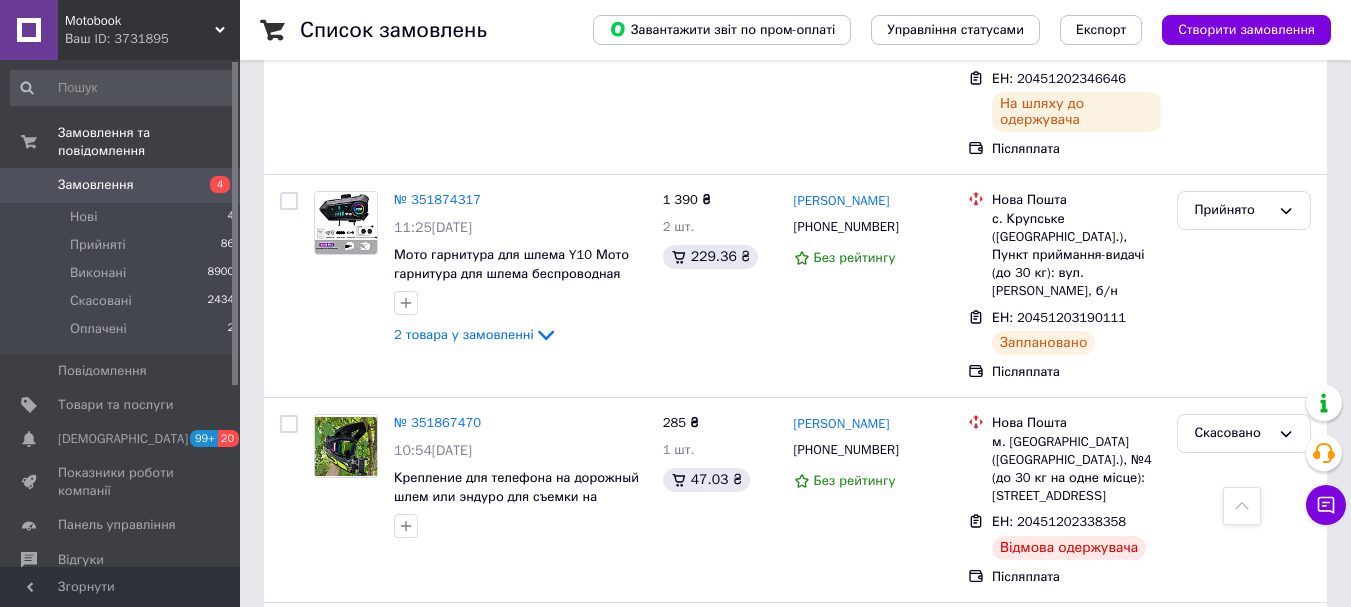 click on "Замовлення" at bounding box center [121, 185] 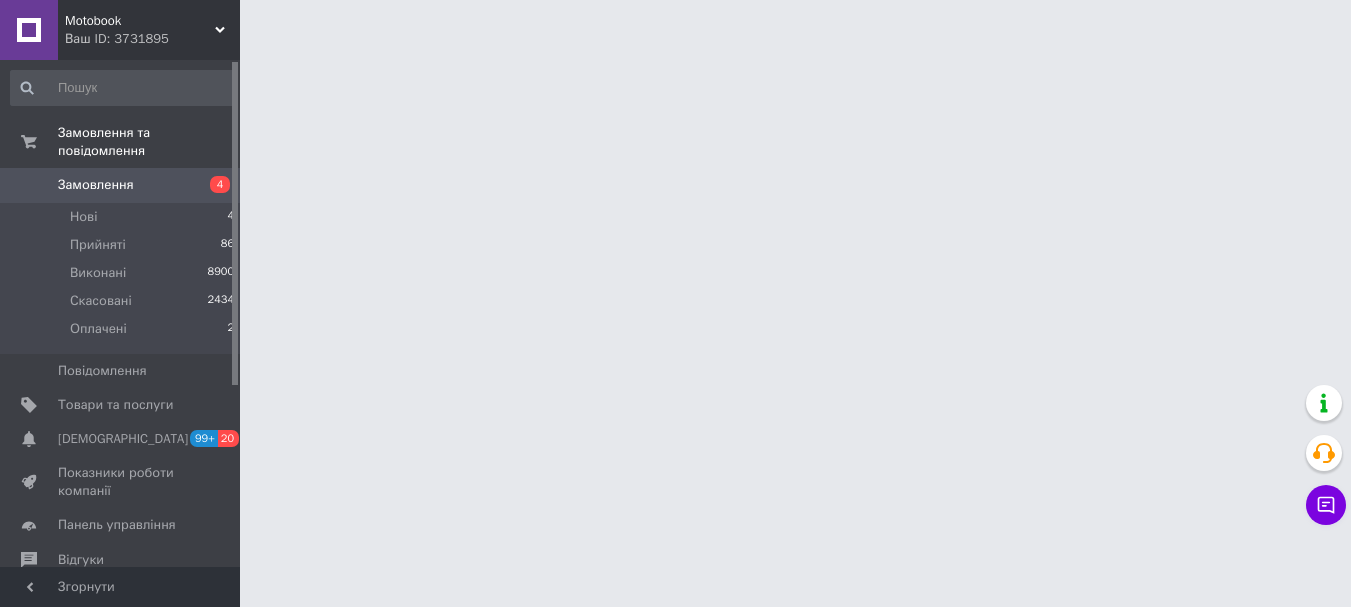 scroll, scrollTop: 0, scrollLeft: 0, axis: both 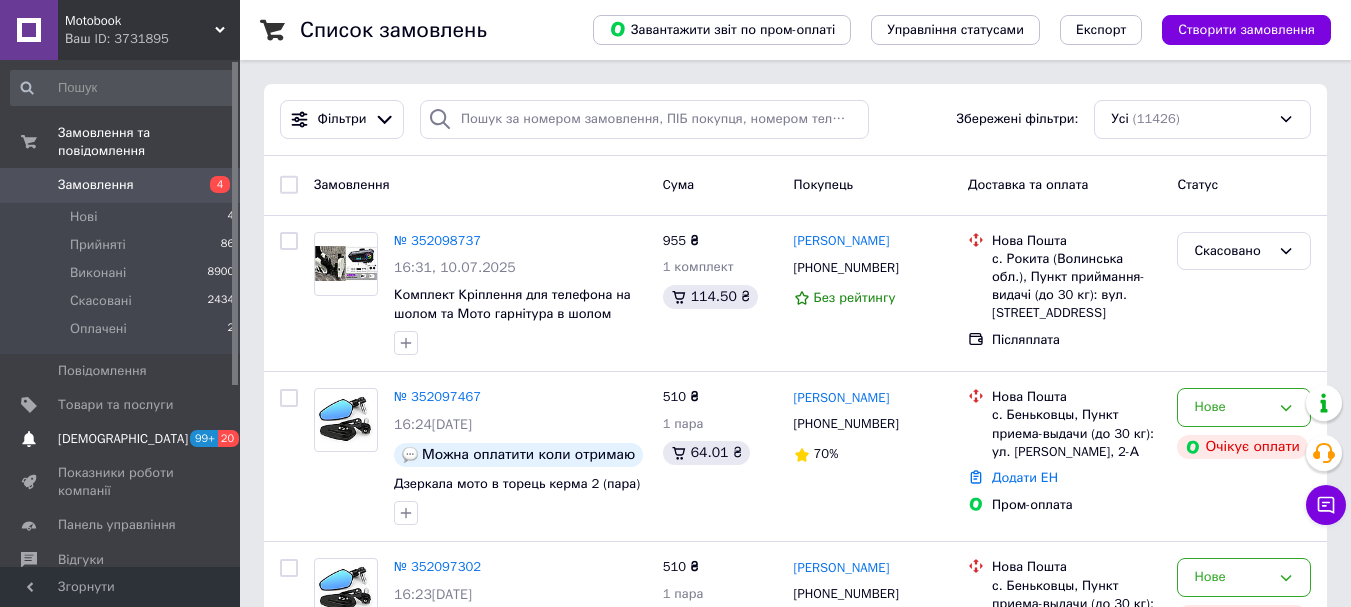 click on "[DEMOGRAPHIC_DATA]" at bounding box center (121, 439) 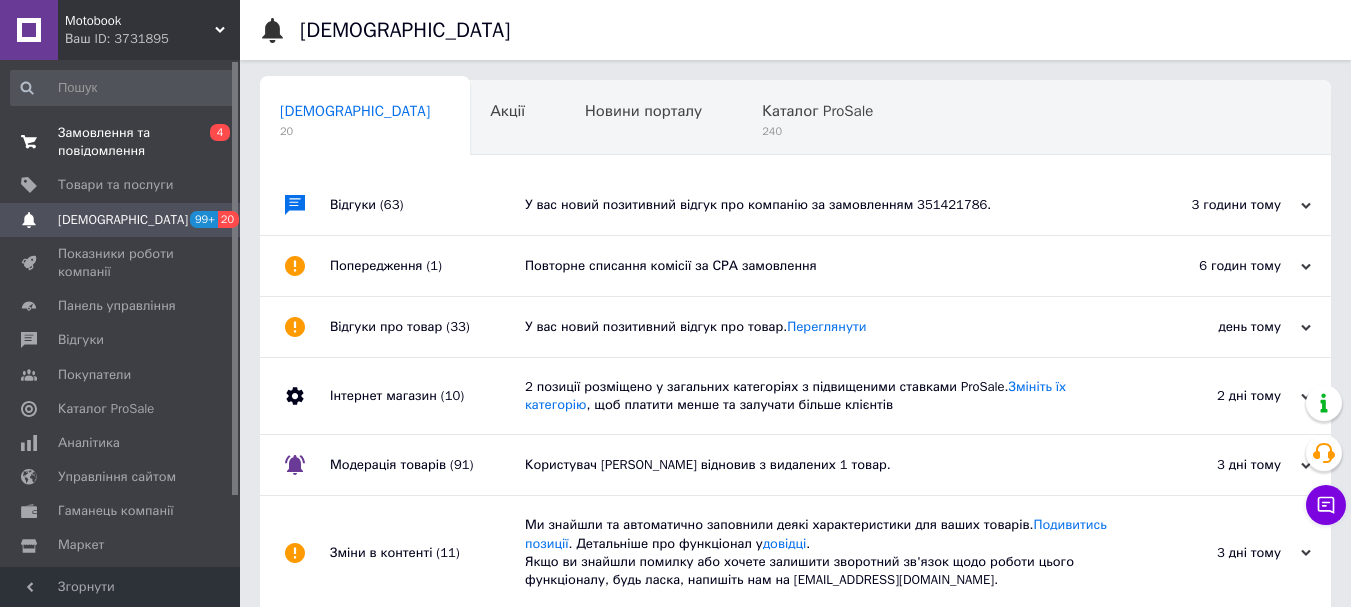 click on "Замовлення та повідомлення" at bounding box center [121, 142] 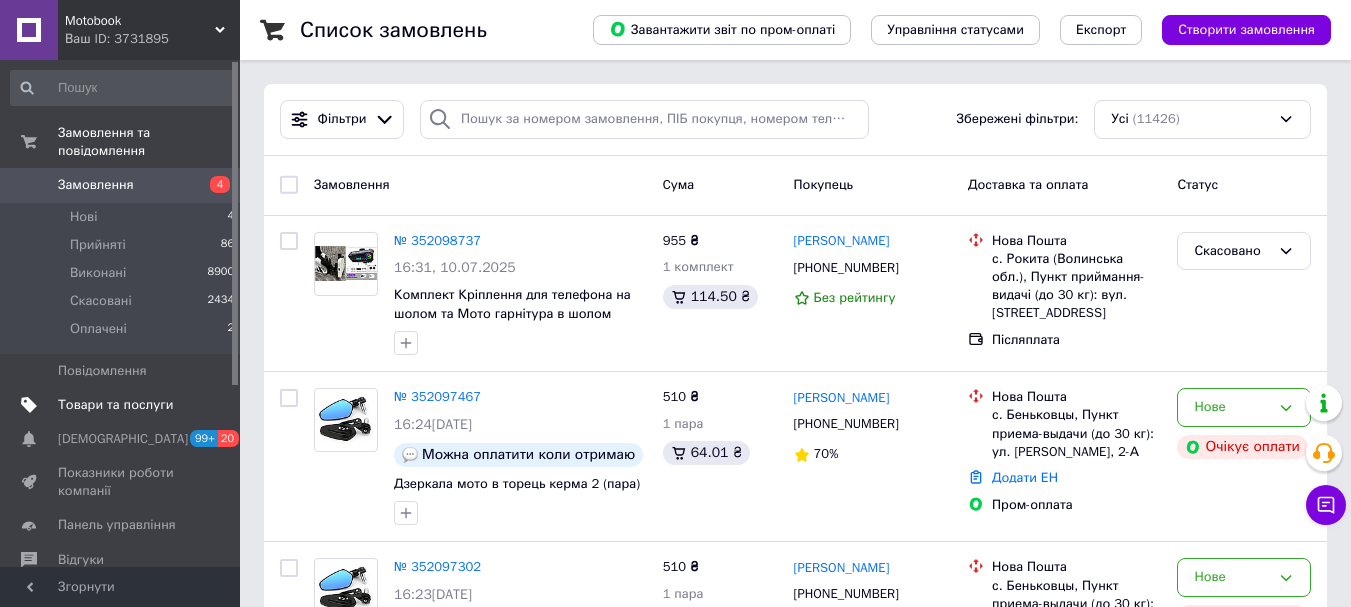 click on "Товари та послуги" at bounding box center [121, 405] 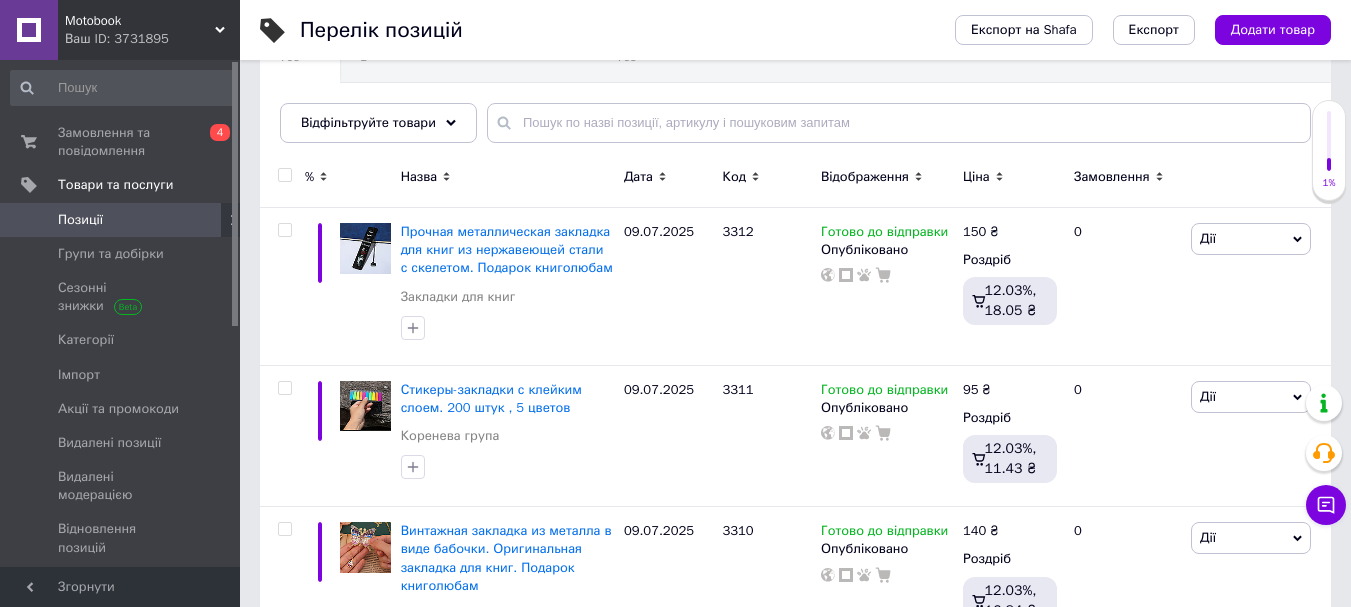 scroll, scrollTop: 200, scrollLeft: 0, axis: vertical 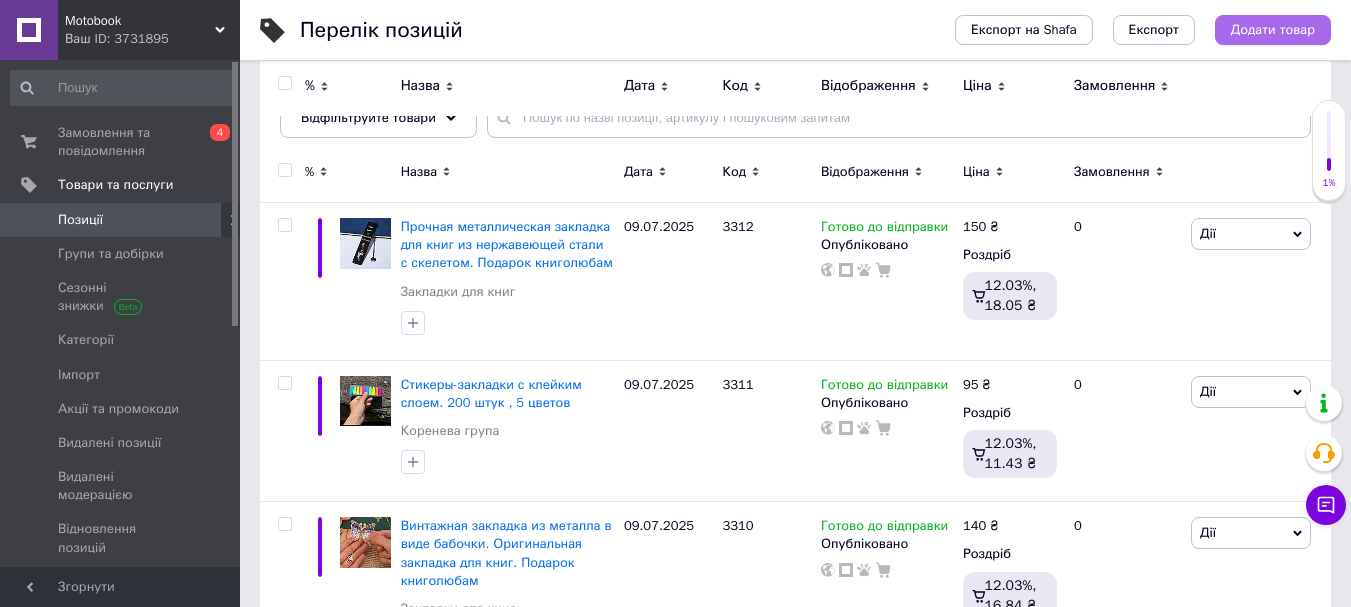 click on "Додати товар" at bounding box center (1273, 30) 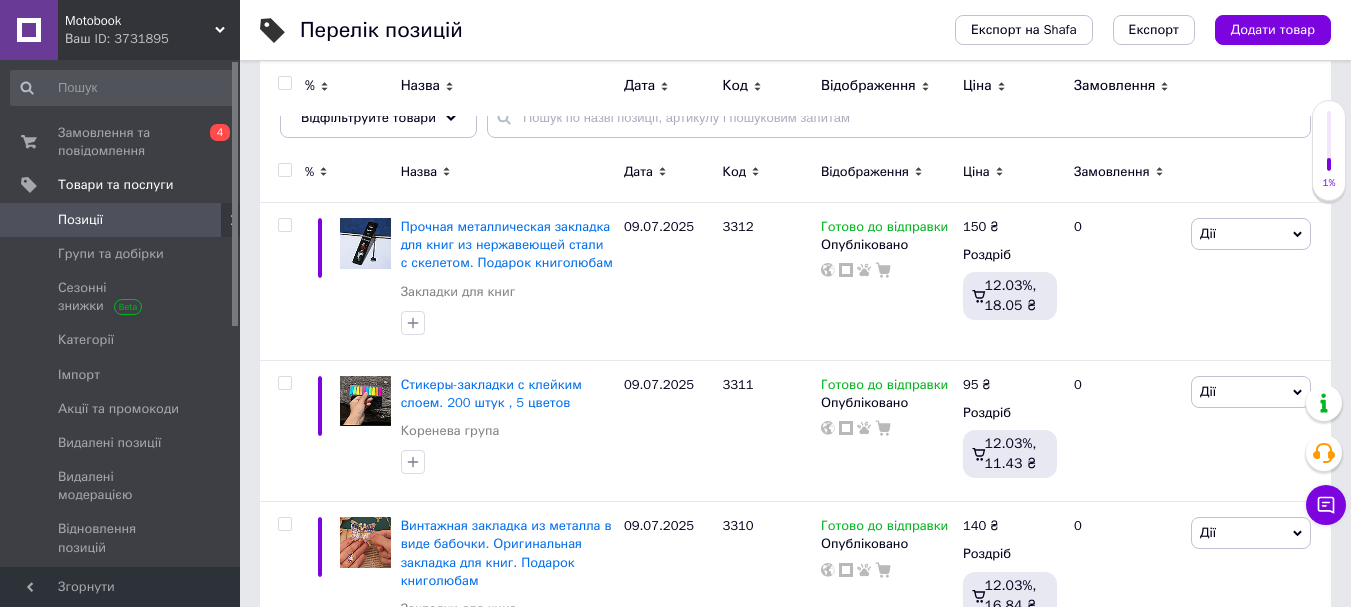 scroll, scrollTop: 0, scrollLeft: 0, axis: both 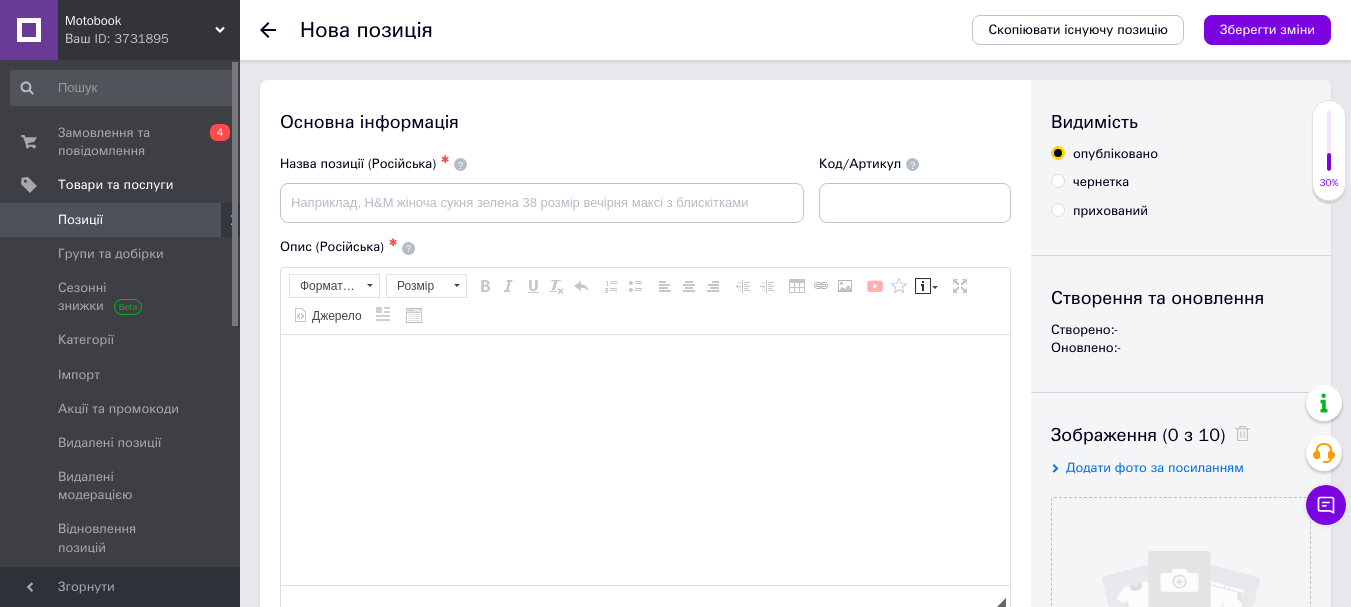 click on "Код/Артикул" at bounding box center [915, 189] 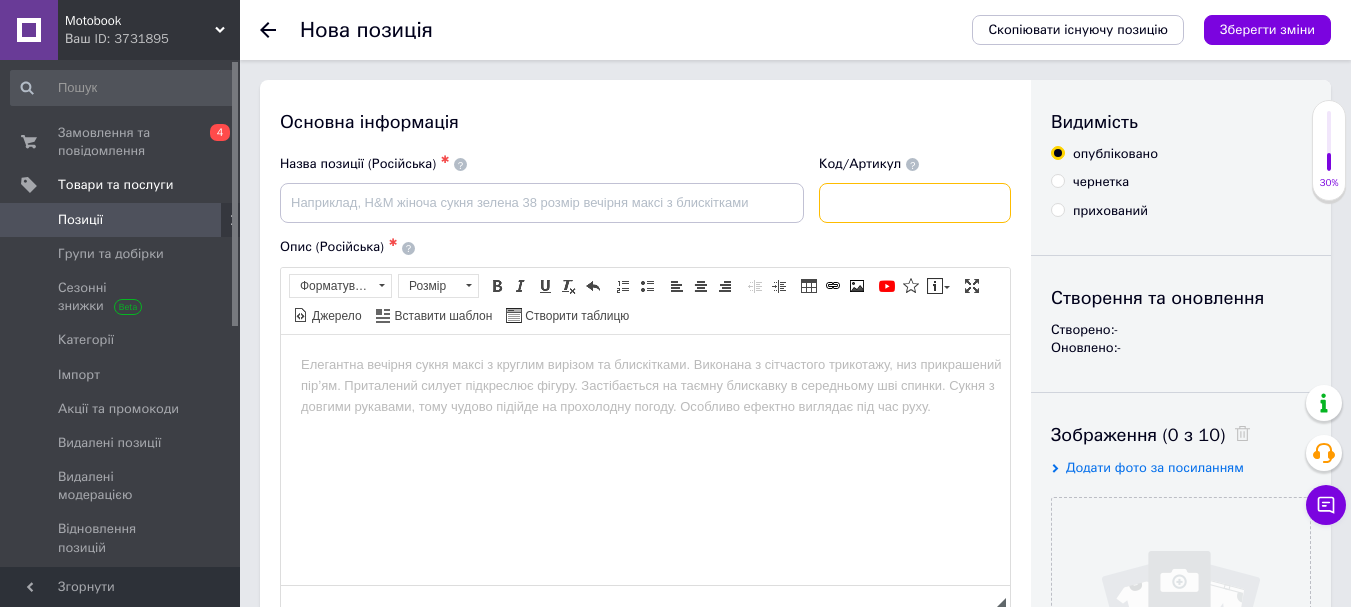 scroll, scrollTop: 0, scrollLeft: 0, axis: both 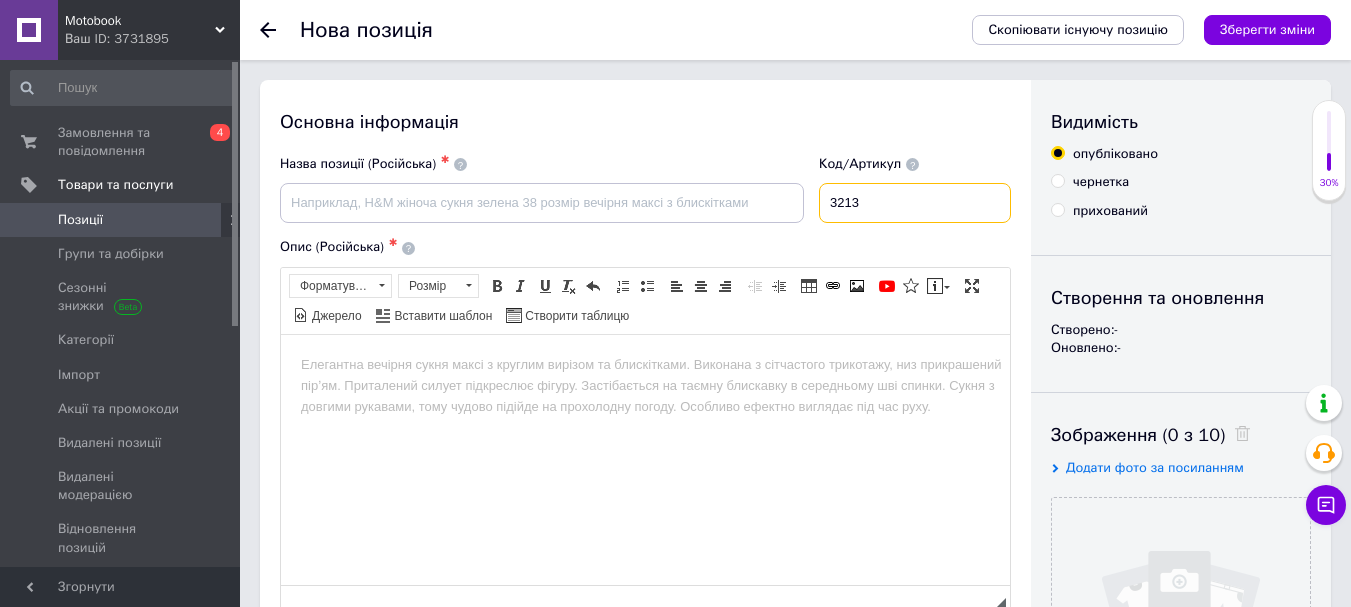 type on "3213" 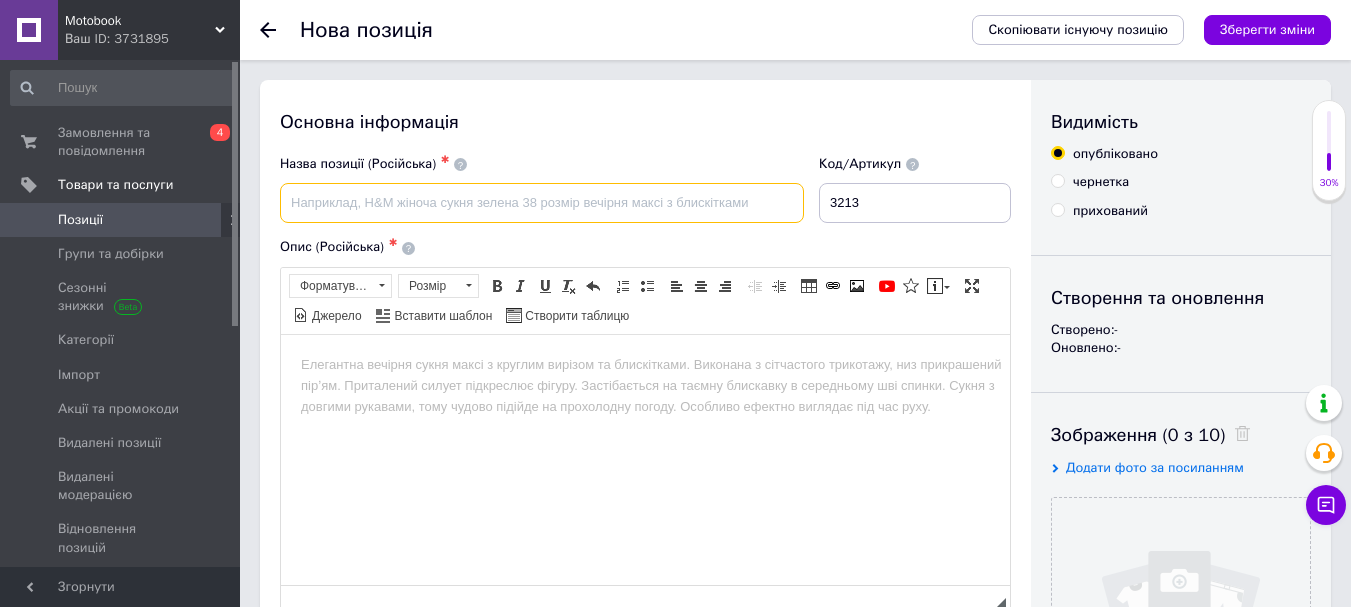 click at bounding box center [542, 203] 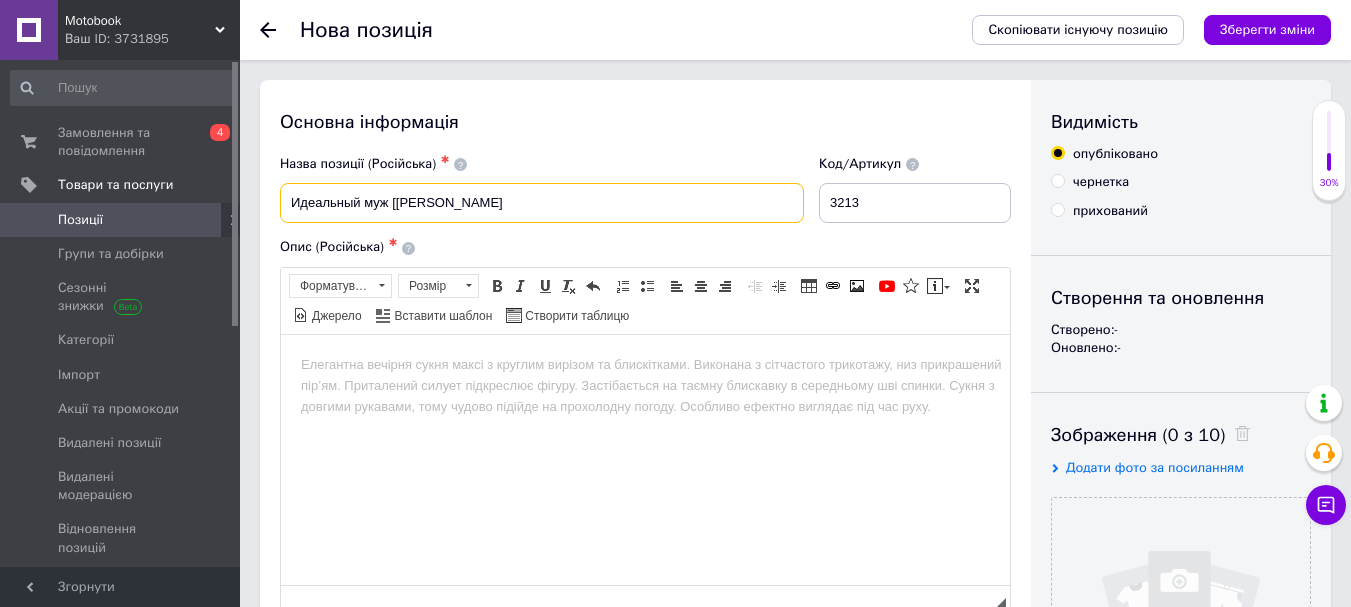 click on "Идеальный муж [Алексис Холл" at bounding box center [542, 203] 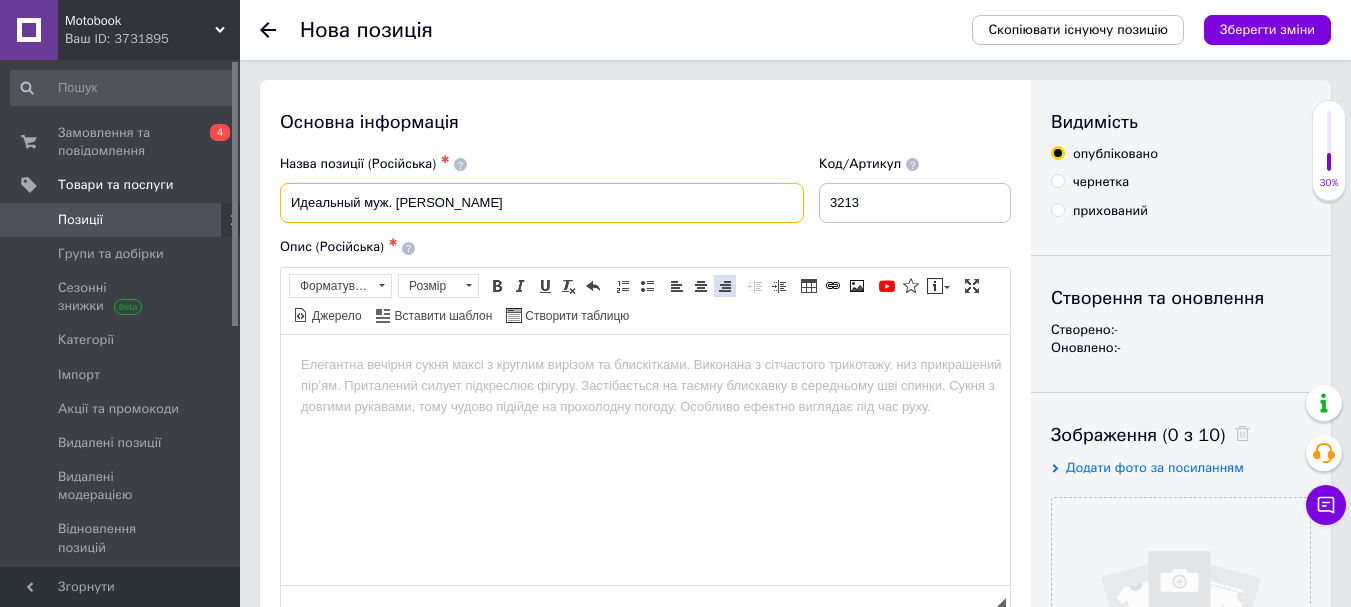paste on "ва года назад Люк О'Доннелл и Оливер Блэквуд встретились, притворились, что влюбле" 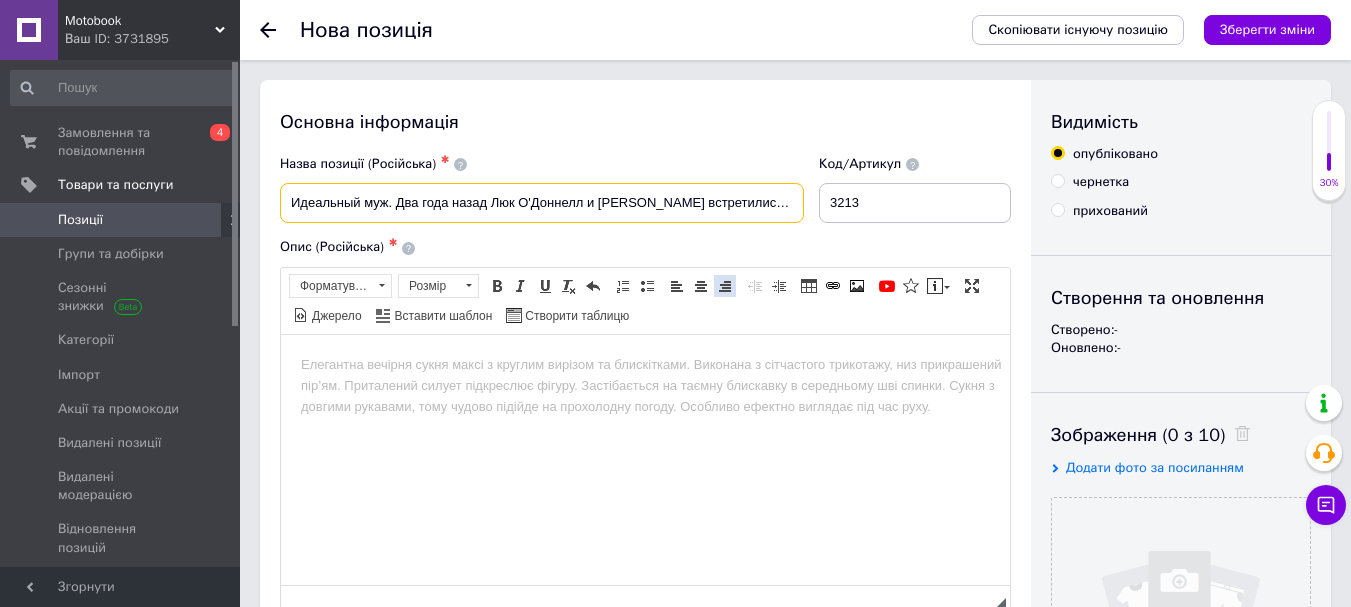 scroll, scrollTop: 0, scrollLeft: 151, axis: horizontal 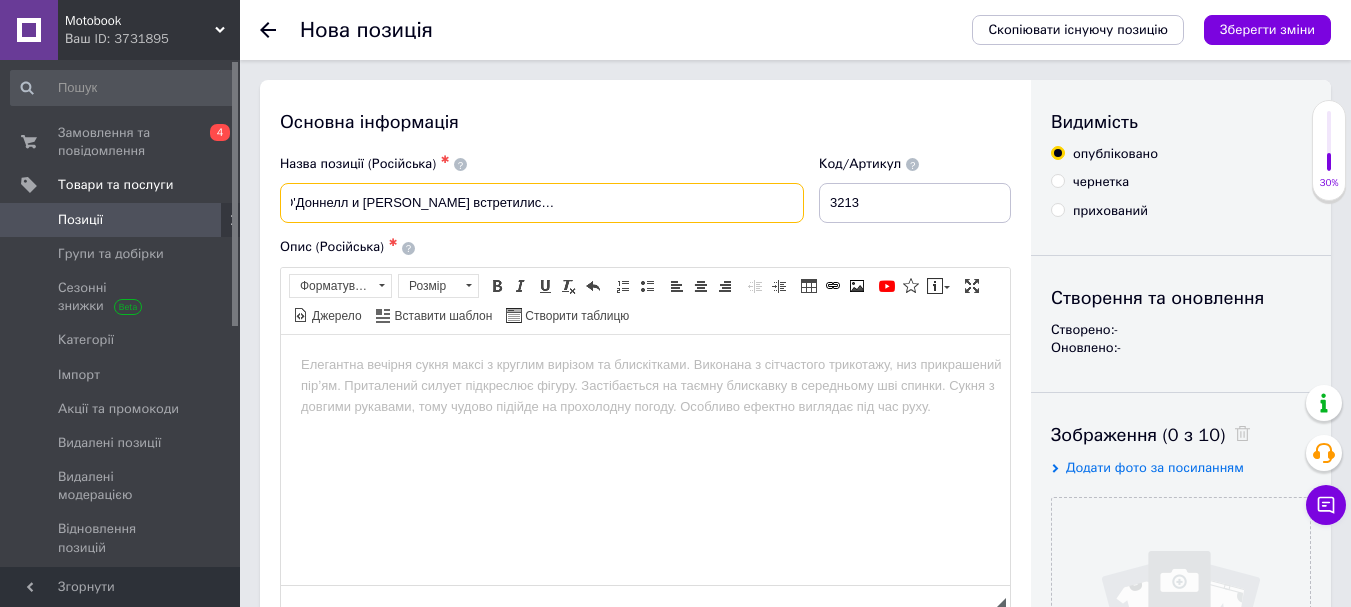 drag, startPoint x: 332, startPoint y: 202, endPoint x: 1160, endPoint y: 202, distance: 828 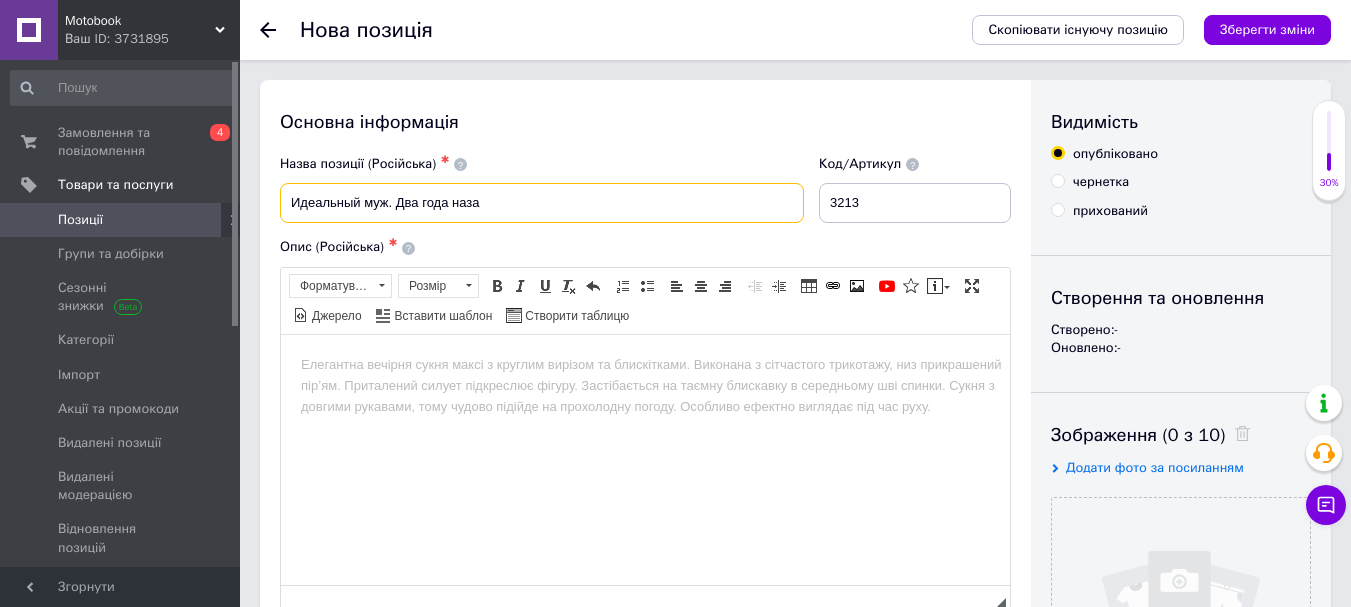 scroll, scrollTop: 0, scrollLeft: 0, axis: both 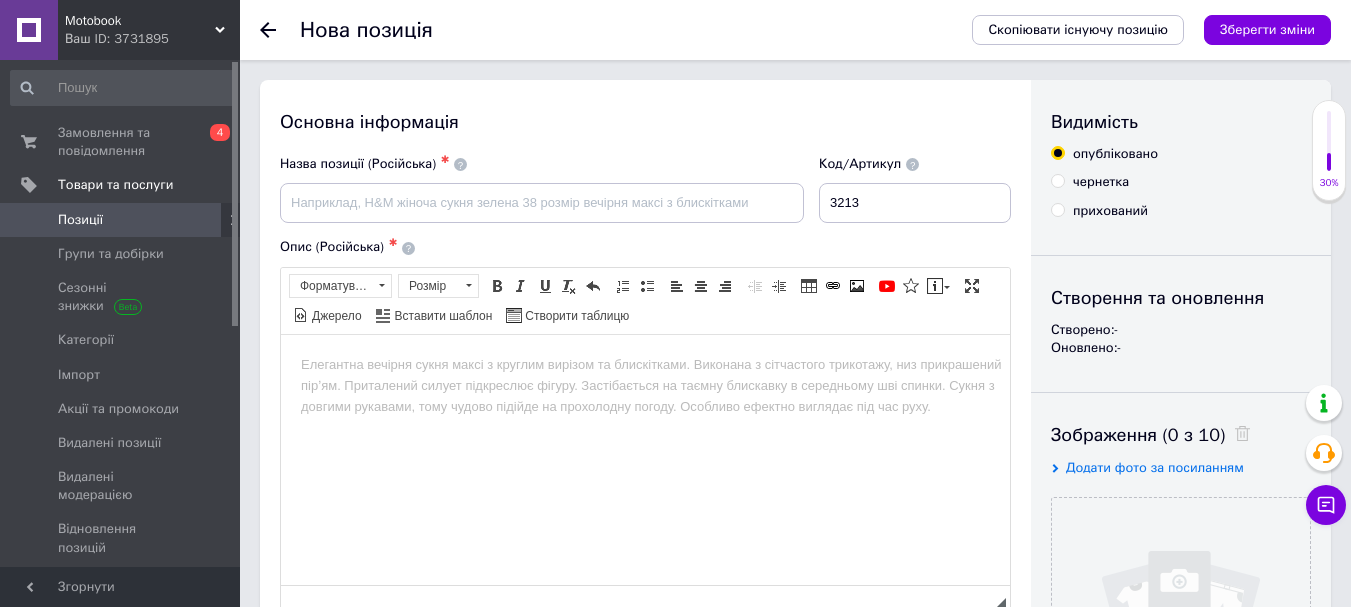 click at bounding box center [645, 364] 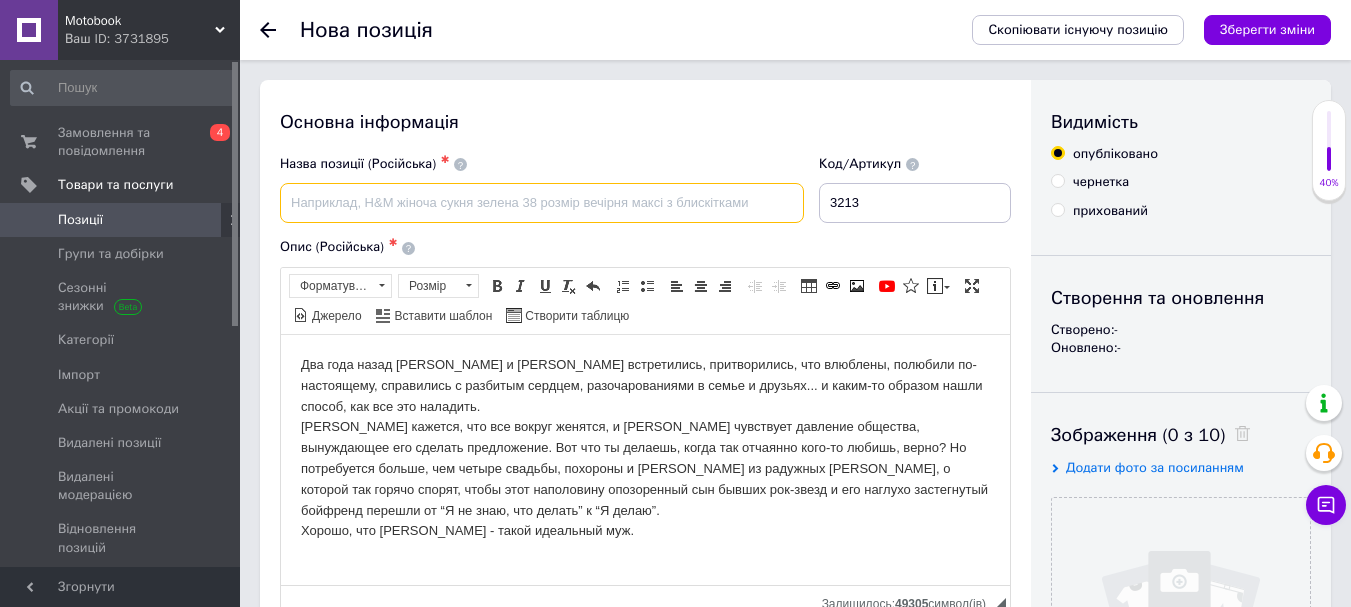 click at bounding box center (542, 203) 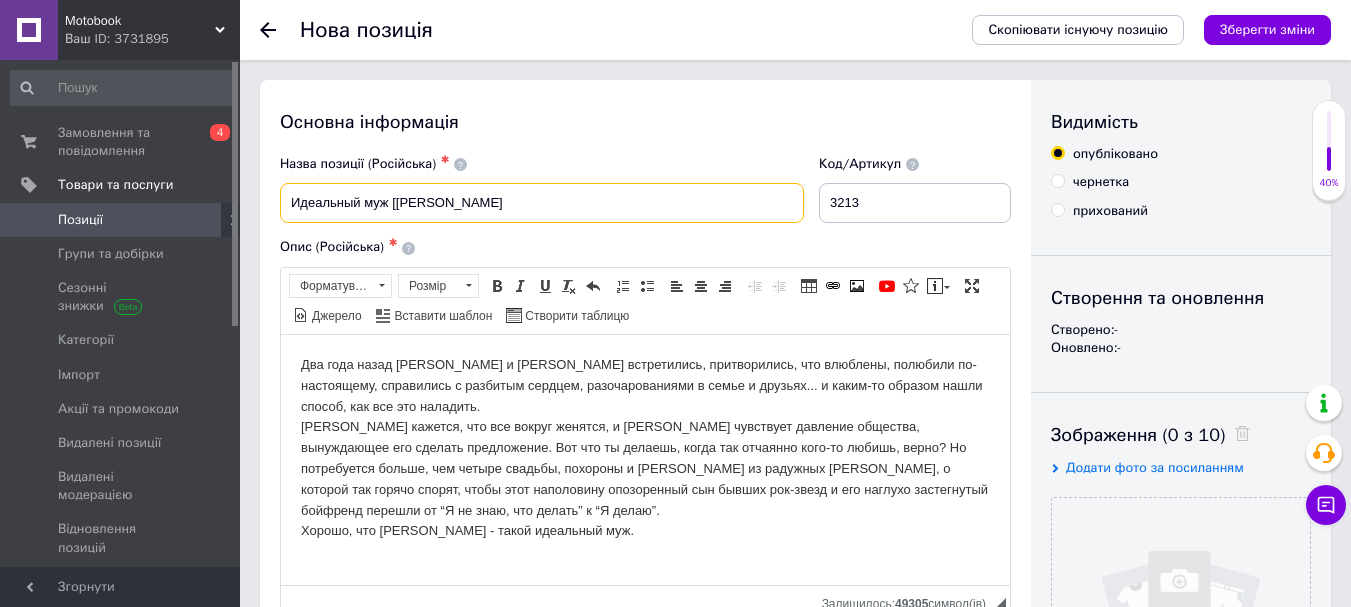 click on "Идеальный муж [Алексис Холл" at bounding box center [542, 203] 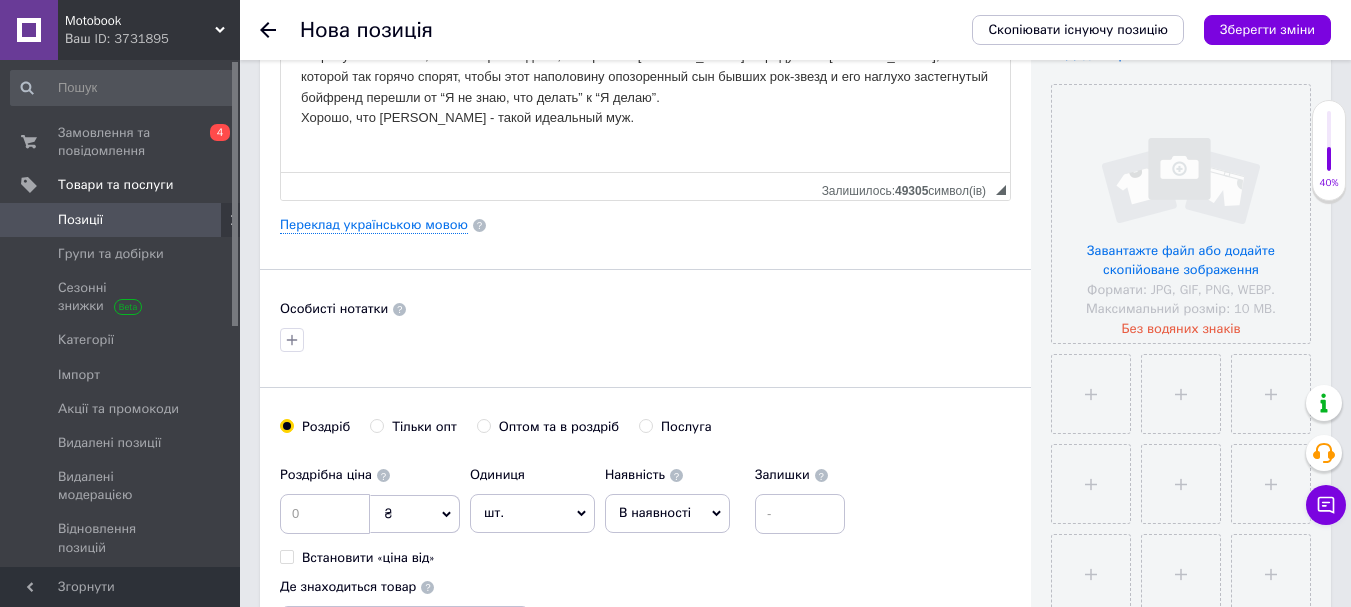 scroll, scrollTop: 600, scrollLeft: 0, axis: vertical 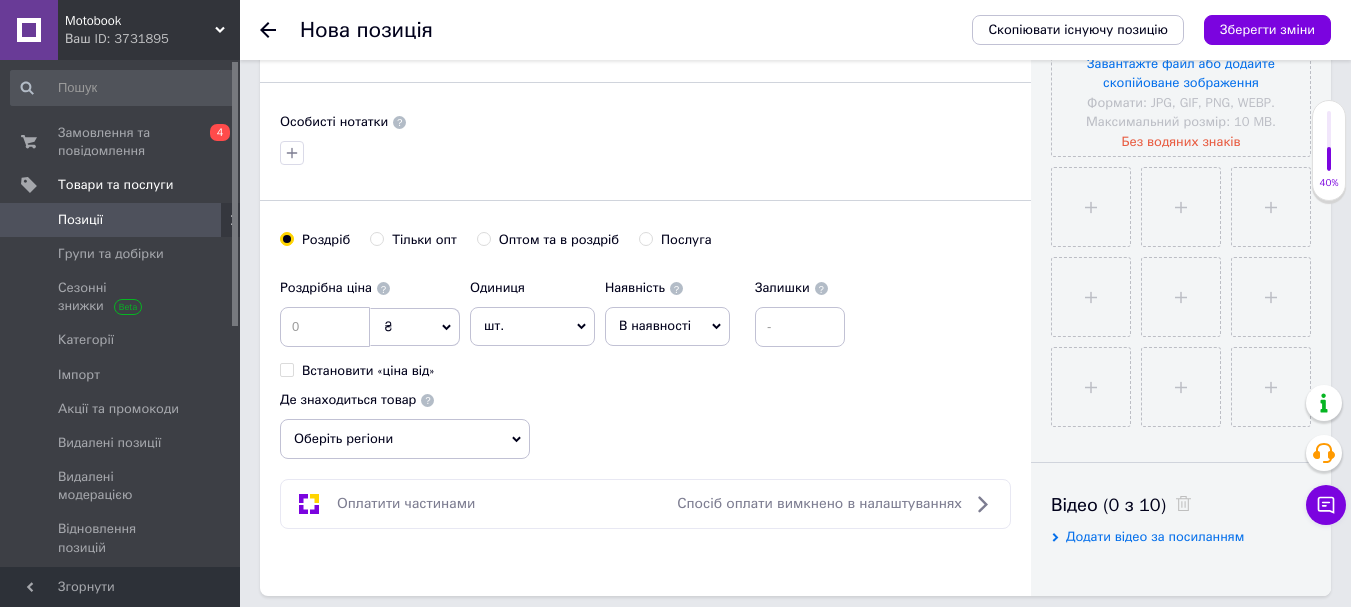 type on "Идеальный муж. Алексис Холл" 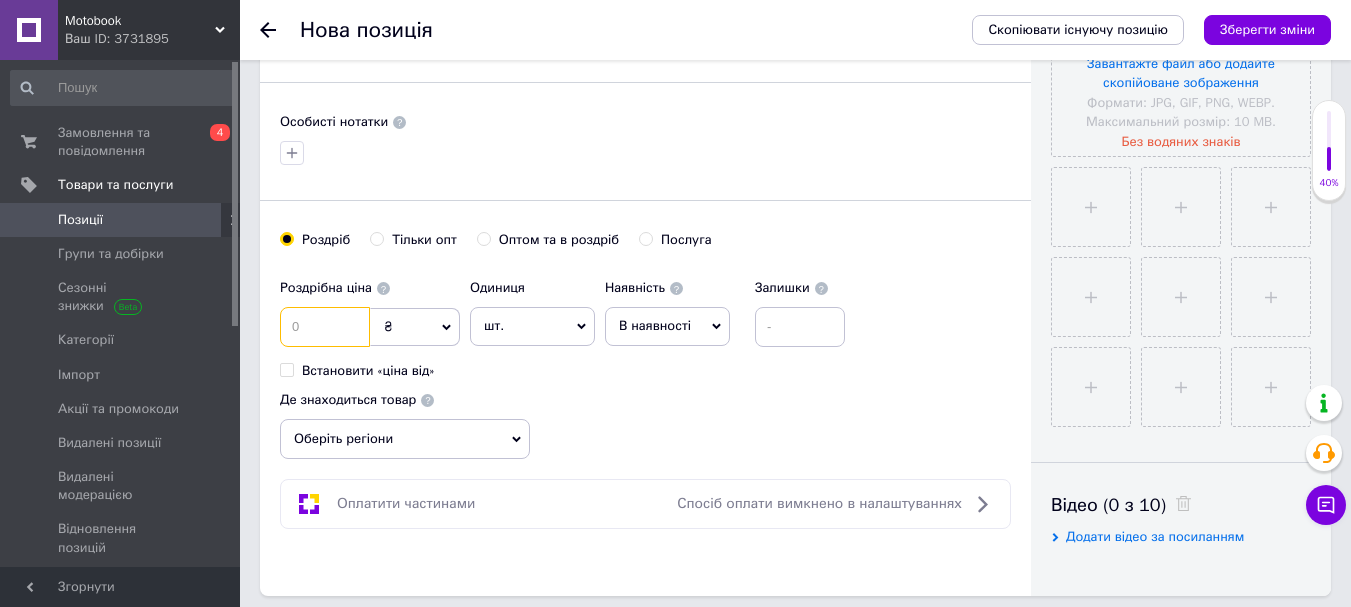click at bounding box center [325, 327] 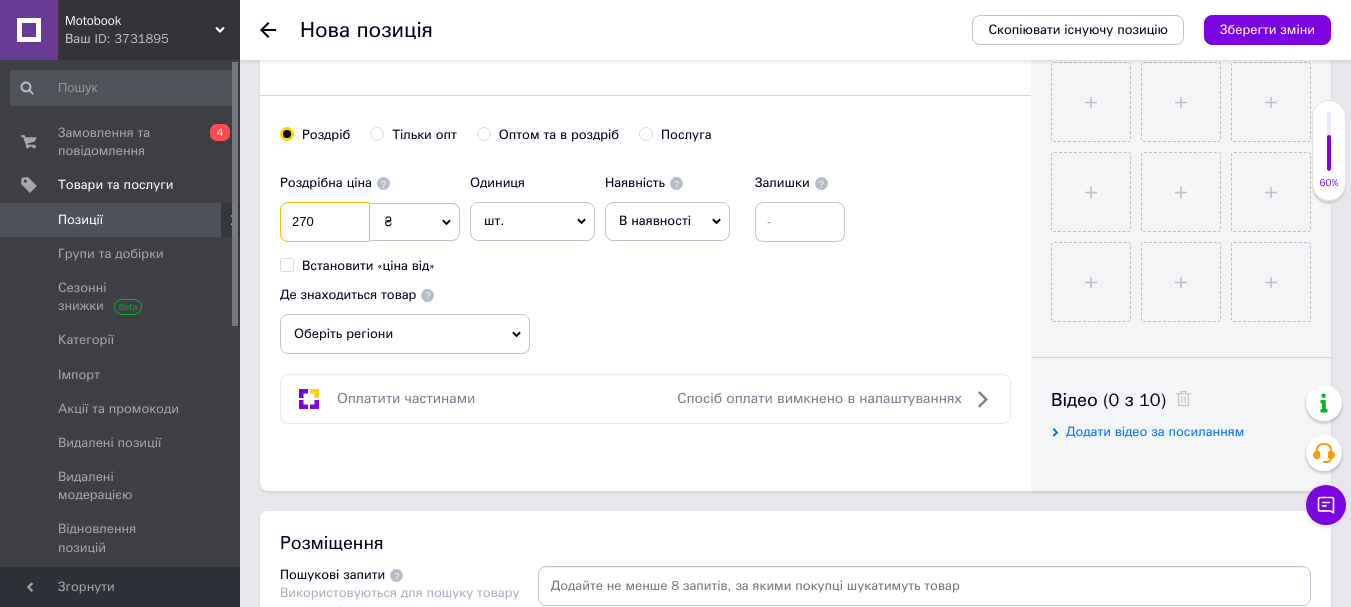 scroll, scrollTop: 800, scrollLeft: 0, axis: vertical 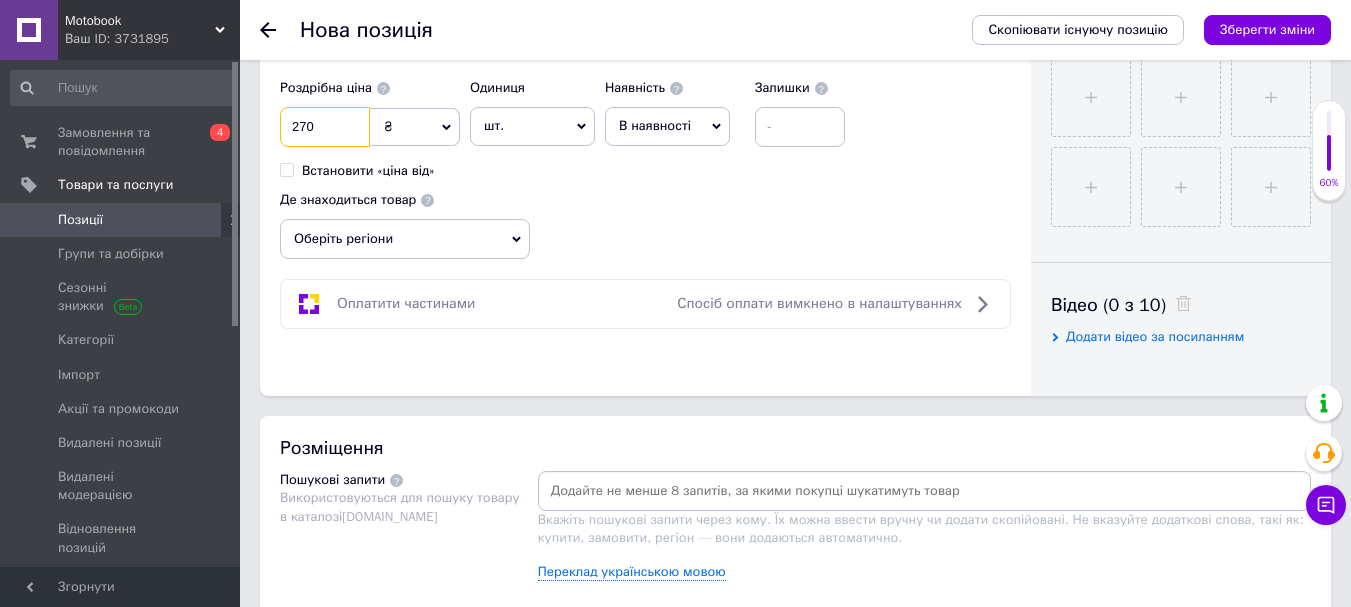type on "270" 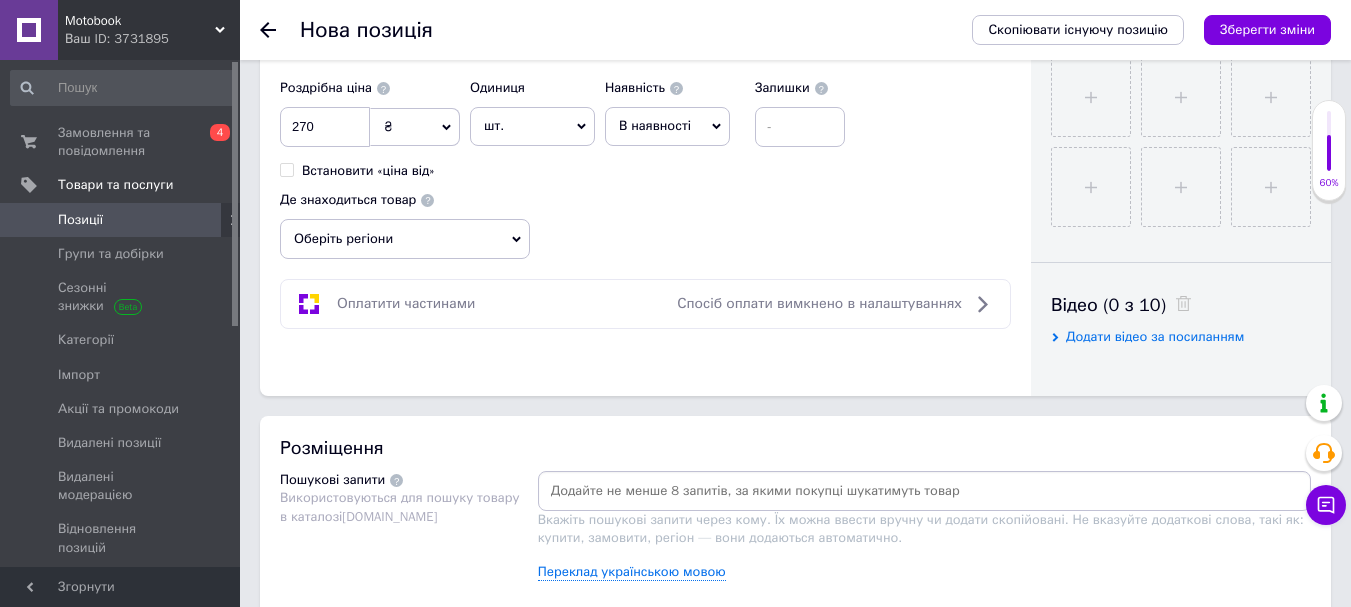 click on "В наявності" at bounding box center (667, 126) 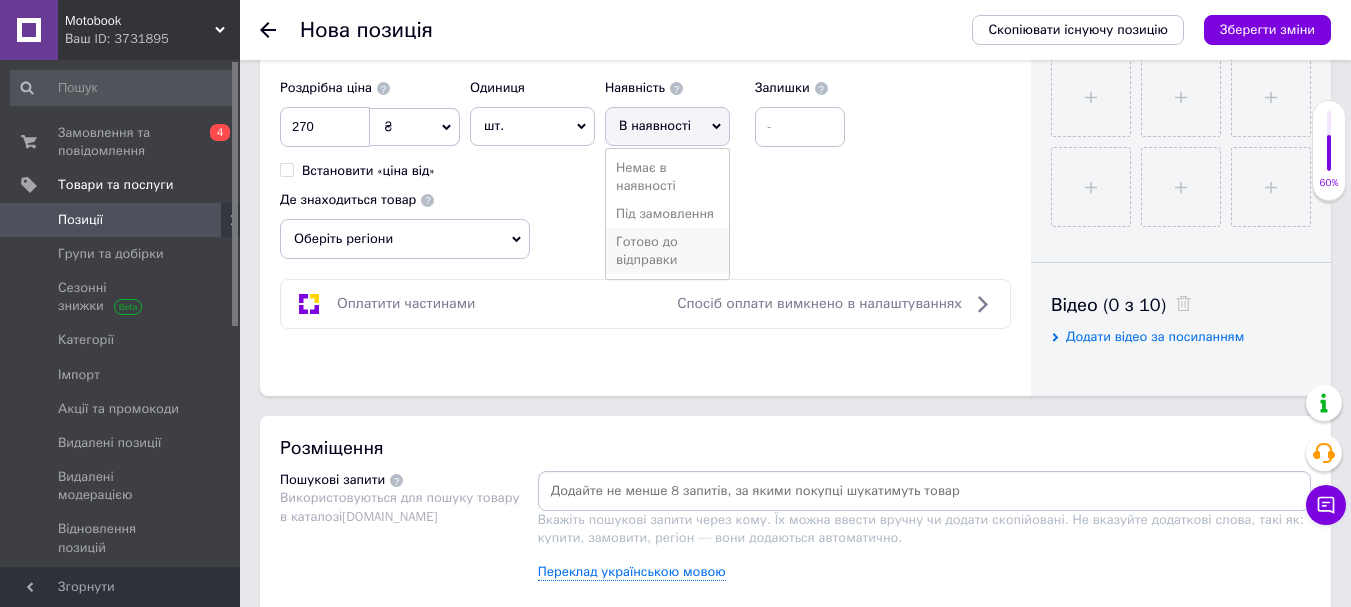 click on "Готово до відправки" at bounding box center (667, 251) 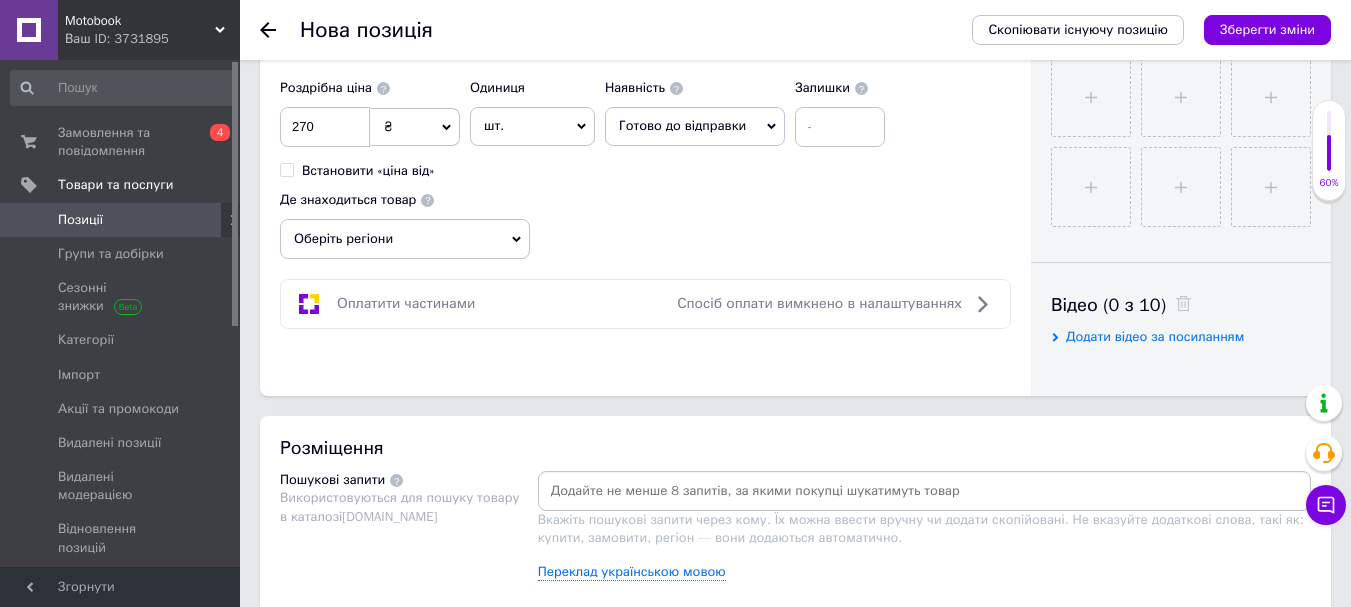 scroll, scrollTop: 0, scrollLeft: 0, axis: both 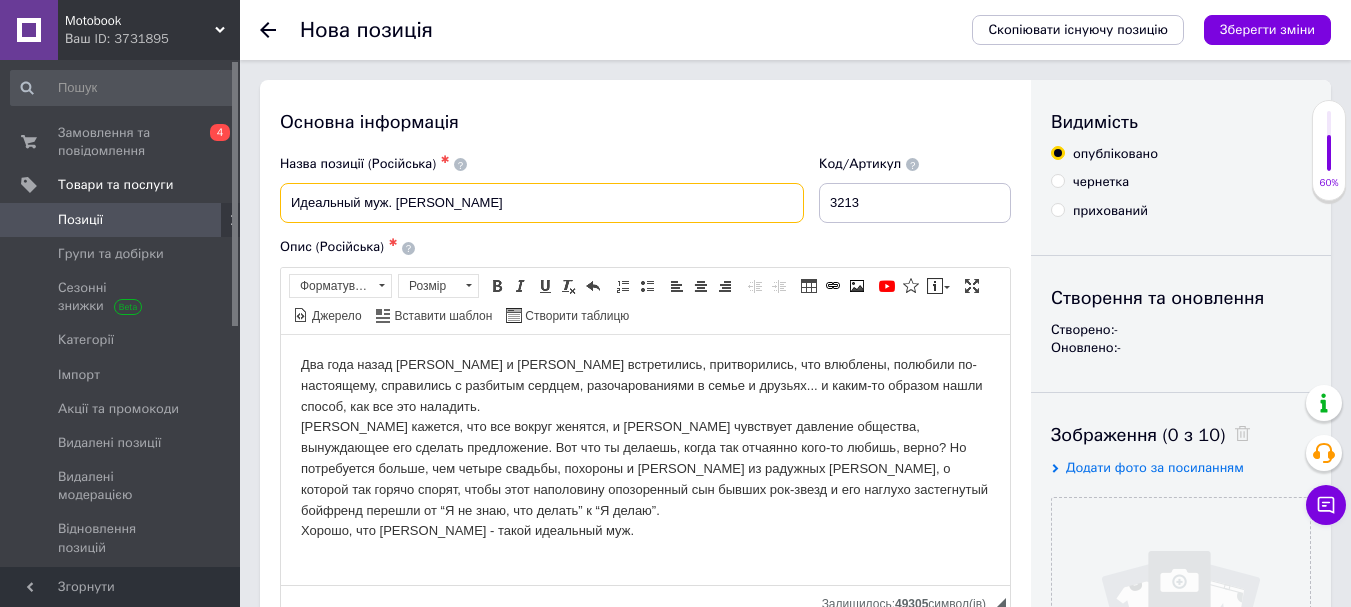drag, startPoint x: 287, startPoint y: 200, endPoint x: 558, endPoint y: 196, distance: 271.0295 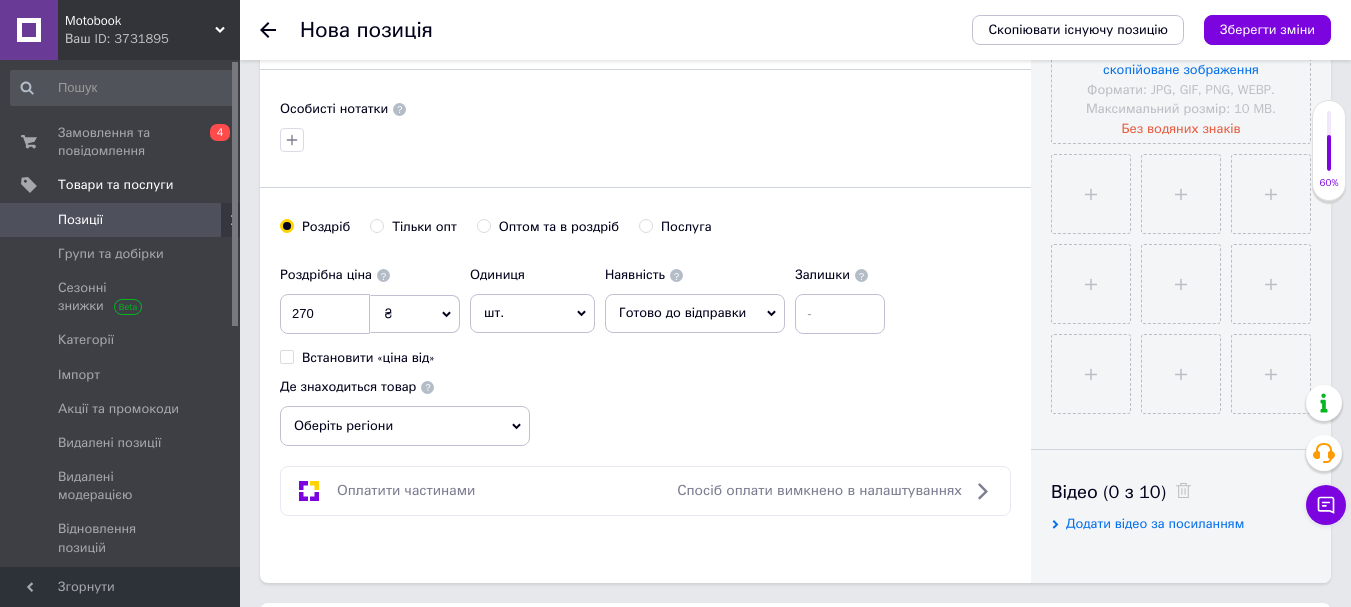 scroll, scrollTop: 900, scrollLeft: 0, axis: vertical 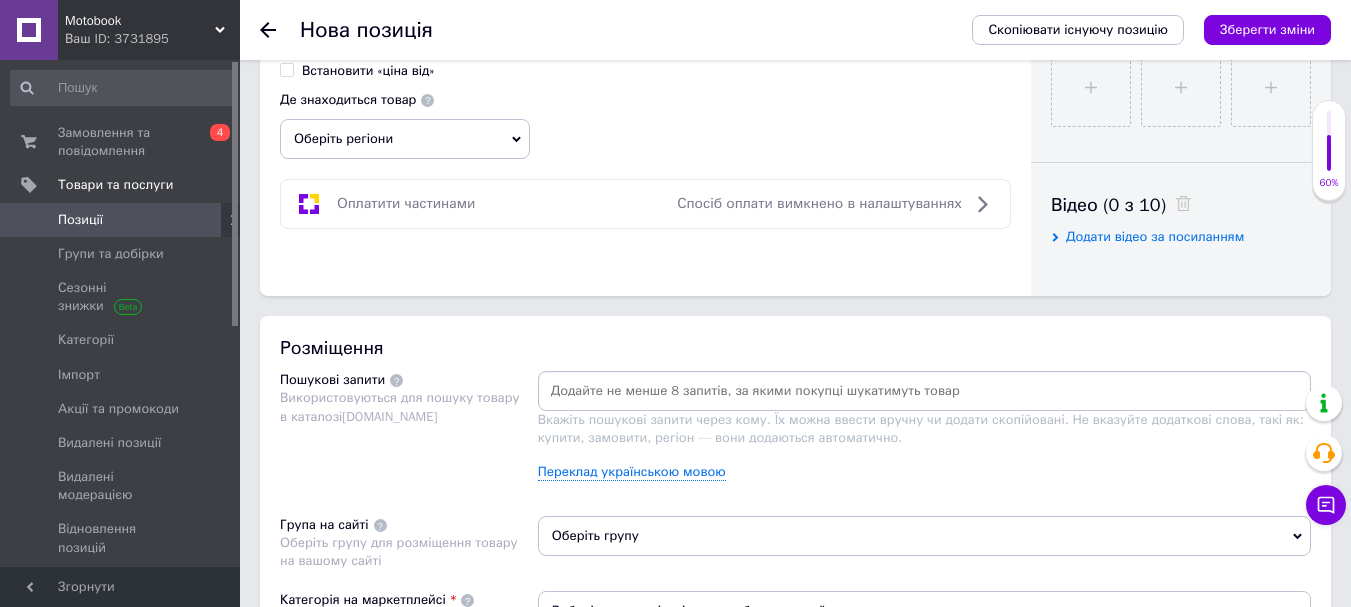 click at bounding box center [924, 391] 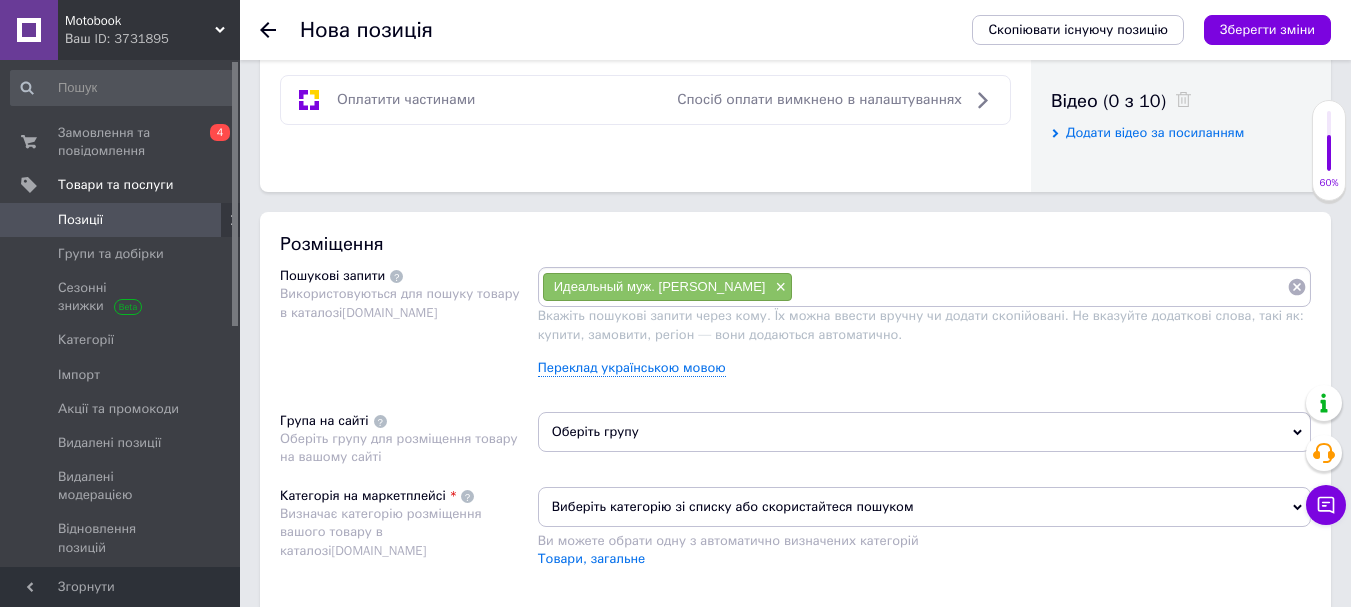 scroll, scrollTop: 1100, scrollLeft: 0, axis: vertical 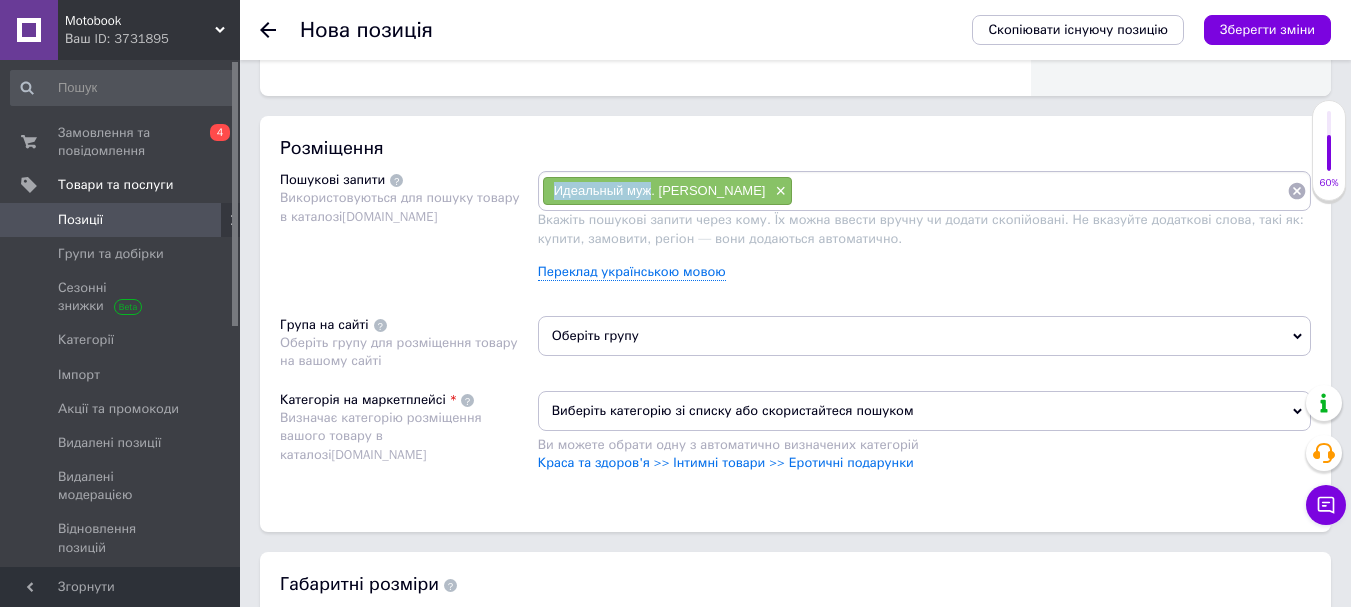 drag, startPoint x: 546, startPoint y: 193, endPoint x: 649, endPoint y: 187, distance: 103.17461 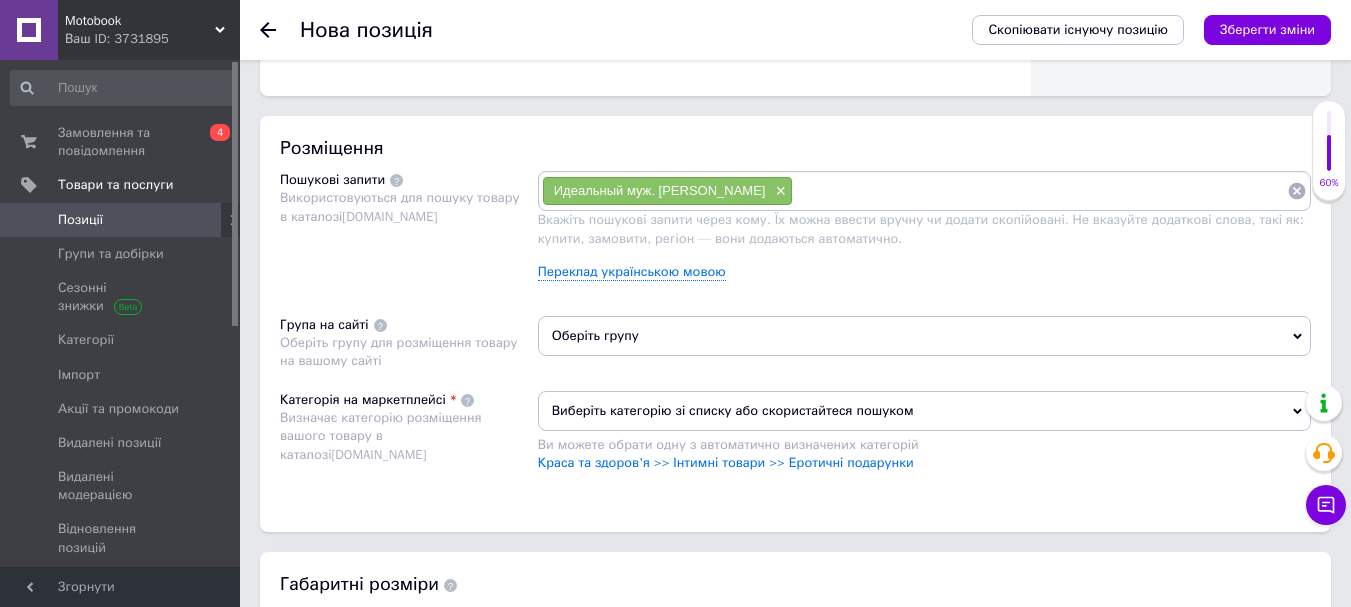 click at bounding box center [1040, 191] 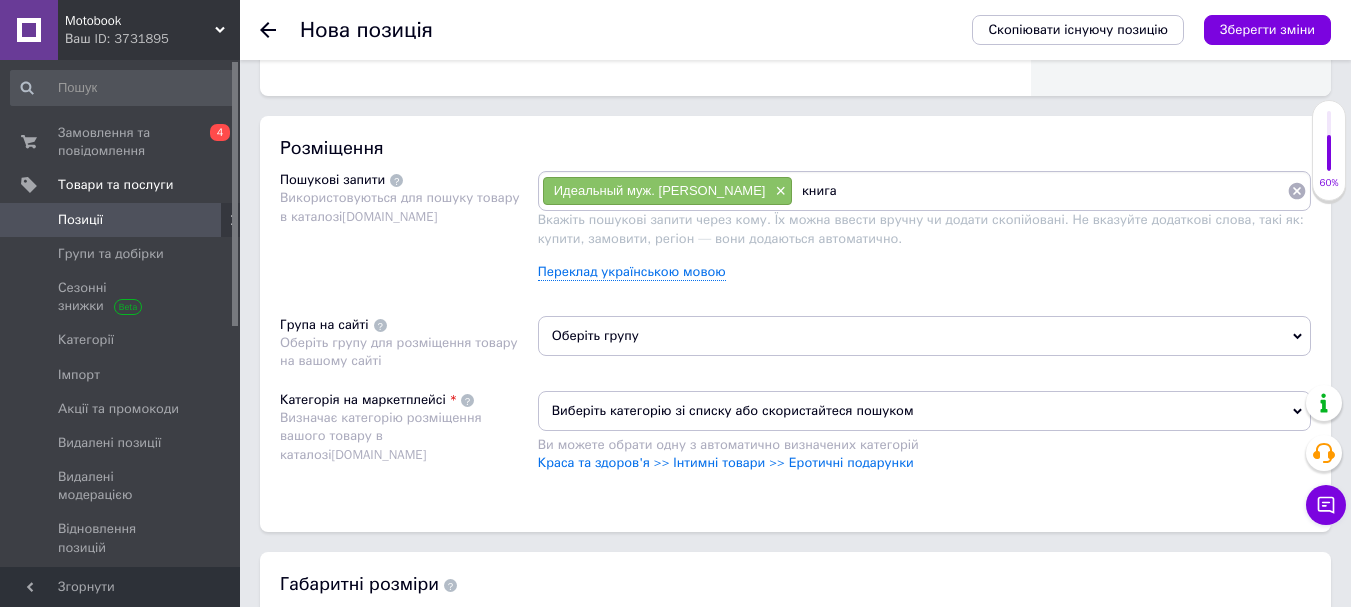 paste on "Идеальный муж" 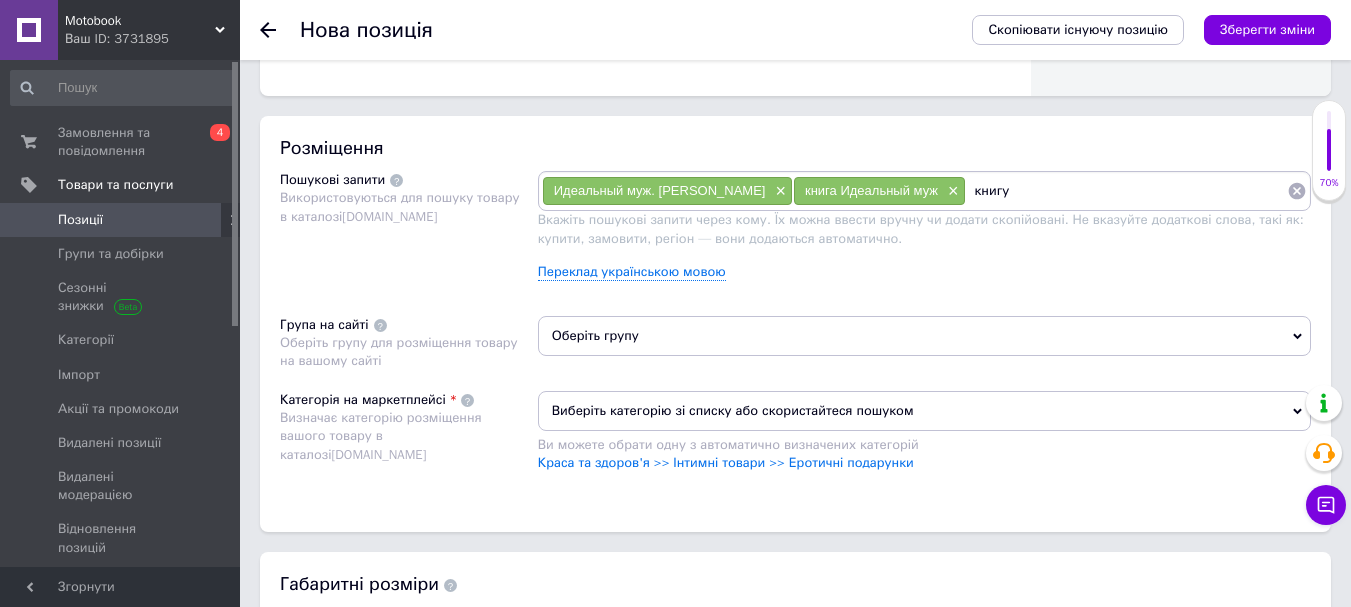 paste on "Идеальный муж" 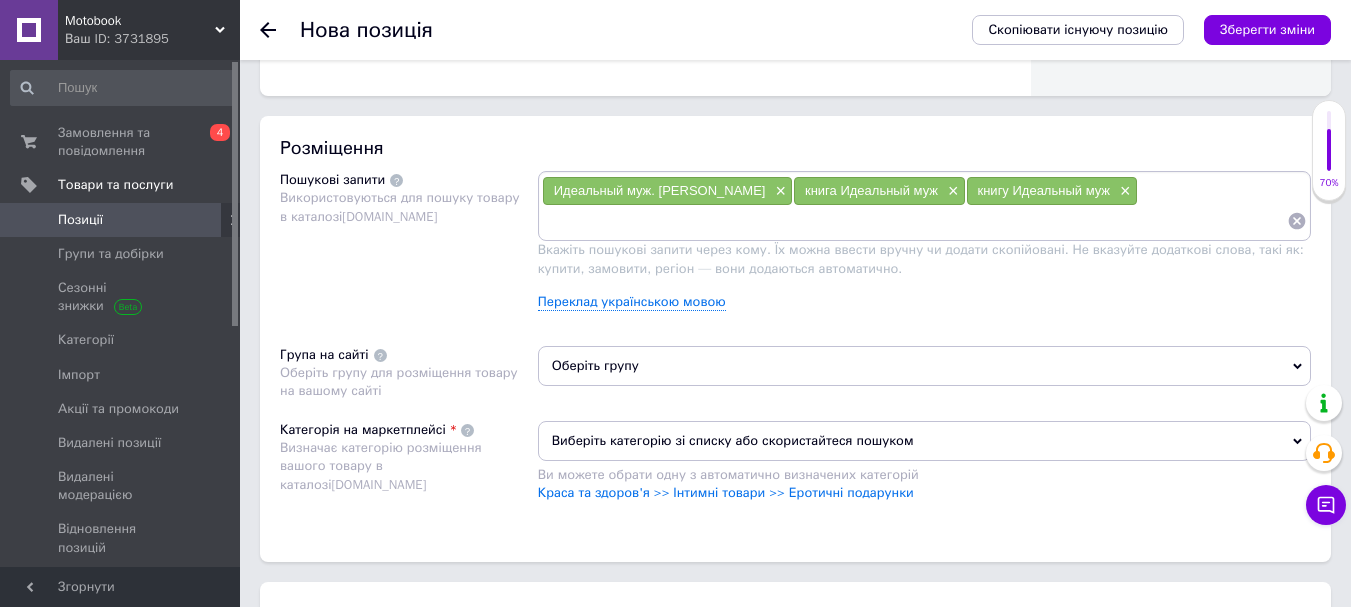 paste on "Идеальный муж" 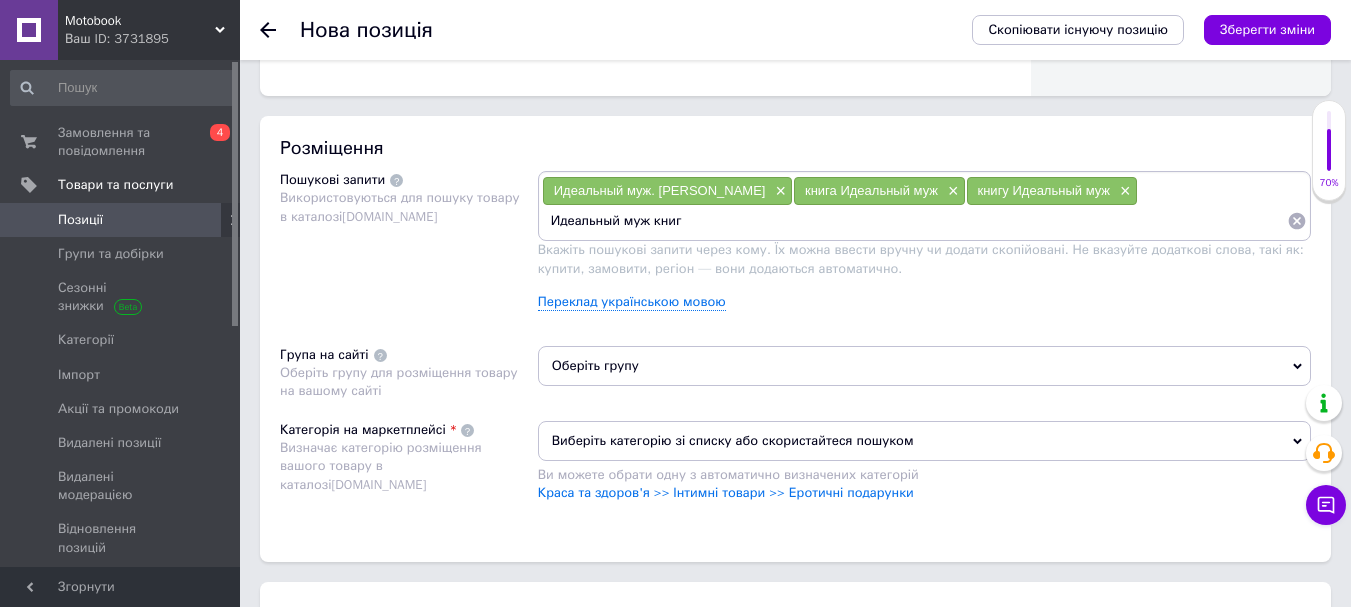 type on "Идеальный муж книга" 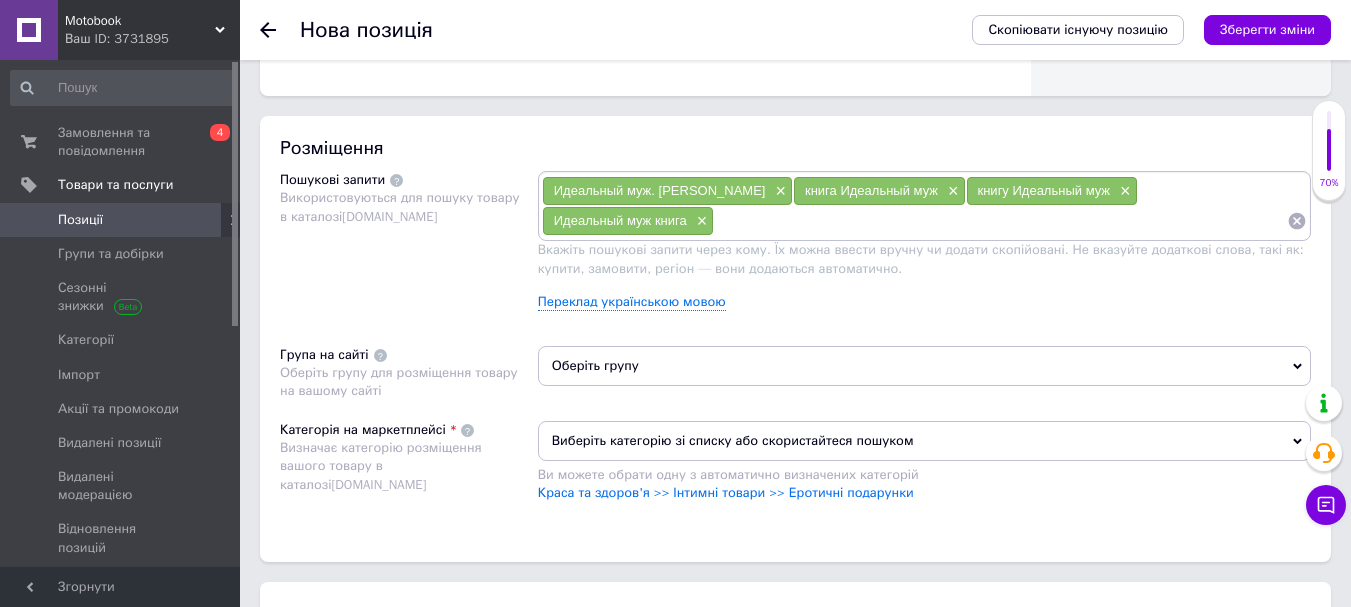 paste on "Идеальный муж" 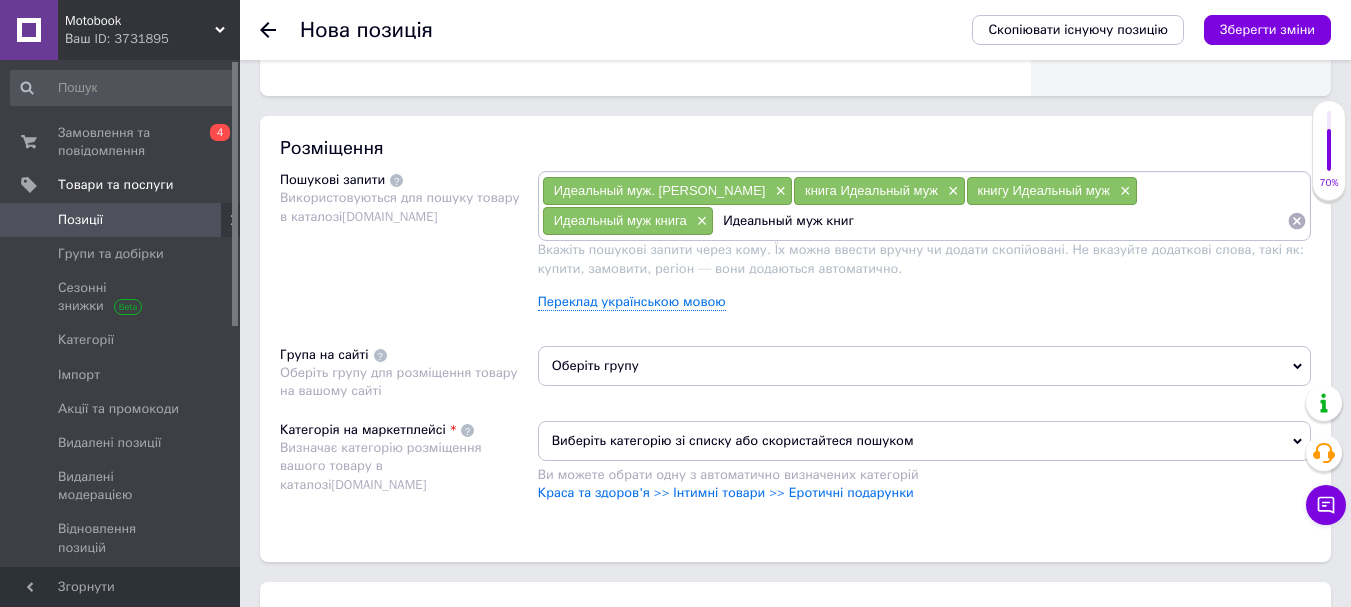 type on "Идеальный муж книгу" 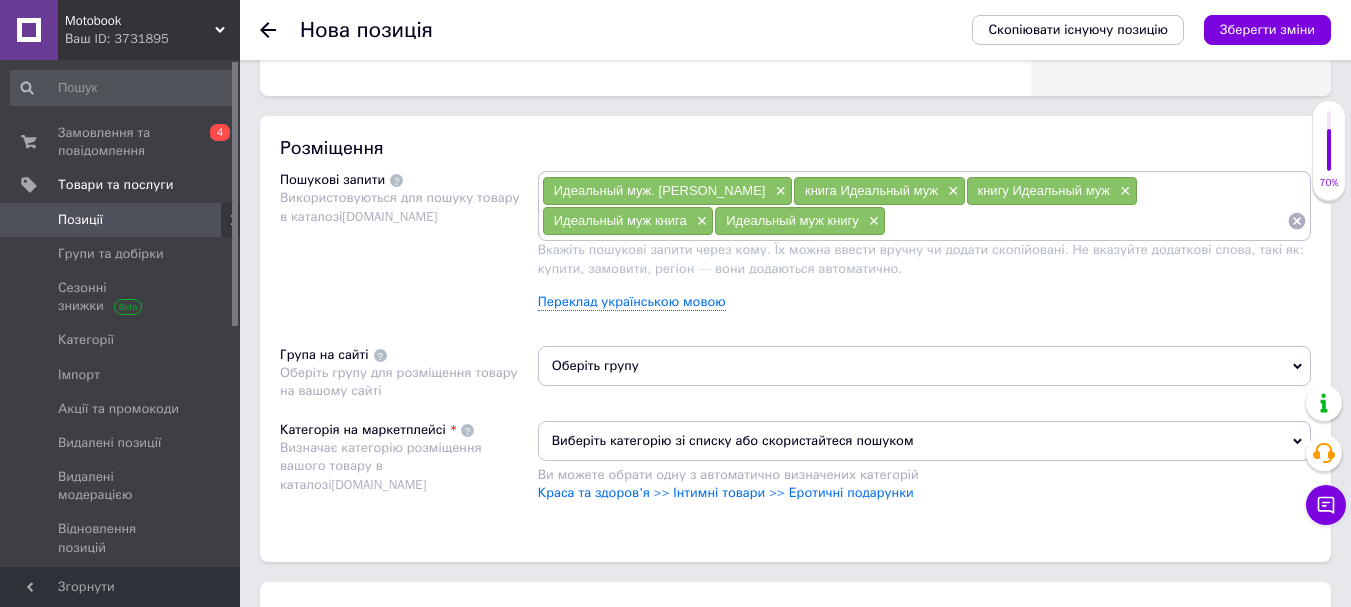 paste on "Идеальный муж" 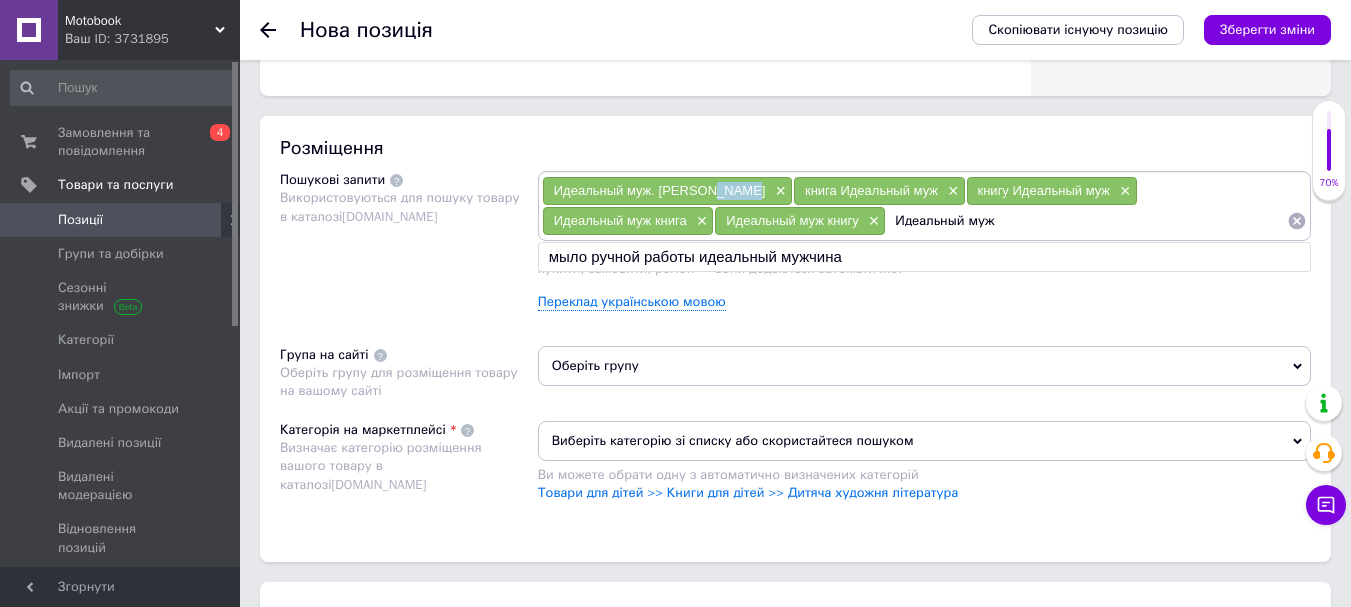 drag, startPoint x: 709, startPoint y: 188, endPoint x: 746, endPoint y: 190, distance: 37.054016 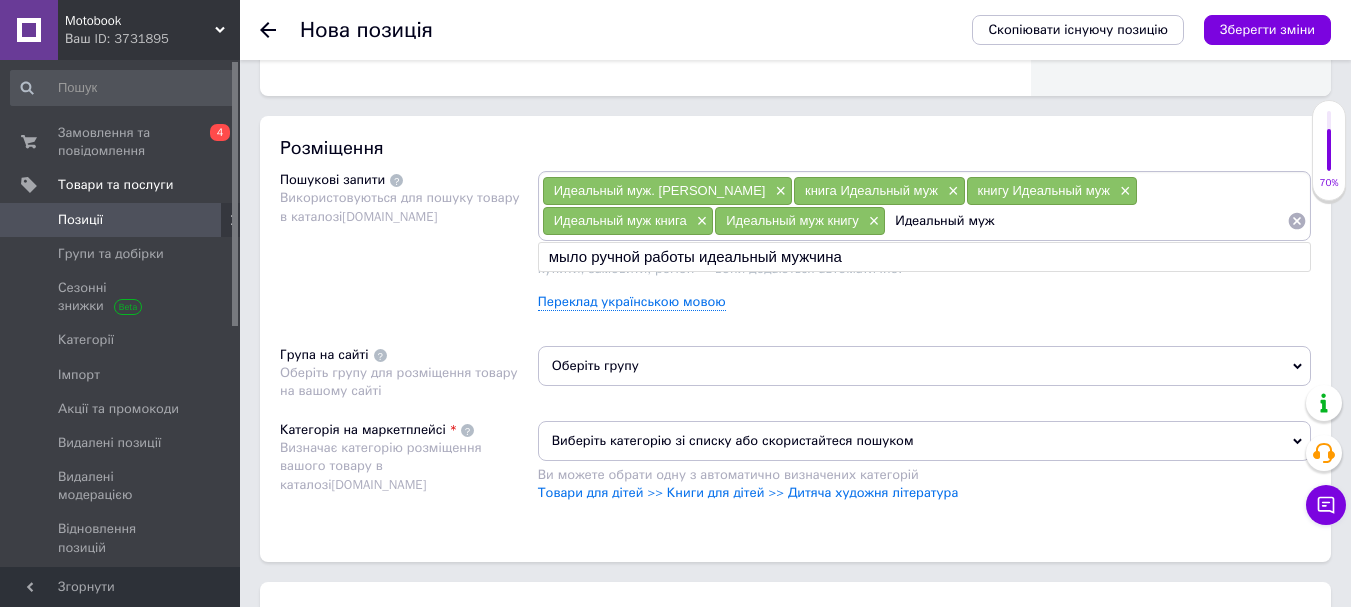 click on "Идеальный муж" at bounding box center (1086, 221) 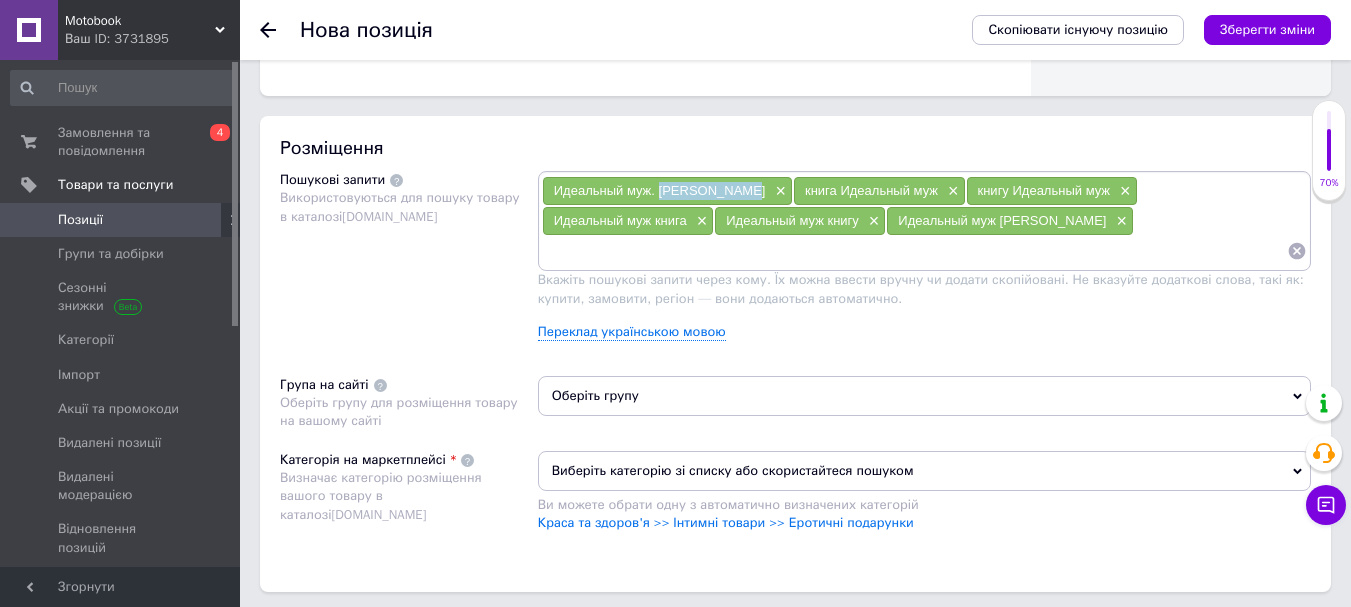 drag, startPoint x: 658, startPoint y: 188, endPoint x: 742, endPoint y: 192, distance: 84.095184 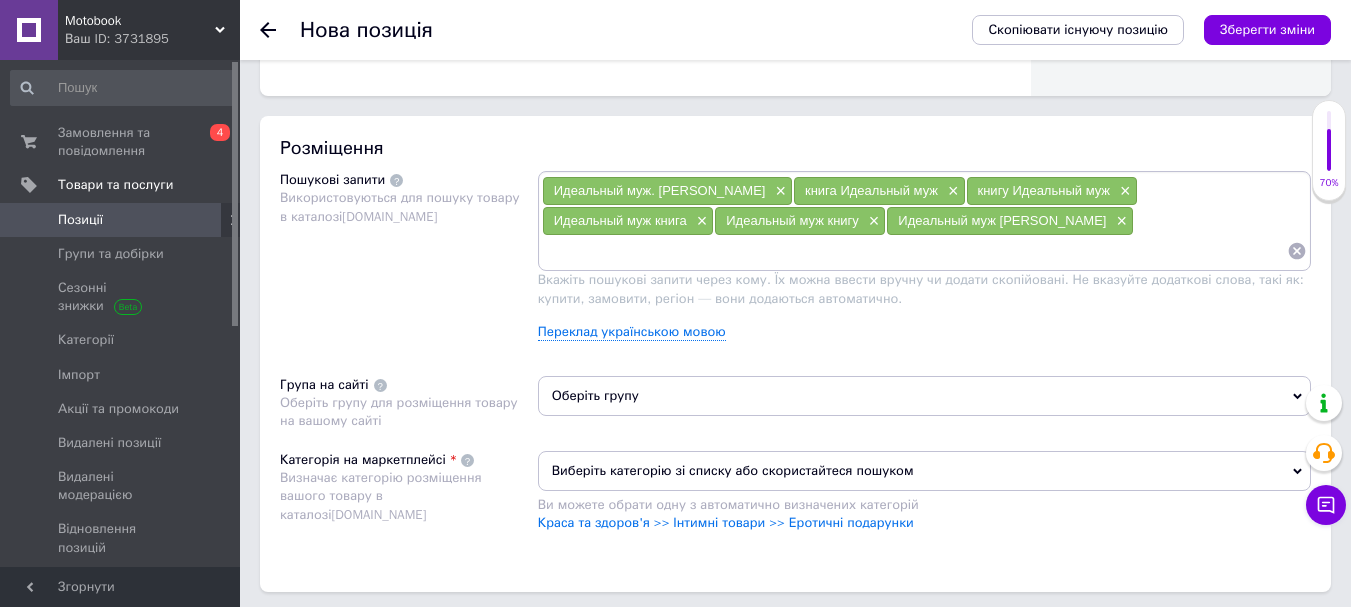 click at bounding box center [914, 251] 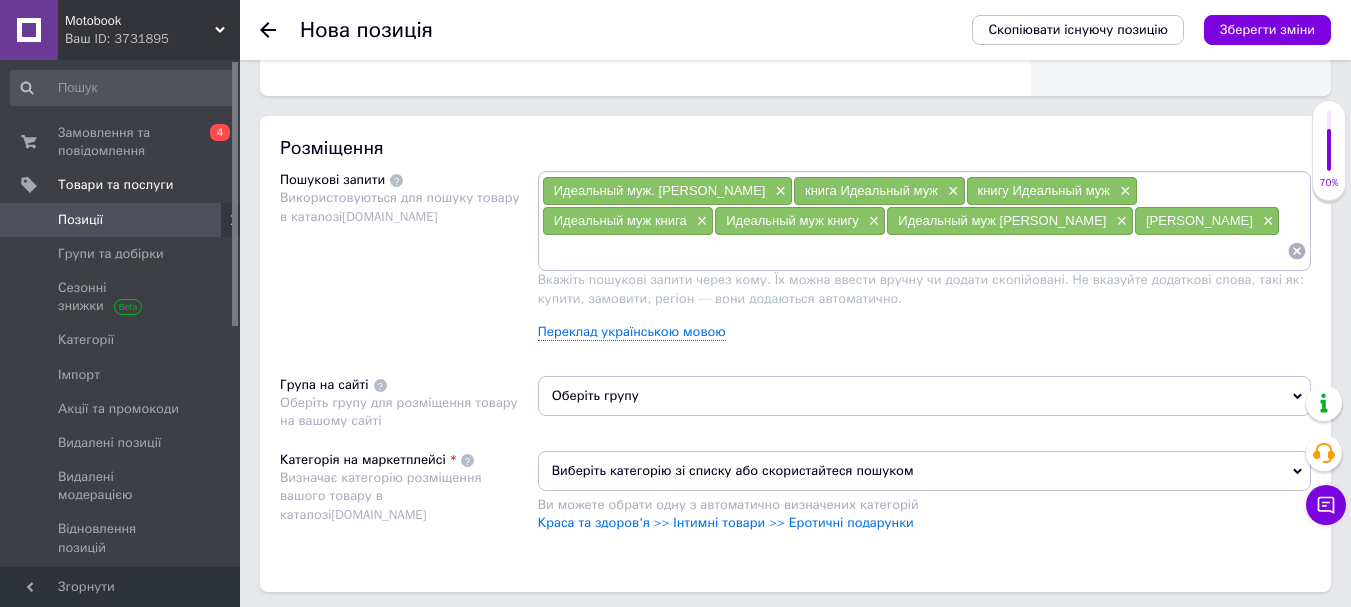 paste on "Алексис Холл" 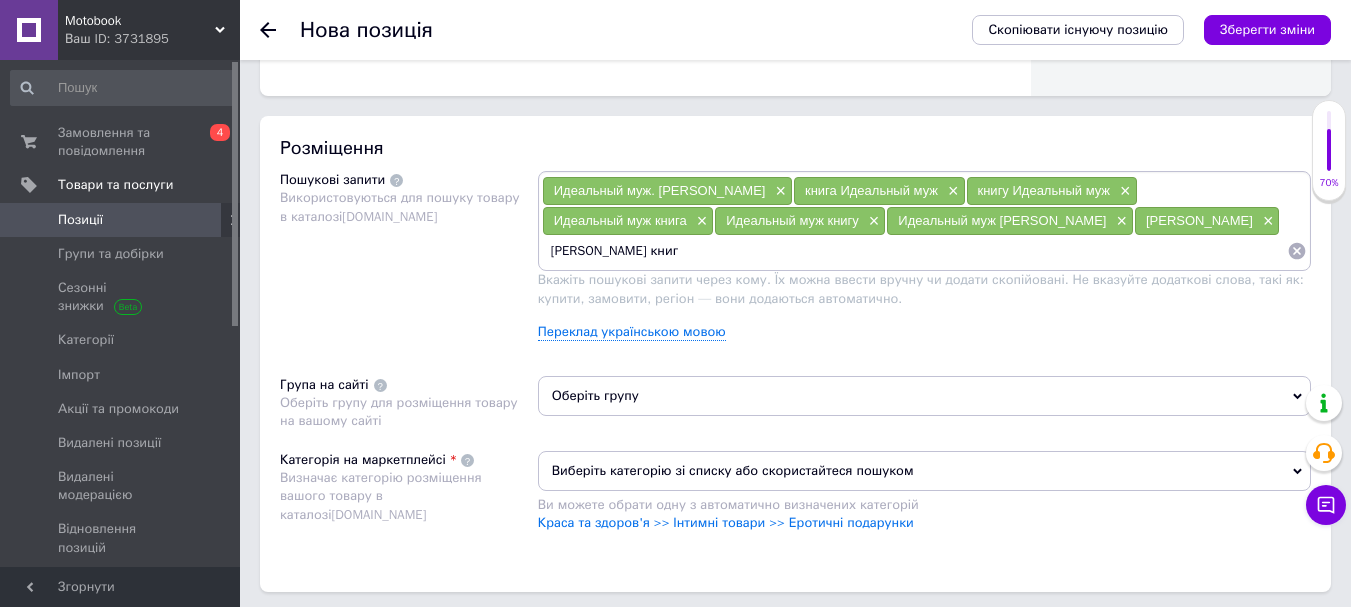 type on "Алексис Холл книга" 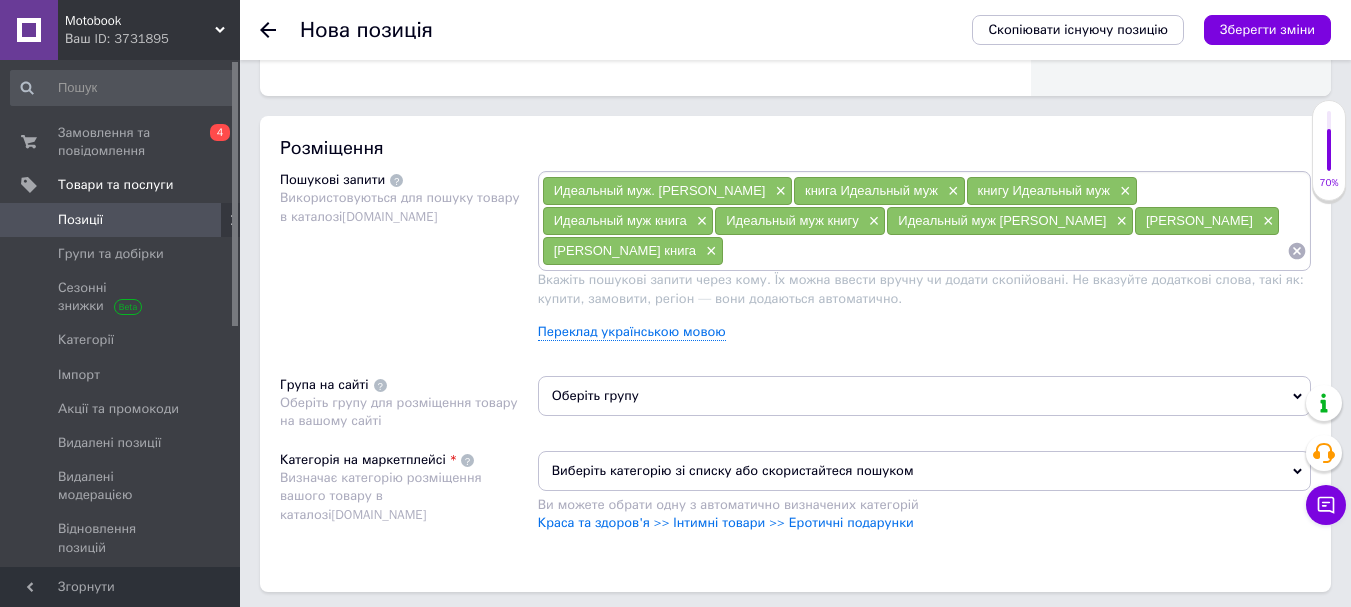 paste on "Алексис Холл" 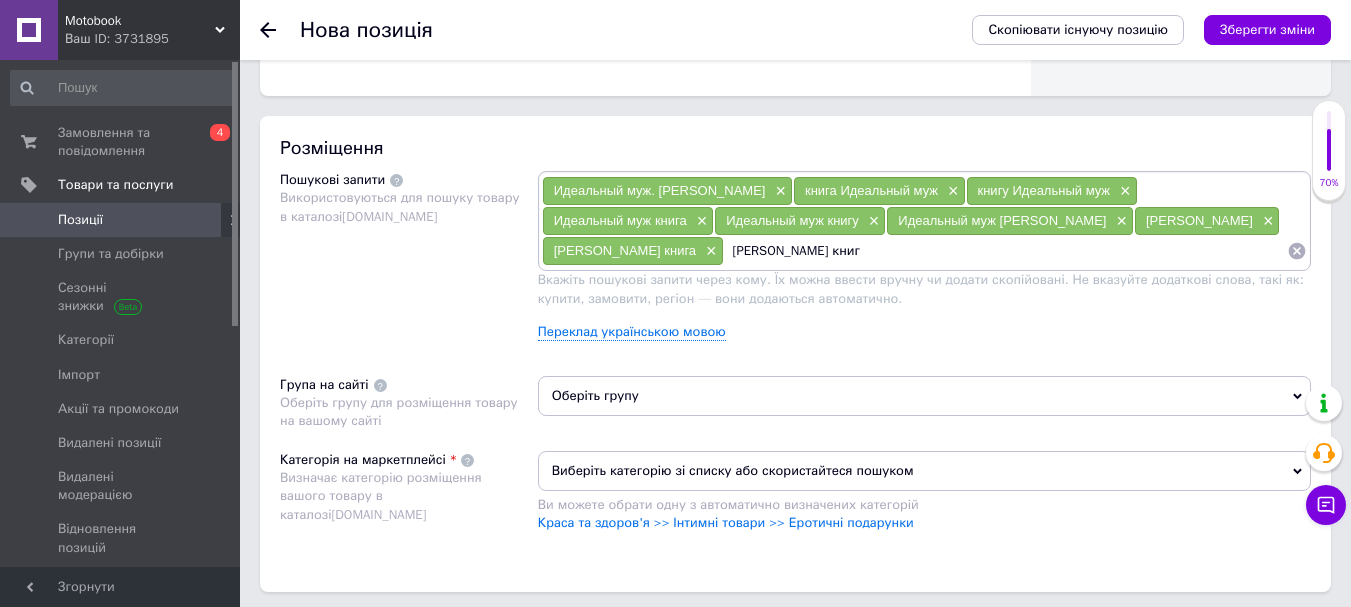 type on "Алексис Холл книгу" 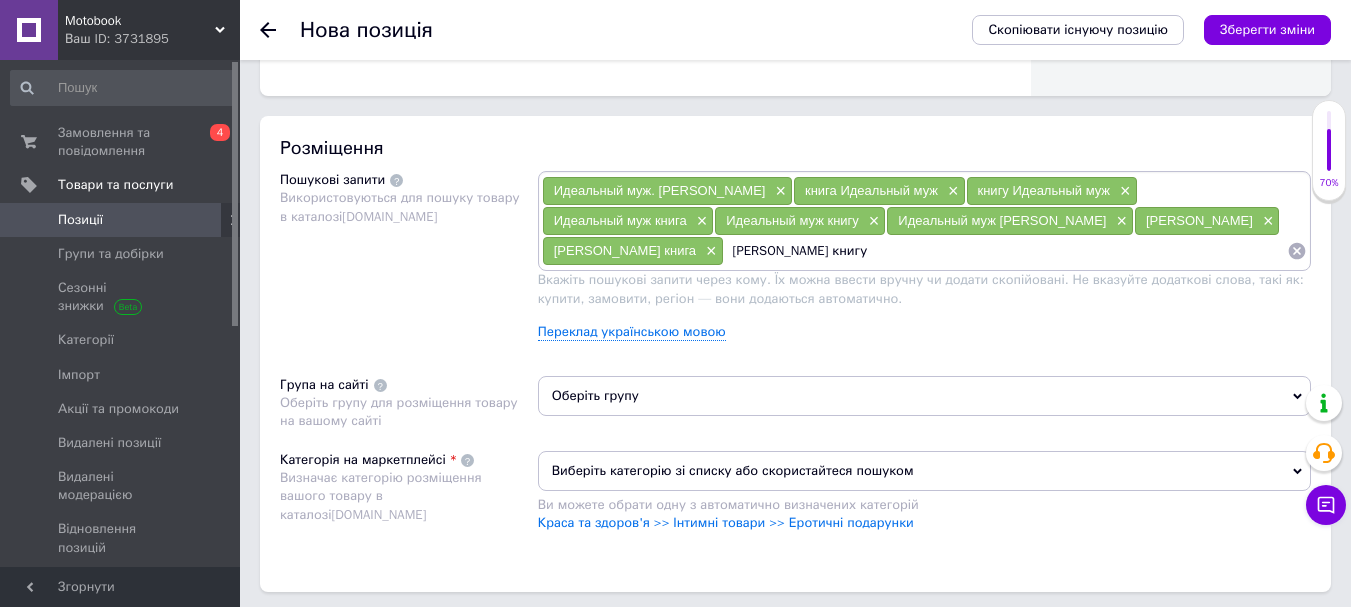 type 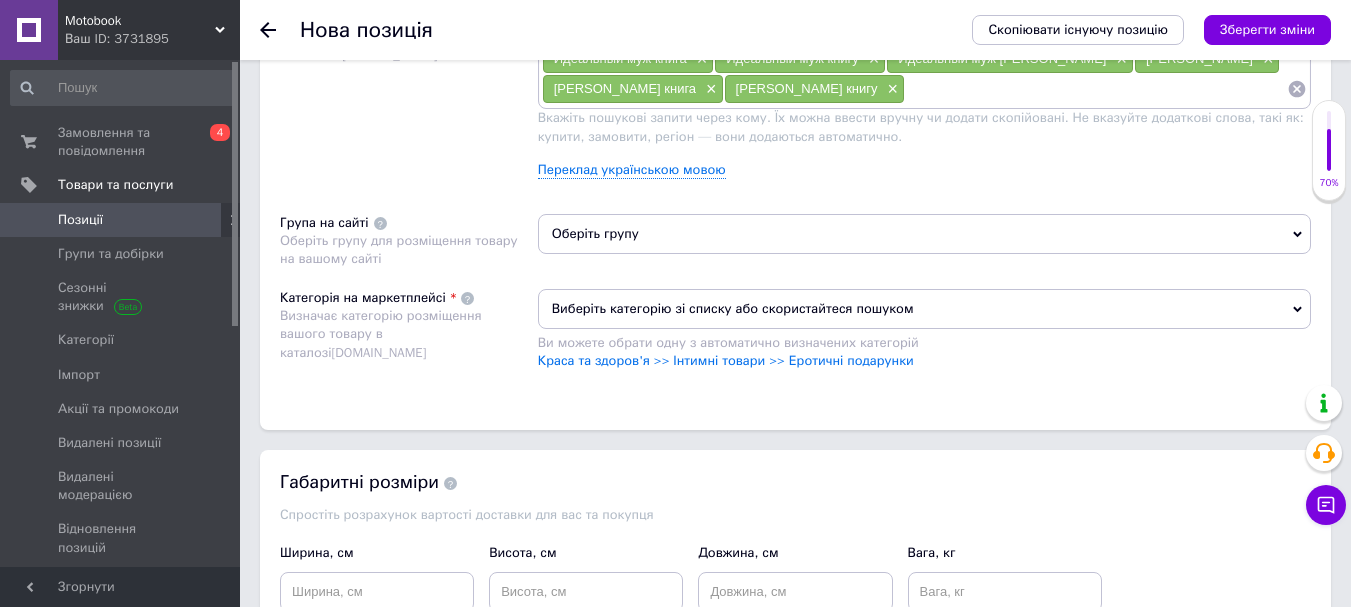 scroll, scrollTop: 1400, scrollLeft: 0, axis: vertical 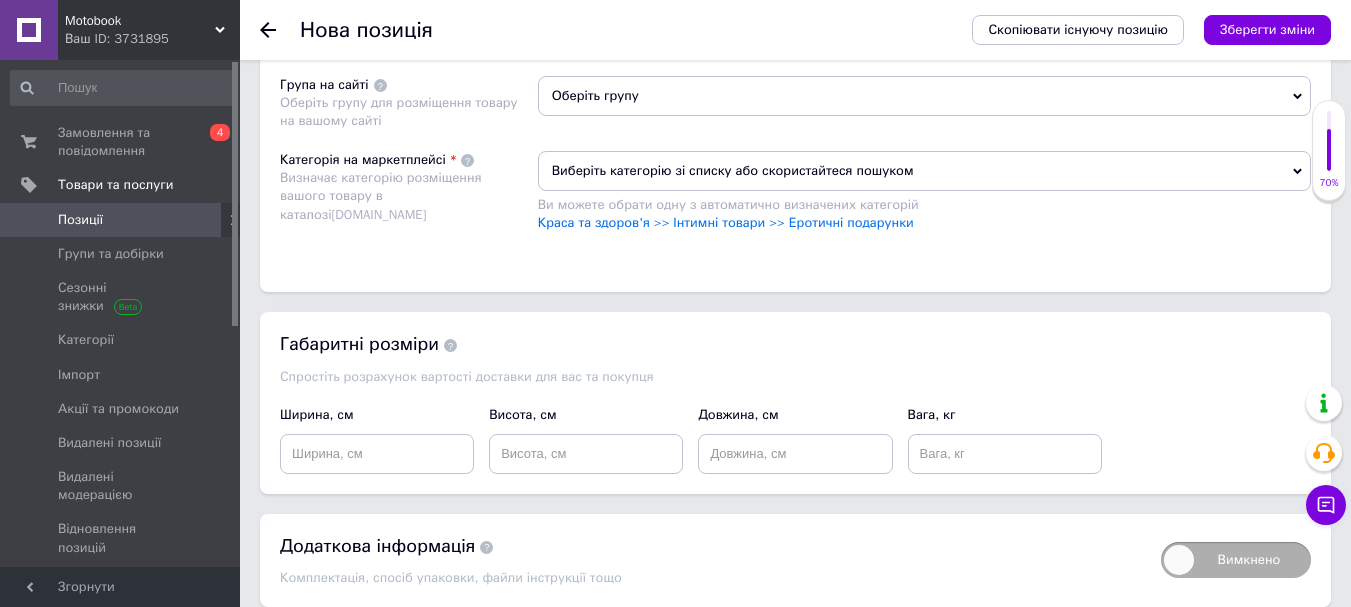 click on "Оберіть групу" at bounding box center [924, 96] 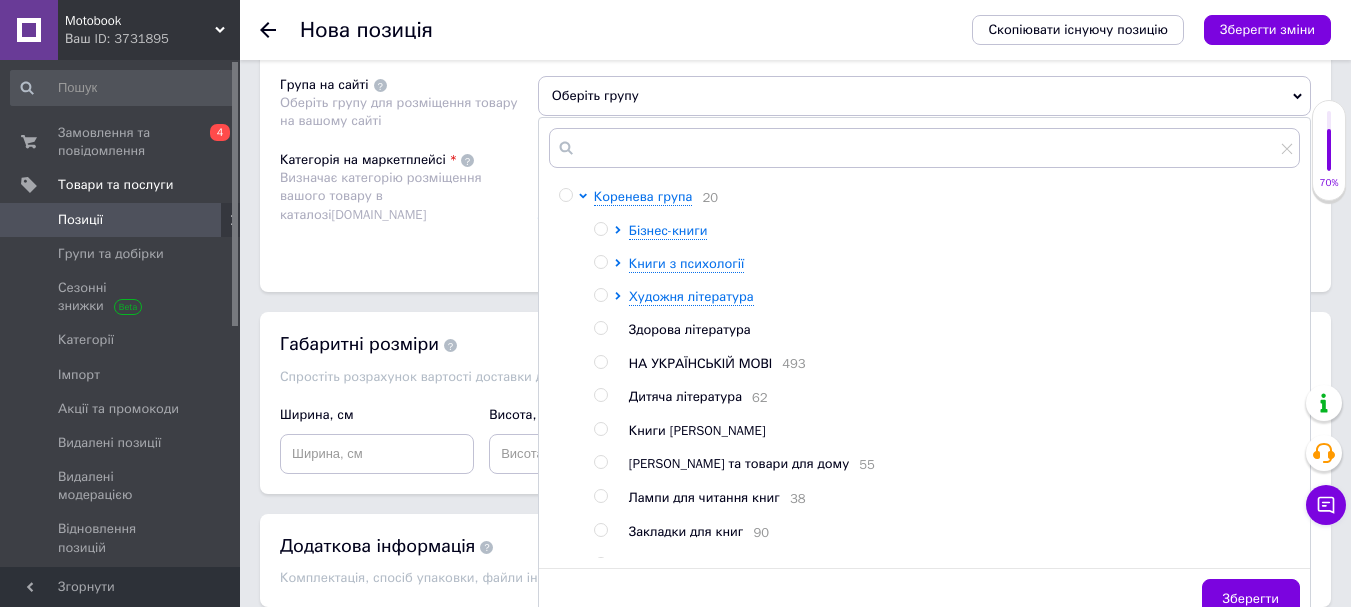 click at bounding box center [600, 295] 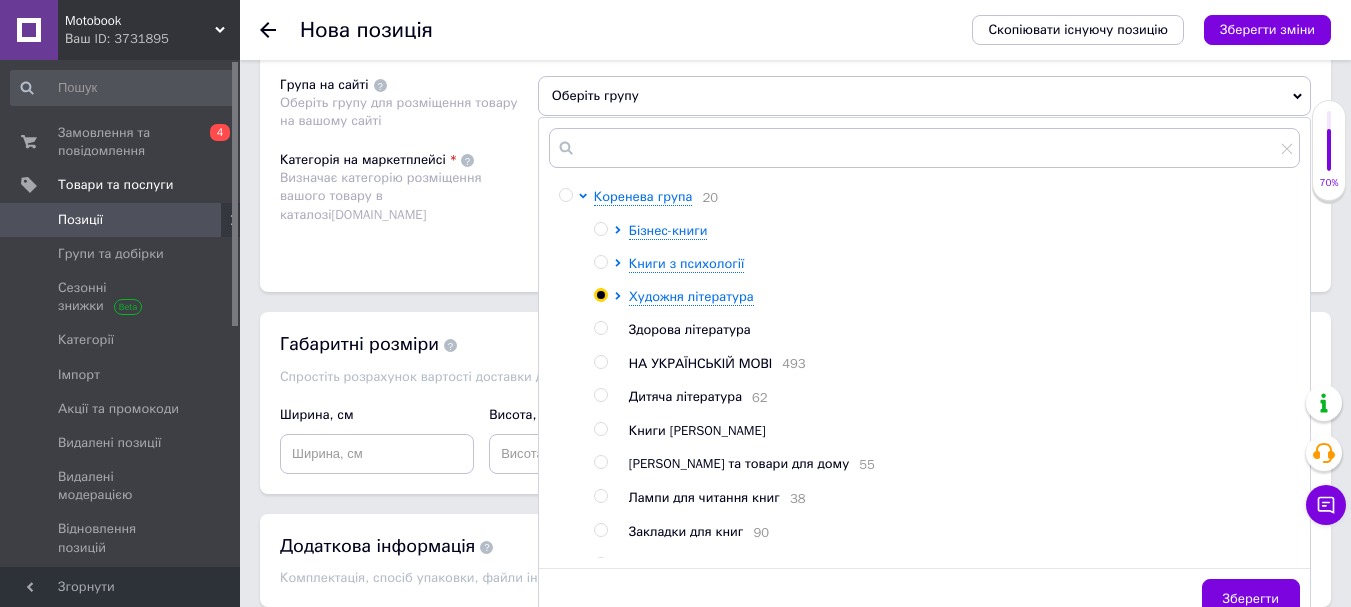 radio on "true" 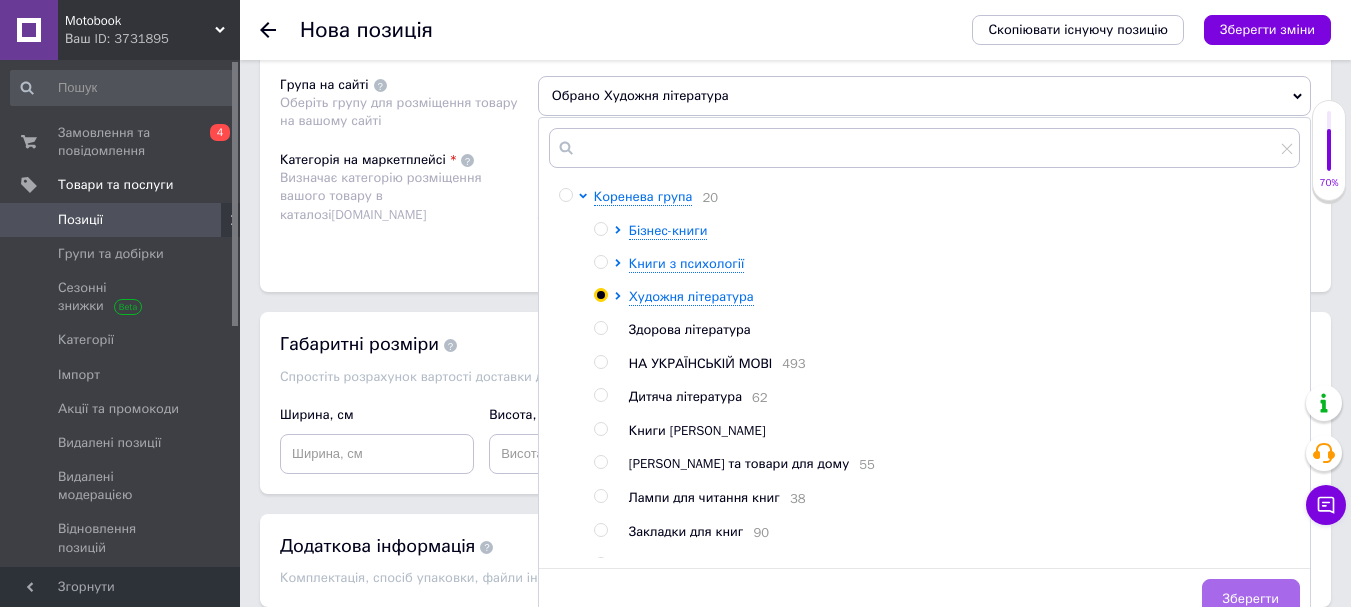 drag, startPoint x: 1281, startPoint y: 598, endPoint x: 1005, endPoint y: 445, distance: 315.57092 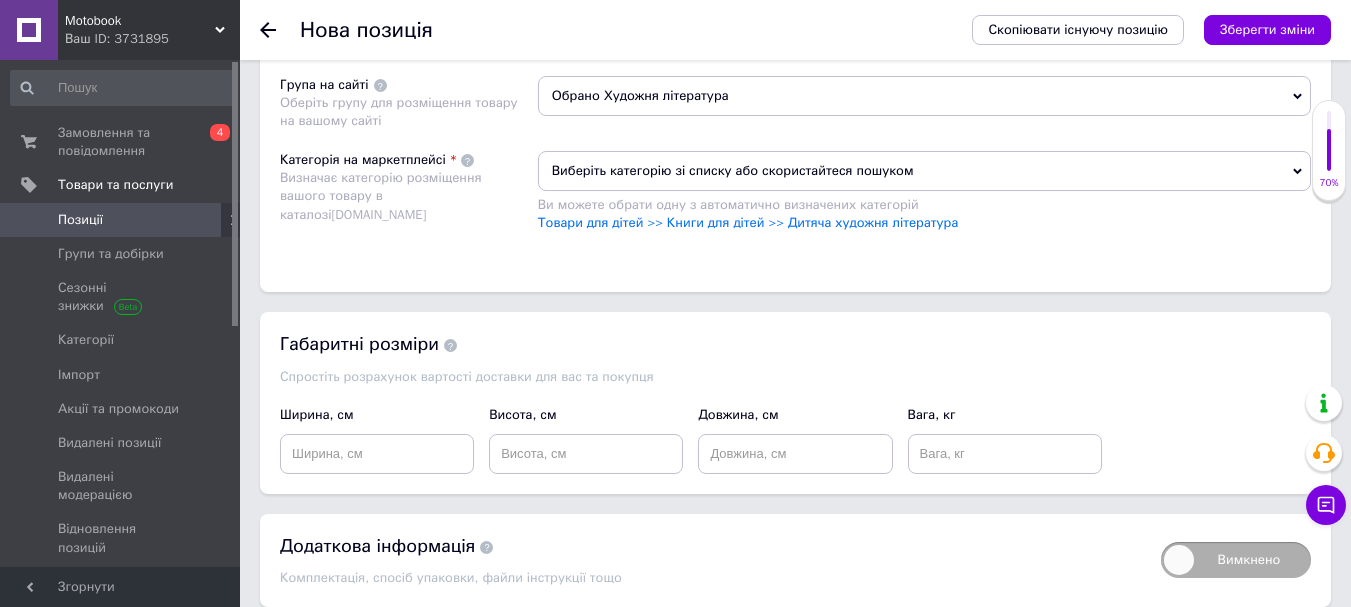 click on "Виберіть категорію зі списку або скористайтеся пошуком" at bounding box center (924, 171) 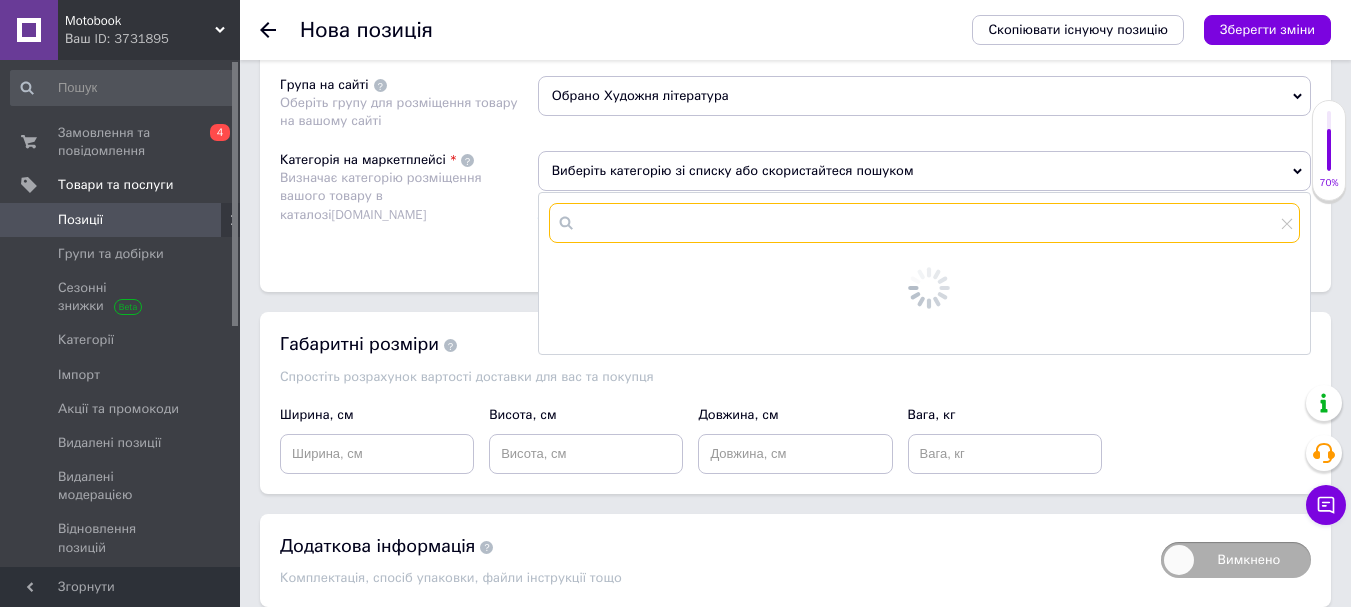 click at bounding box center (924, 223) 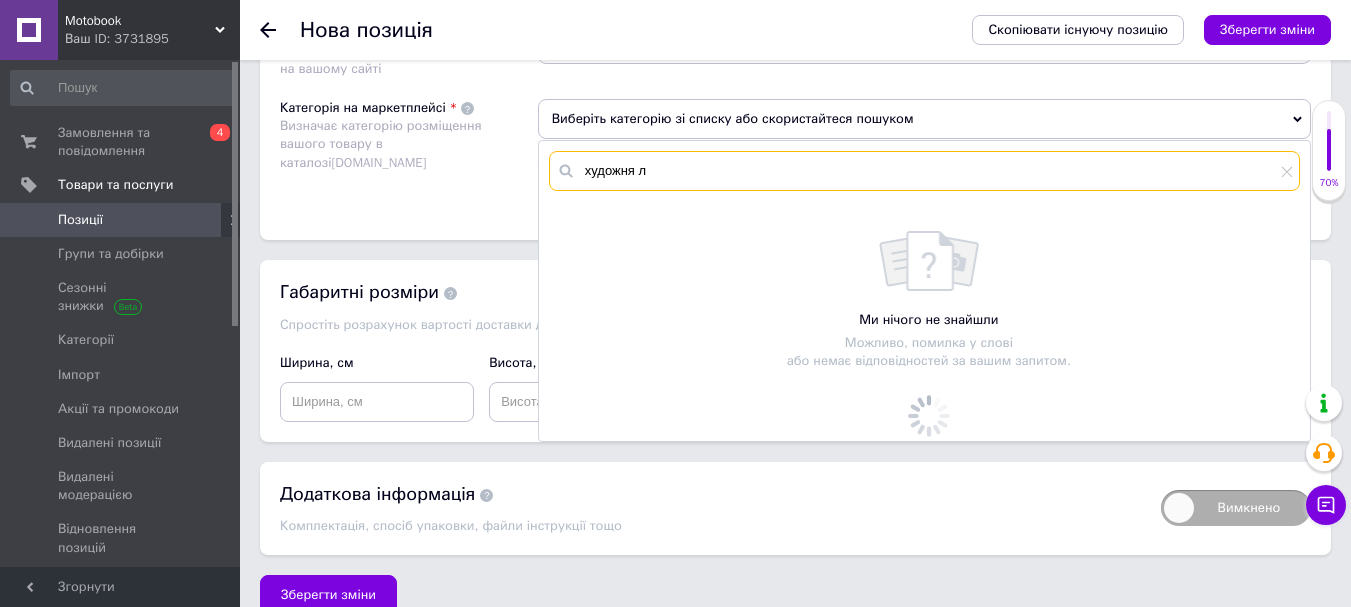 scroll, scrollTop: 1478, scrollLeft: 0, axis: vertical 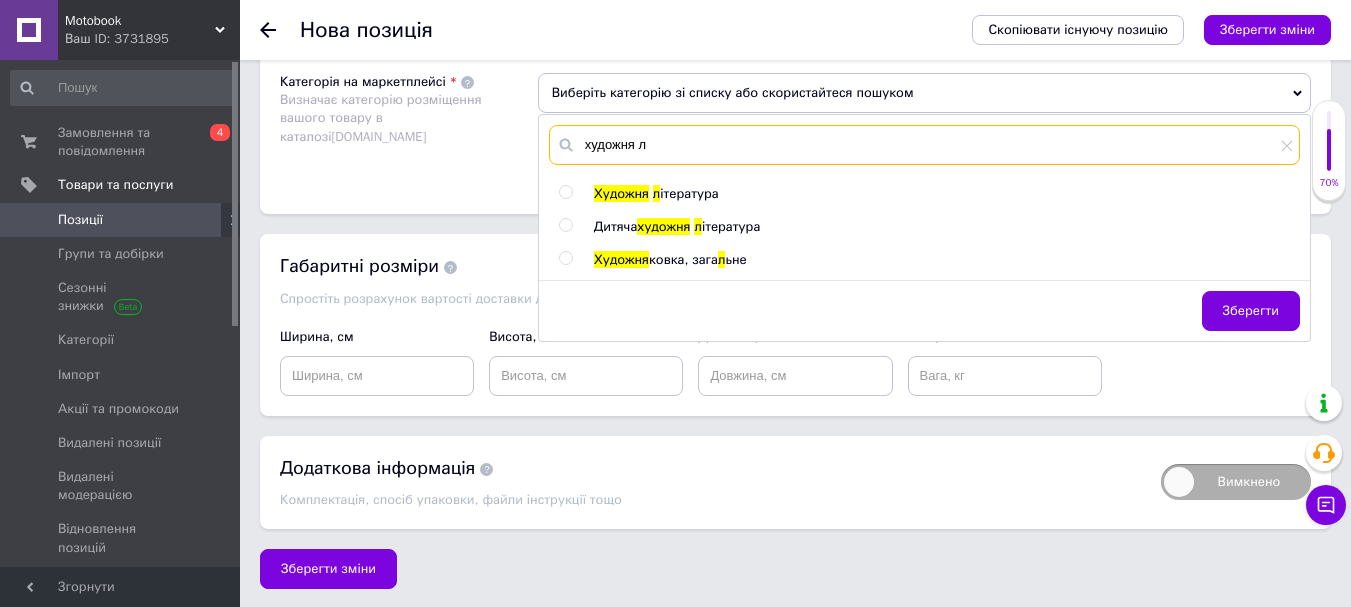 type on "художня л" 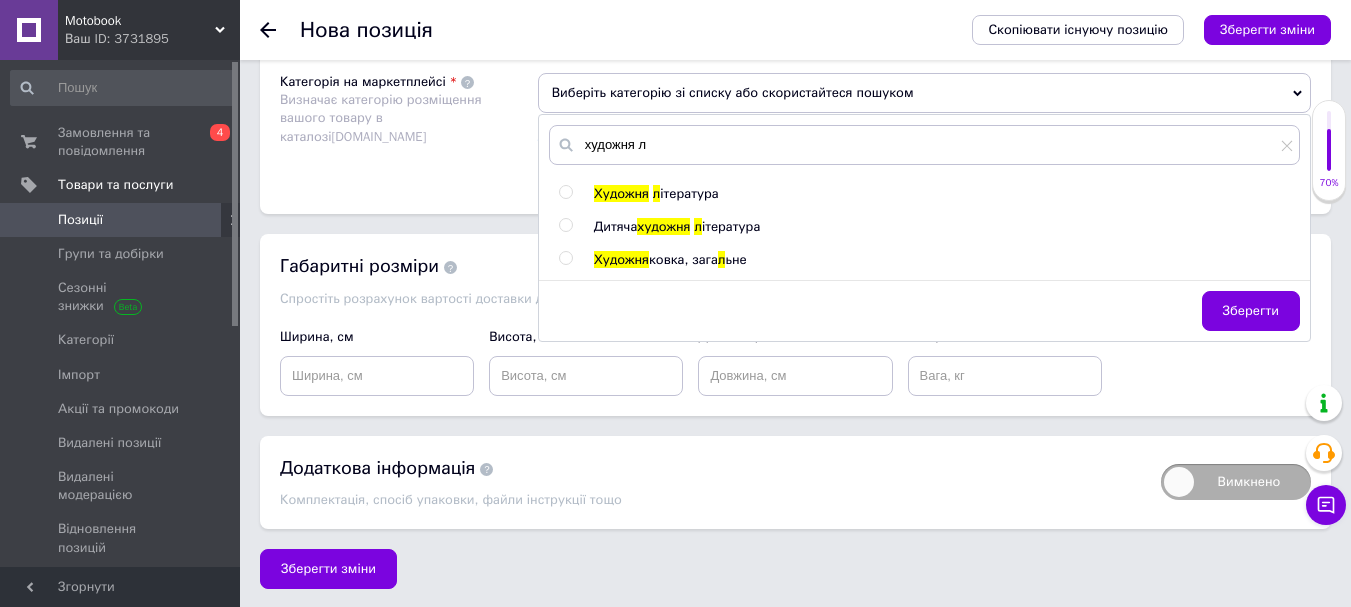 click at bounding box center (565, 192) 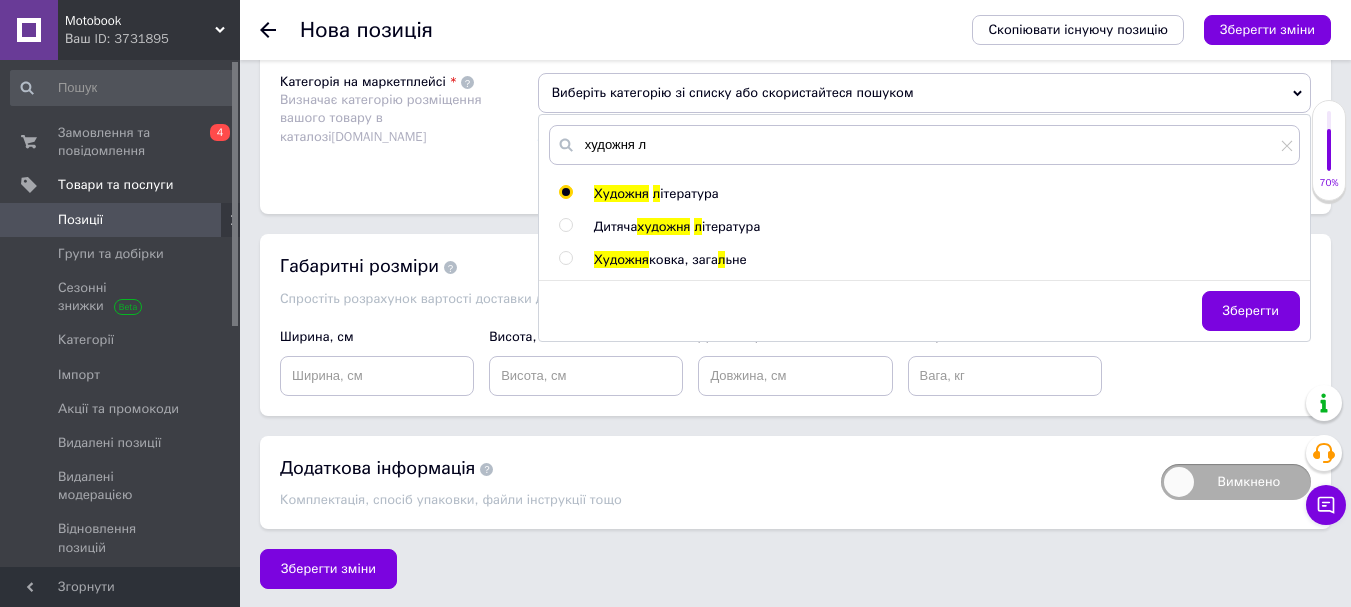 radio on "true" 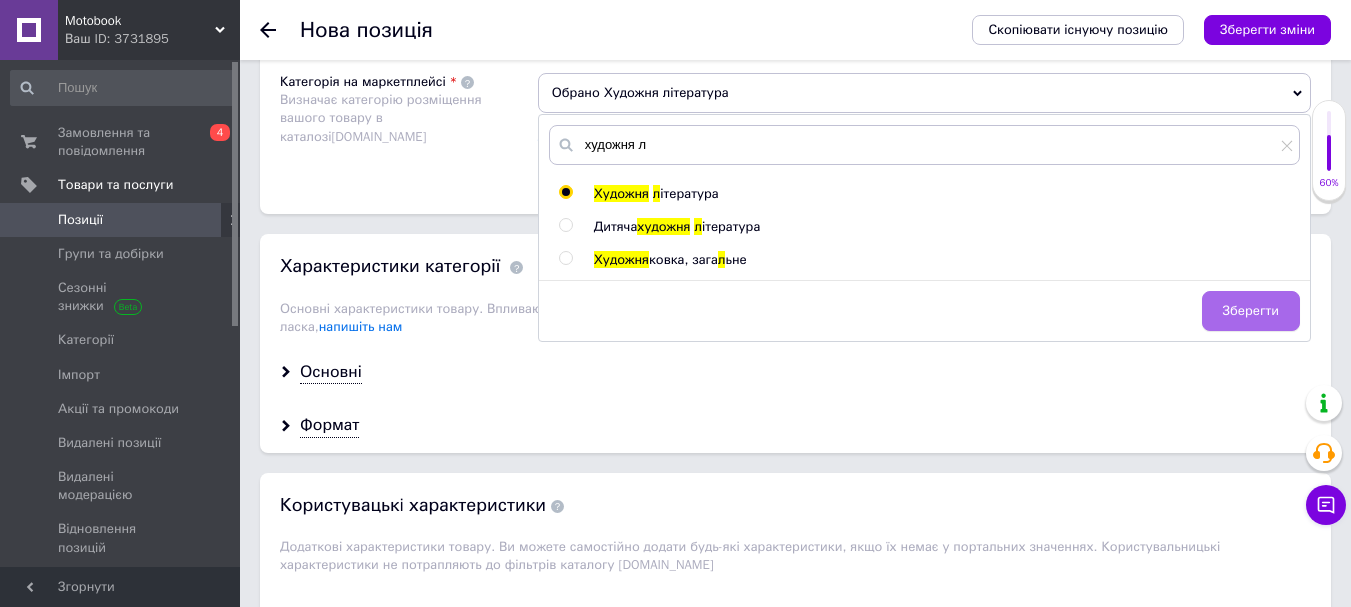 click on "Зберегти" at bounding box center (1251, 311) 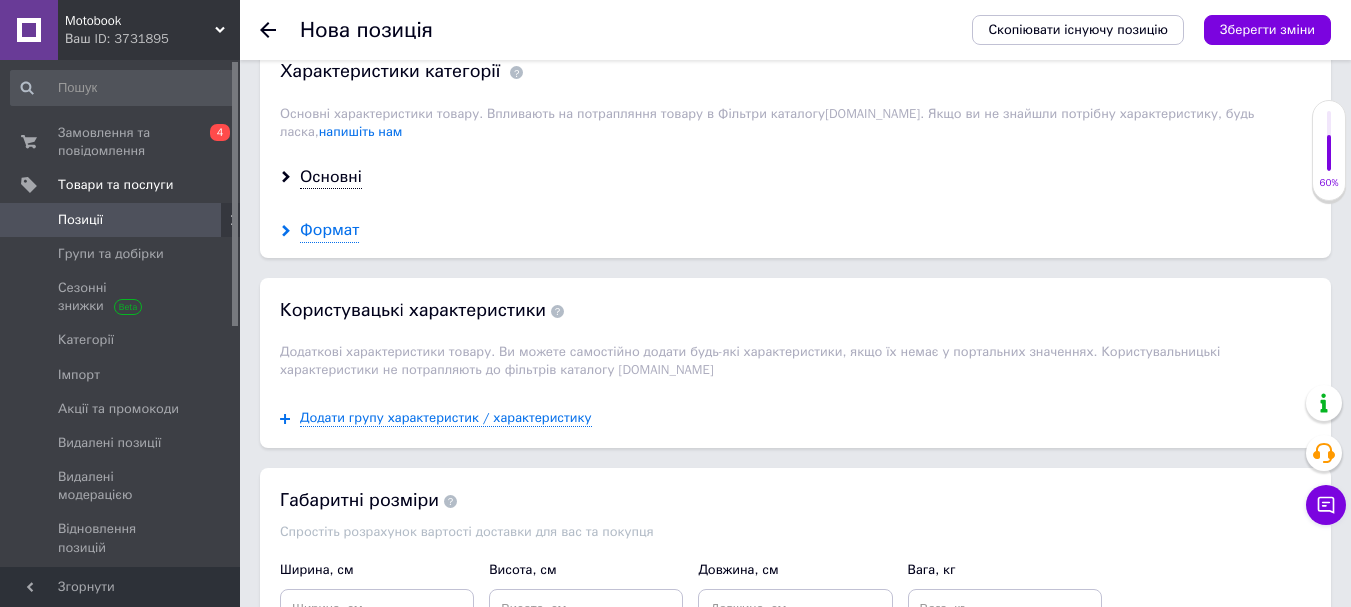 scroll, scrollTop: 1678, scrollLeft: 0, axis: vertical 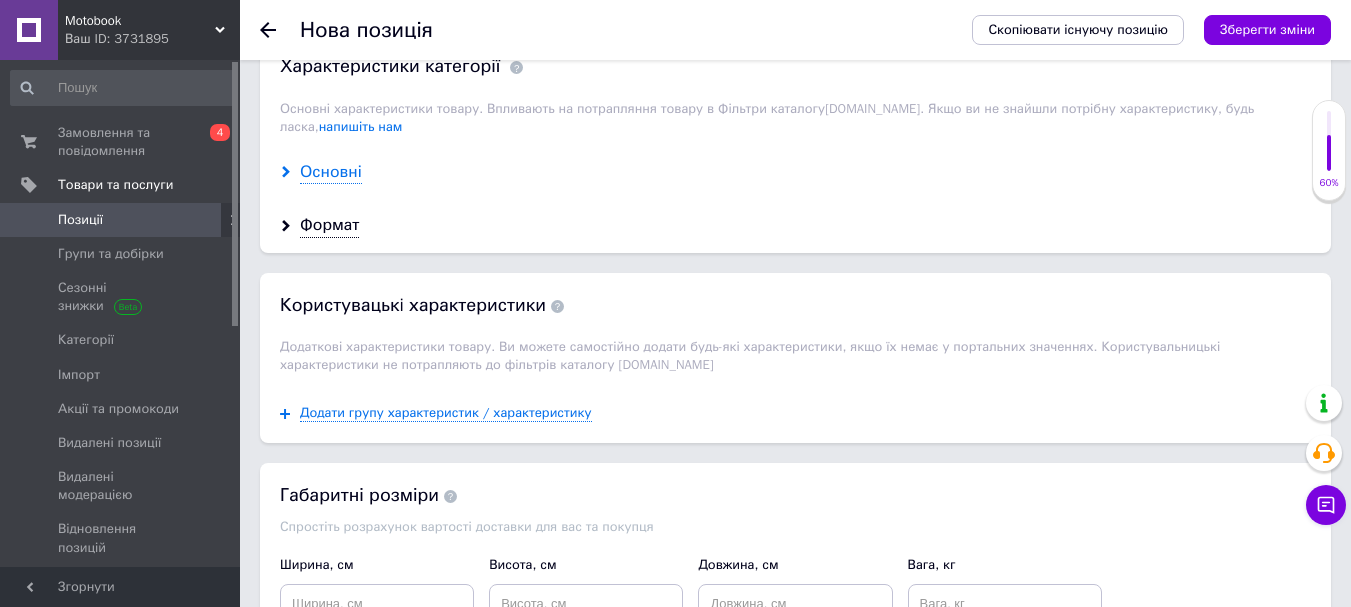 click on "Основні" at bounding box center (331, 172) 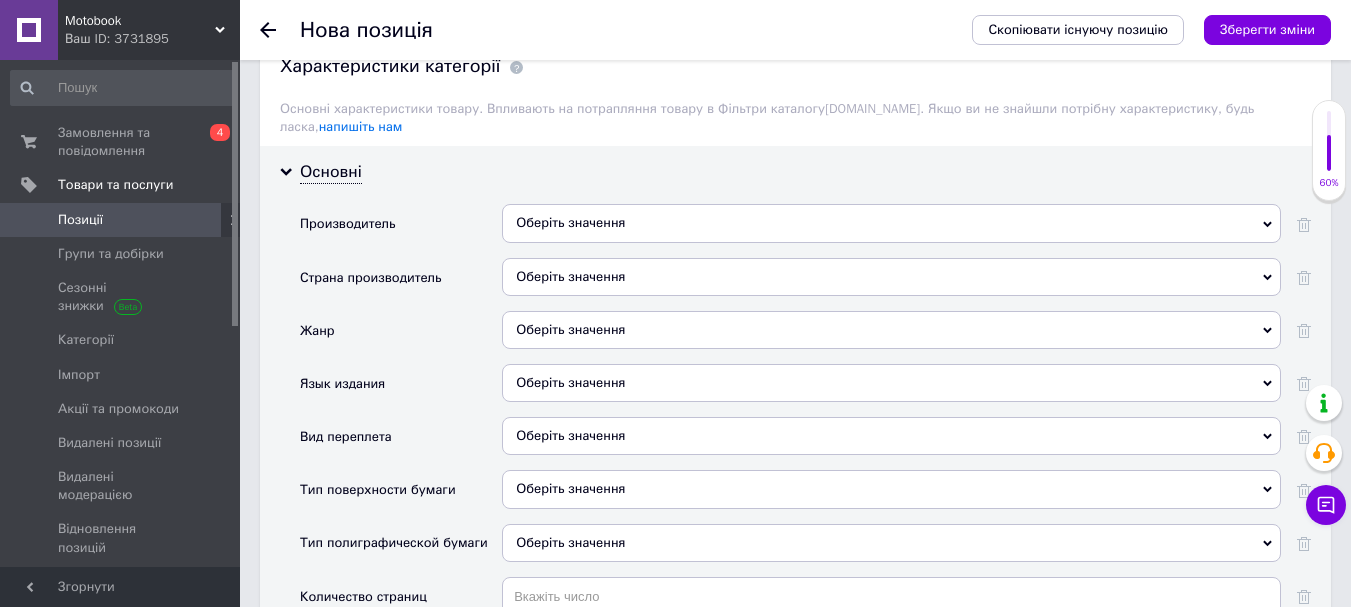 click on "Оберіть значення" at bounding box center (891, 277) 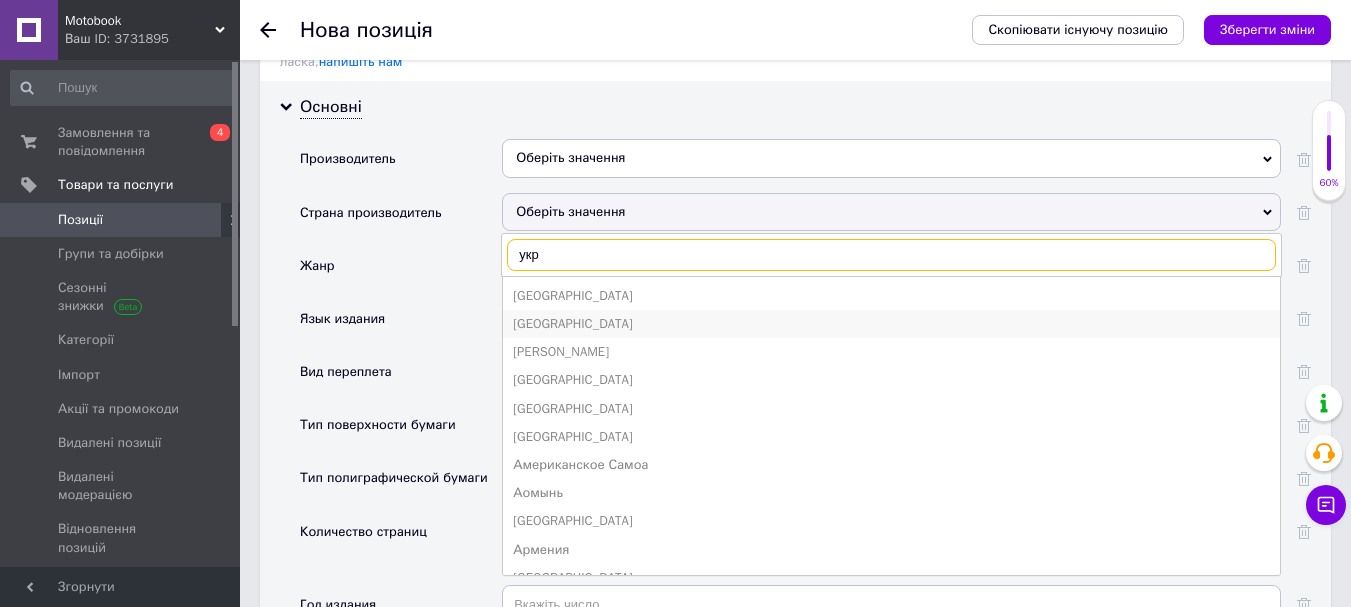 scroll, scrollTop: 1778, scrollLeft: 0, axis: vertical 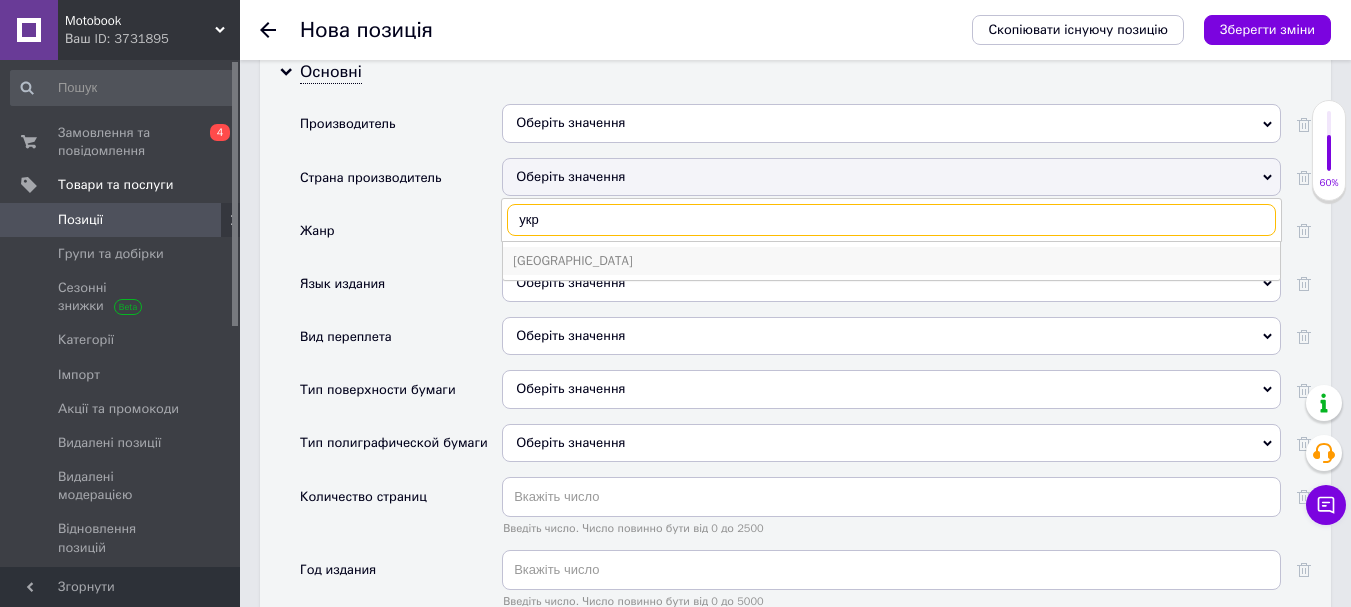 type on "укр" 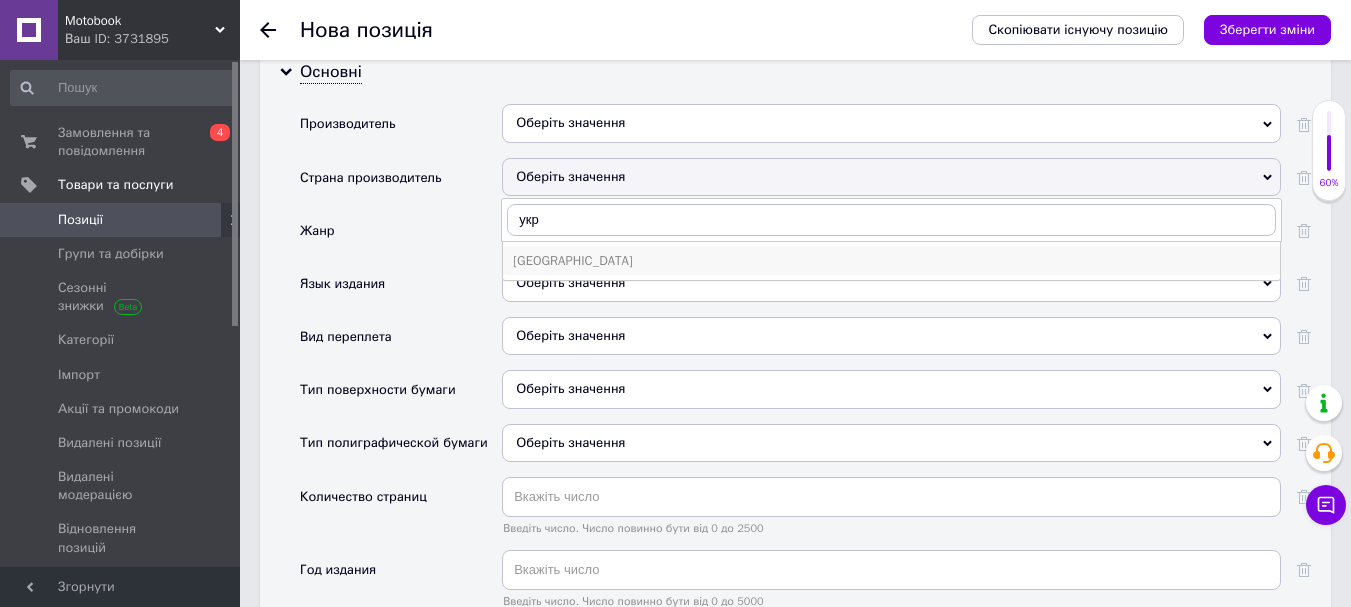 click on "Украина" at bounding box center (891, 261) 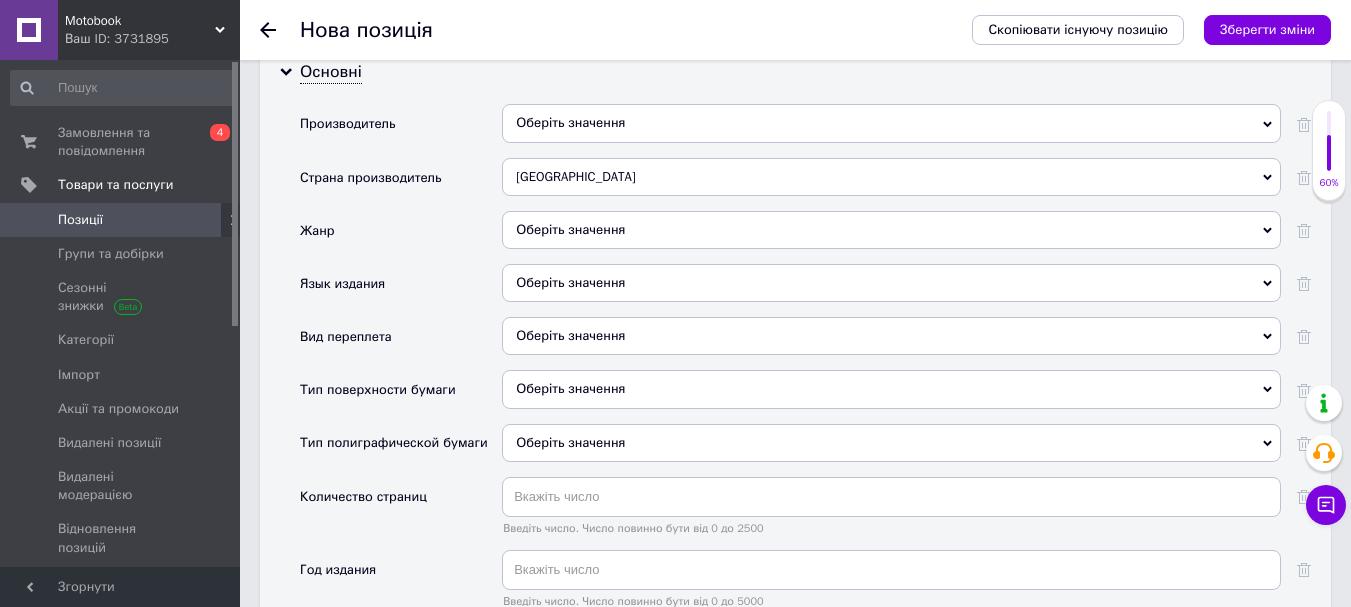 click on "Оберіть значення" at bounding box center (891, 283) 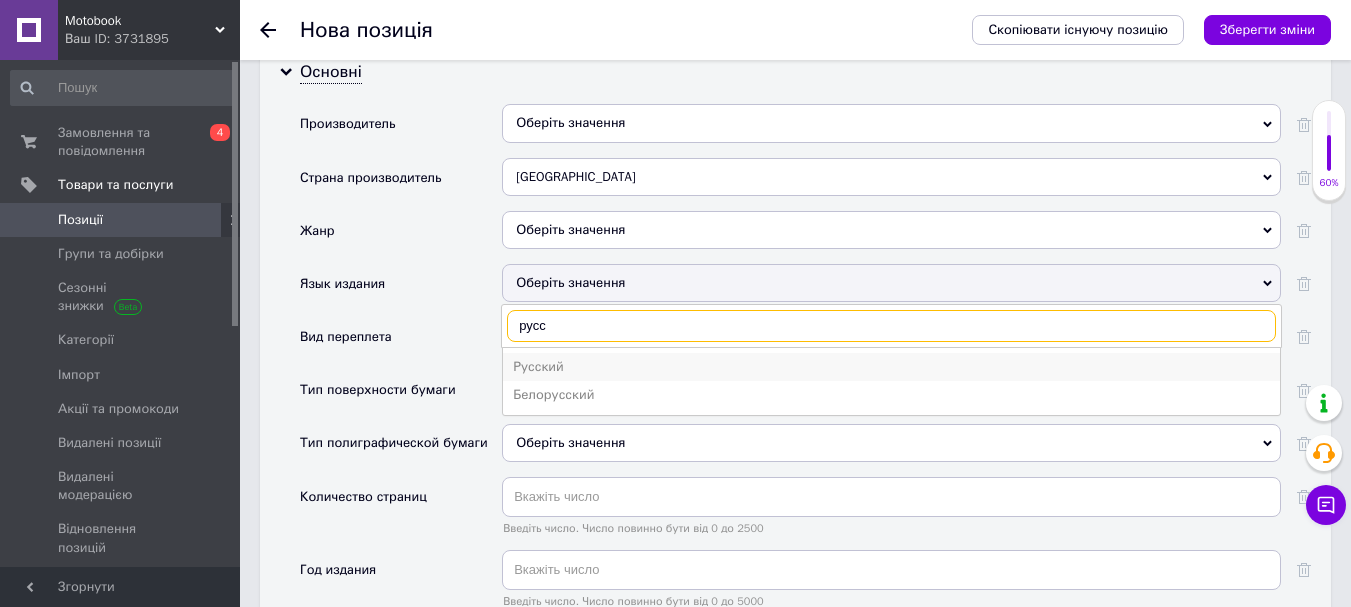 type on "русс" 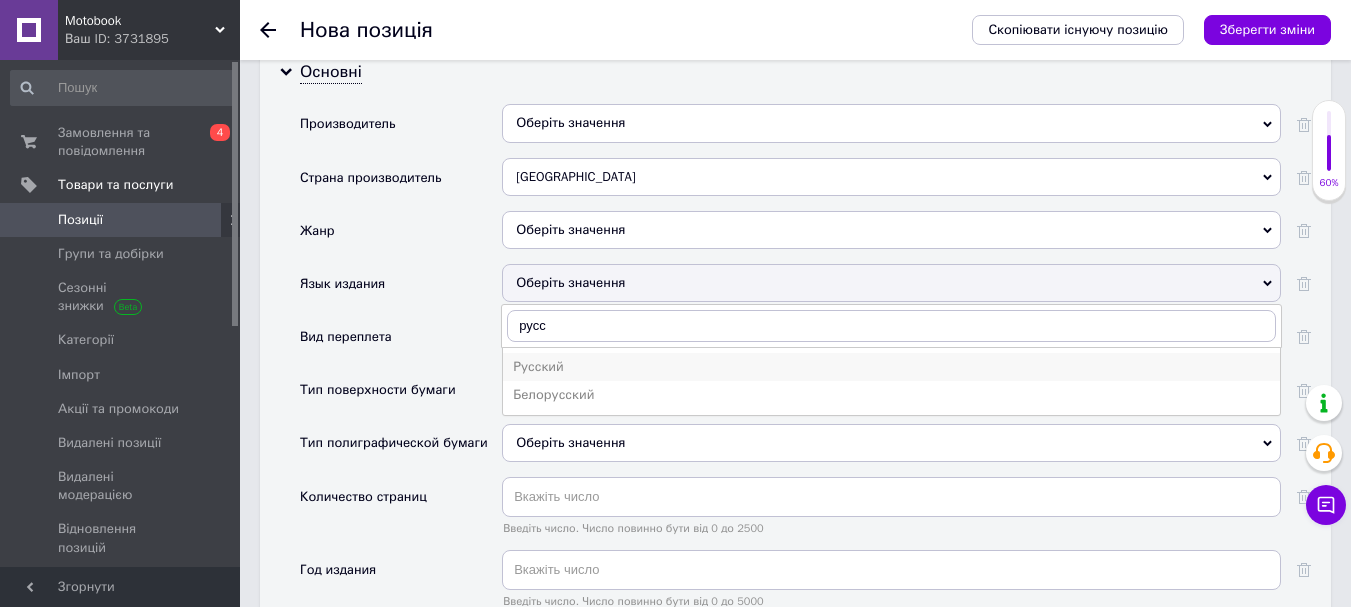 click on "Русский" at bounding box center (891, 367) 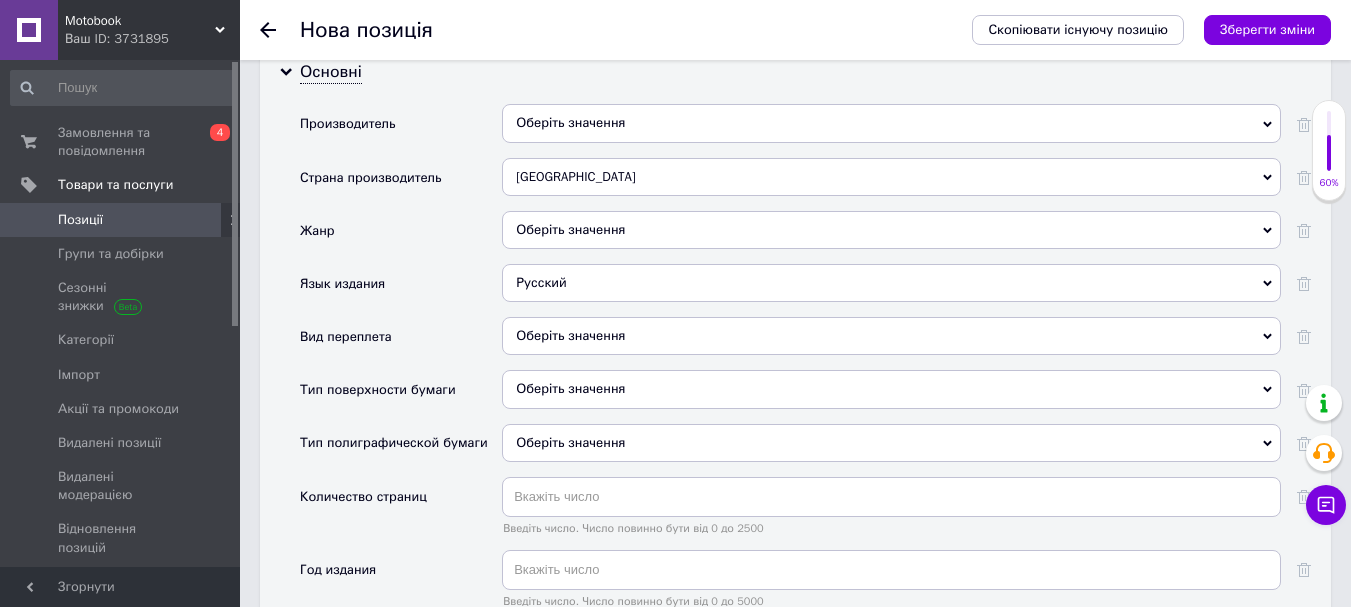 click on "Оберіть значення" at bounding box center (891, 336) 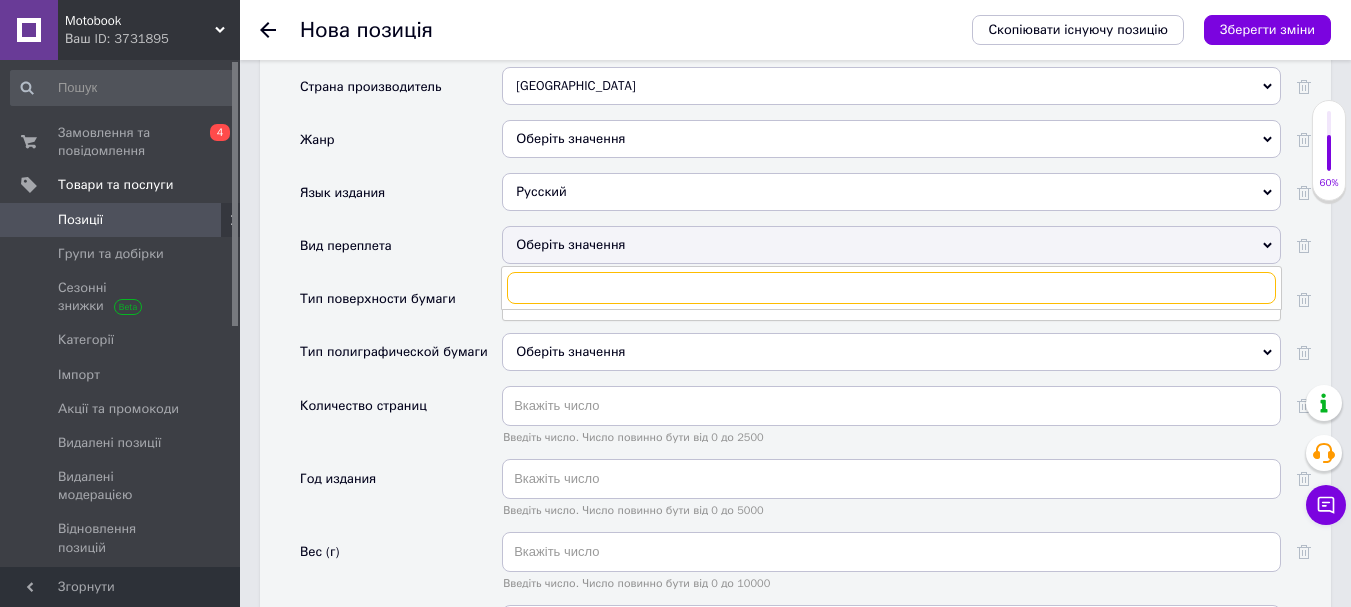 scroll, scrollTop: 1878, scrollLeft: 0, axis: vertical 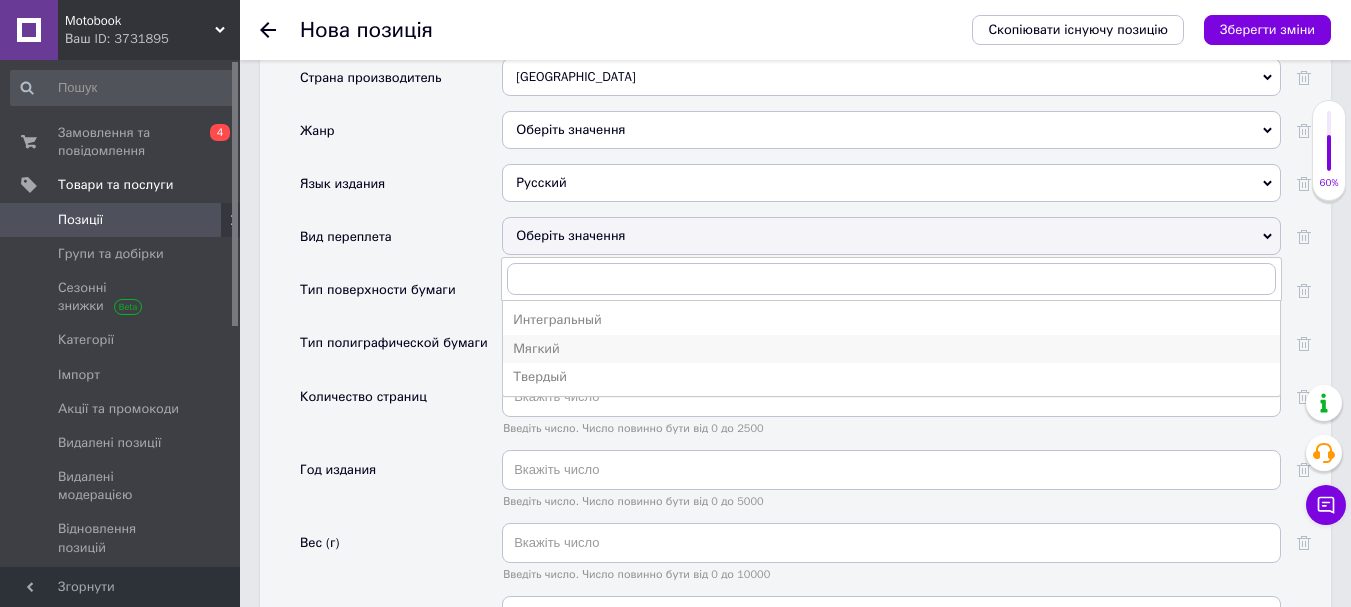 click on "Мягкий" at bounding box center [891, 349] 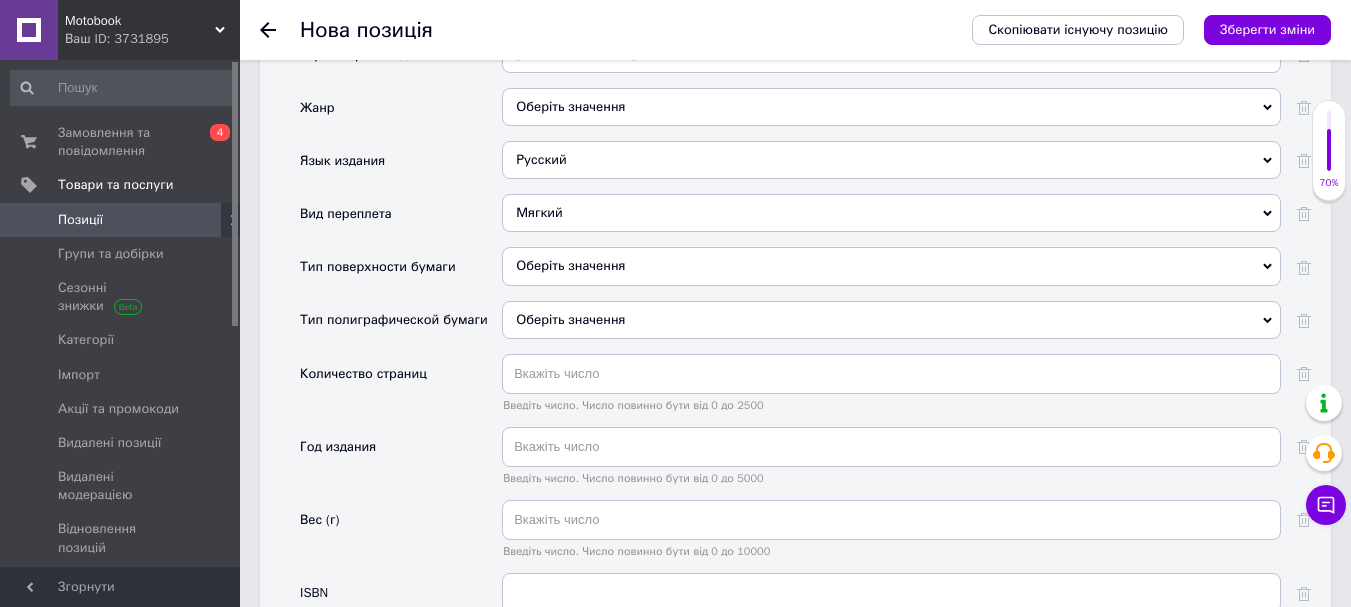 scroll, scrollTop: 1978, scrollLeft: 0, axis: vertical 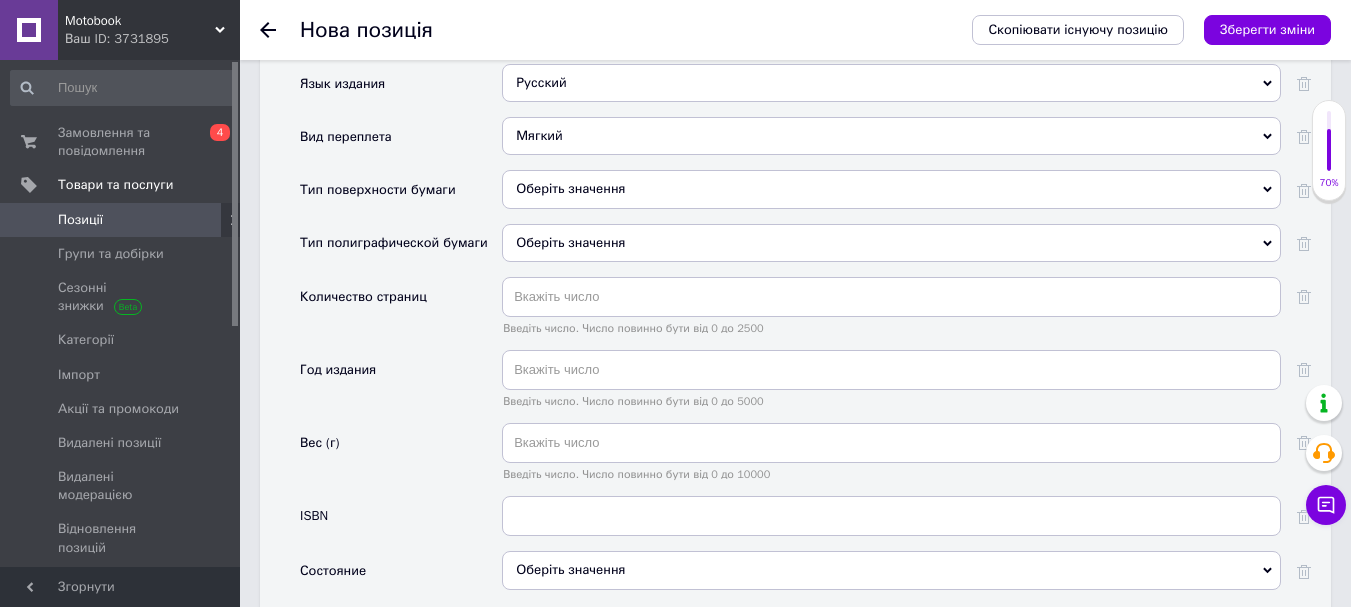 click on "Оберіть значення" at bounding box center (891, 243) 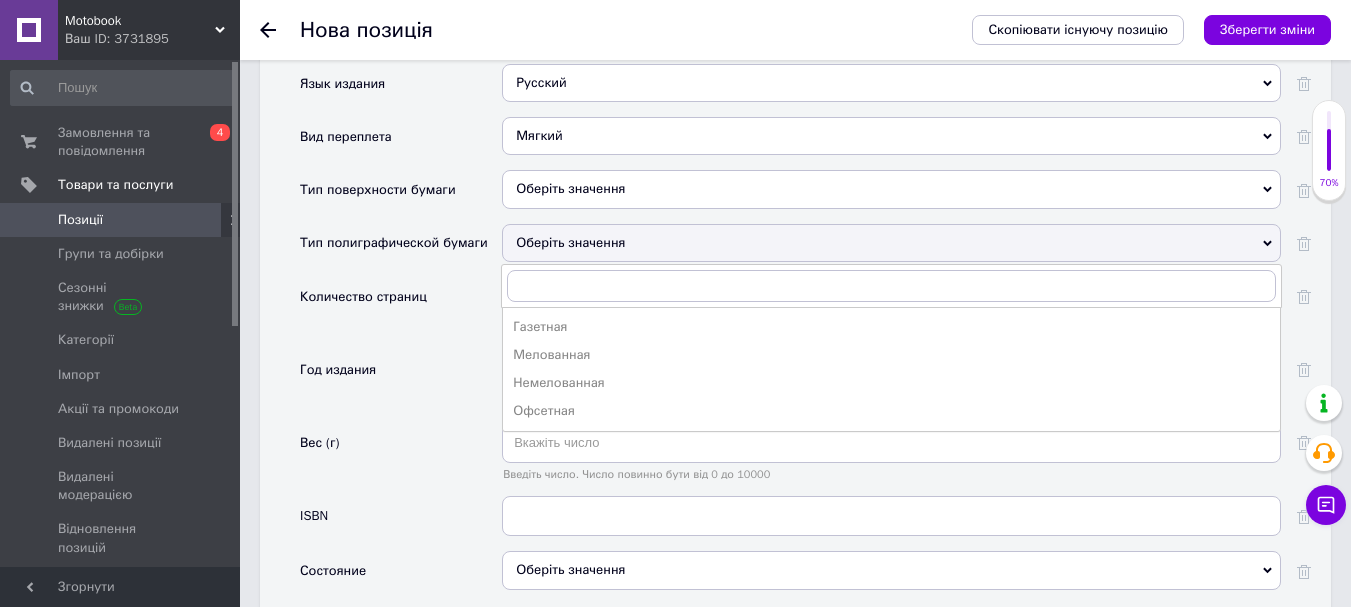 click on "Офсетная" at bounding box center [891, 411] 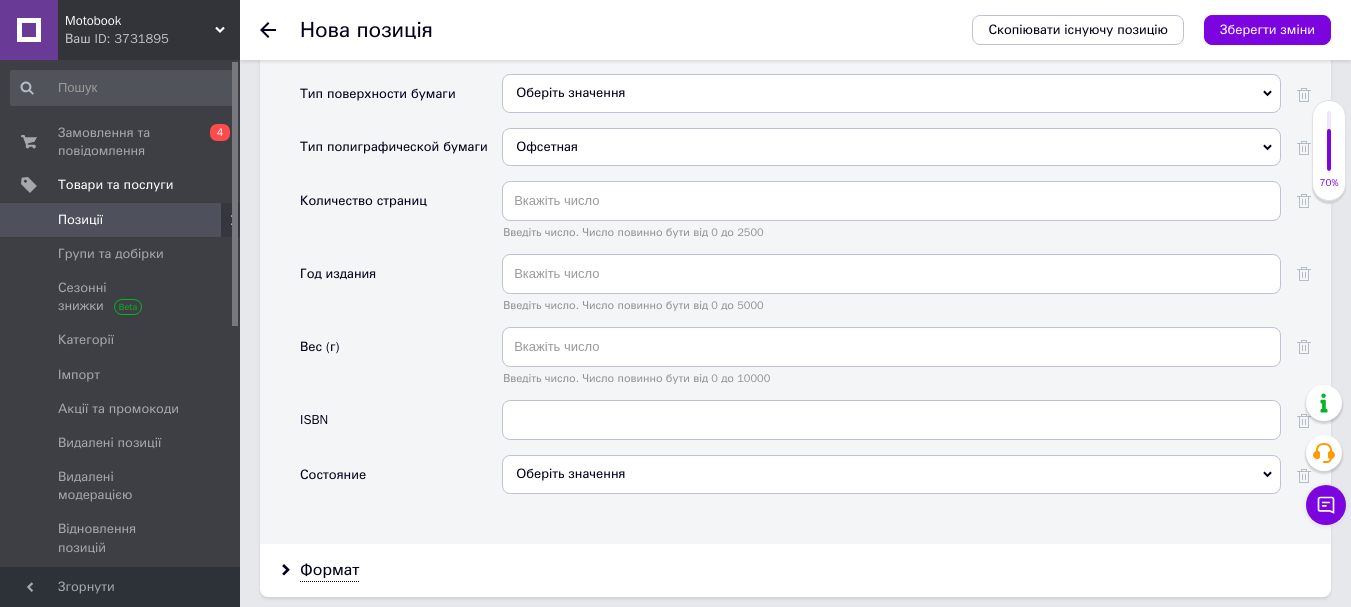 scroll, scrollTop: 2178, scrollLeft: 0, axis: vertical 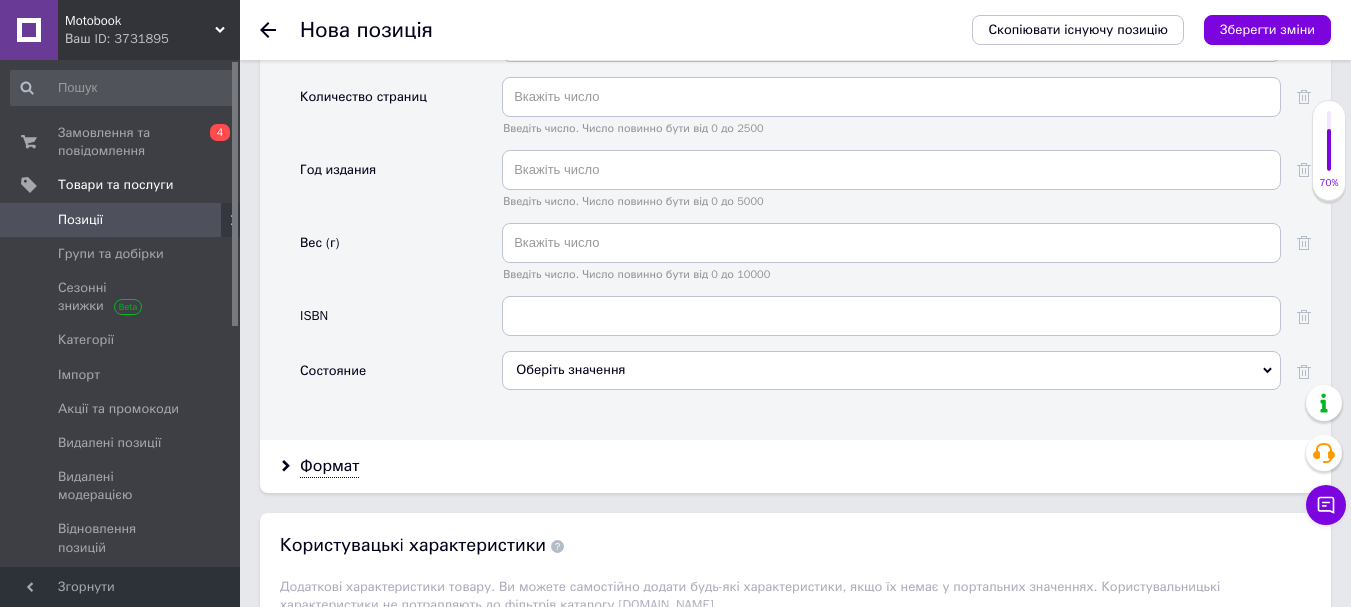 click on "Оберіть значення" at bounding box center (891, 370) 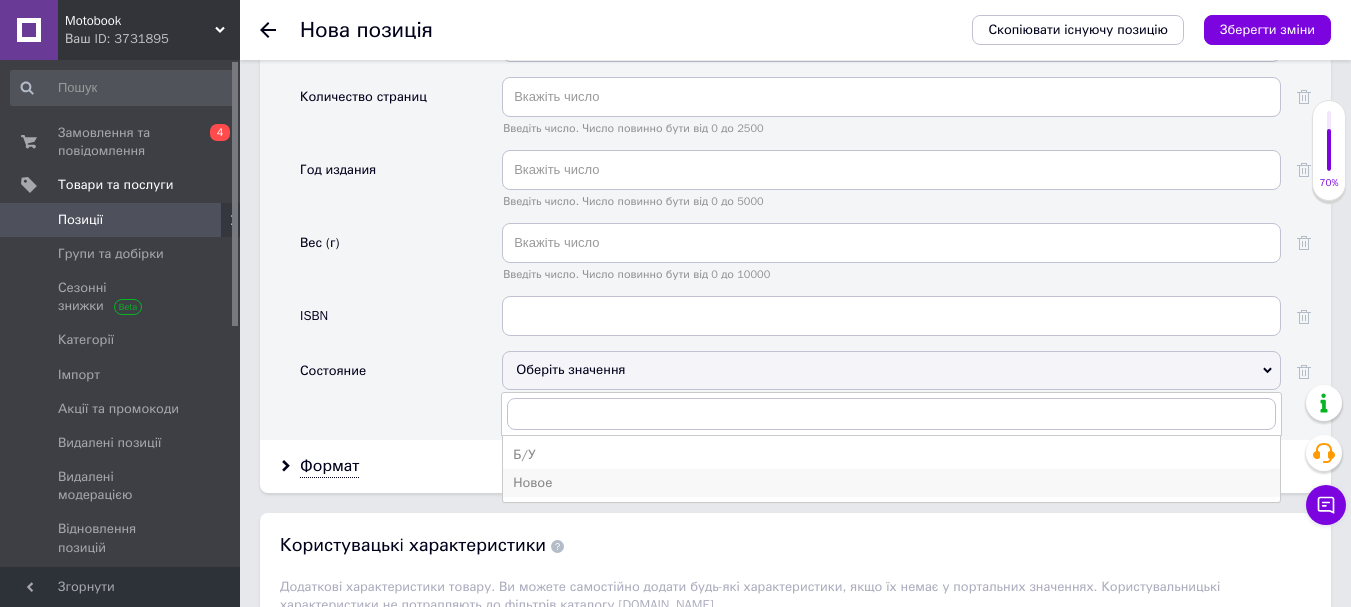 click on "Новое" at bounding box center (891, 483) 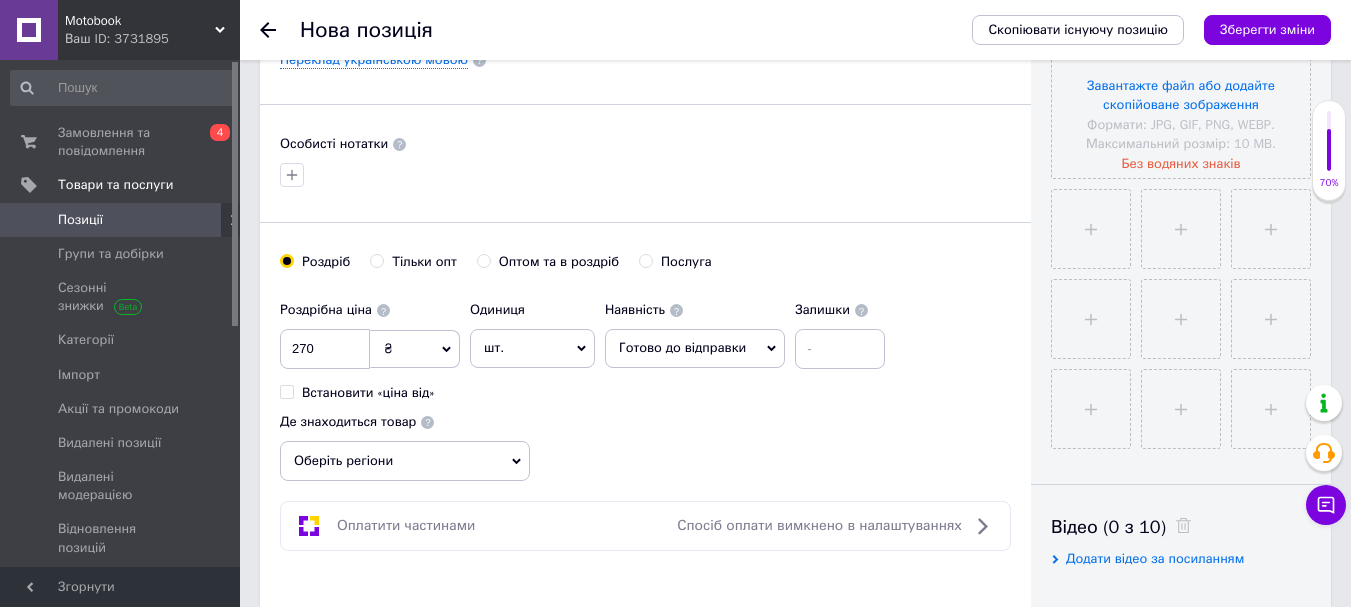 scroll, scrollTop: 0, scrollLeft: 0, axis: both 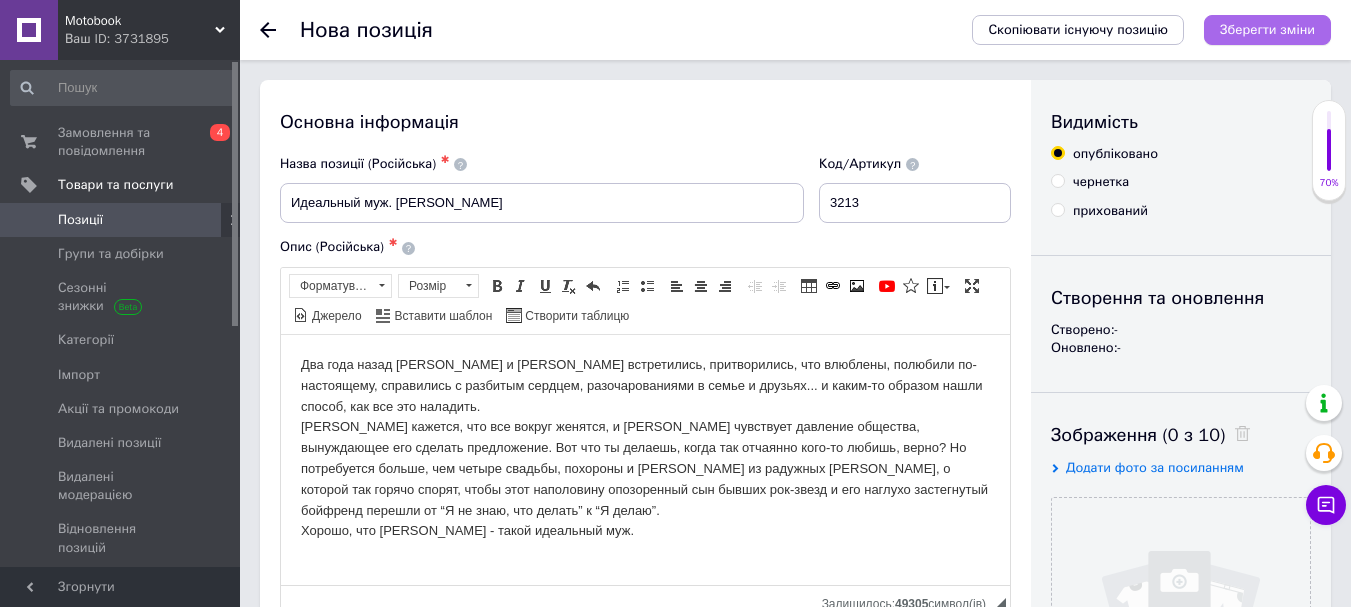 click on "Зберегти зміни" at bounding box center (1267, 29) 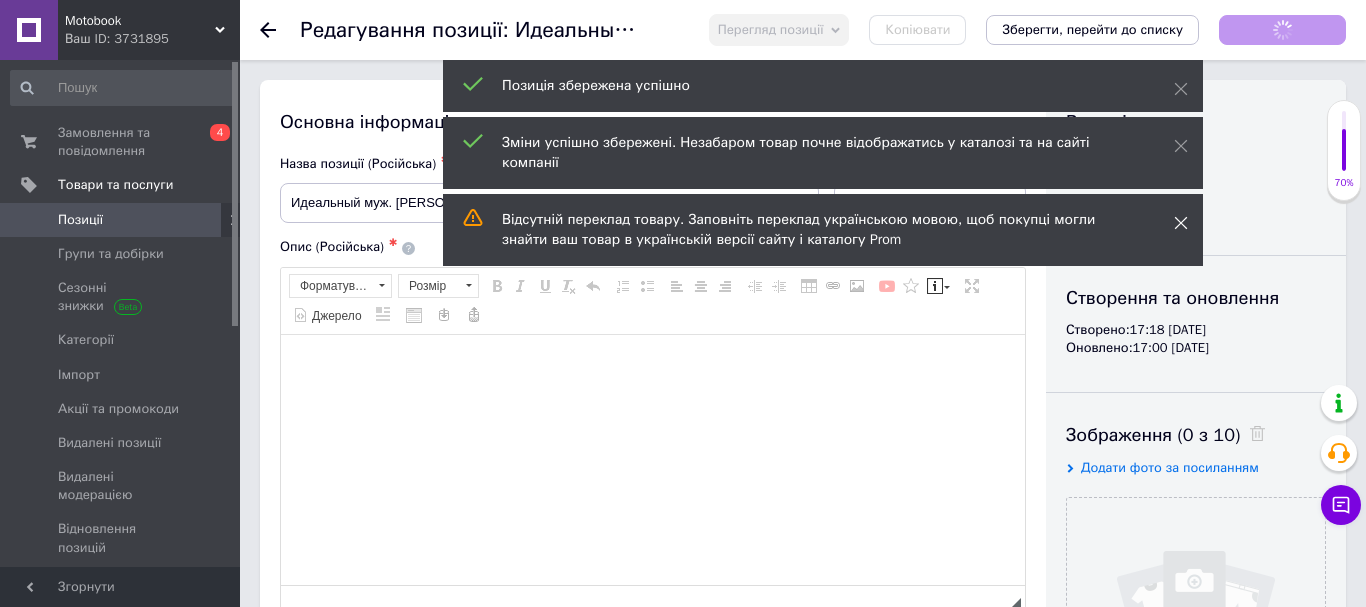 click on "Відсутній переклад товару. Заповніть переклад українською мовою, щоб покупці
могли знайти ваш товар в українській версії сайту і каталогу Prom" at bounding box center [823, 230] 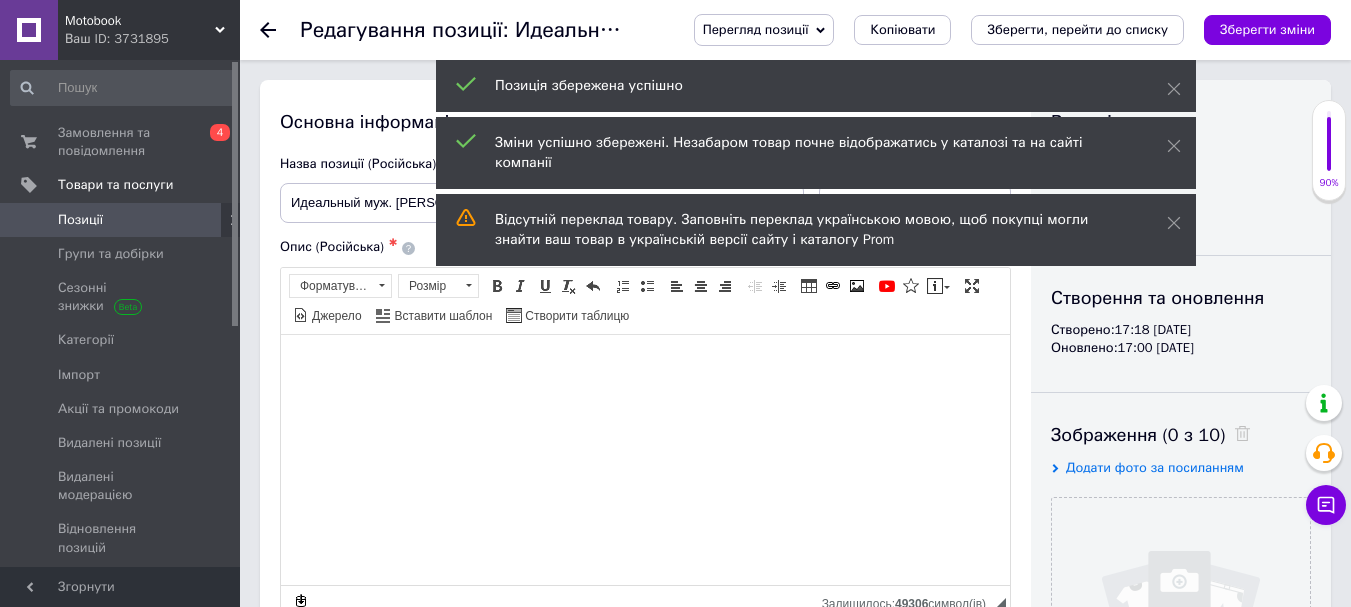 click on "Зміни успішно збережені. Незабаром товар почне відображатись у каталозі та на сайті компанії" at bounding box center (816, 153) 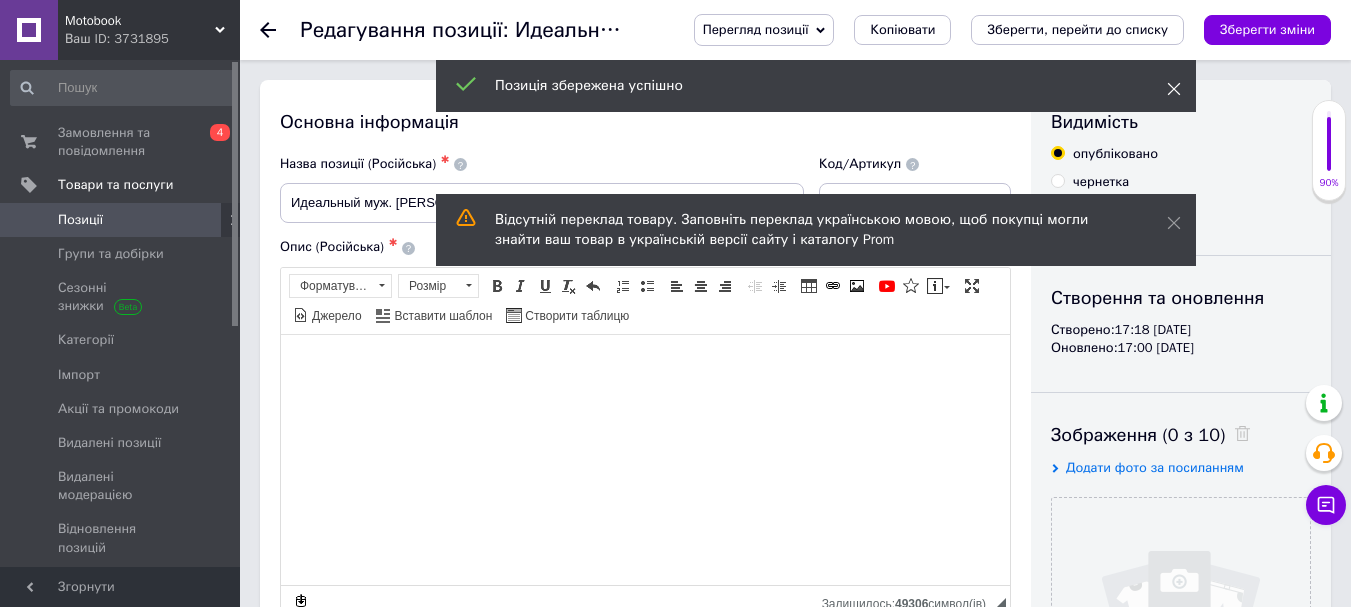 click 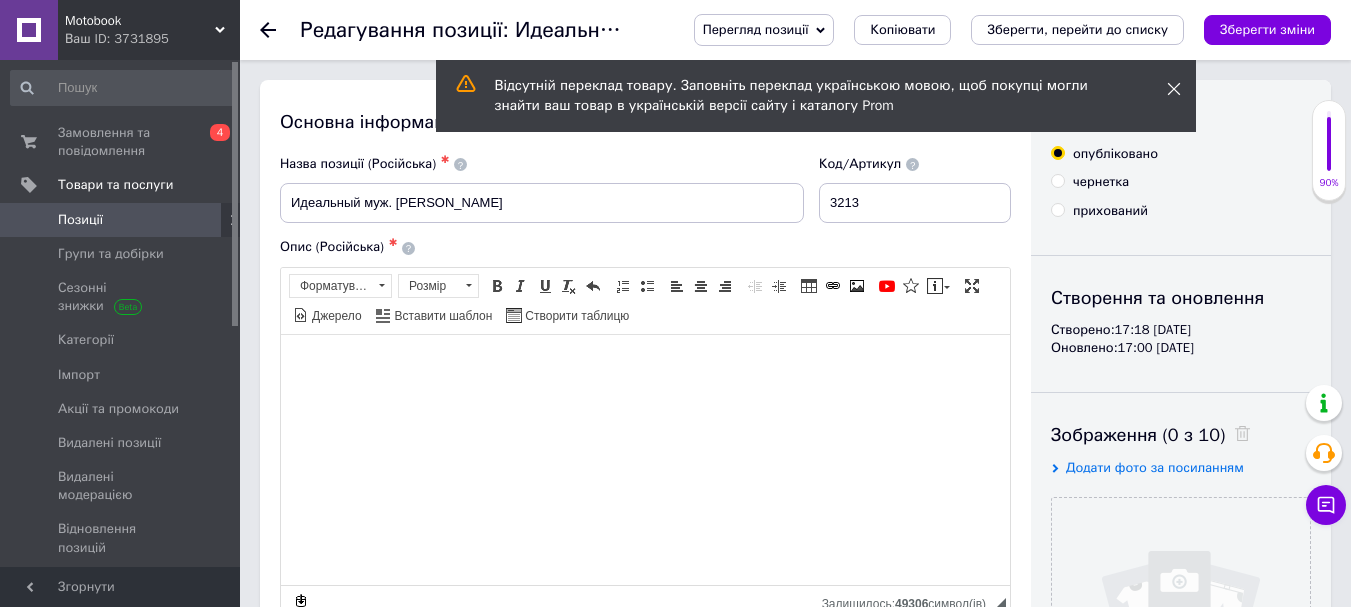 click at bounding box center (1174, 89) 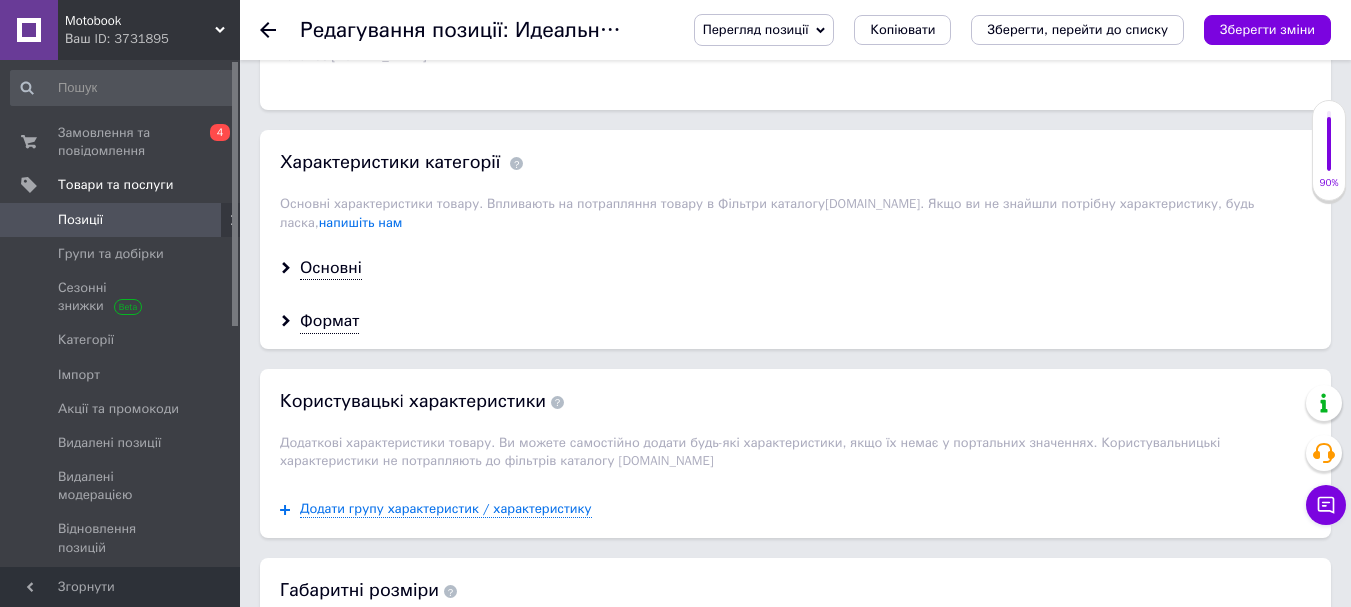 scroll, scrollTop: 1174, scrollLeft: 0, axis: vertical 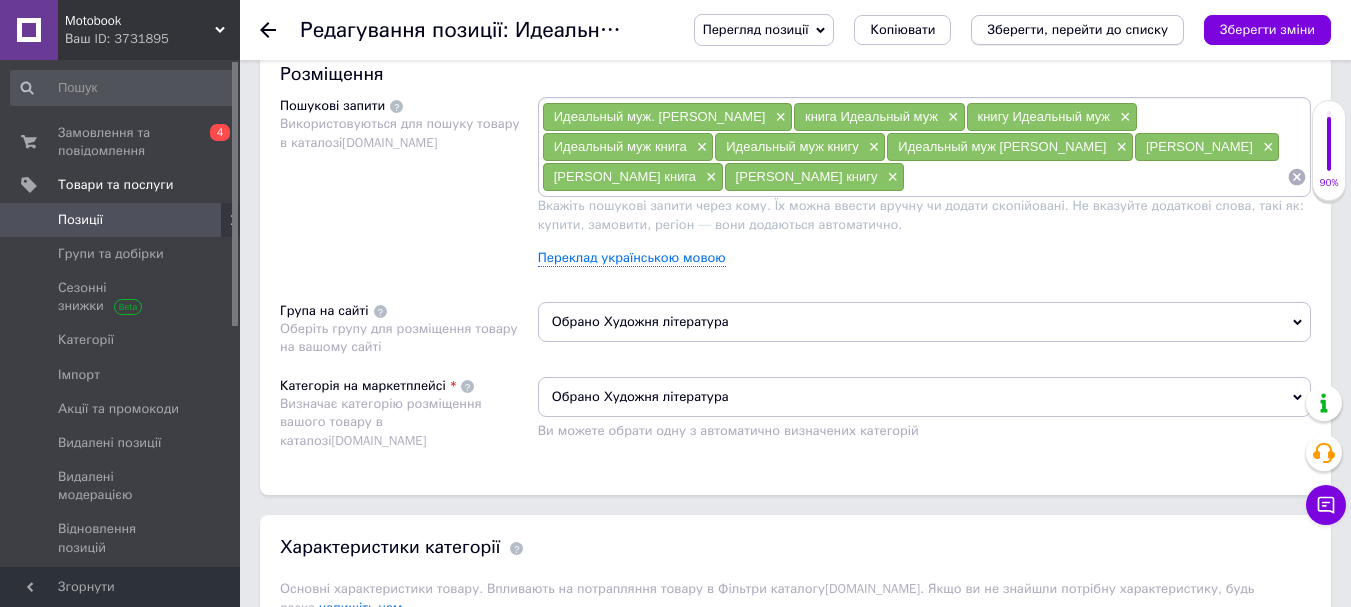 click on "Зберегти, перейти до списку" at bounding box center (1077, 30) 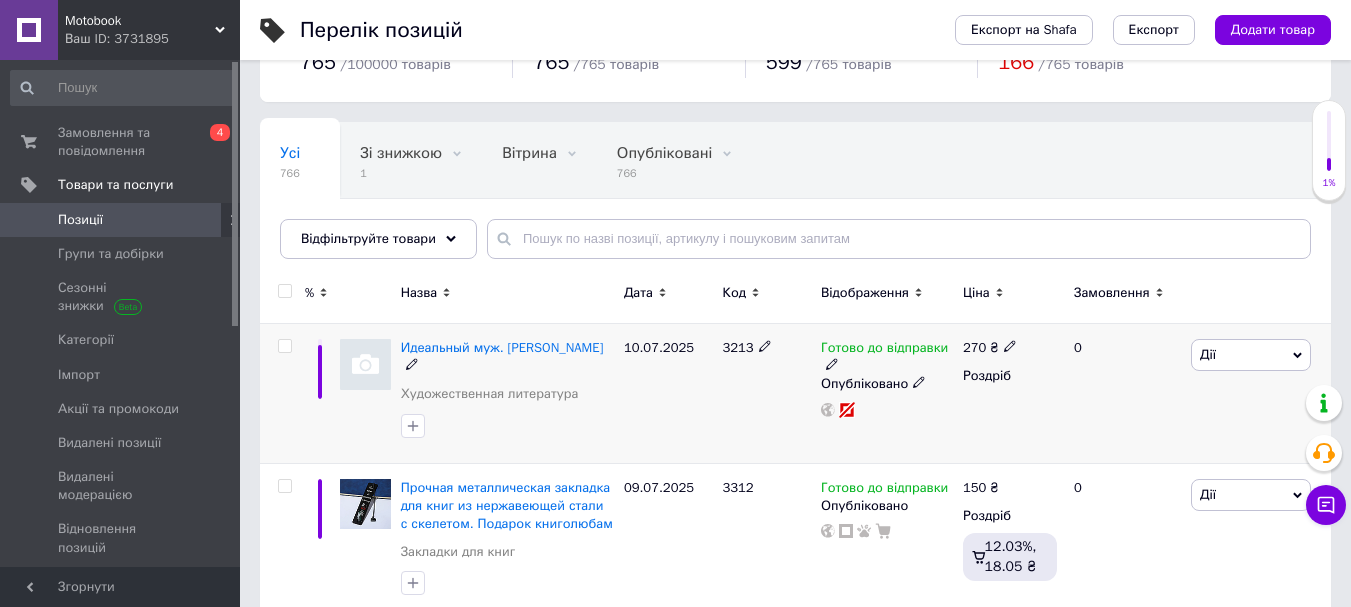 scroll, scrollTop: 200, scrollLeft: 0, axis: vertical 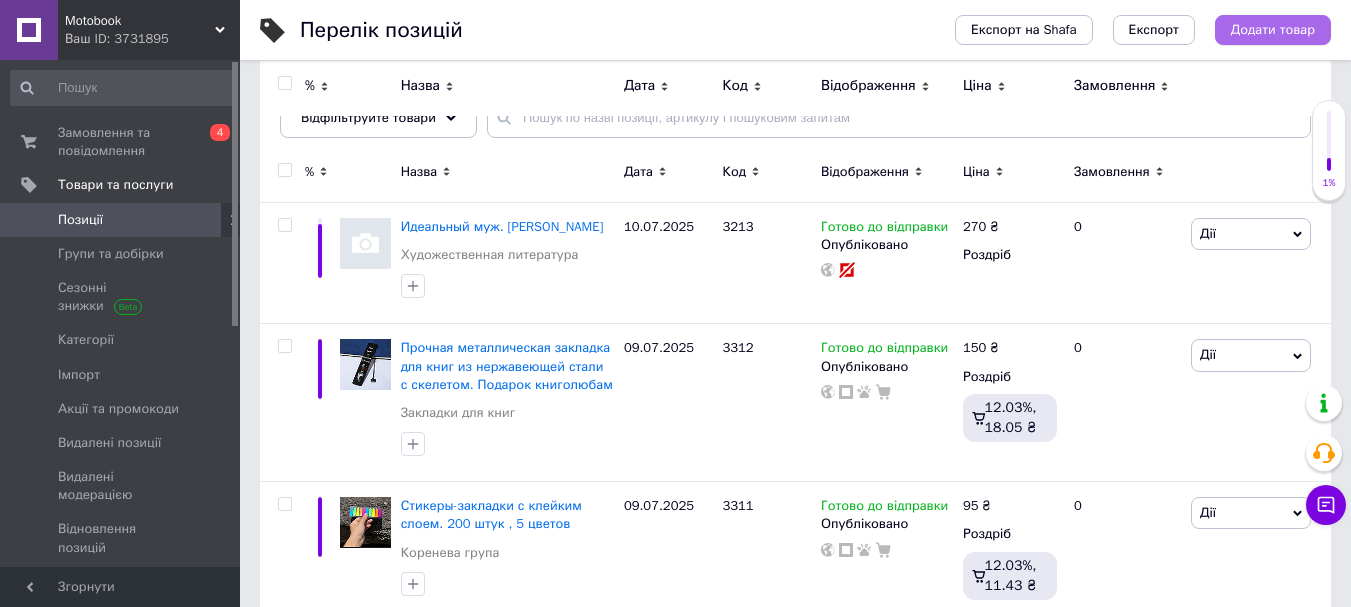 click on "Додати товар" at bounding box center [1273, 30] 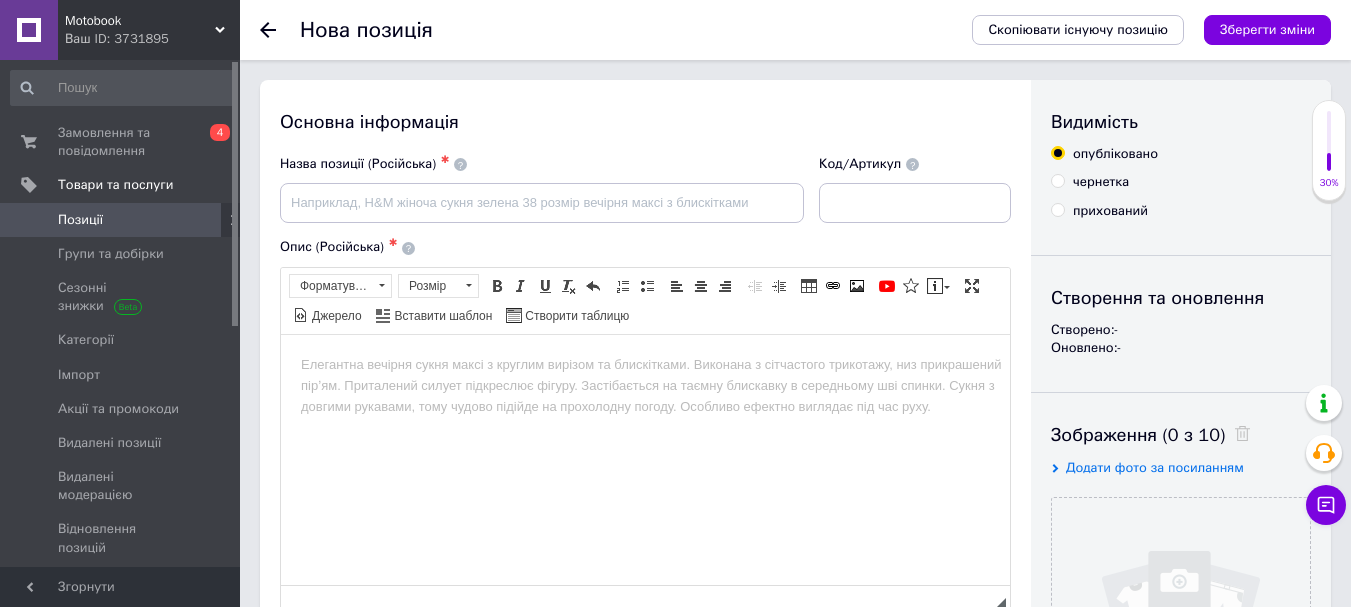 scroll, scrollTop: 0, scrollLeft: 0, axis: both 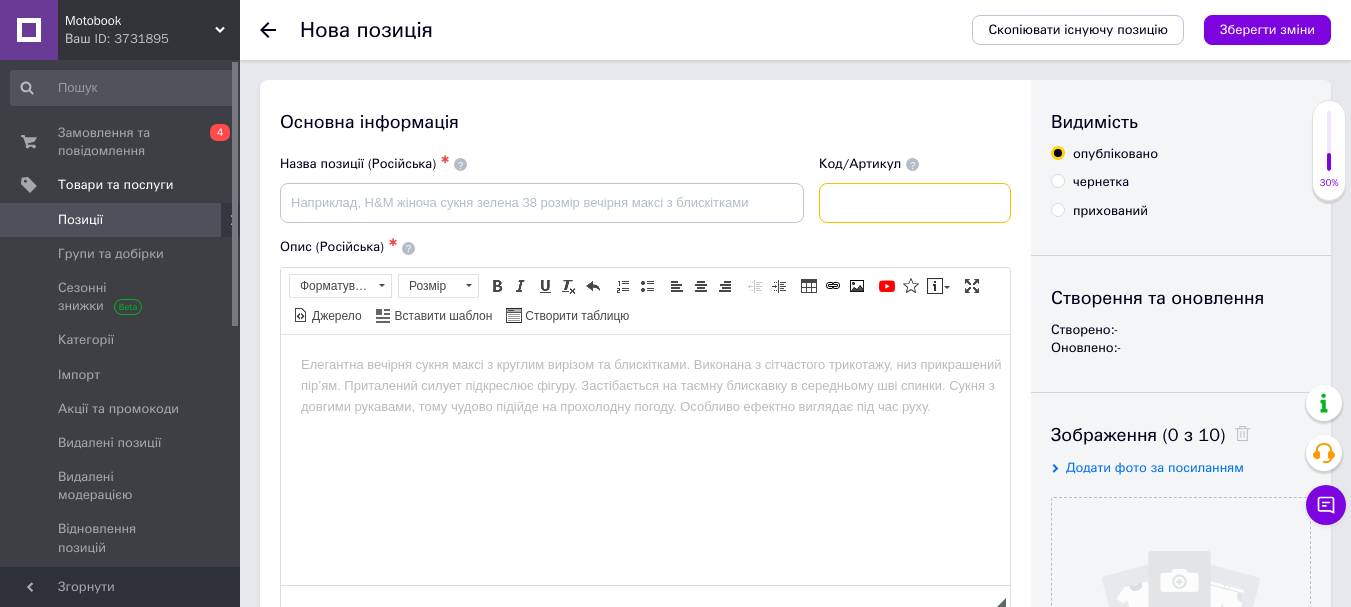 click at bounding box center [915, 203] 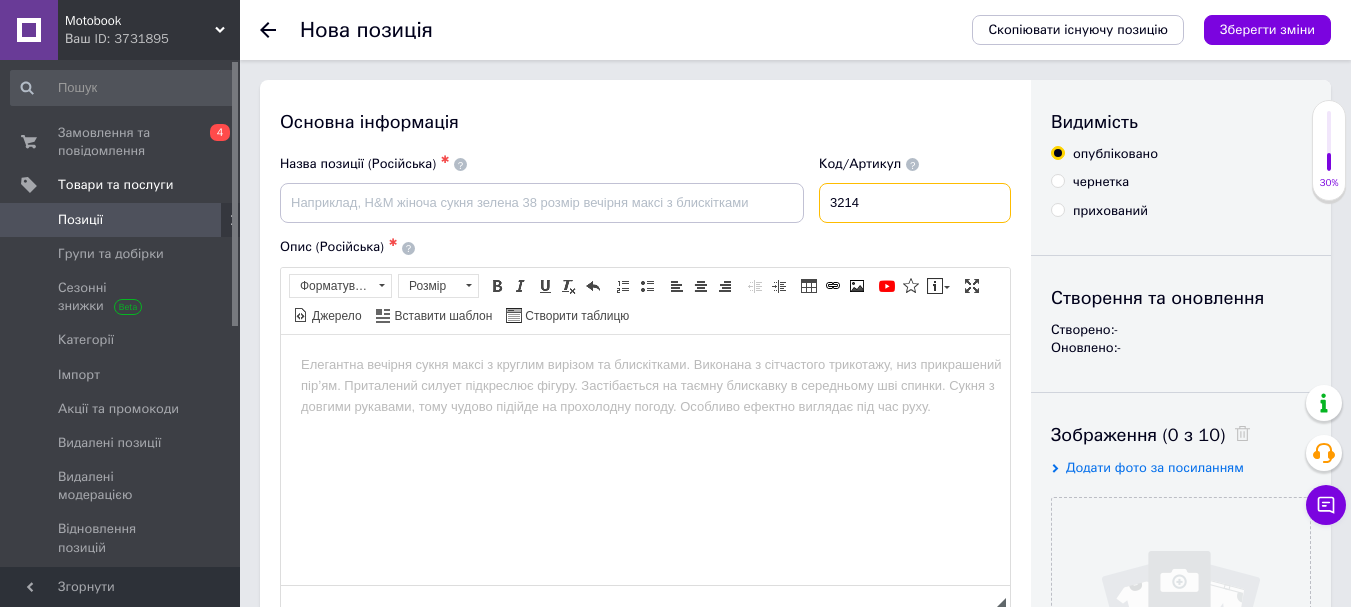 type on "3214" 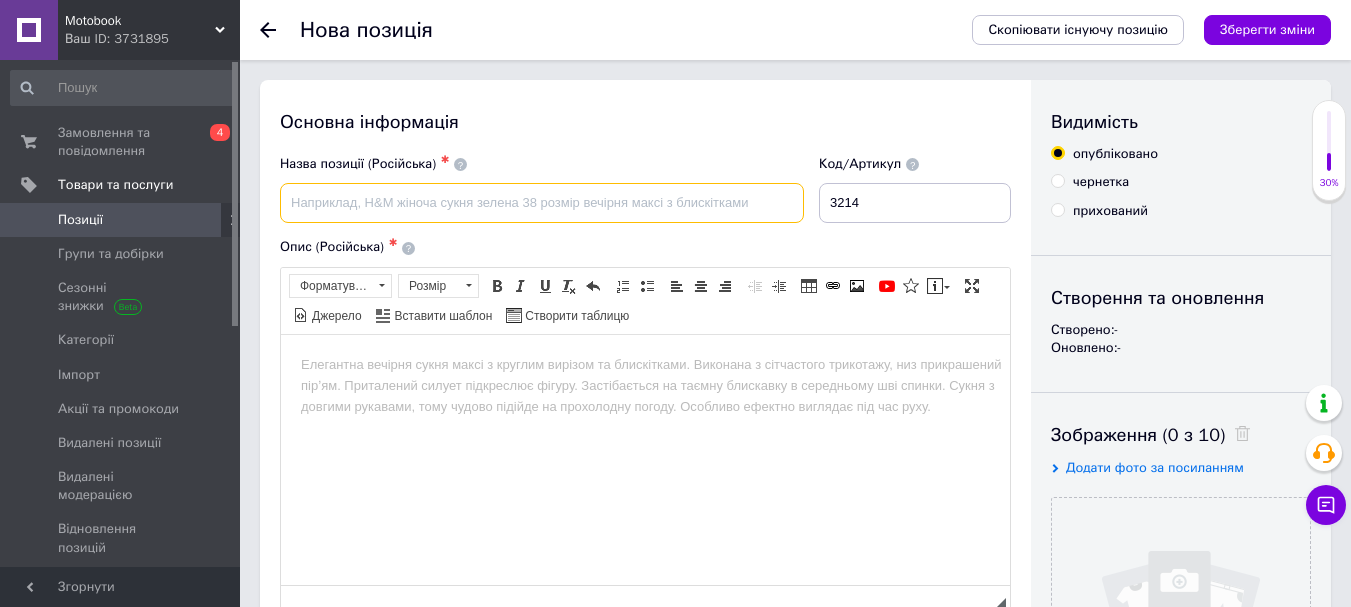click at bounding box center (542, 203) 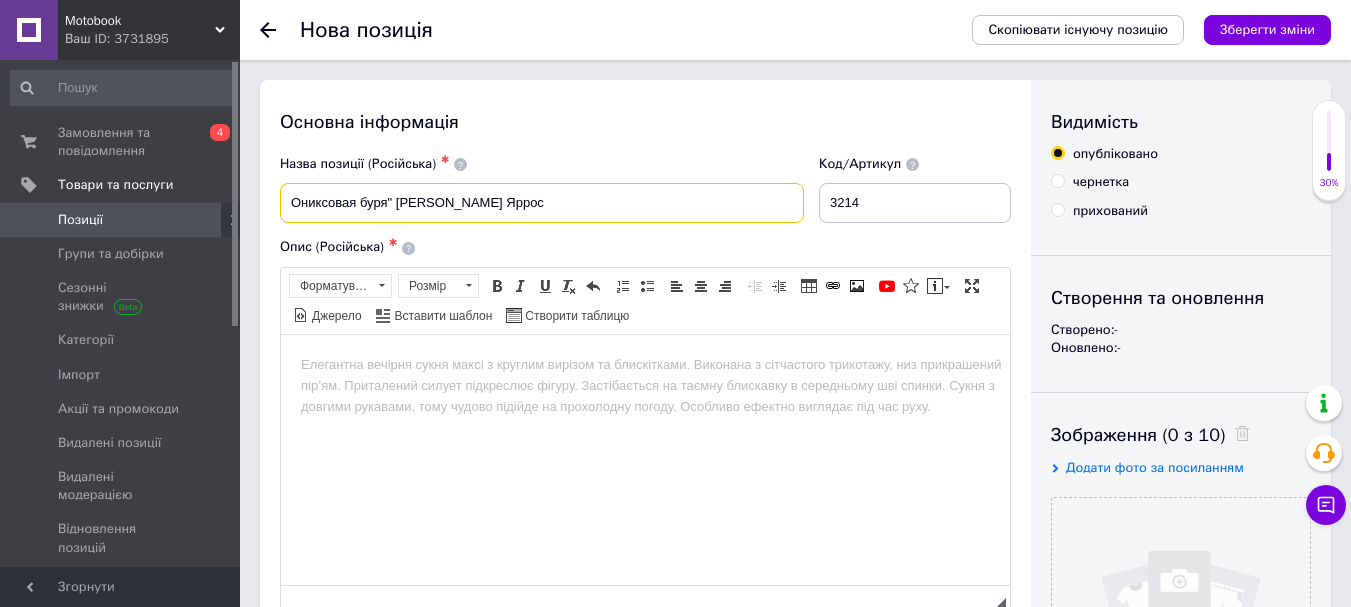 click on "Ониксовая буря" Ребекка Яррос" at bounding box center (542, 203) 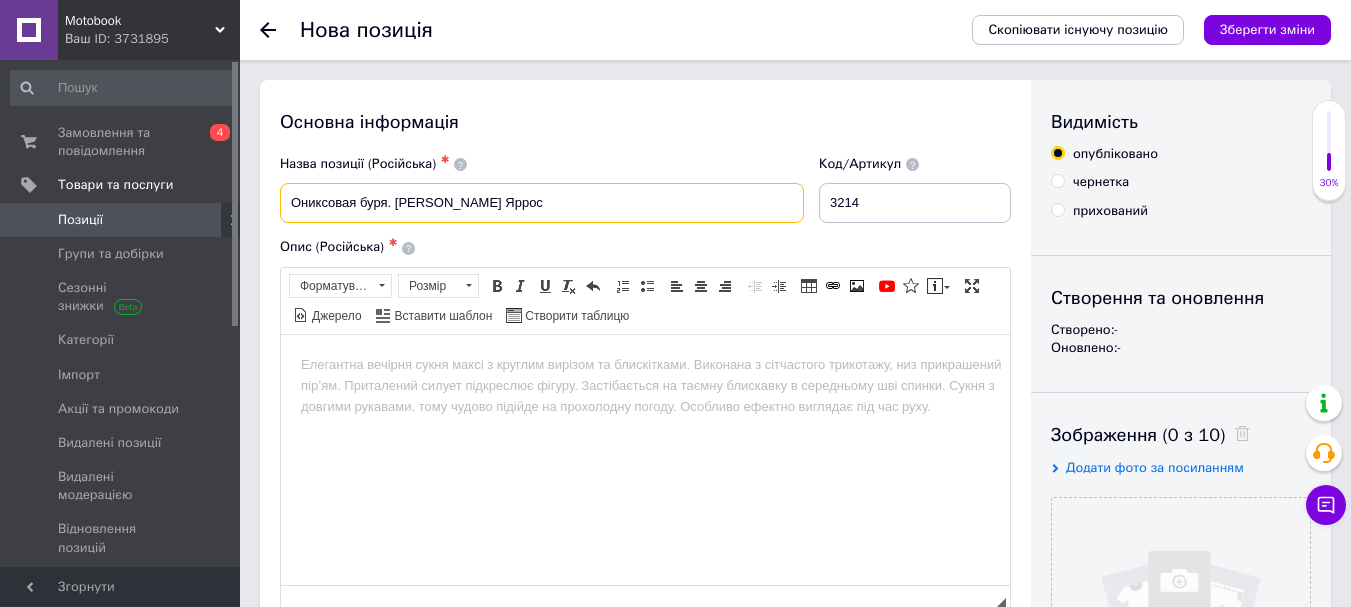 click on "Ониксовая буря. Ребекка Яррос" at bounding box center (542, 203) 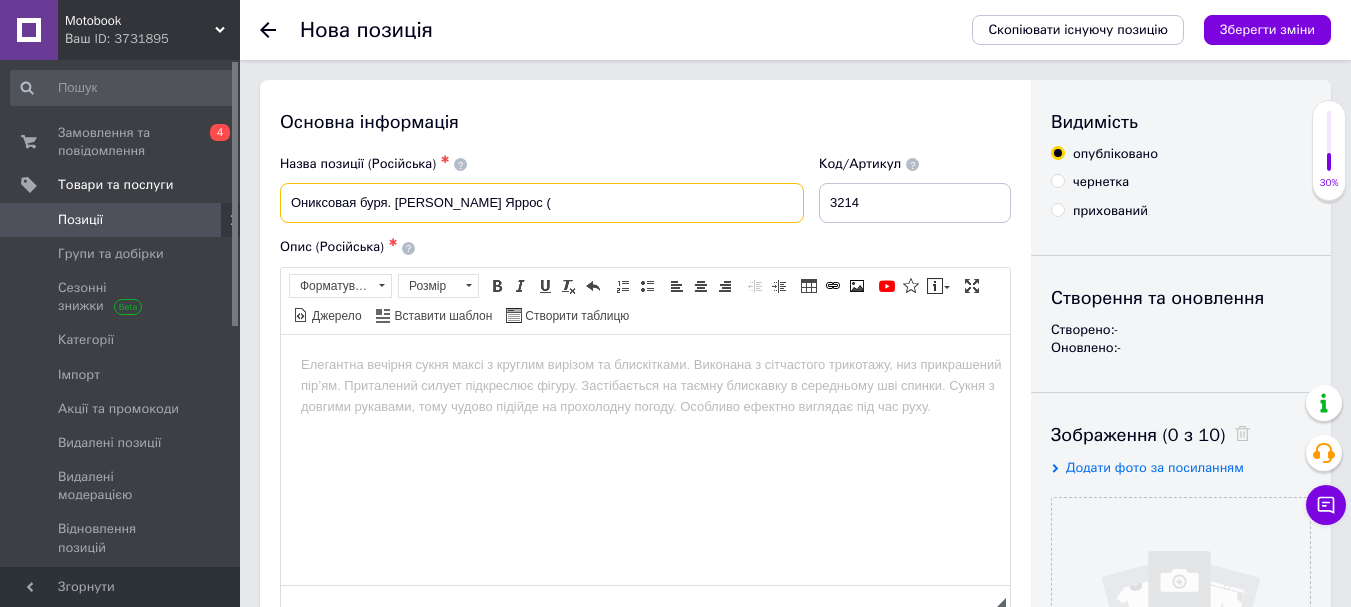 paste on "на украинском языке" 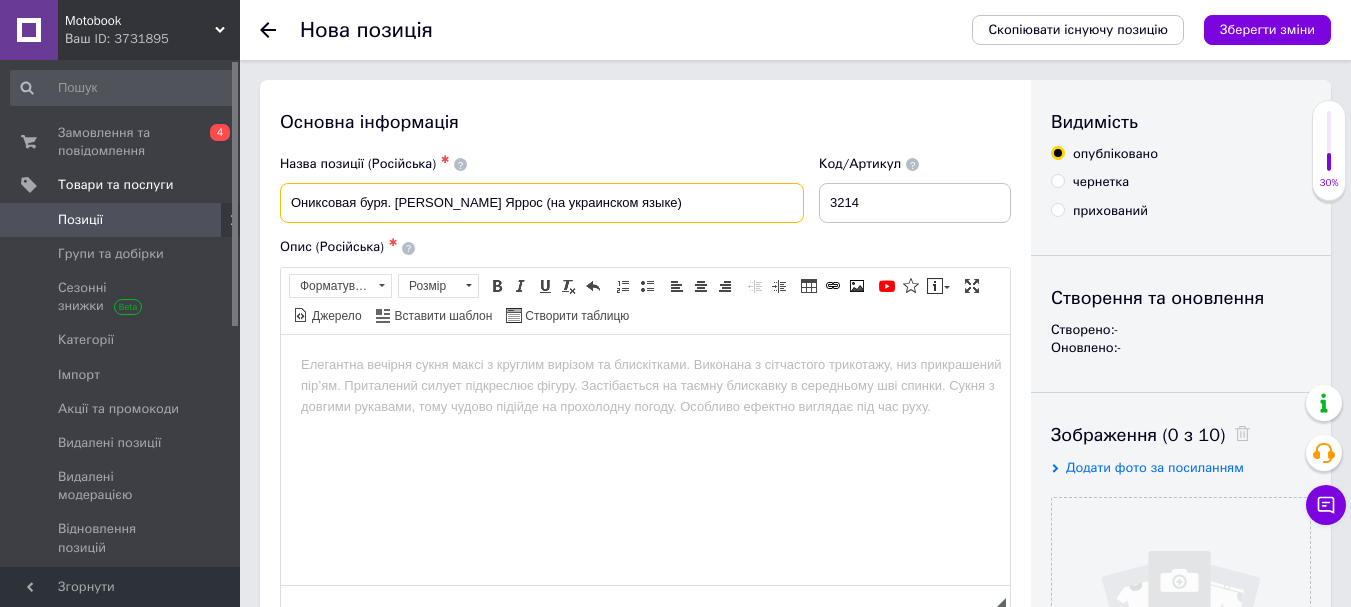 type on "Ониксовая буря. Ребекка Яррос (на украинском языке)" 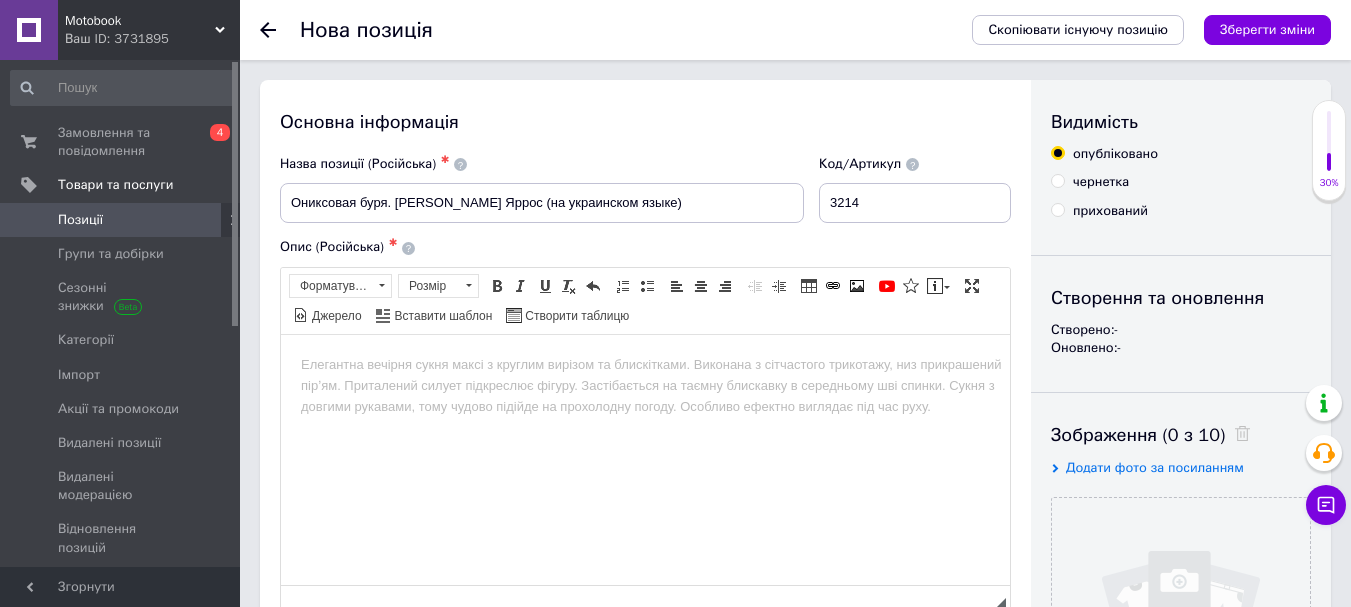 click at bounding box center (645, 364) 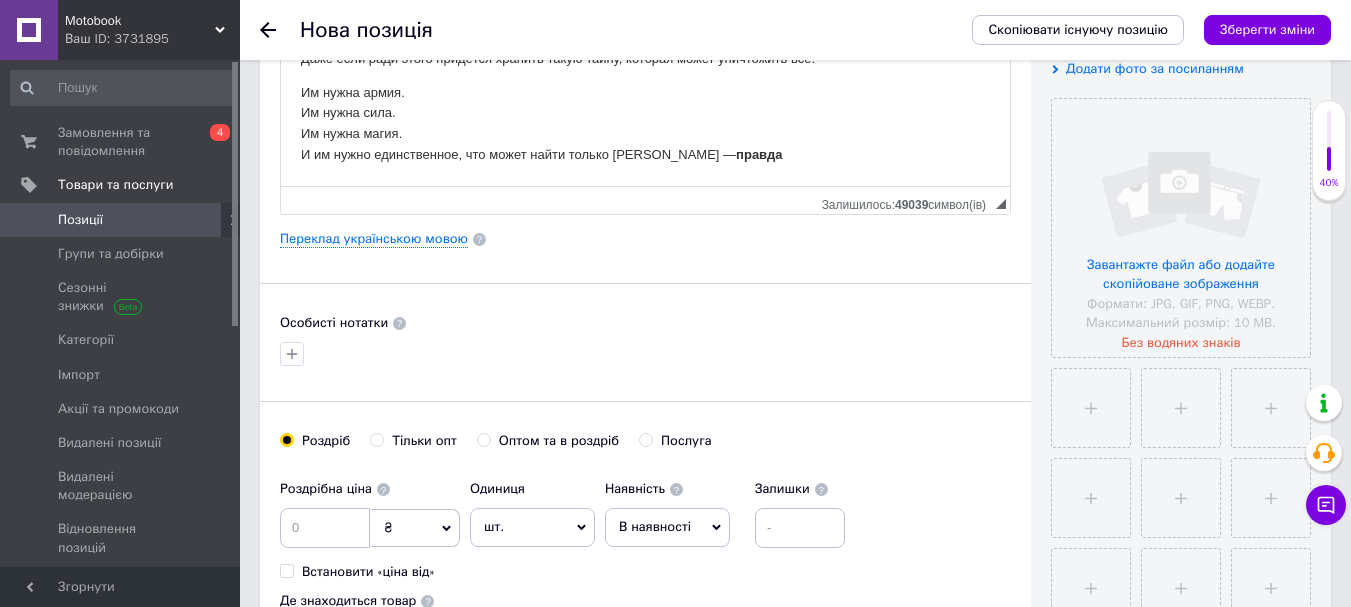 scroll, scrollTop: 400, scrollLeft: 0, axis: vertical 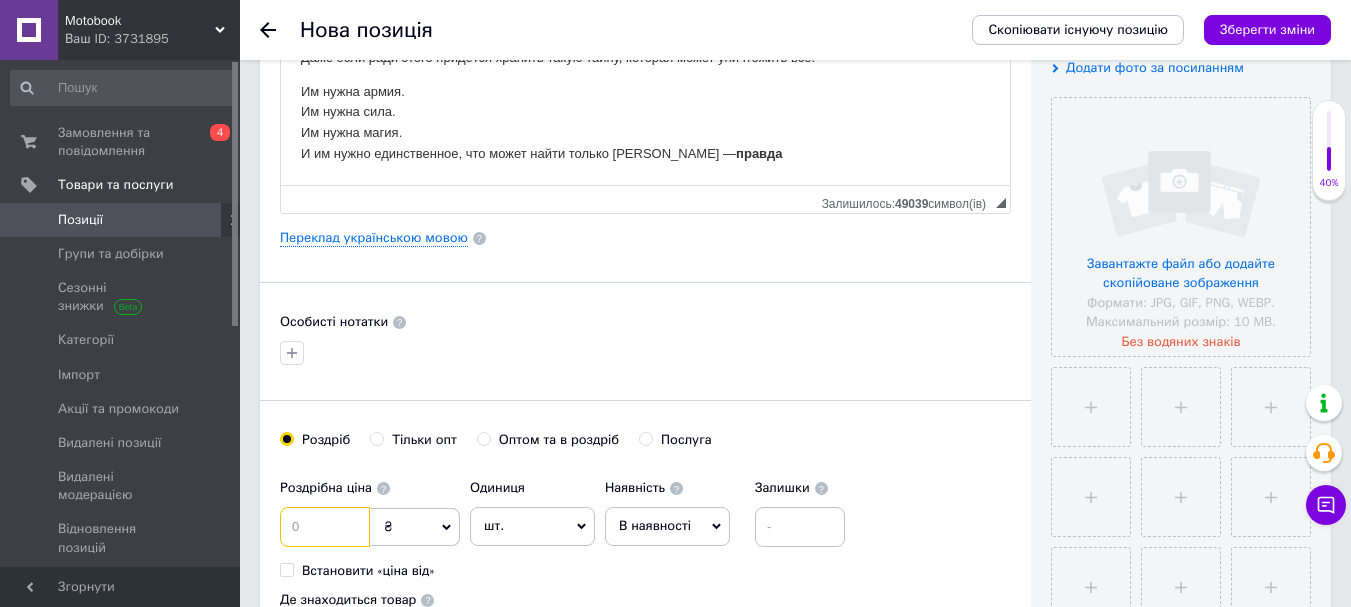 click at bounding box center (325, 527) 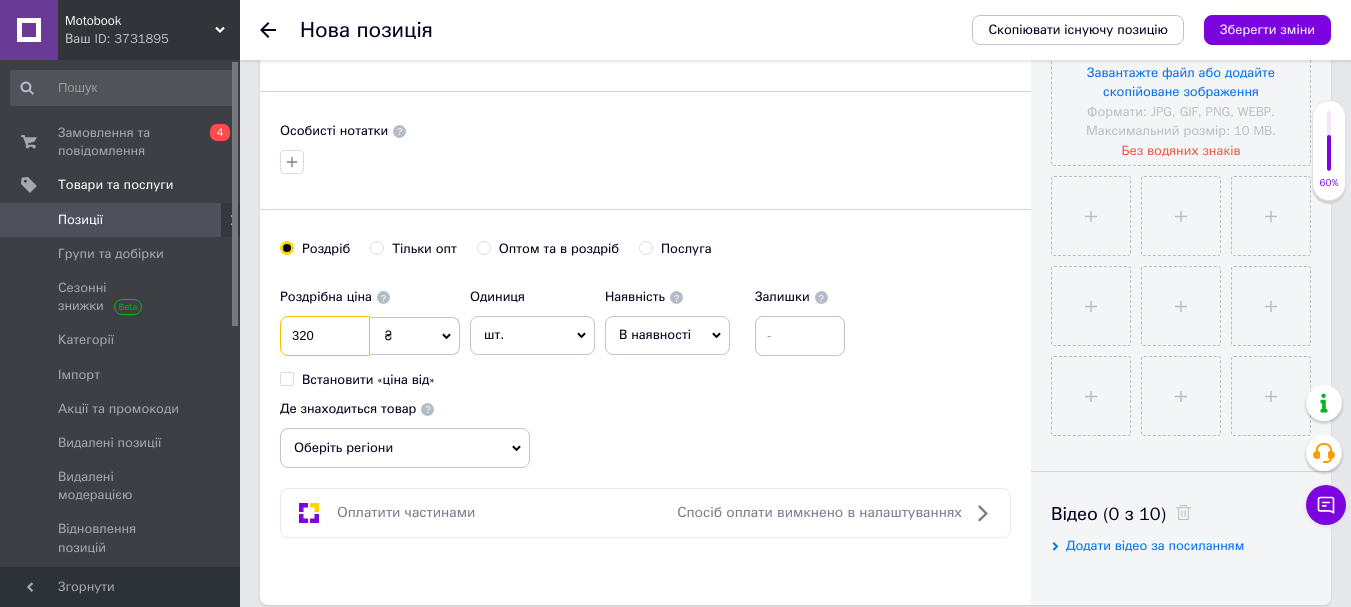 scroll, scrollTop: 600, scrollLeft: 0, axis: vertical 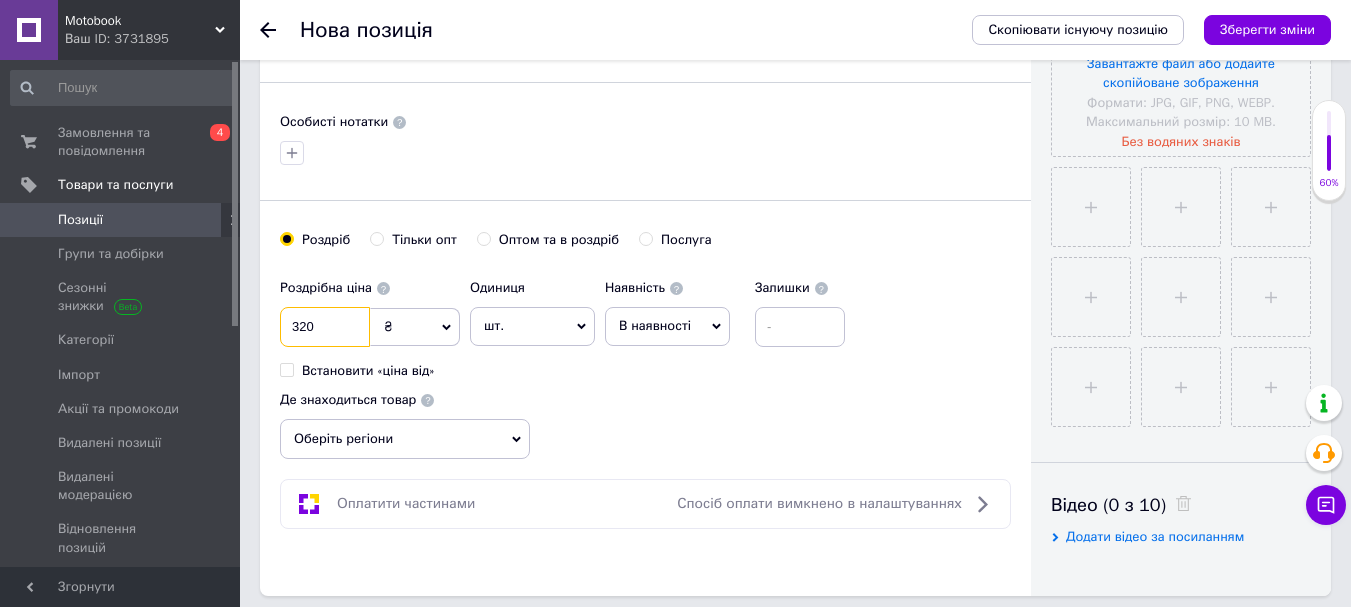 type on "320" 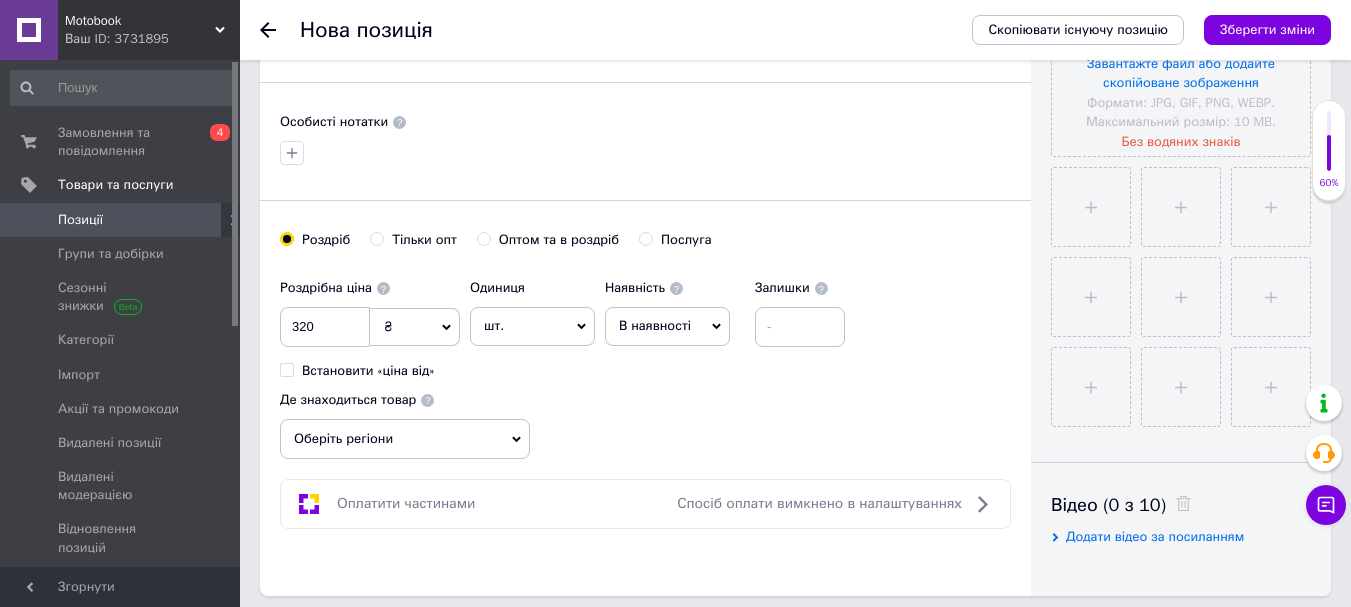 click on "В наявності" at bounding box center (655, 325) 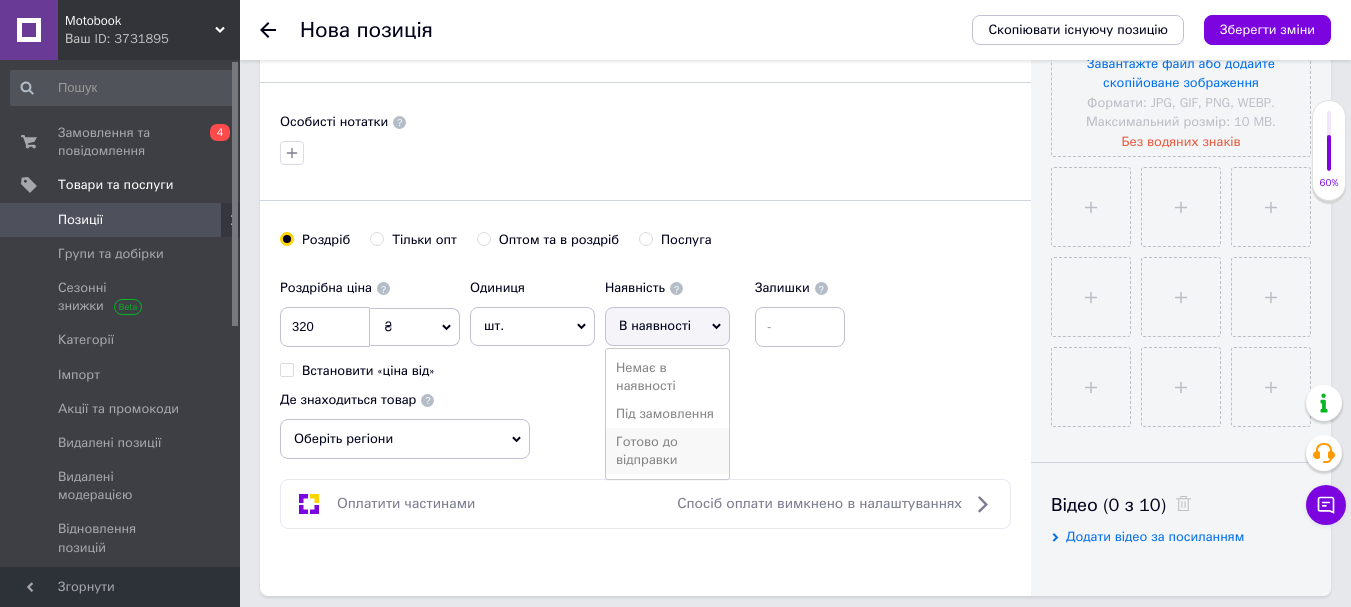 click on "Готово до відправки" at bounding box center (667, 451) 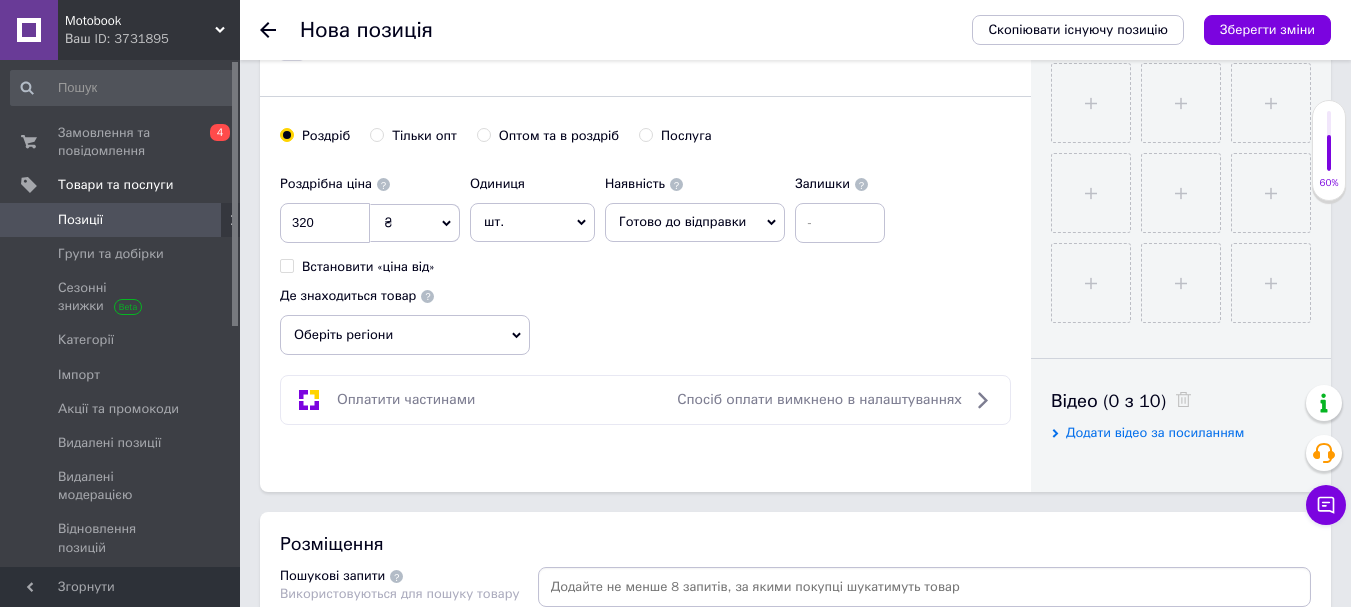 scroll, scrollTop: 900, scrollLeft: 0, axis: vertical 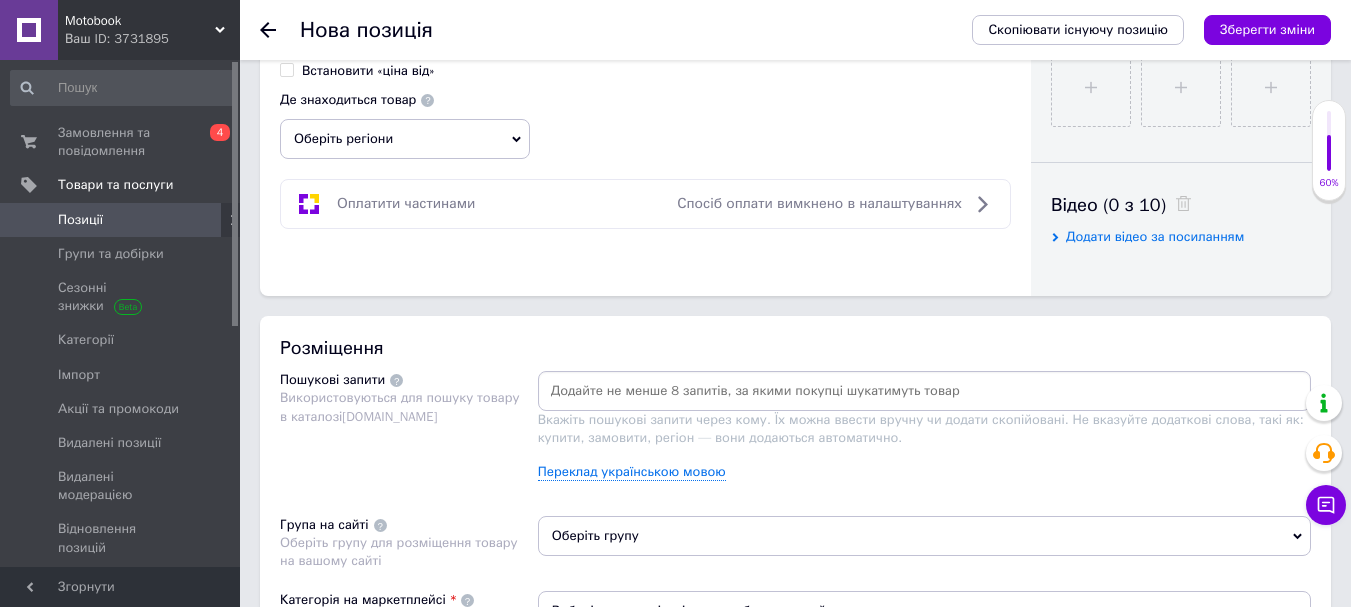 click at bounding box center (924, 391) 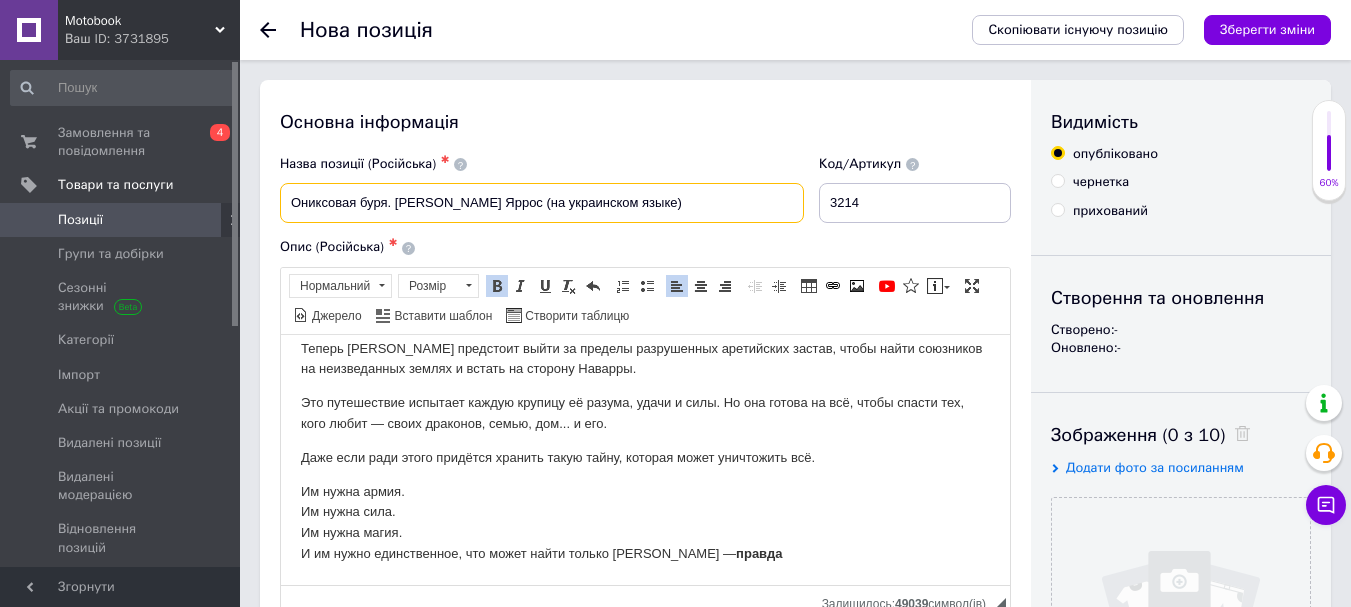 drag, startPoint x: 525, startPoint y: 205, endPoint x: 256, endPoint y: 201, distance: 269.02972 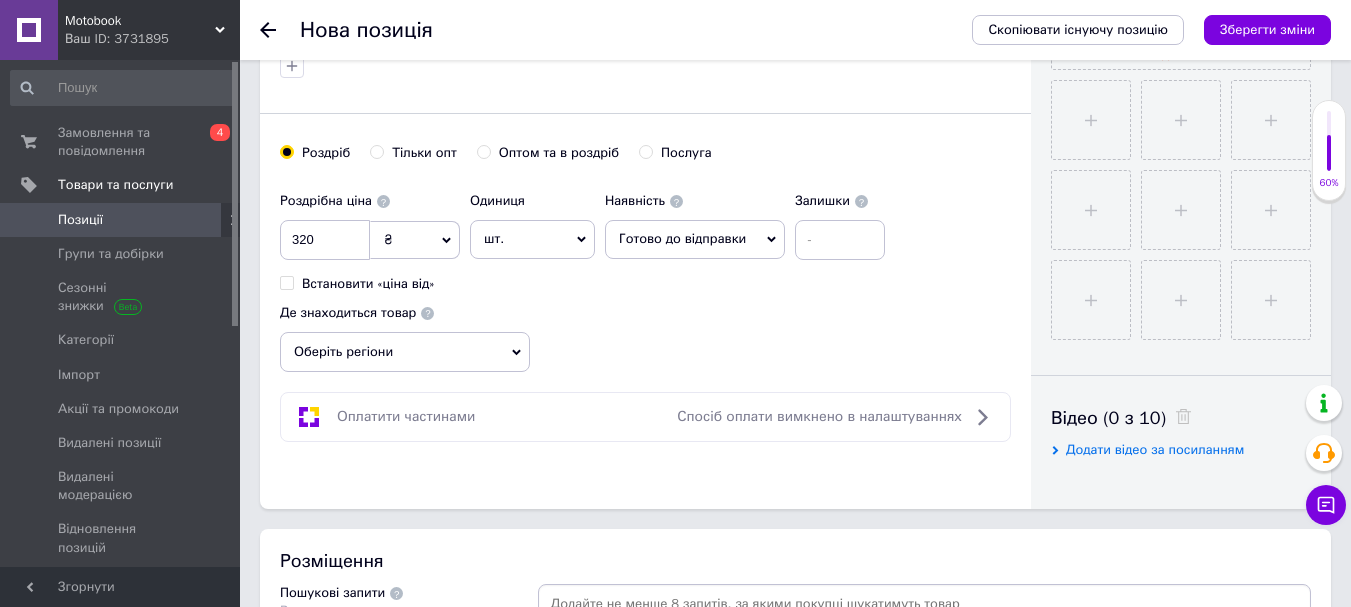 scroll, scrollTop: 900, scrollLeft: 0, axis: vertical 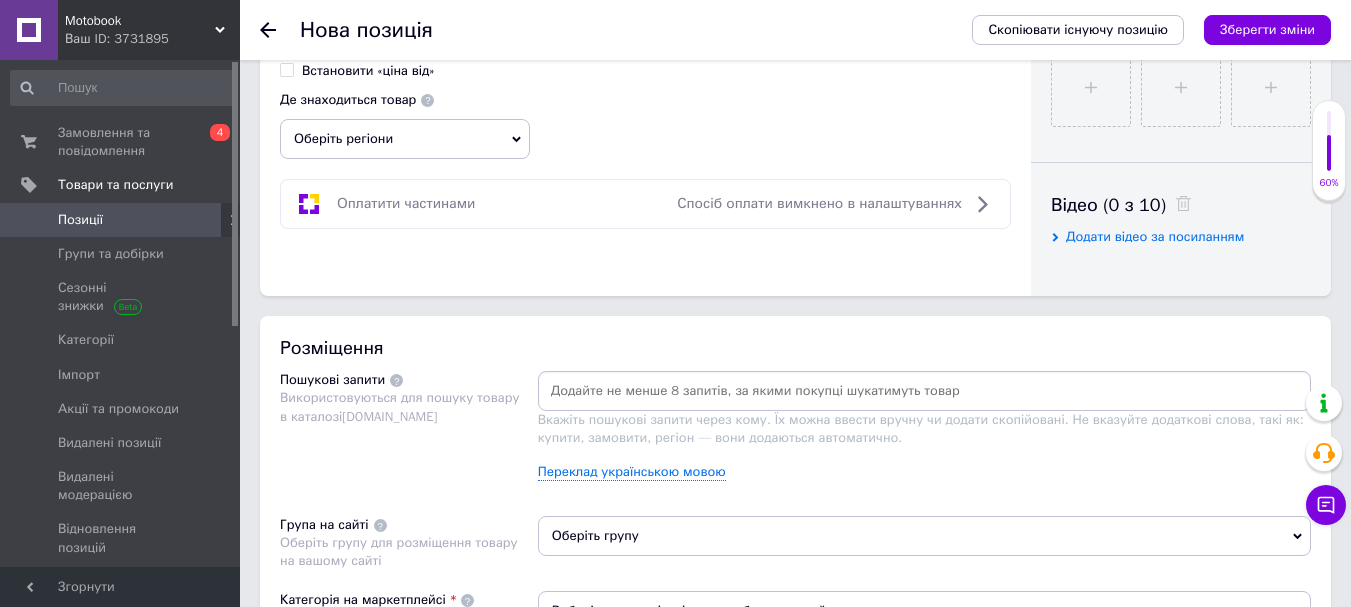 click at bounding box center [924, 391] 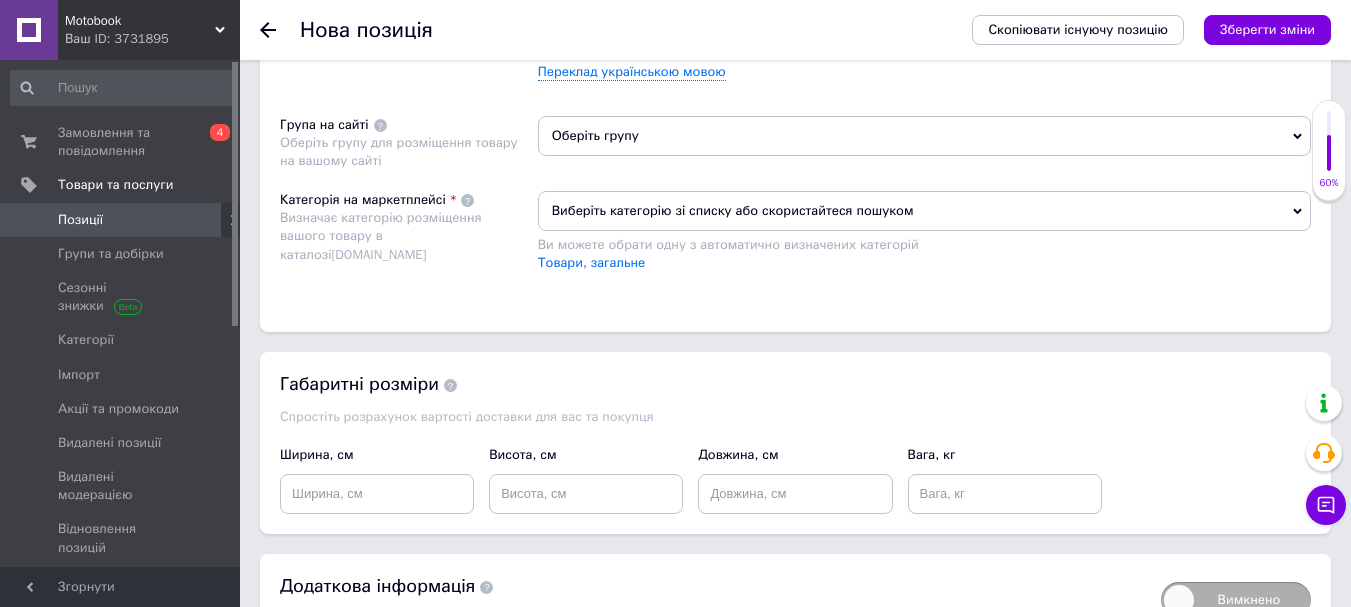 scroll, scrollTop: 1000, scrollLeft: 0, axis: vertical 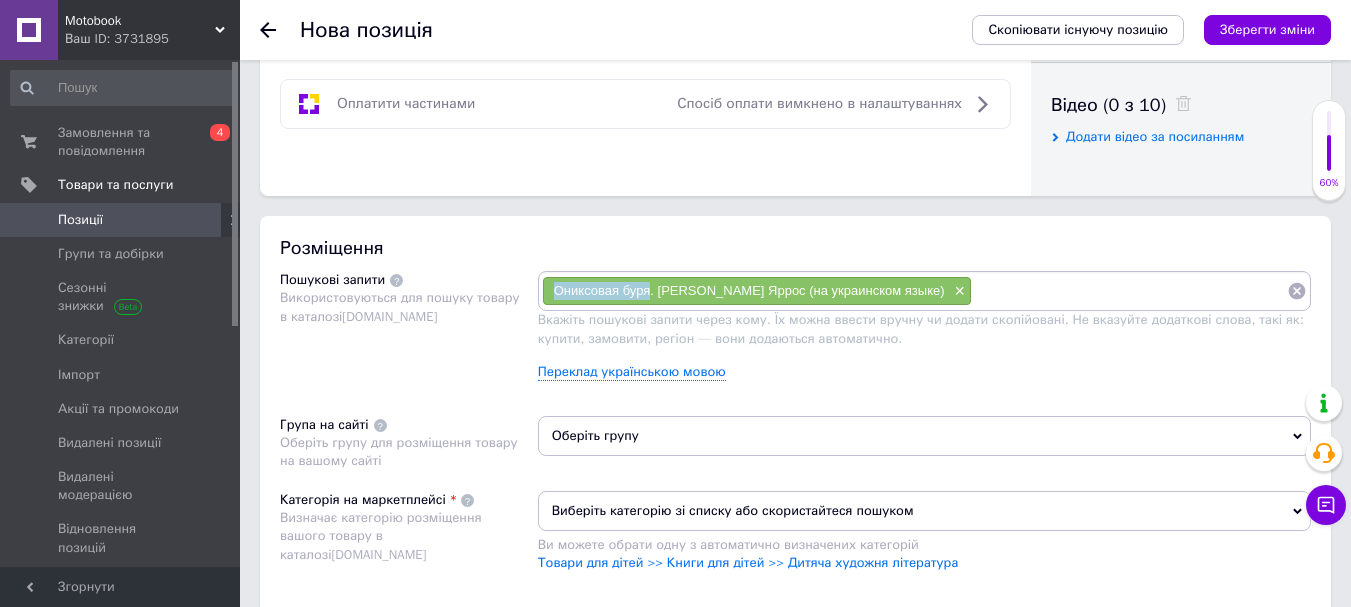 drag, startPoint x: 549, startPoint y: 292, endPoint x: 648, endPoint y: 294, distance: 99.0202 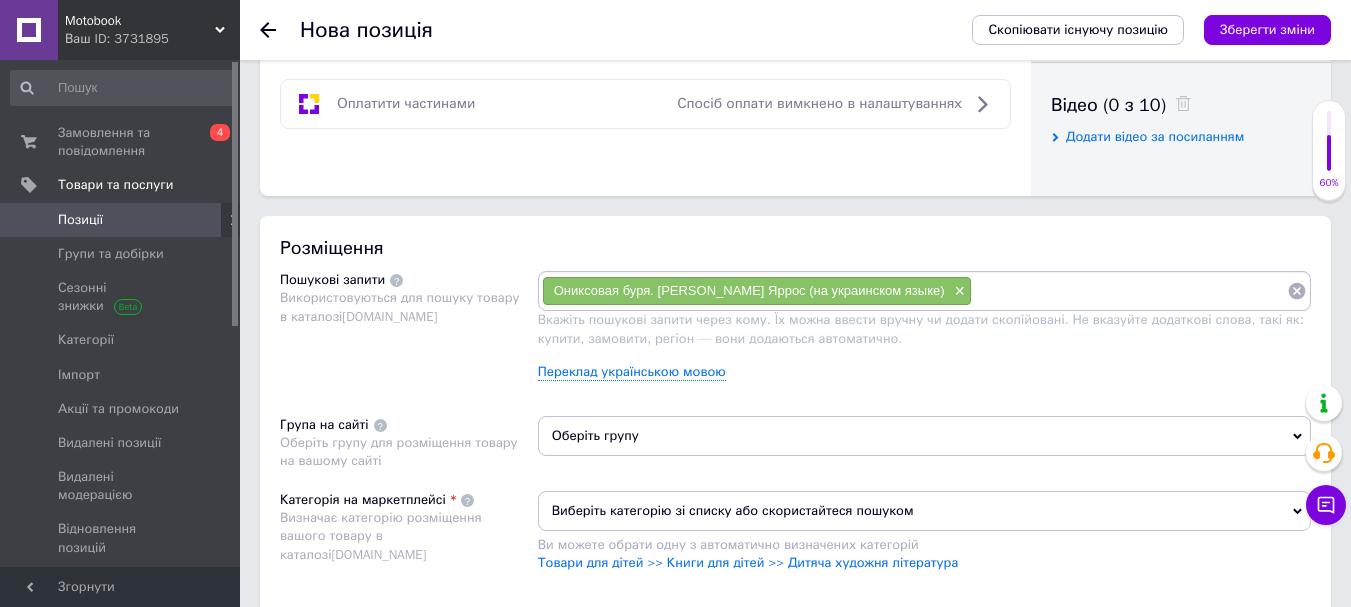 click at bounding box center (1129, 291) 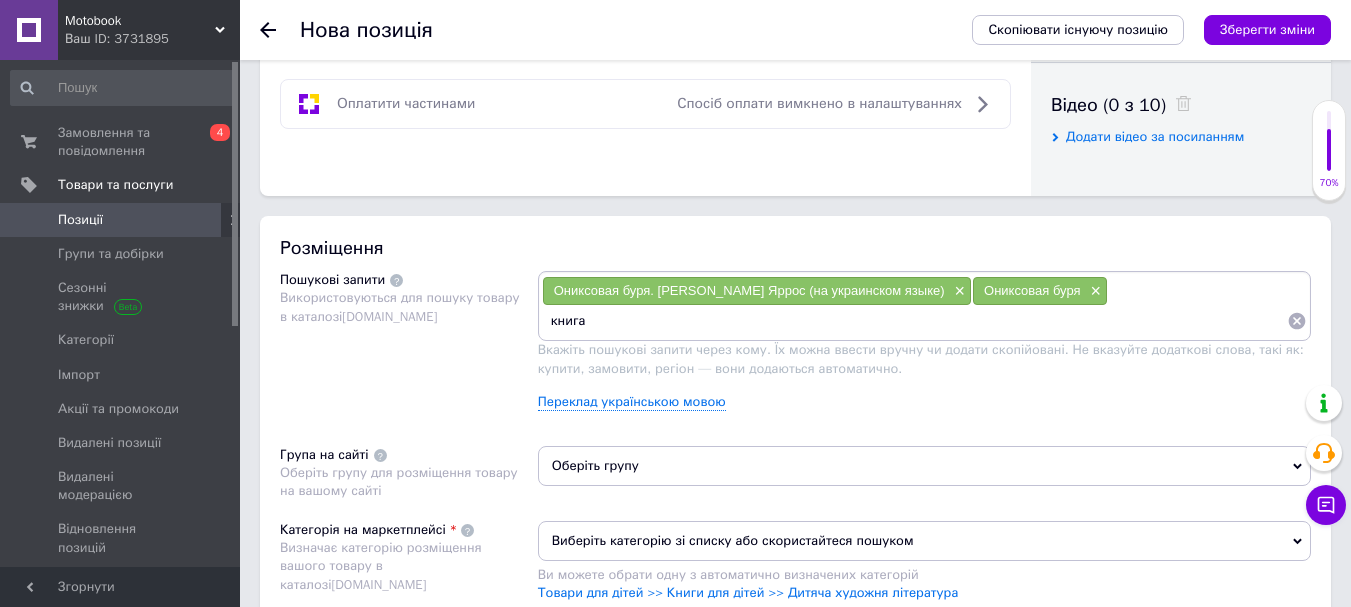 paste on "Ониксовая буря" 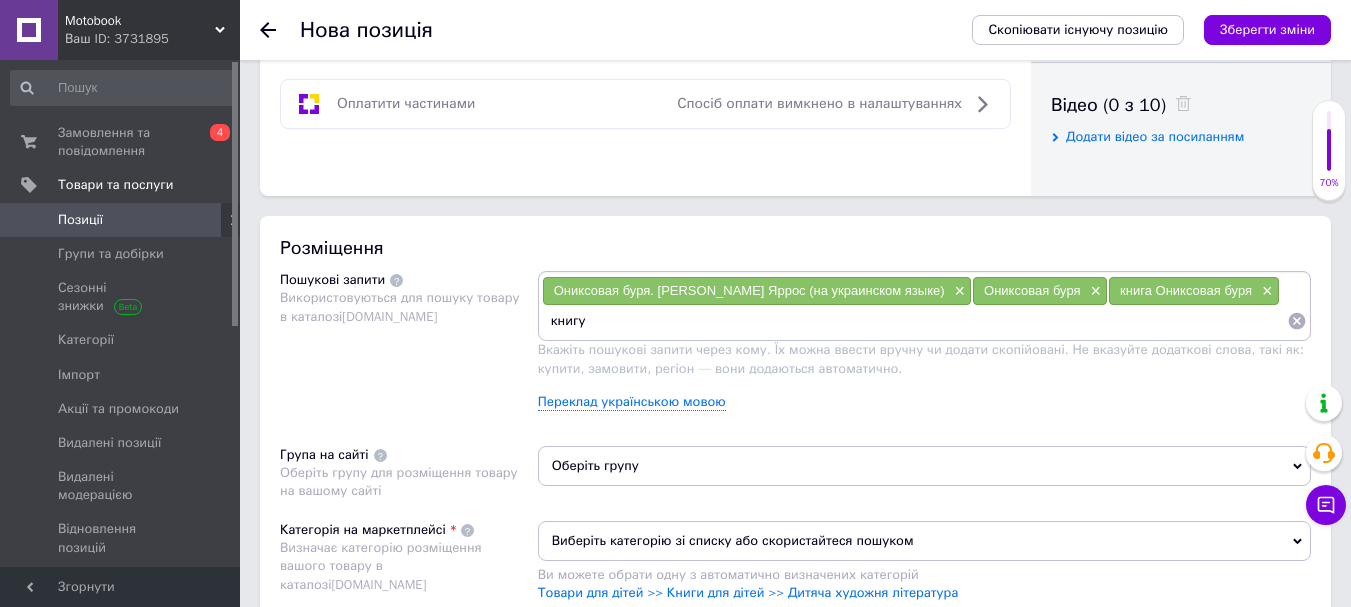 paste on "Ониксовая буря" 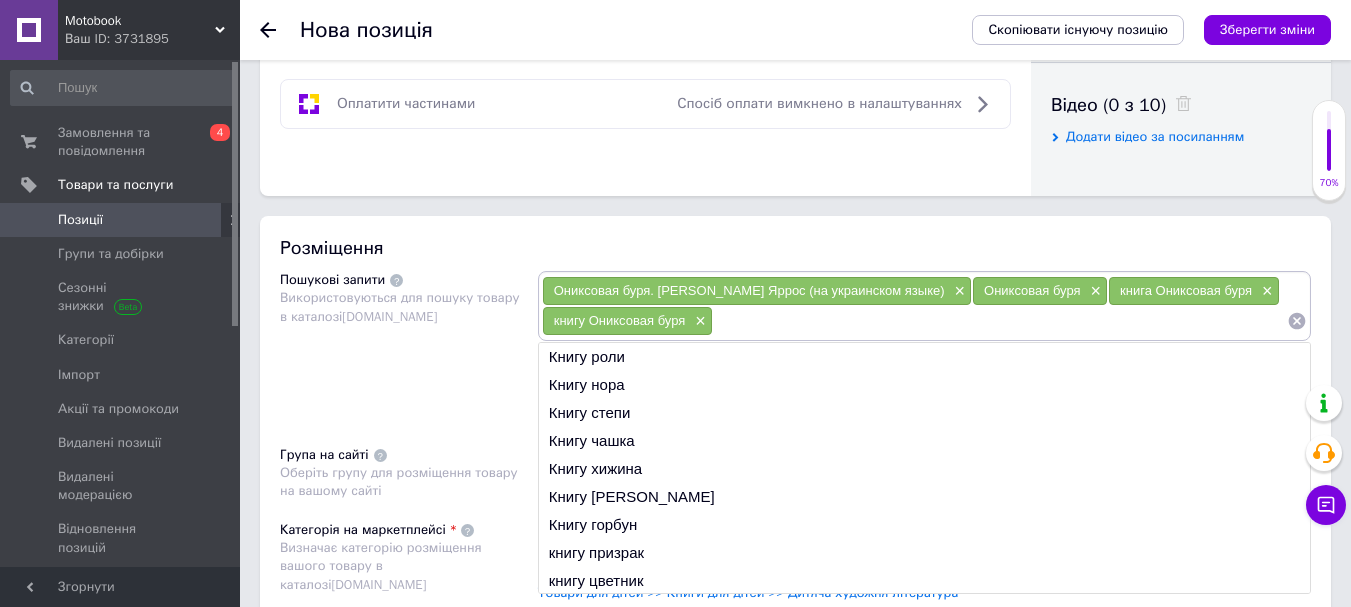 paste on "Ониксовая буря" 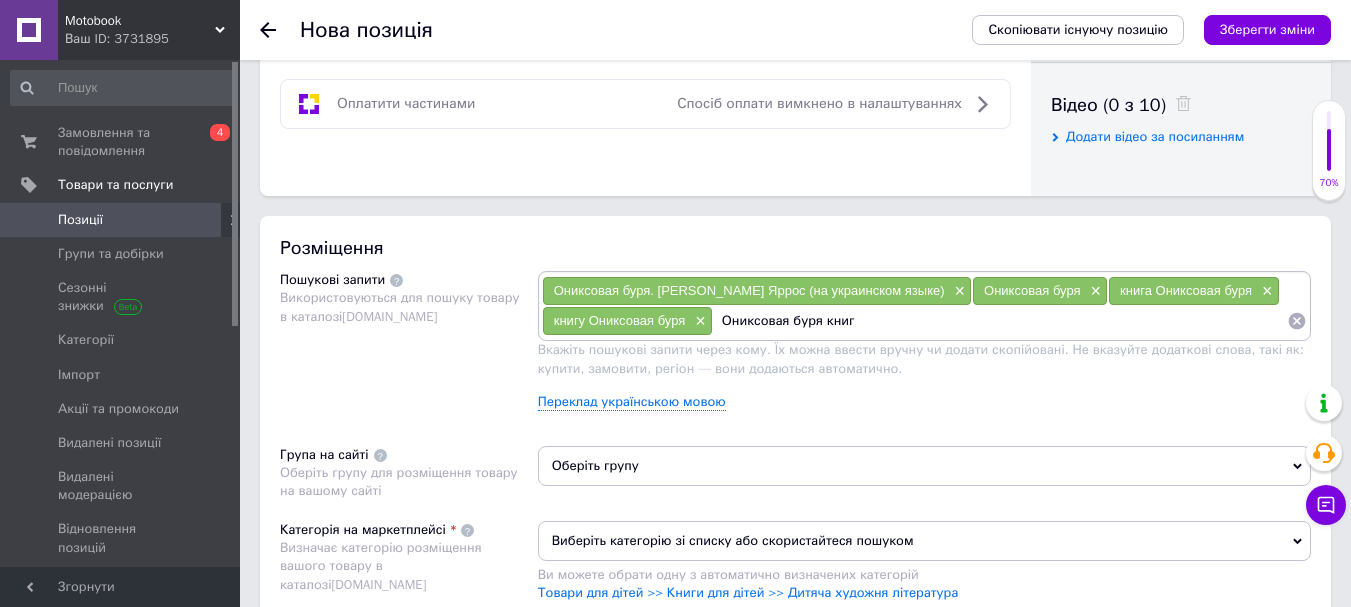 type on "Ониксовая буря книга" 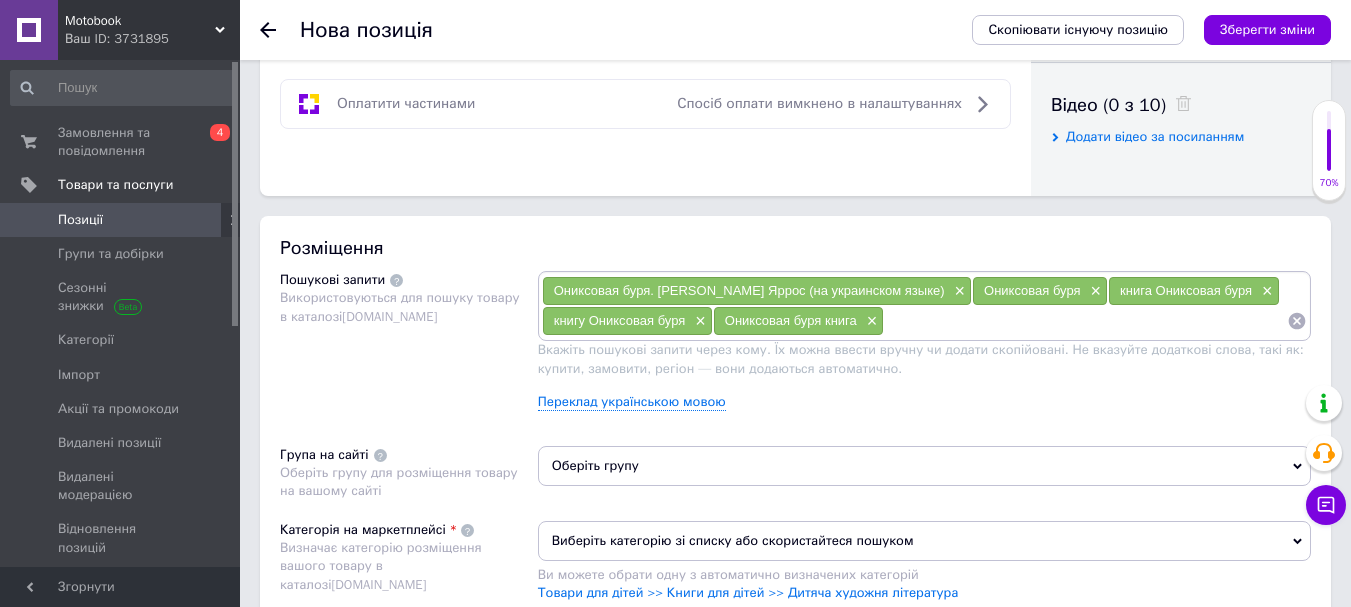 paste on "Ониксовая буря" 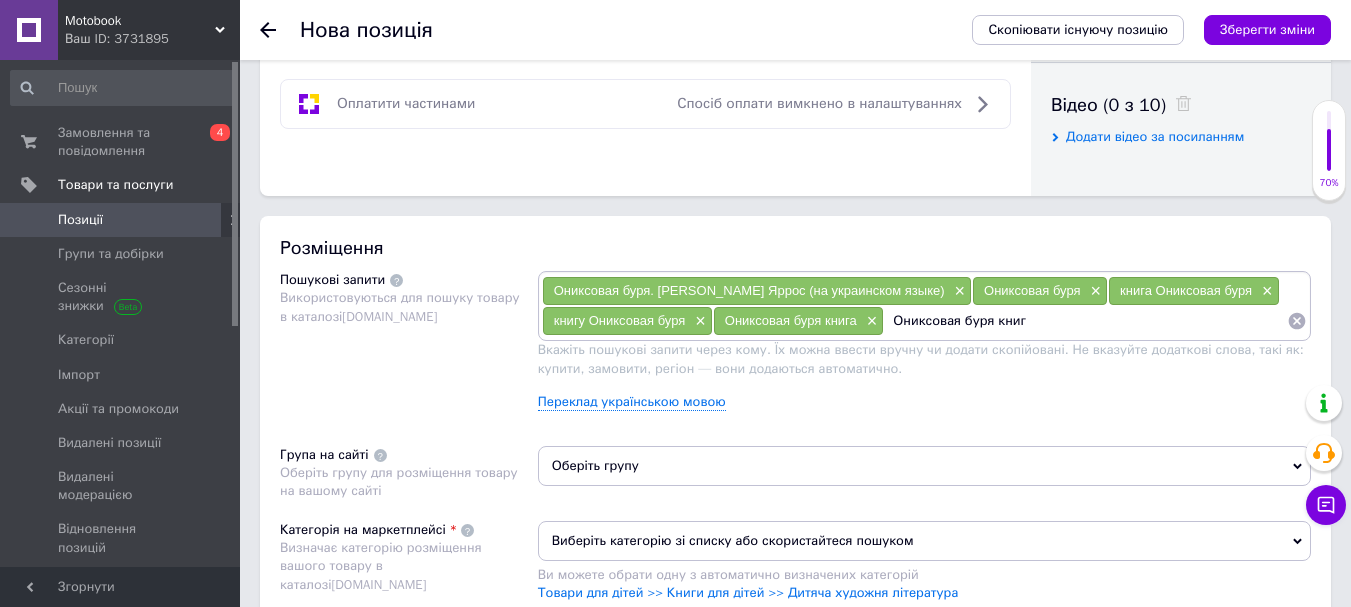 type on "Ониксовая буря книгу" 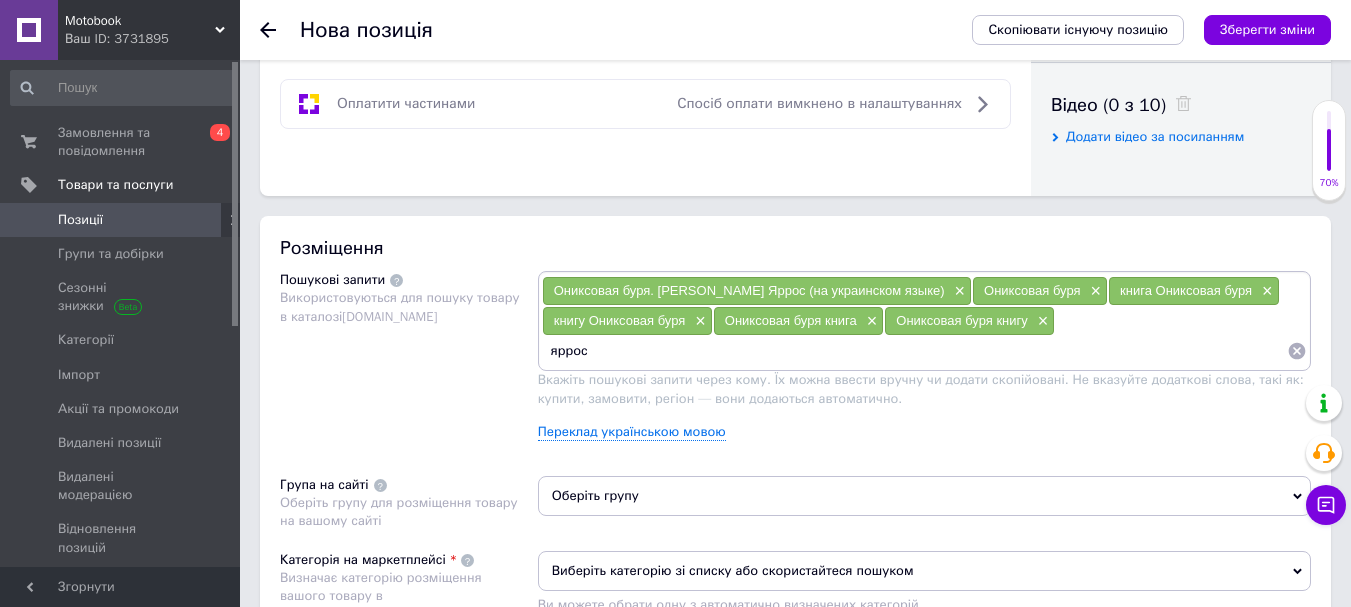 paste on "Ониксовая буря" 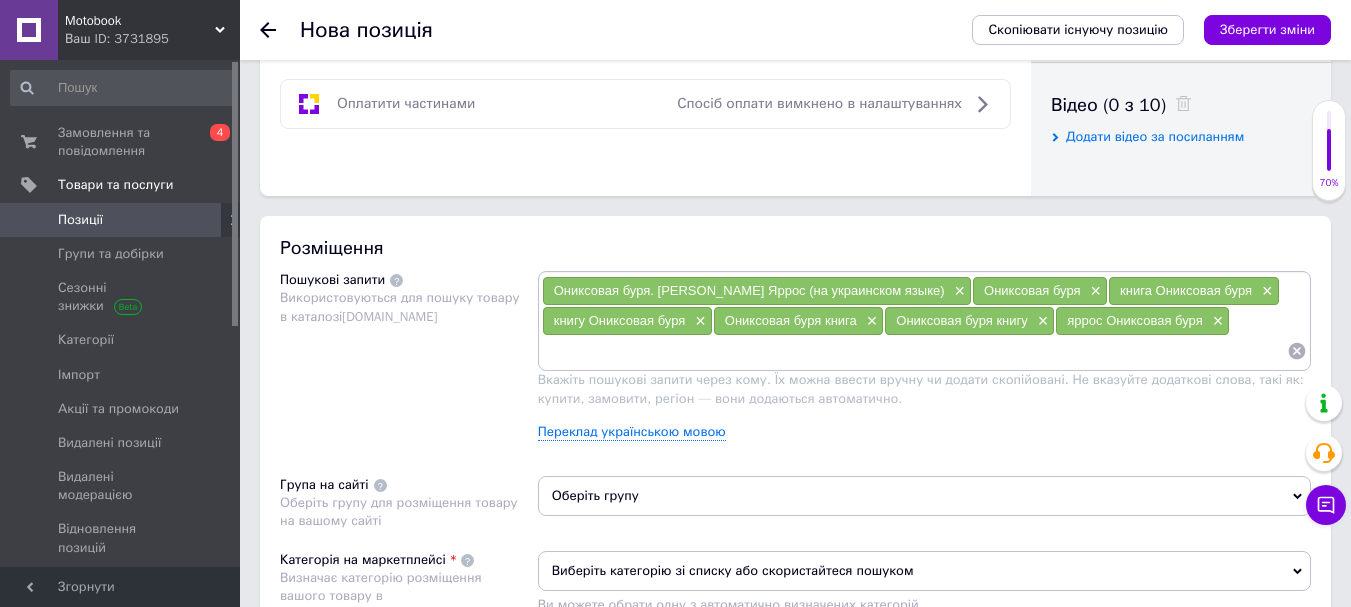 paste on "Ониксовая буря" 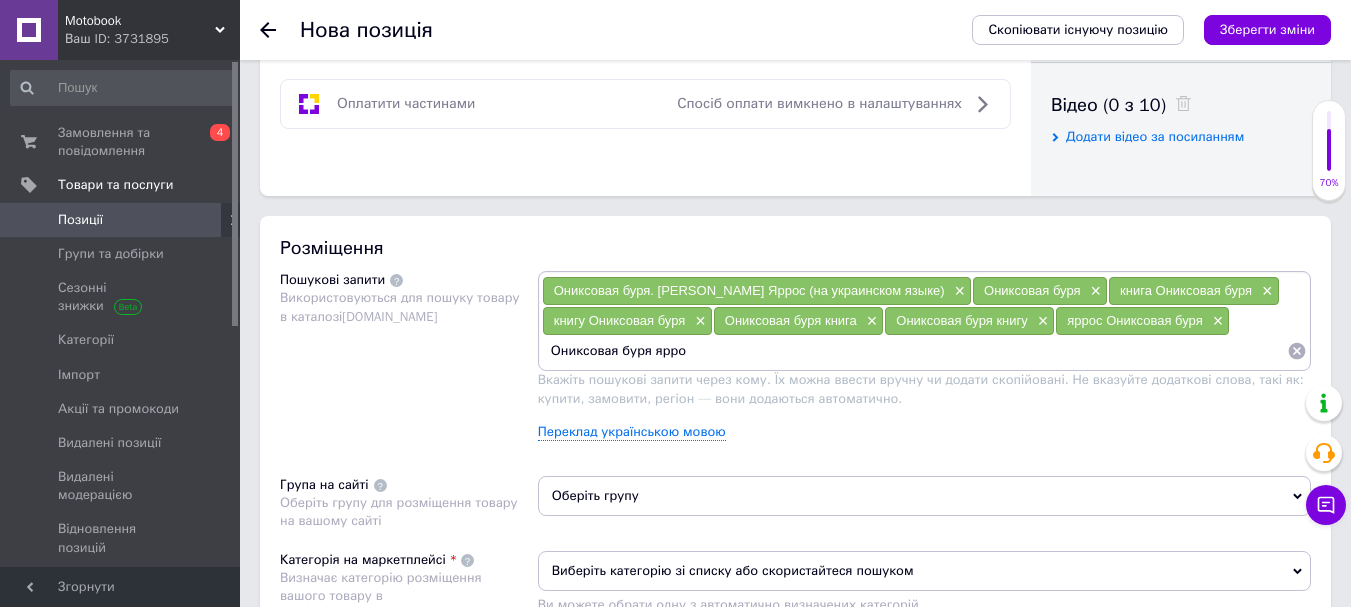 type on "Ониксовая буря яррос" 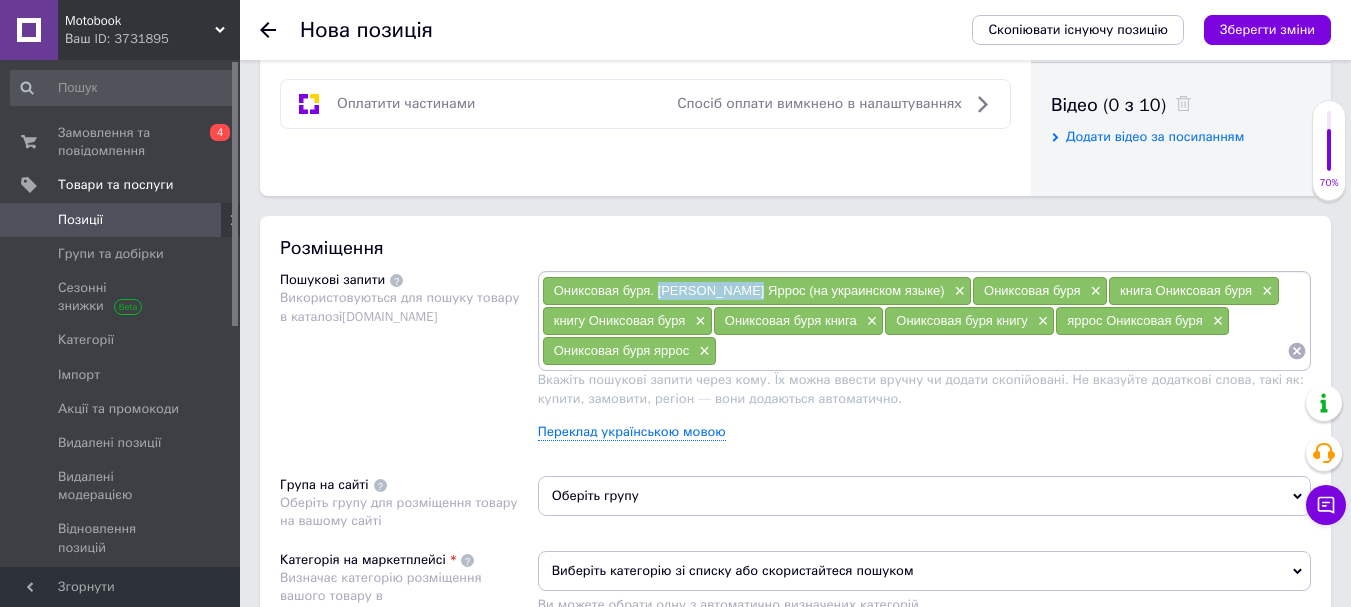 drag, startPoint x: 656, startPoint y: 289, endPoint x: 746, endPoint y: 289, distance: 90 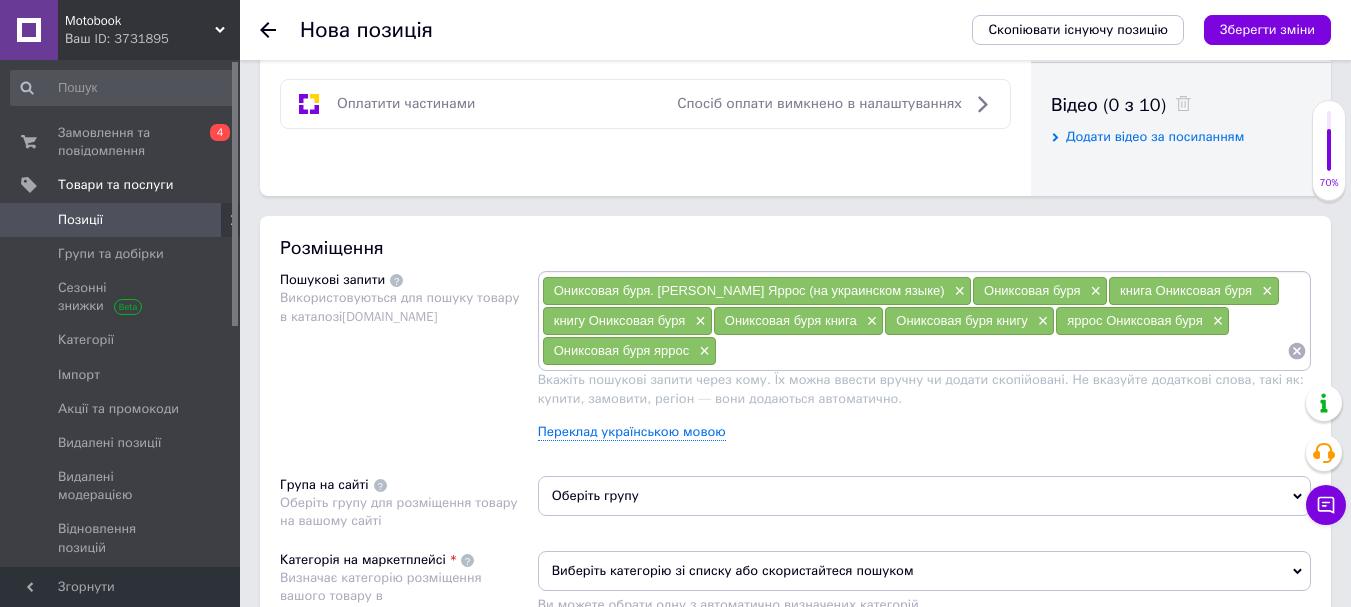 click at bounding box center [1002, 351] 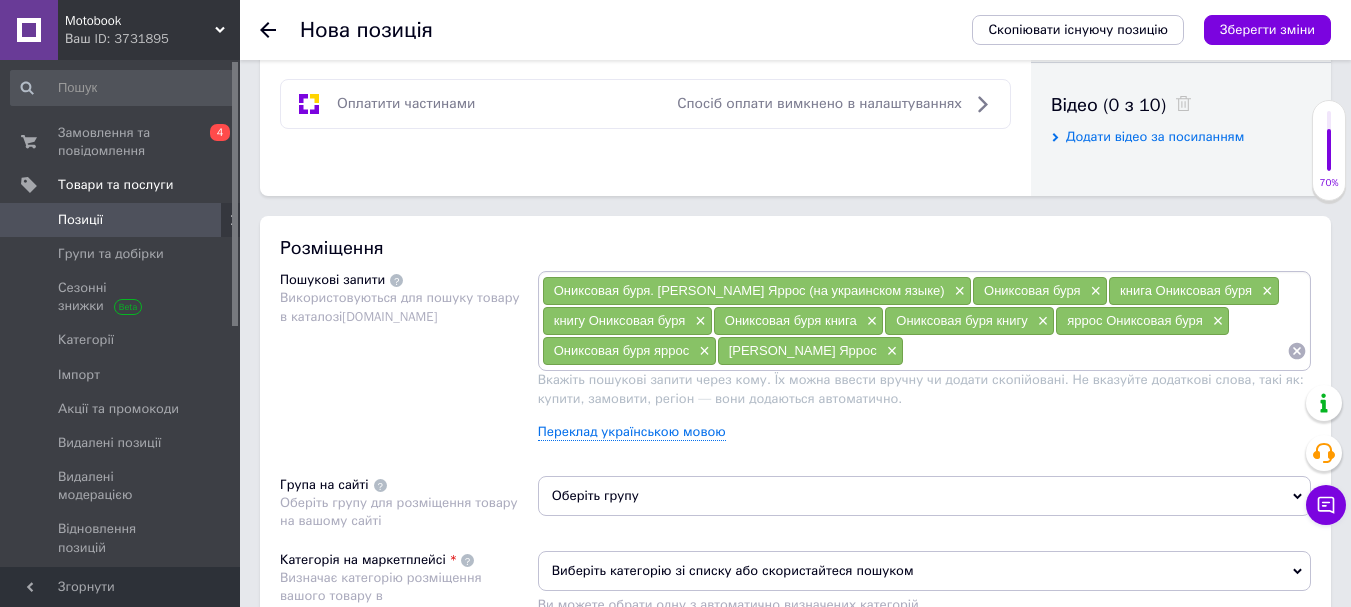 paste on "Ребекка Яррос" 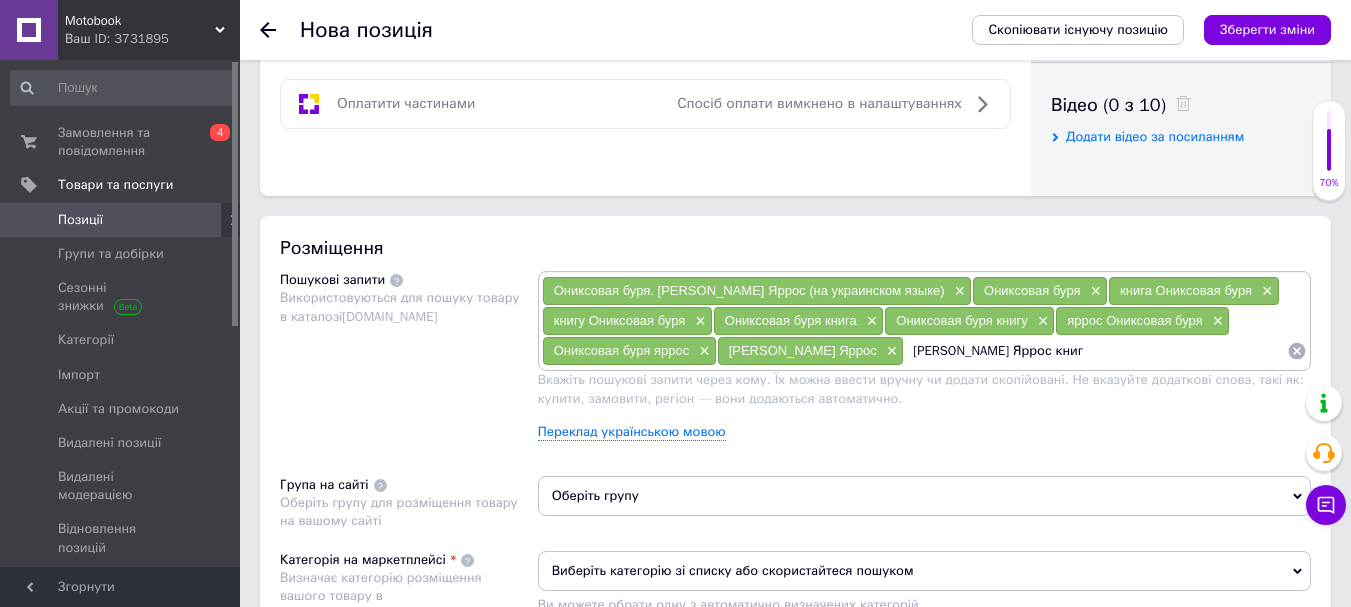 type on "Ребекка Яррос книга" 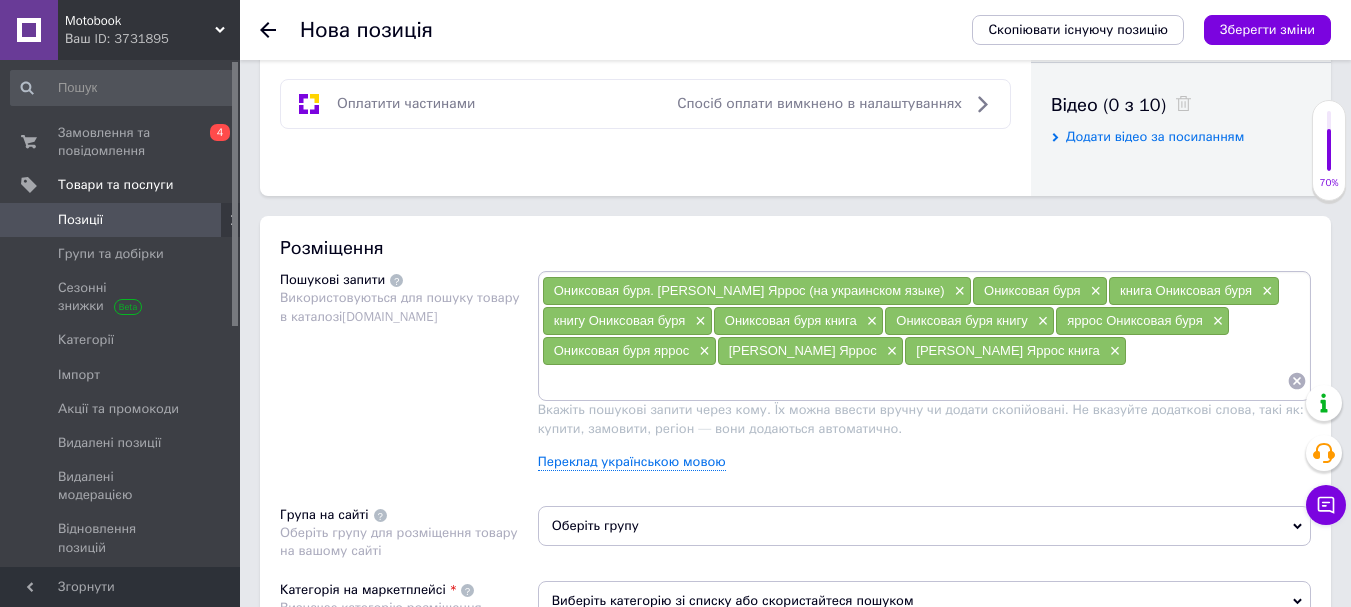 paste on "Ребекка Яррос" 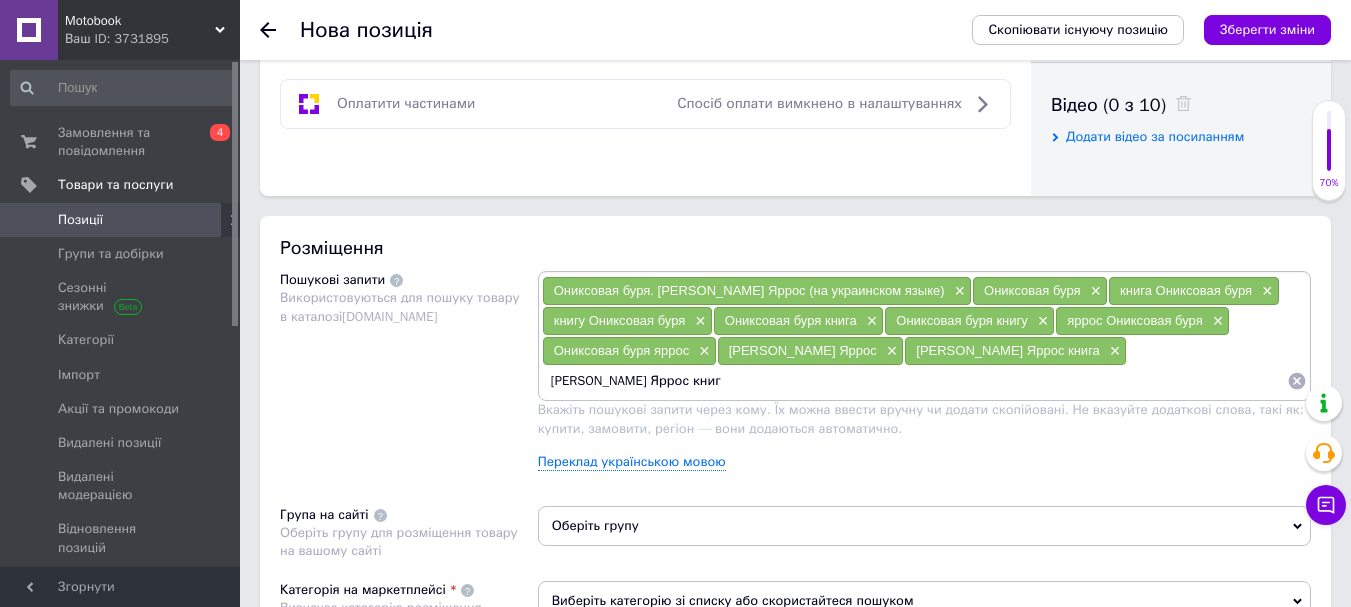 type on "Ребекка Яррос книгу" 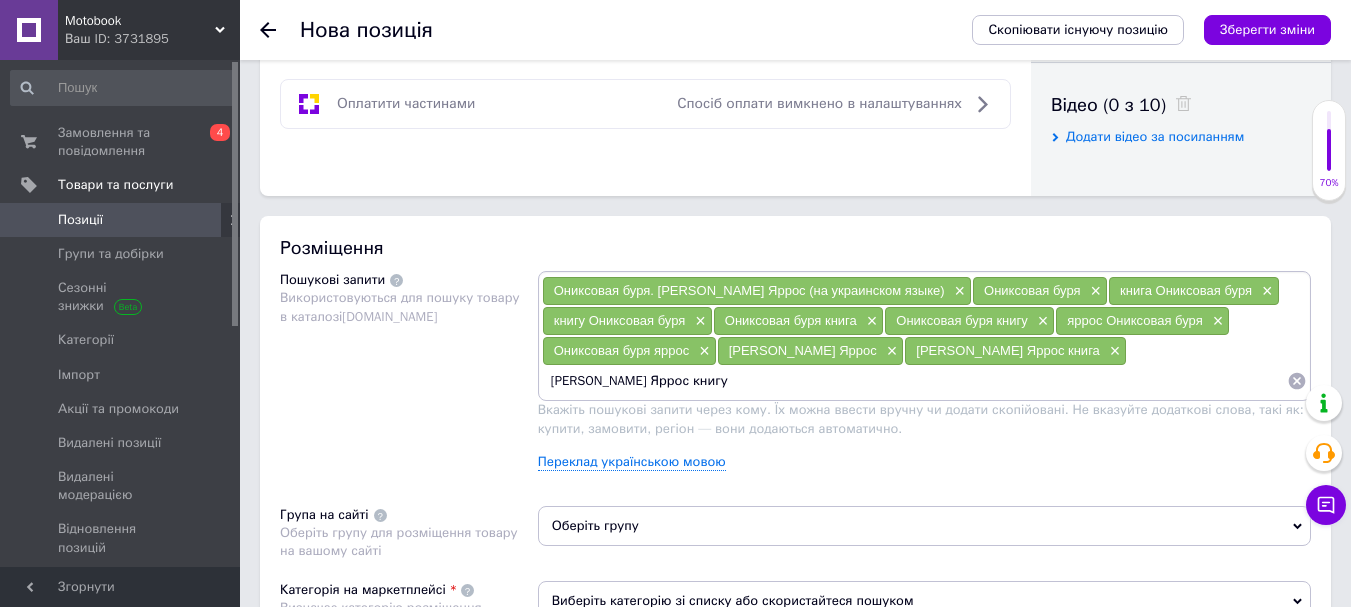 type 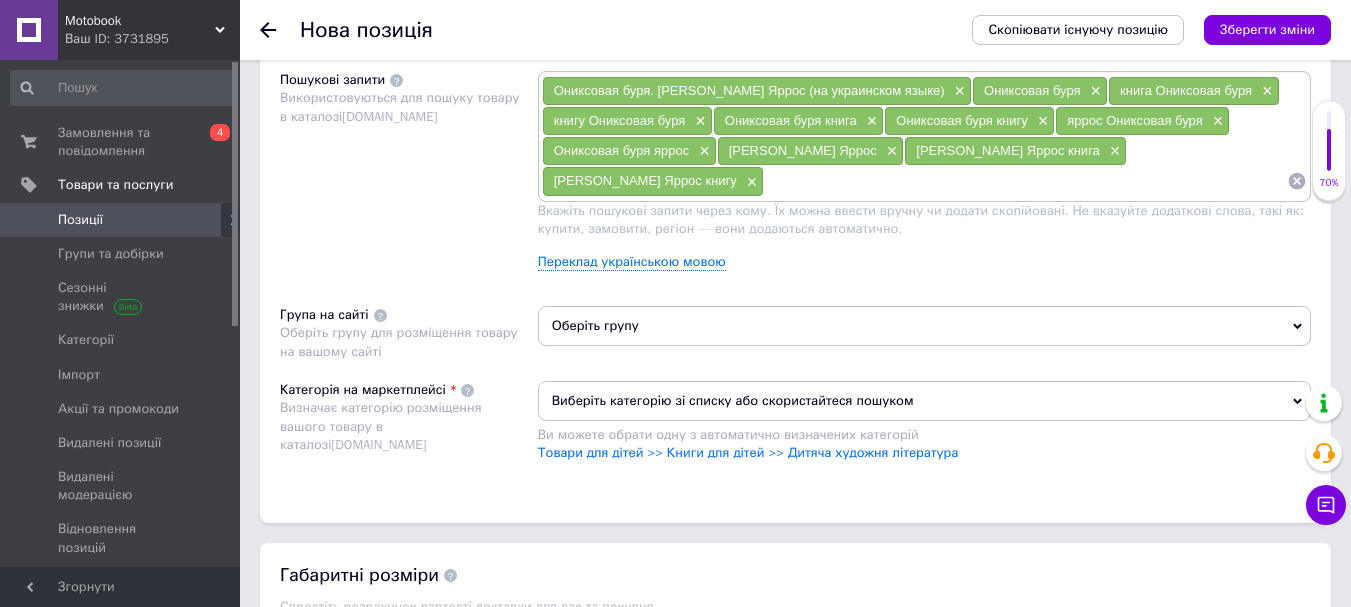click on "Оберіть групу" at bounding box center (924, 326) 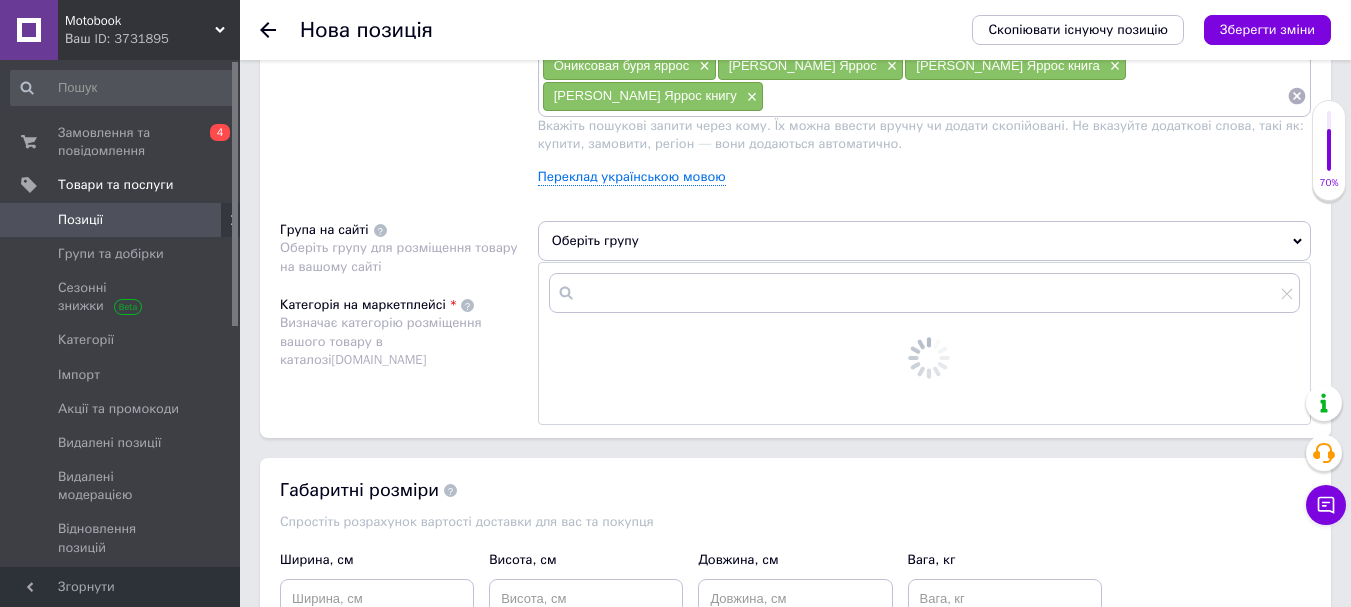 scroll, scrollTop: 1400, scrollLeft: 0, axis: vertical 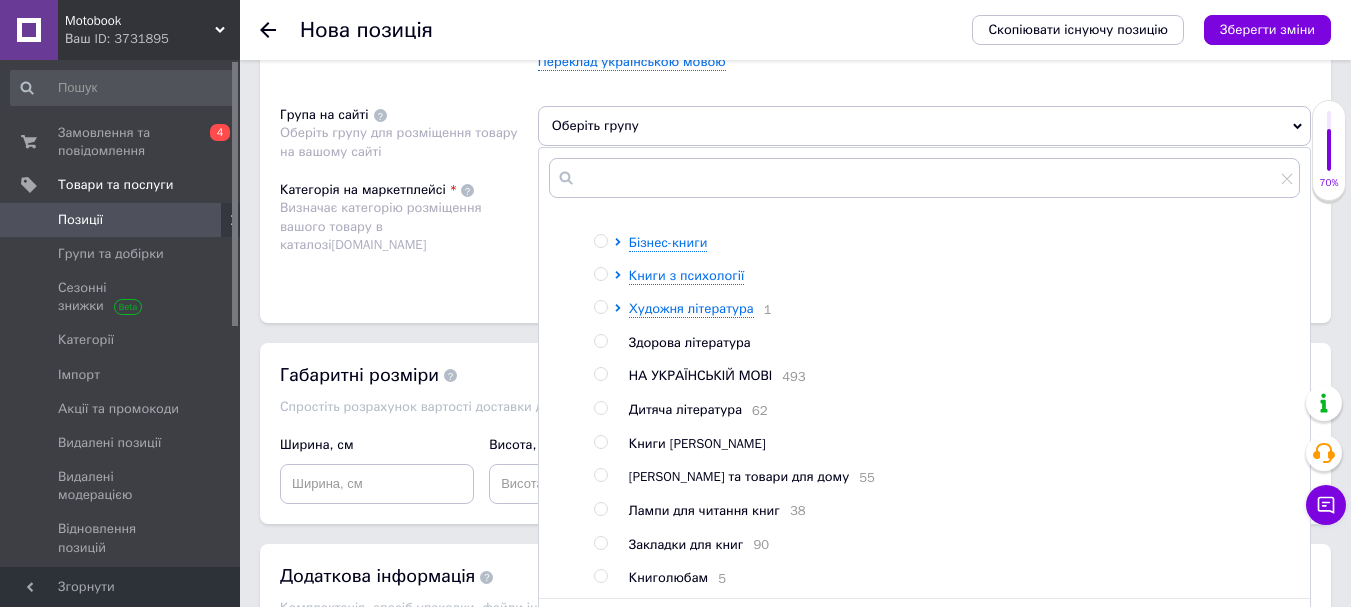 click at bounding box center [600, 374] 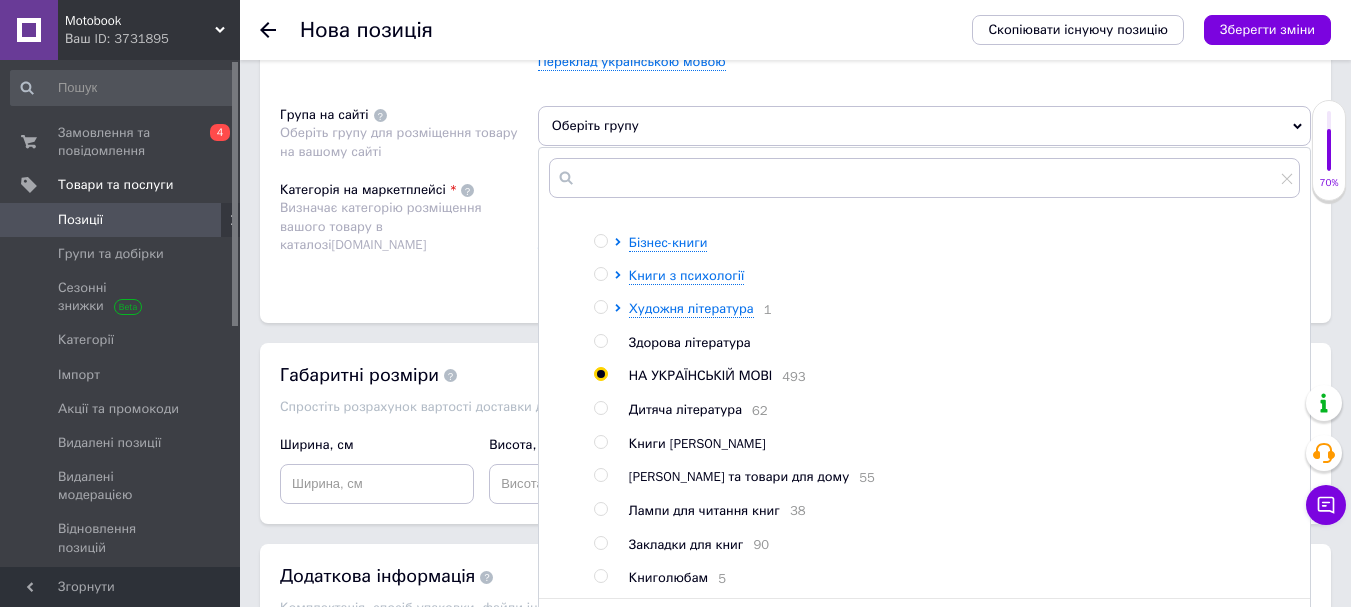 radio on "true" 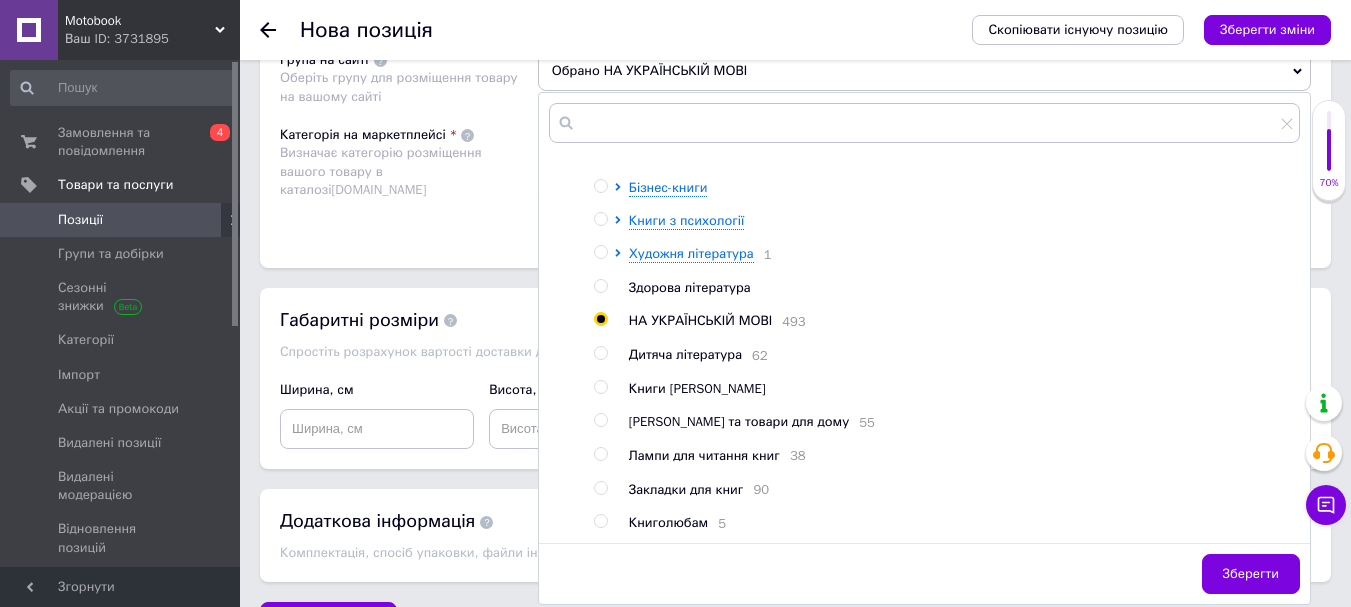 scroll, scrollTop: 1508, scrollLeft: 0, axis: vertical 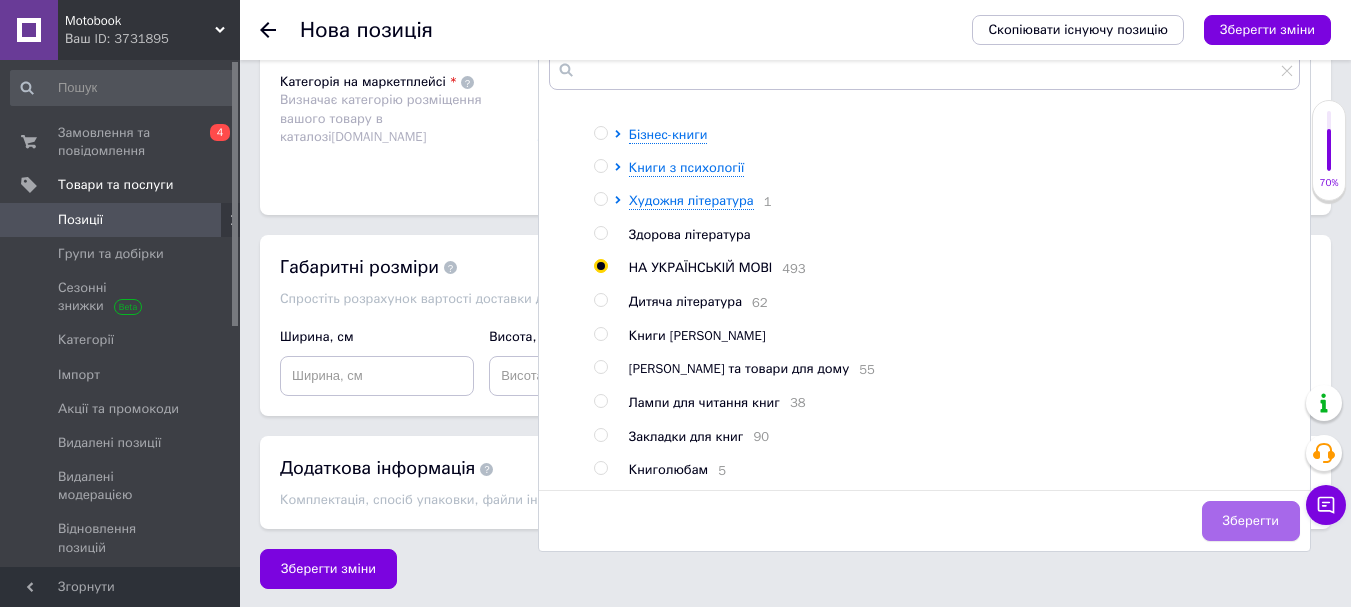 click on "Зберегти" at bounding box center [1251, 521] 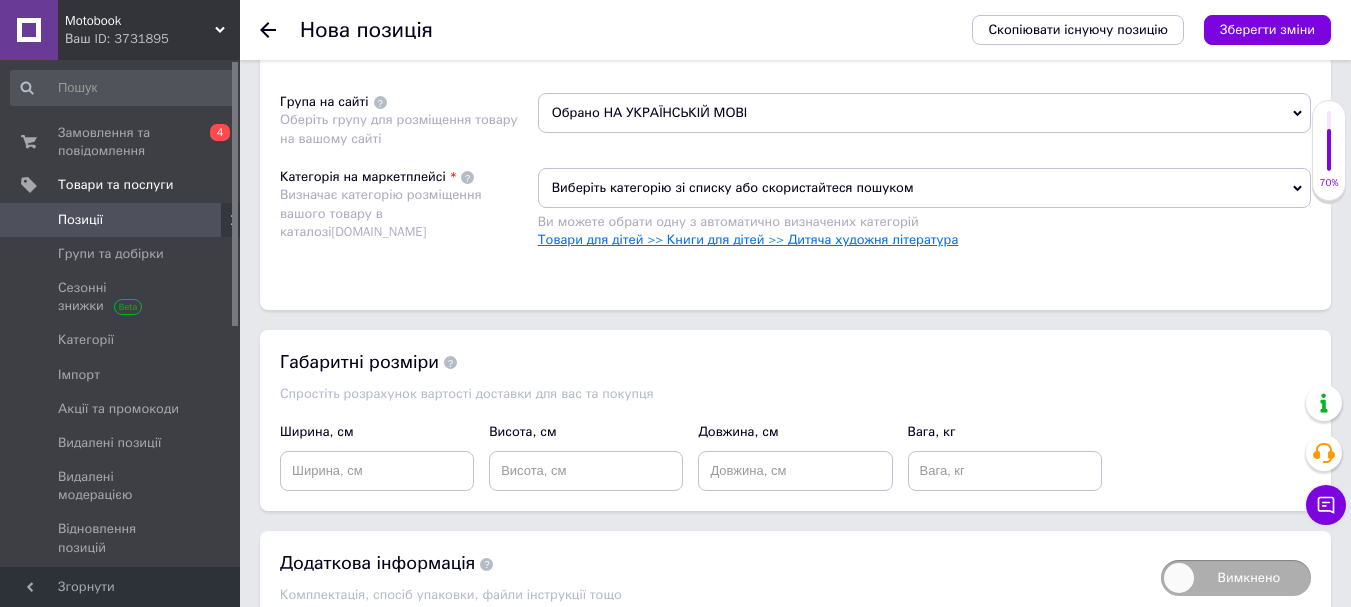 scroll, scrollTop: 1308, scrollLeft: 0, axis: vertical 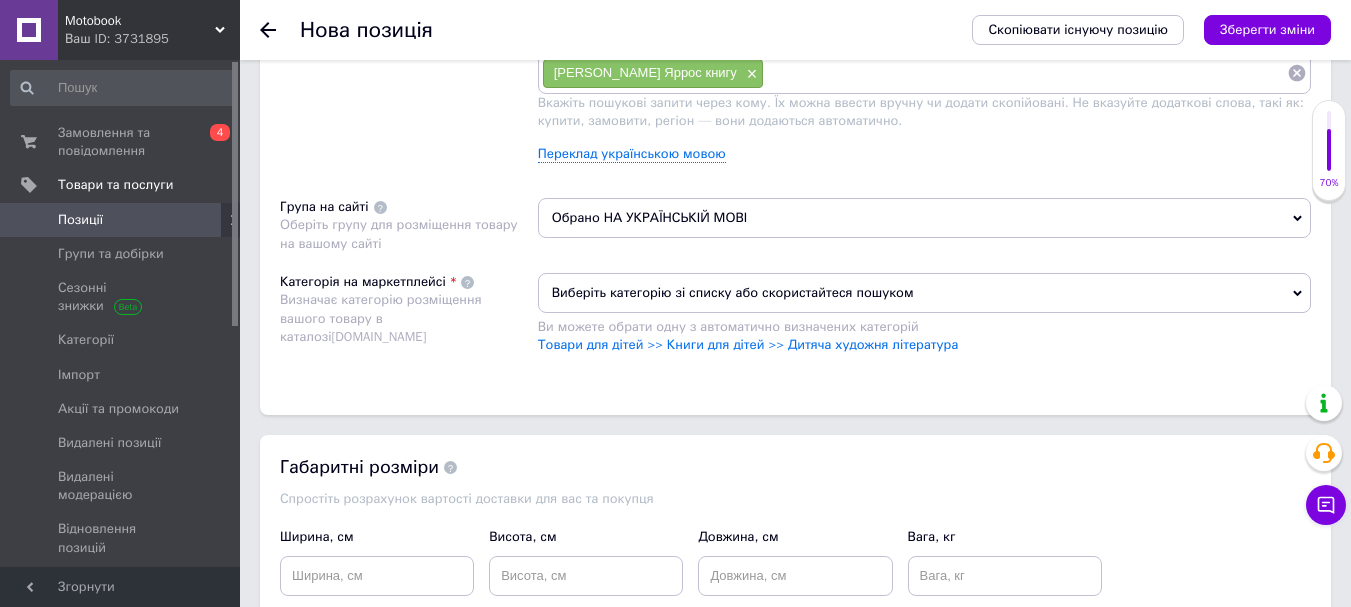 click on "Виберіть категорію зі списку або скористайтеся пошуком" at bounding box center (924, 293) 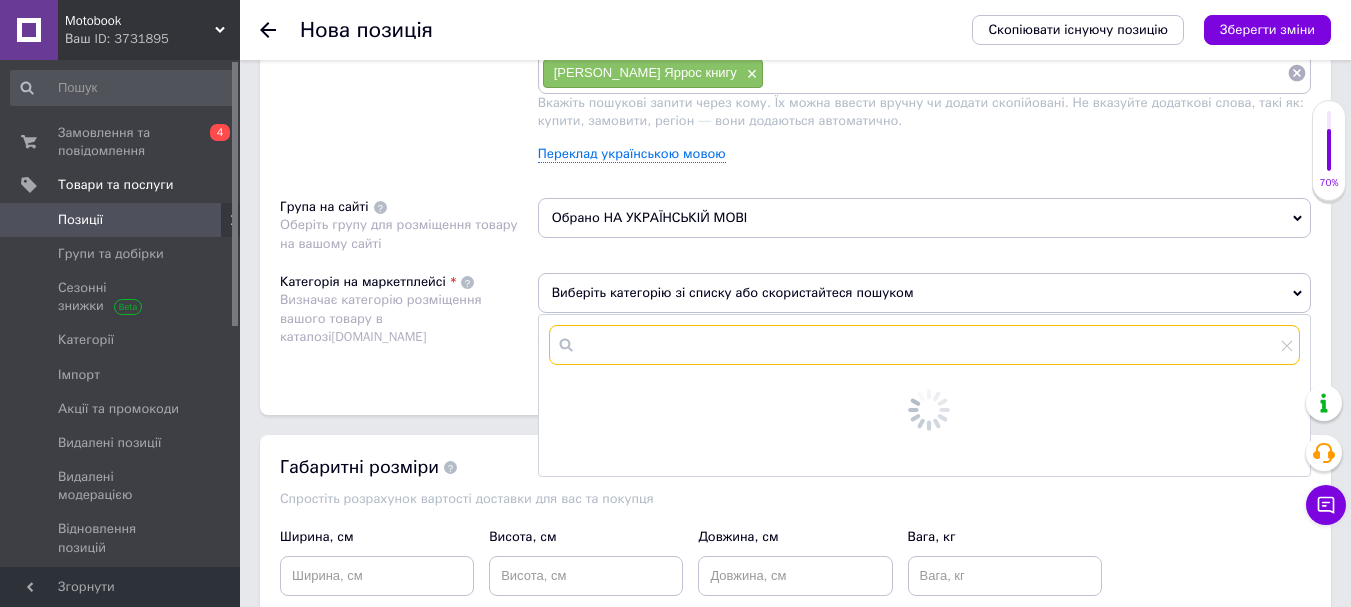 click at bounding box center (924, 345) 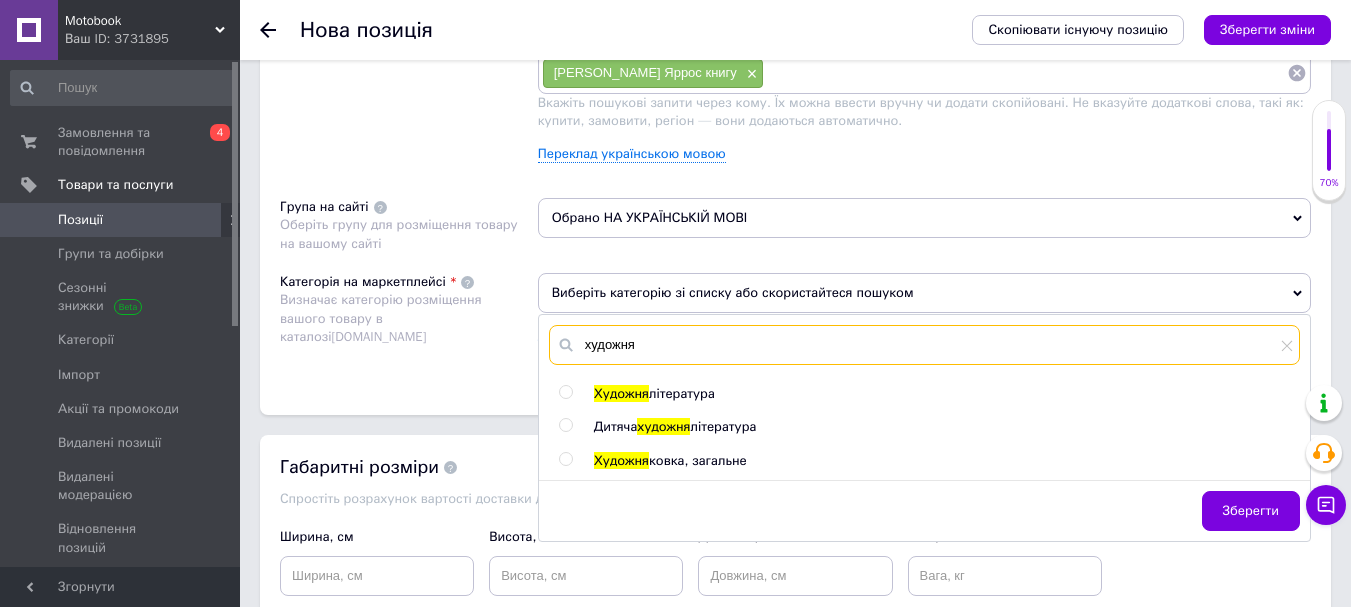 type on "художня" 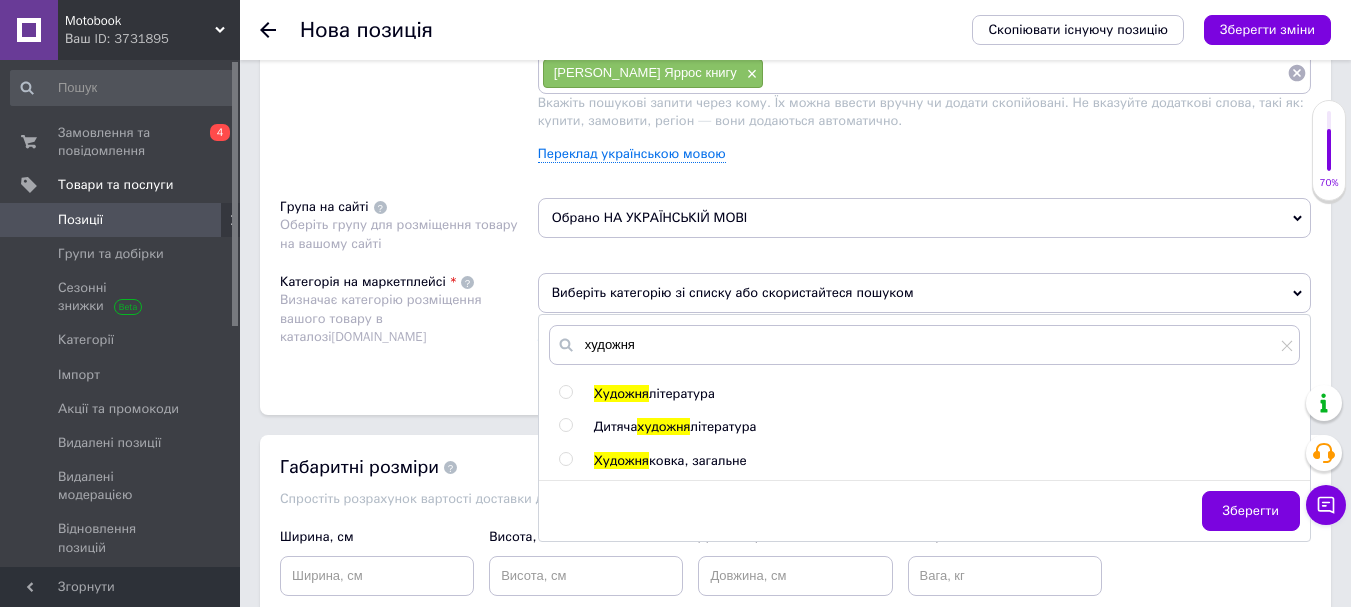 click at bounding box center [565, 392] 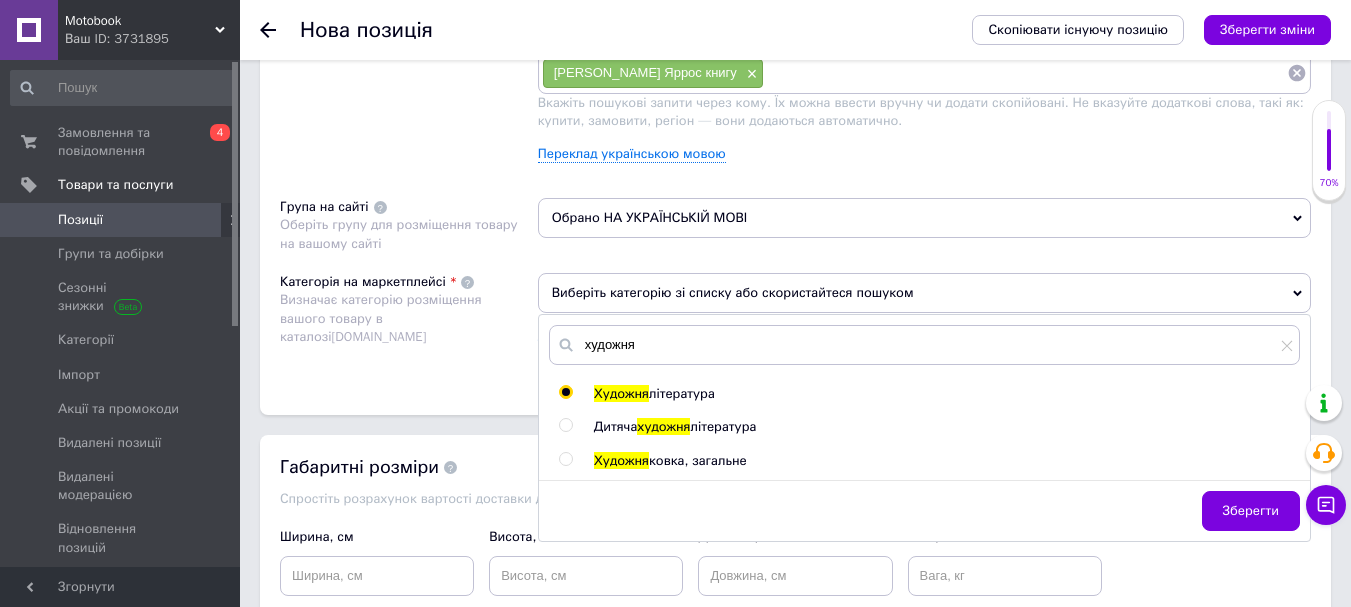 radio on "true" 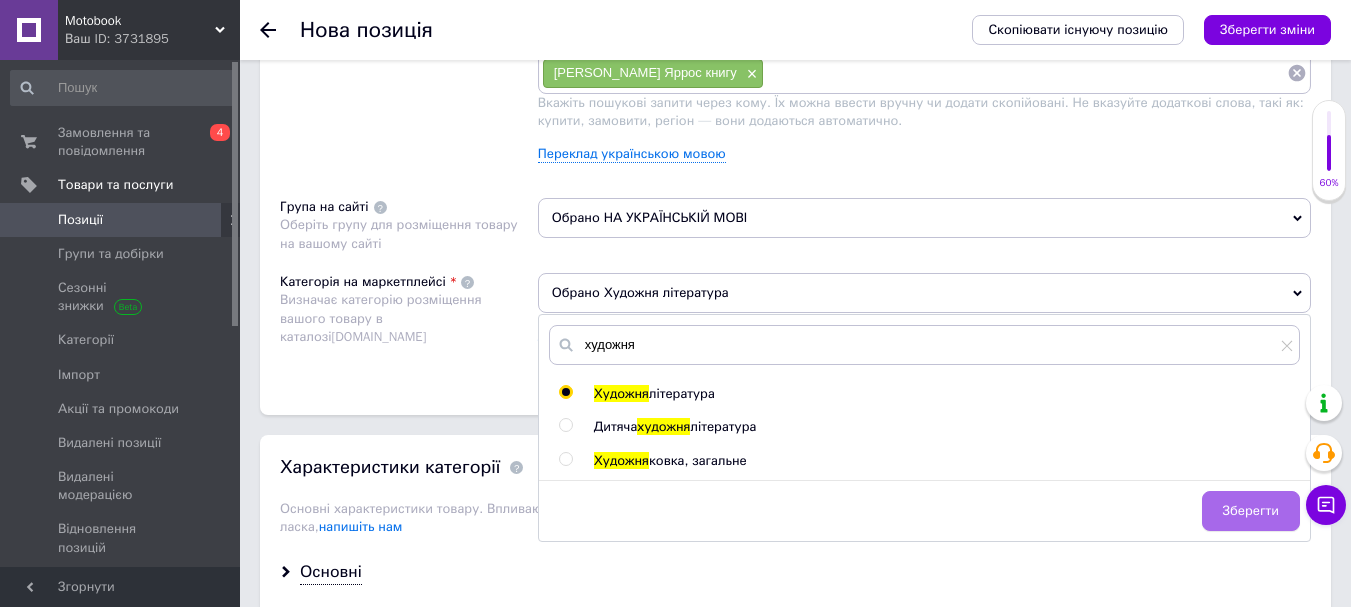 click on "Зберегти" at bounding box center (1251, 511) 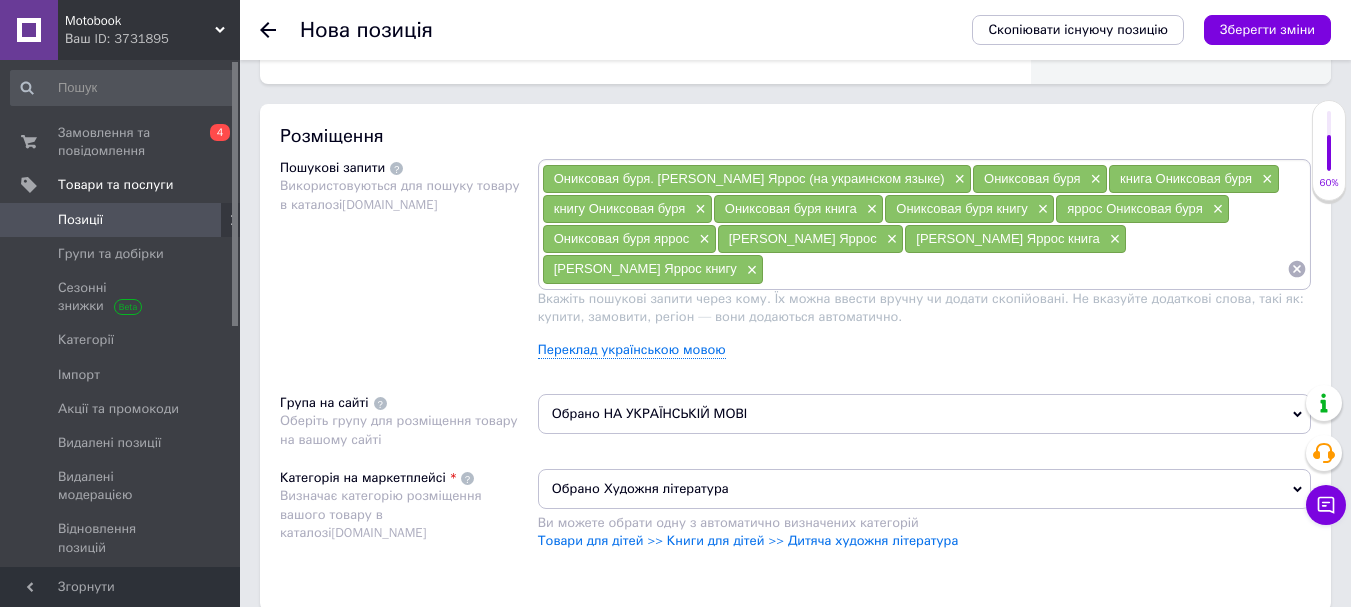 scroll, scrollTop: 1108, scrollLeft: 0, axis: vertical 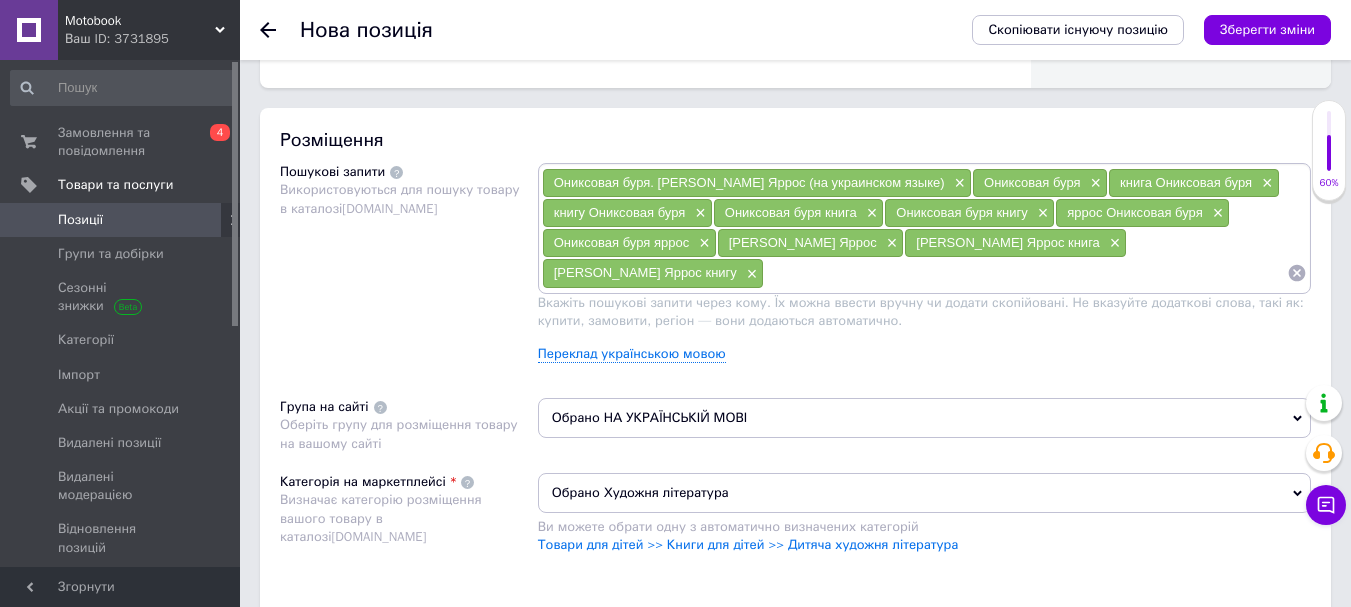 click at bounding box center (1025, 273) 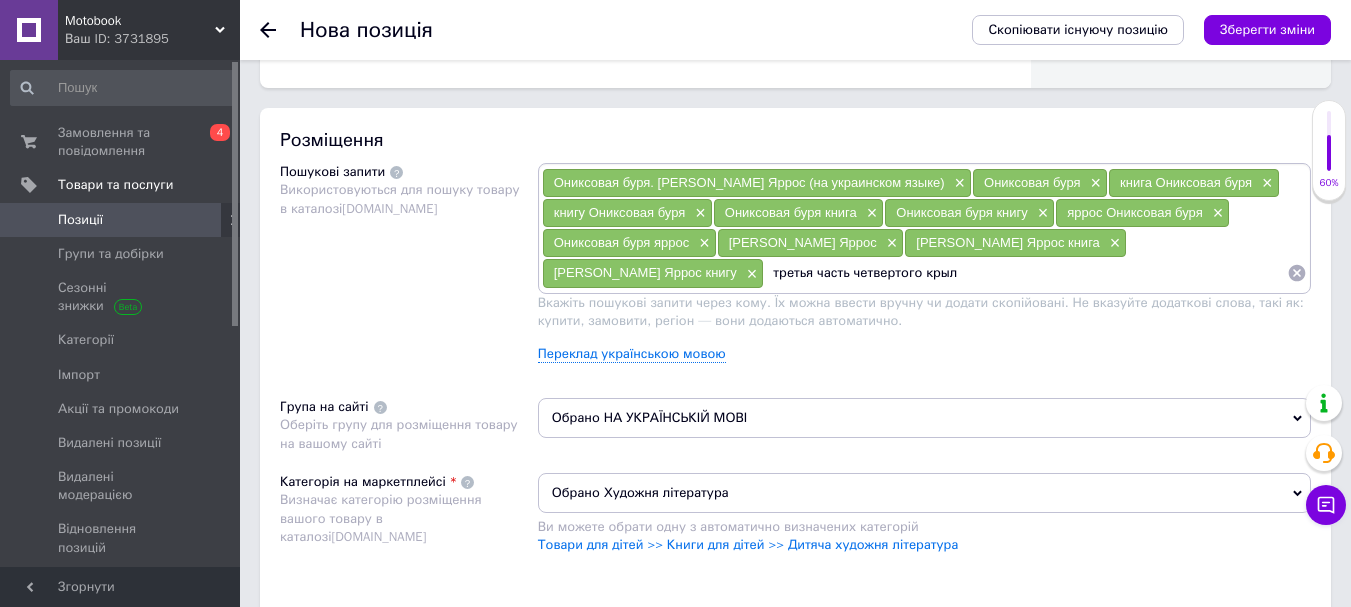 type on "третья часть четвертого крыла" 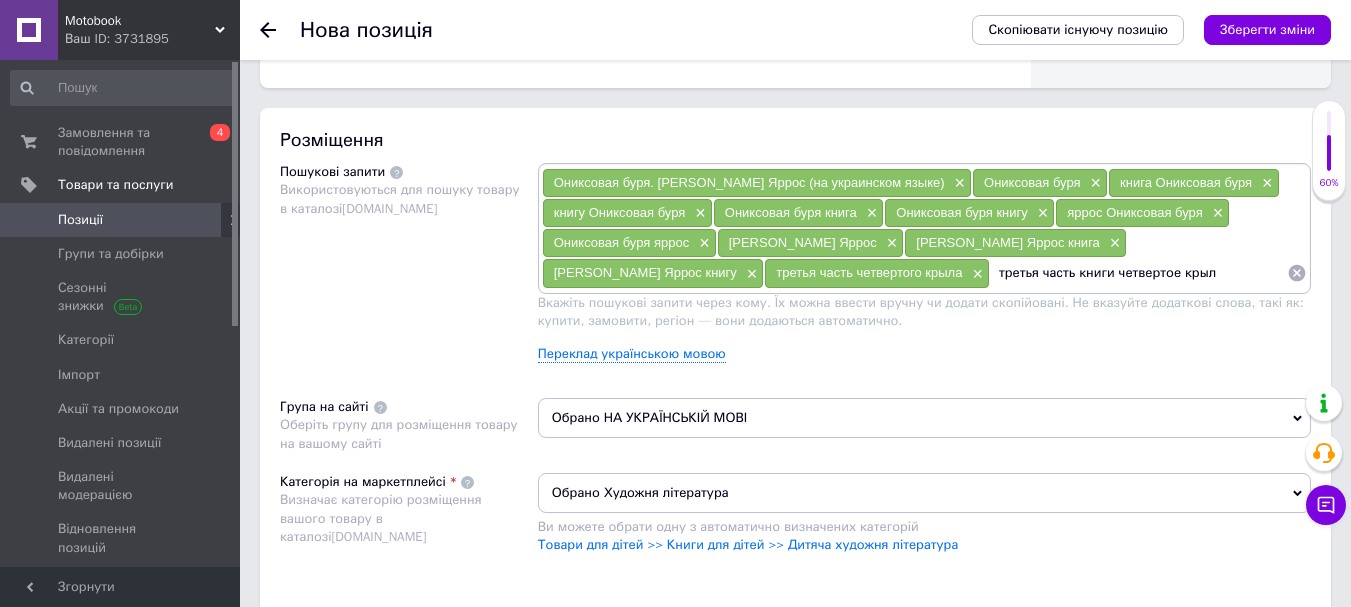 type on "третья часть книги четвертое крыло" 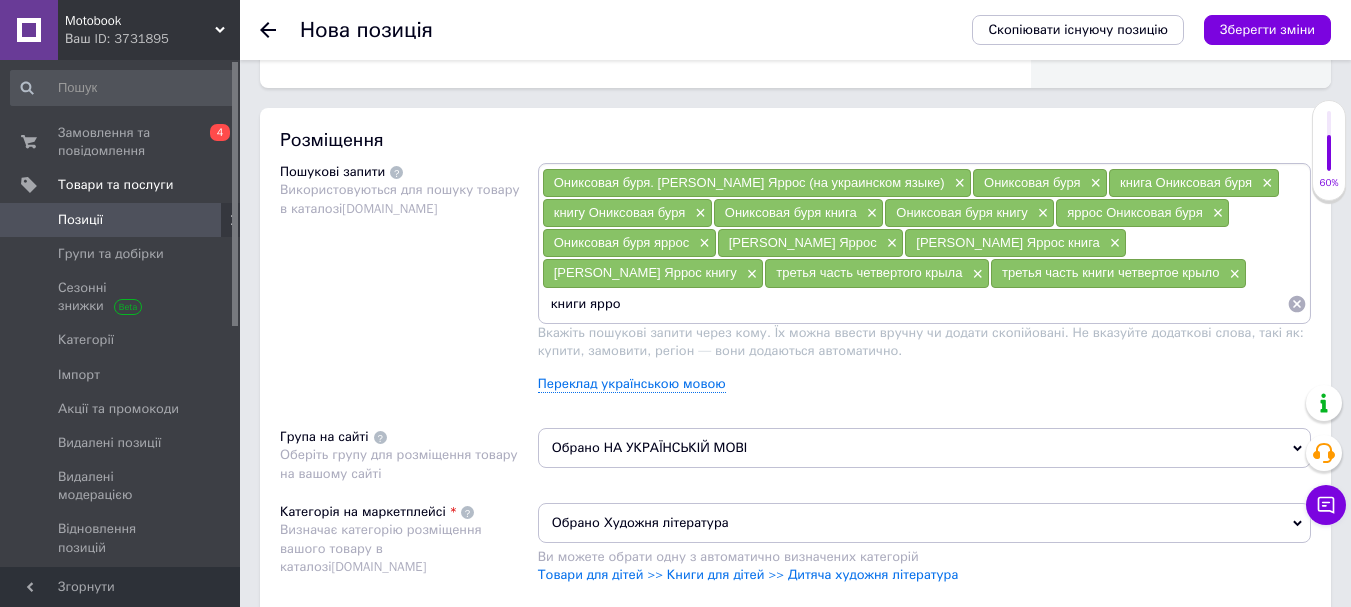 type on "книги яррос" 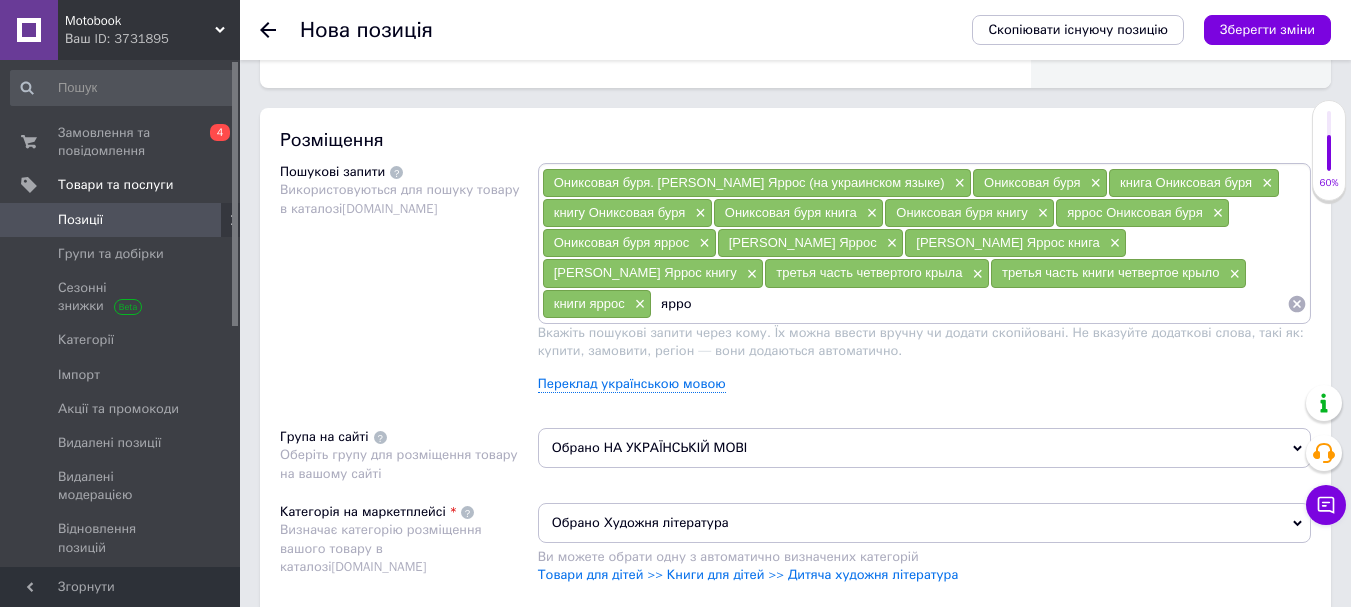 type on "яррос" 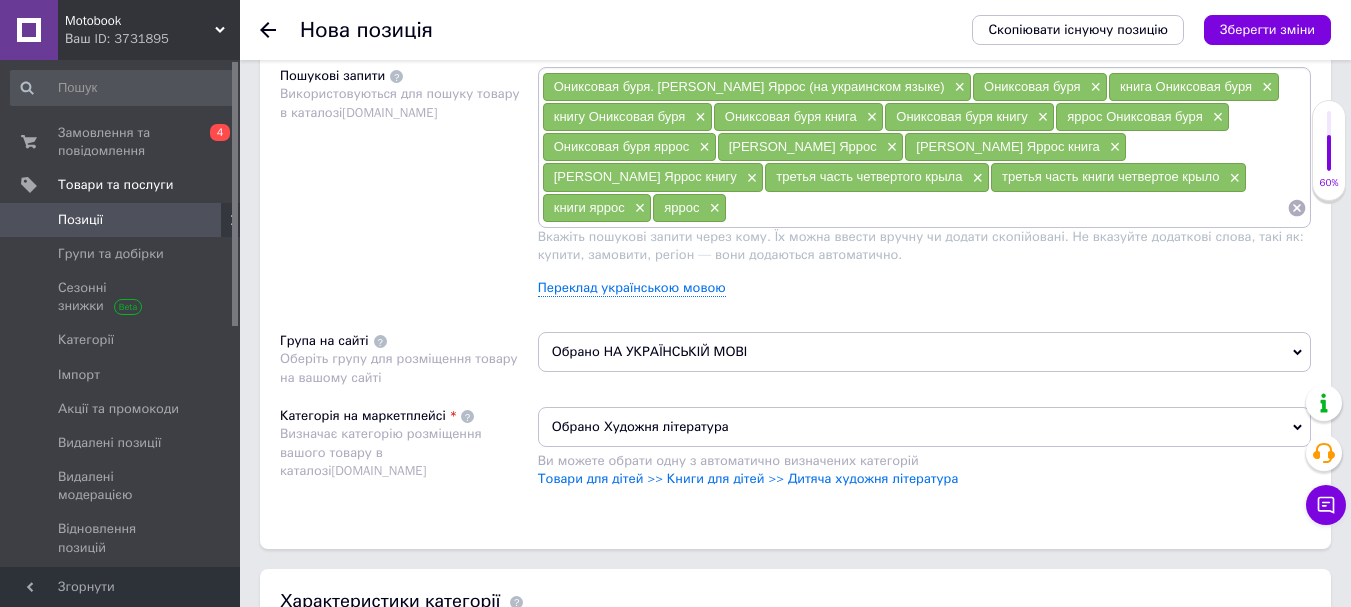 scroll, scrollTop: 1208, scrollLeft: 0, axis: vertical 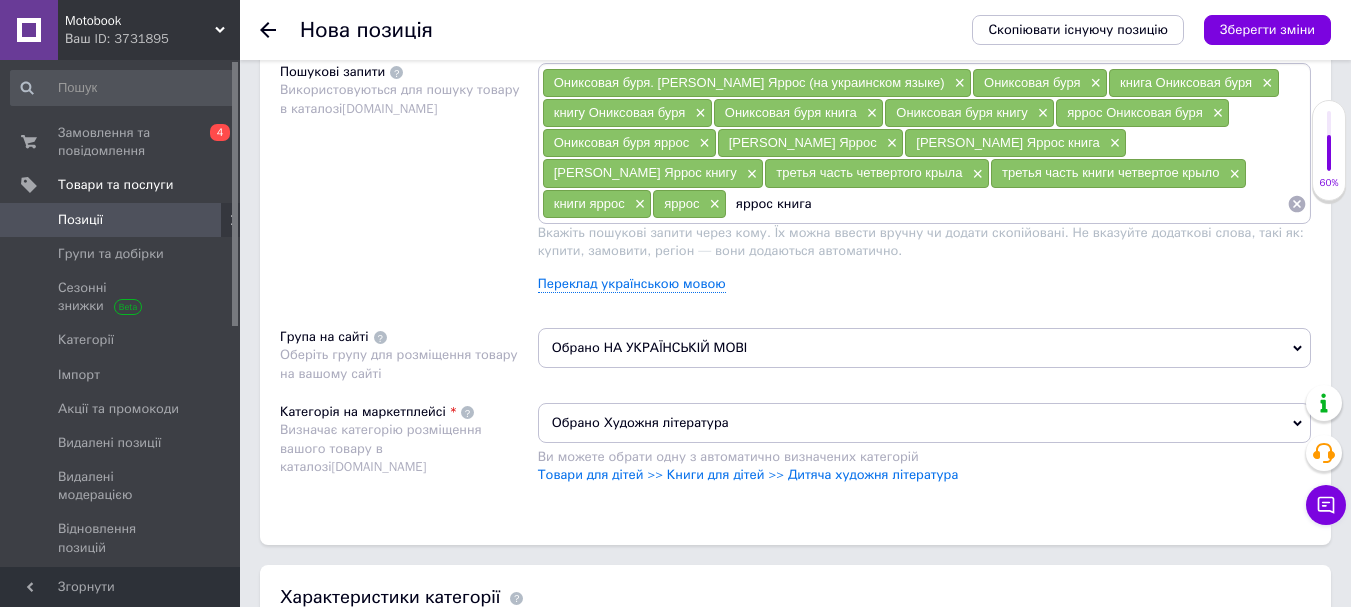 type on "яррос книга3" 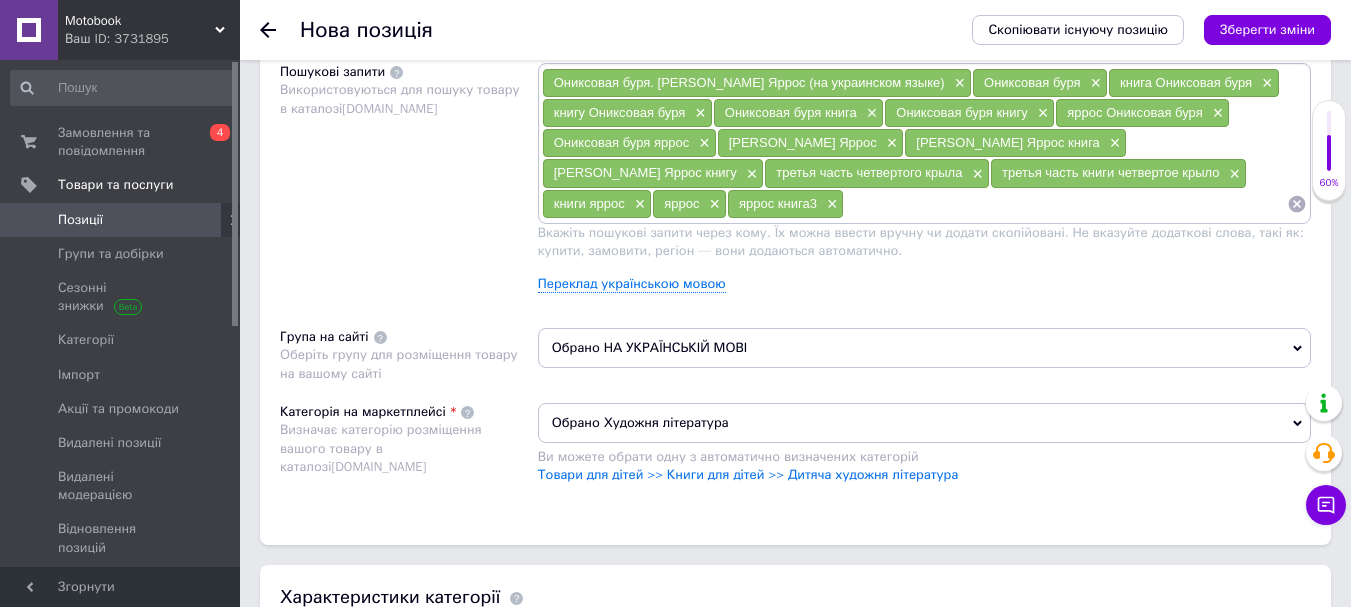type on "я" 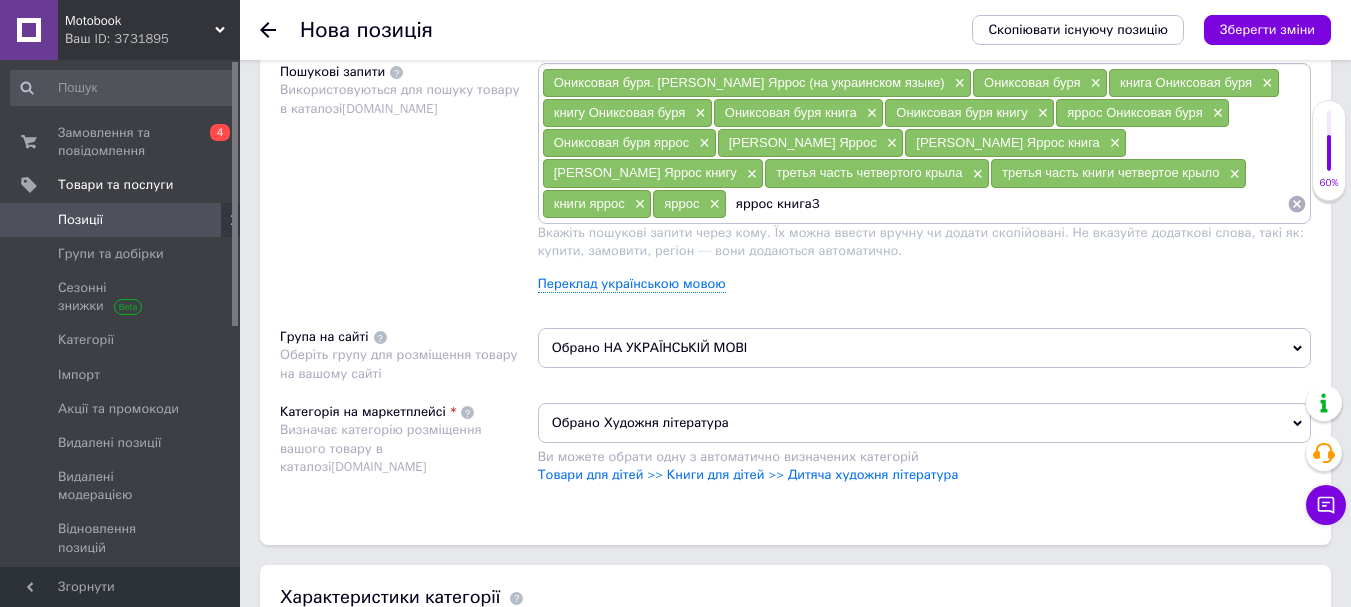 type on "яррос книга 3" 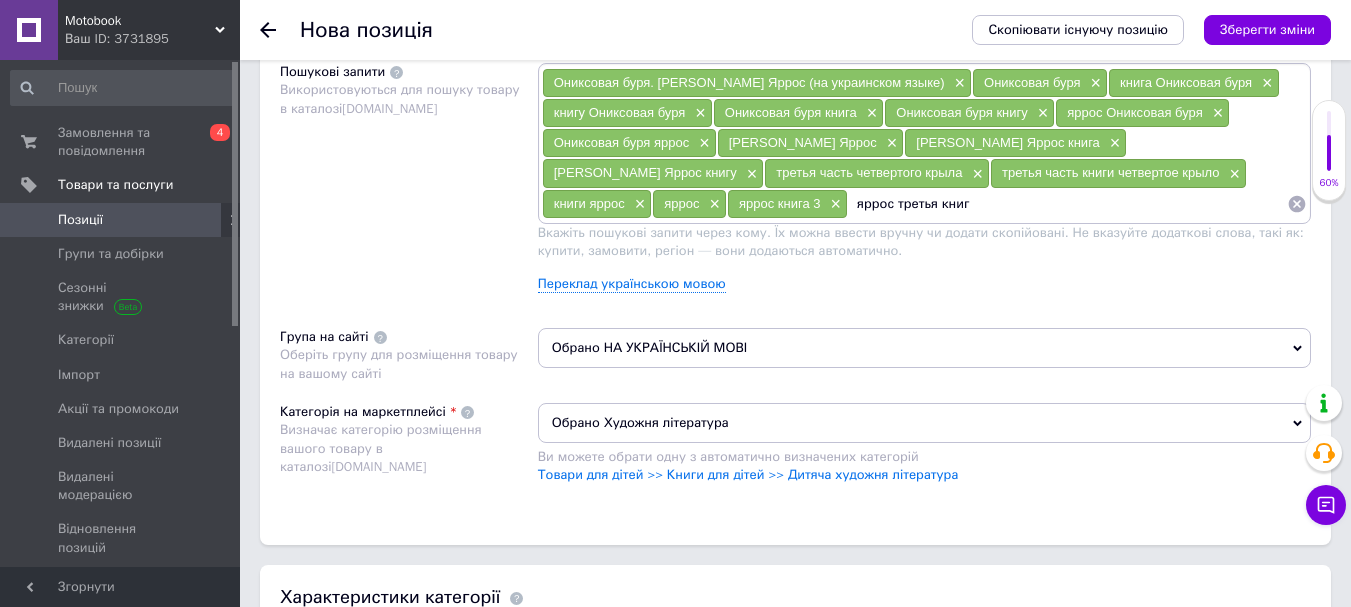 type on "яррос третья книга" 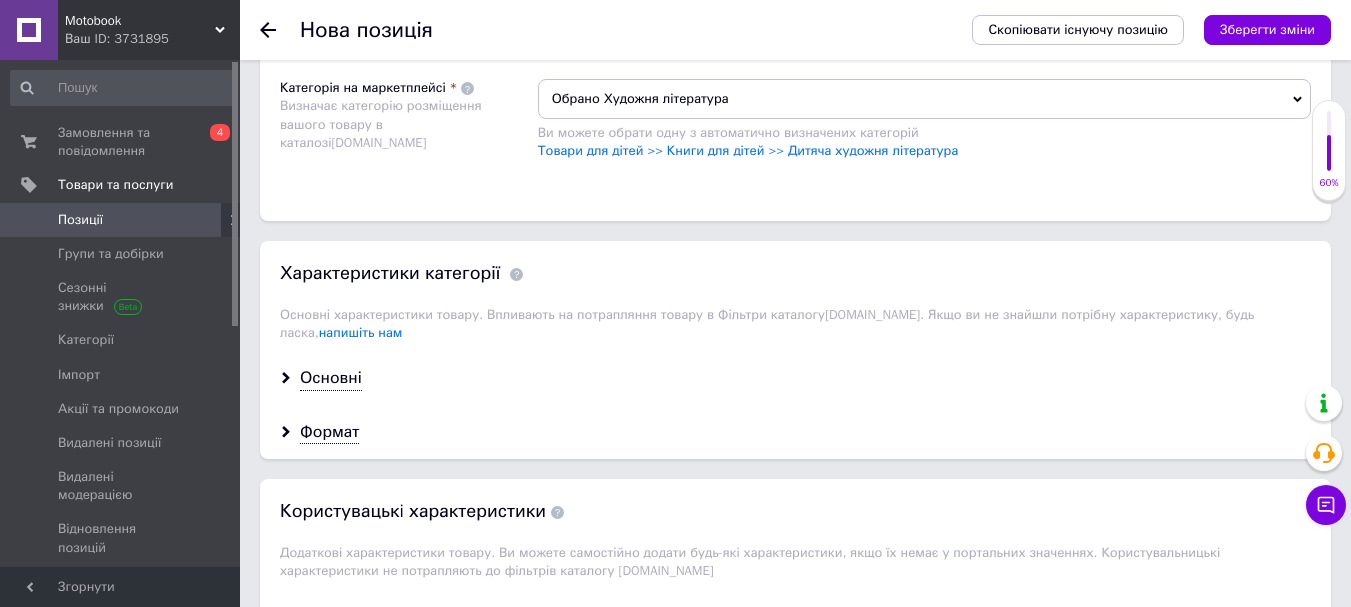 scroll, scrollTop: 1708, scrollLeft: 0, axis: vertical 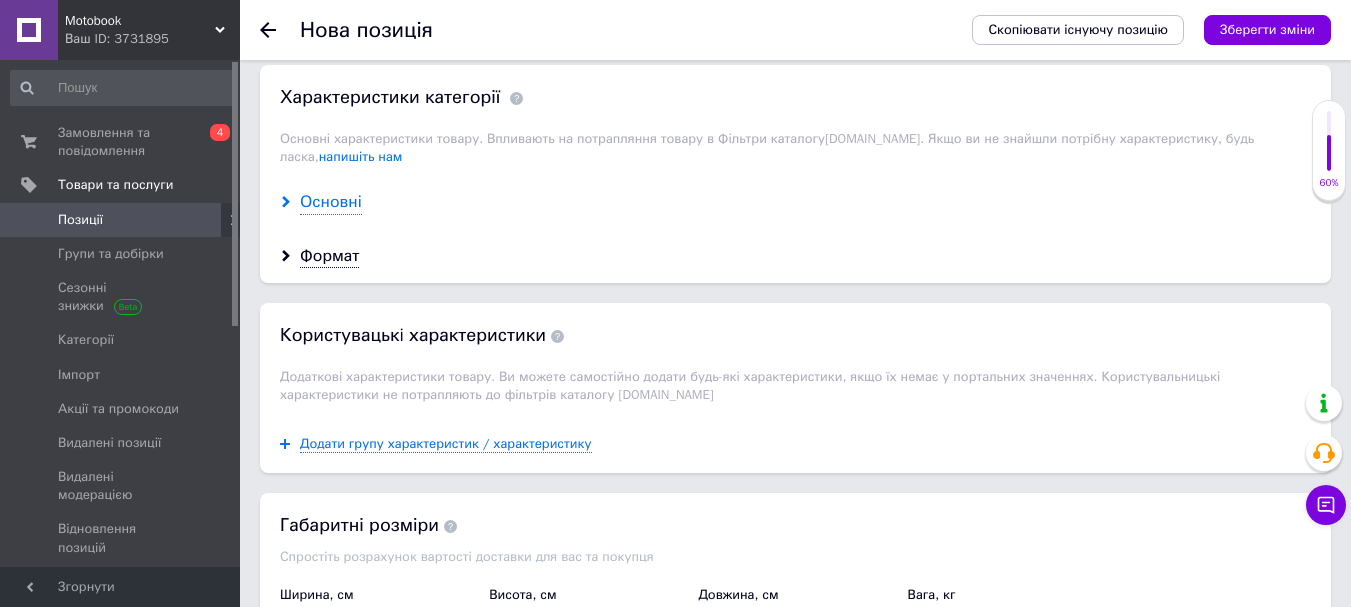 type 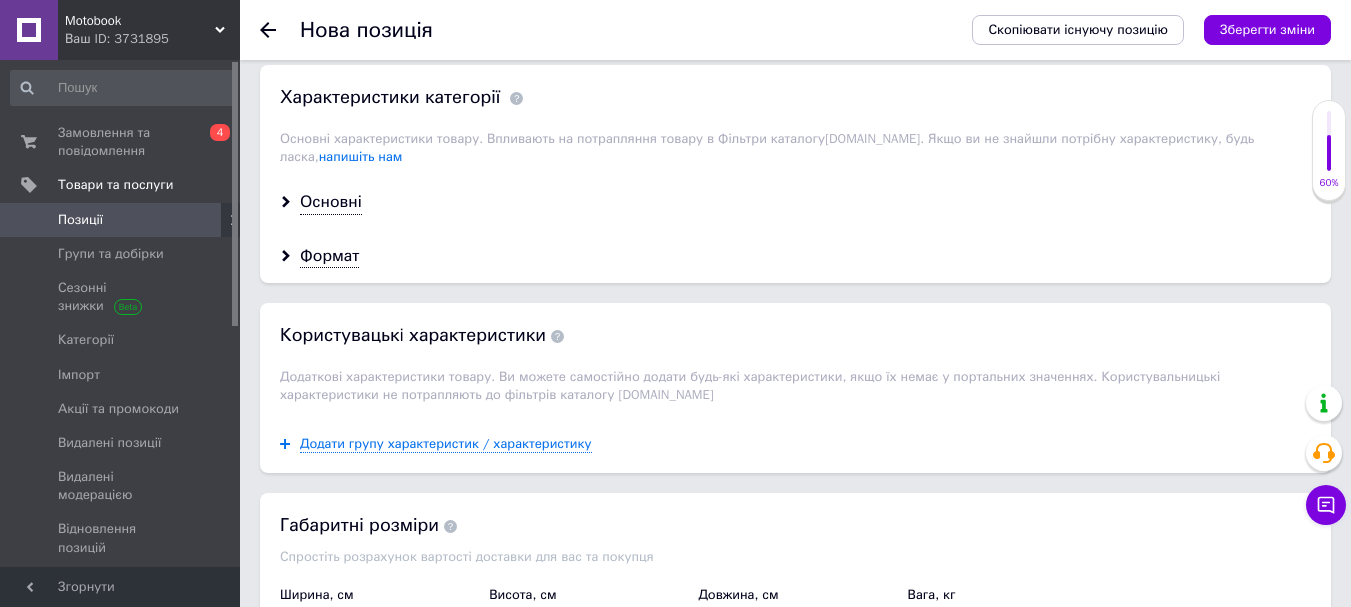 drag, startPoint x: 349, startPoint y: 187, endPoint x: 298, endPoint y: 189, distance: 51.0392 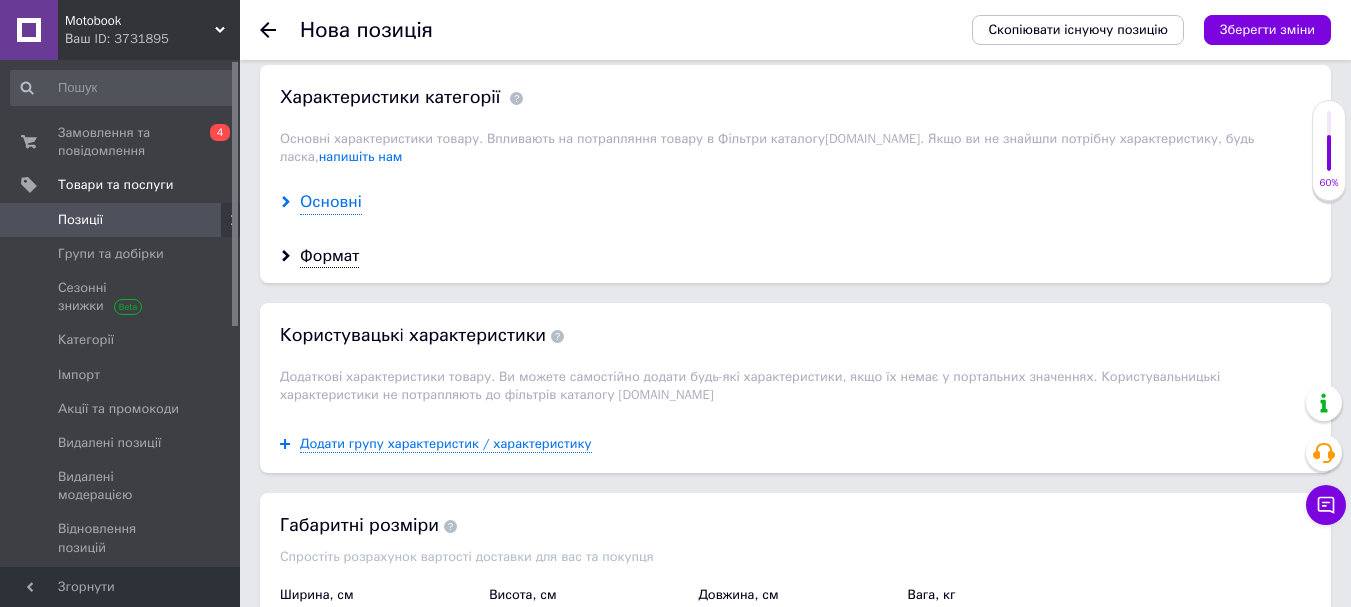 click on "Основні" at bounding box center (331, 202) 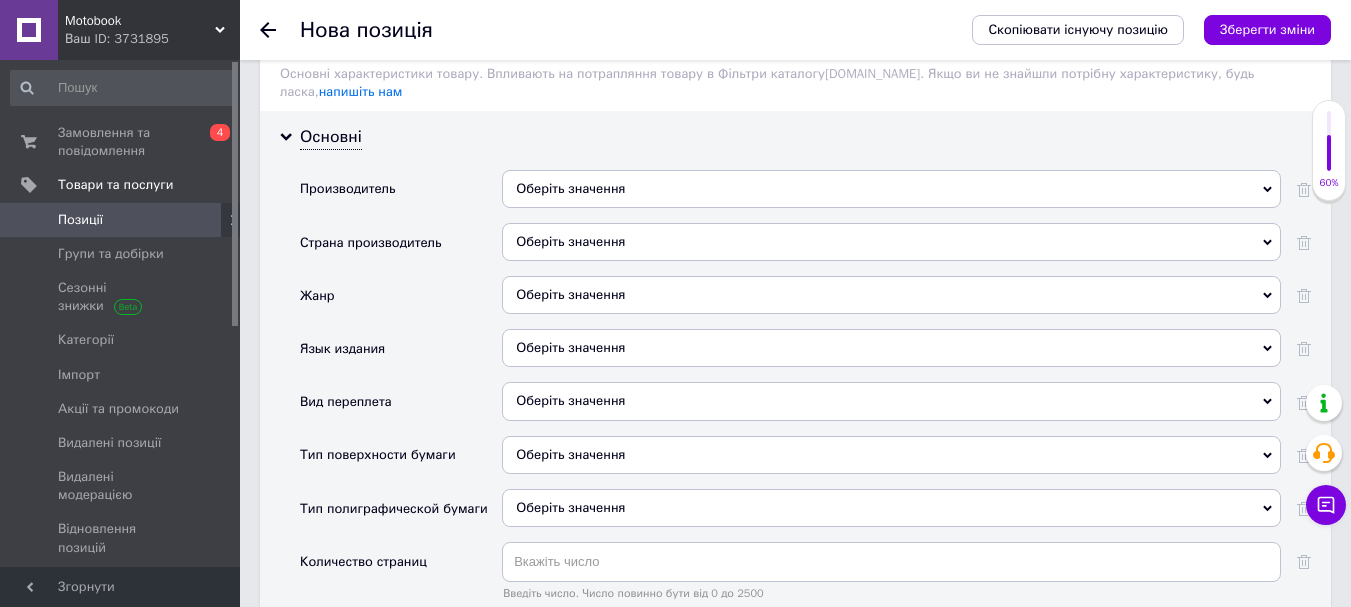 scroll, scrollTop: 1808, scrollLeft: 0, axis: vertical 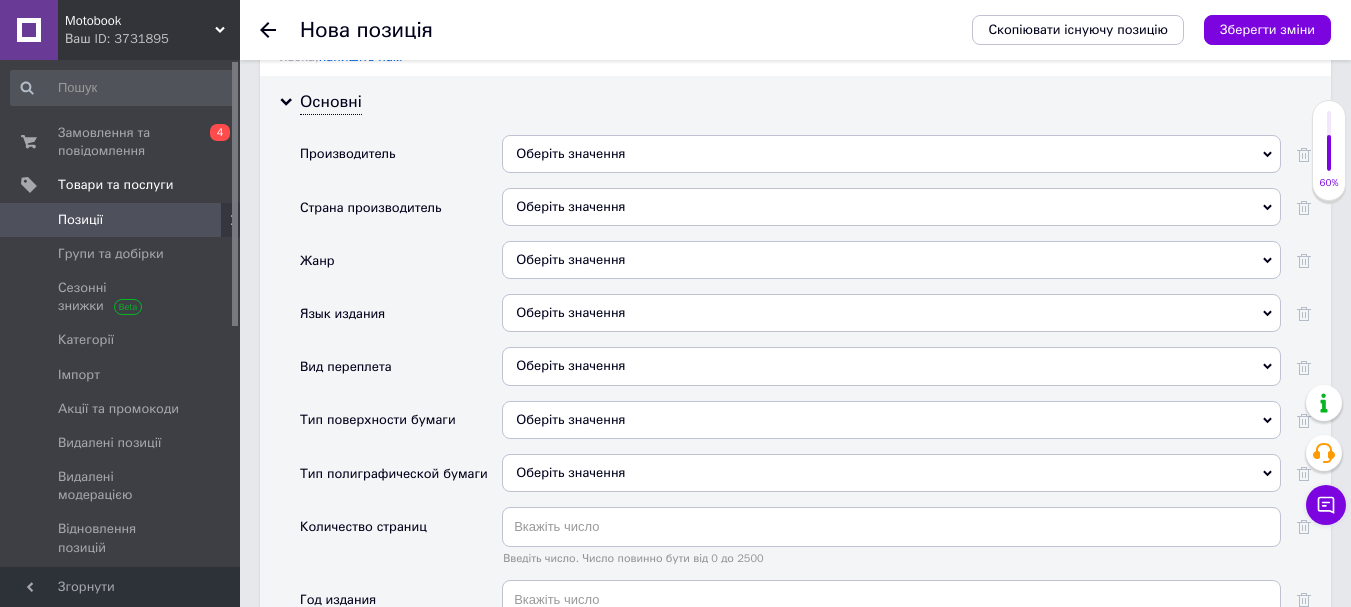 click on "Оберіть значення" at bounding box center [891, 313] 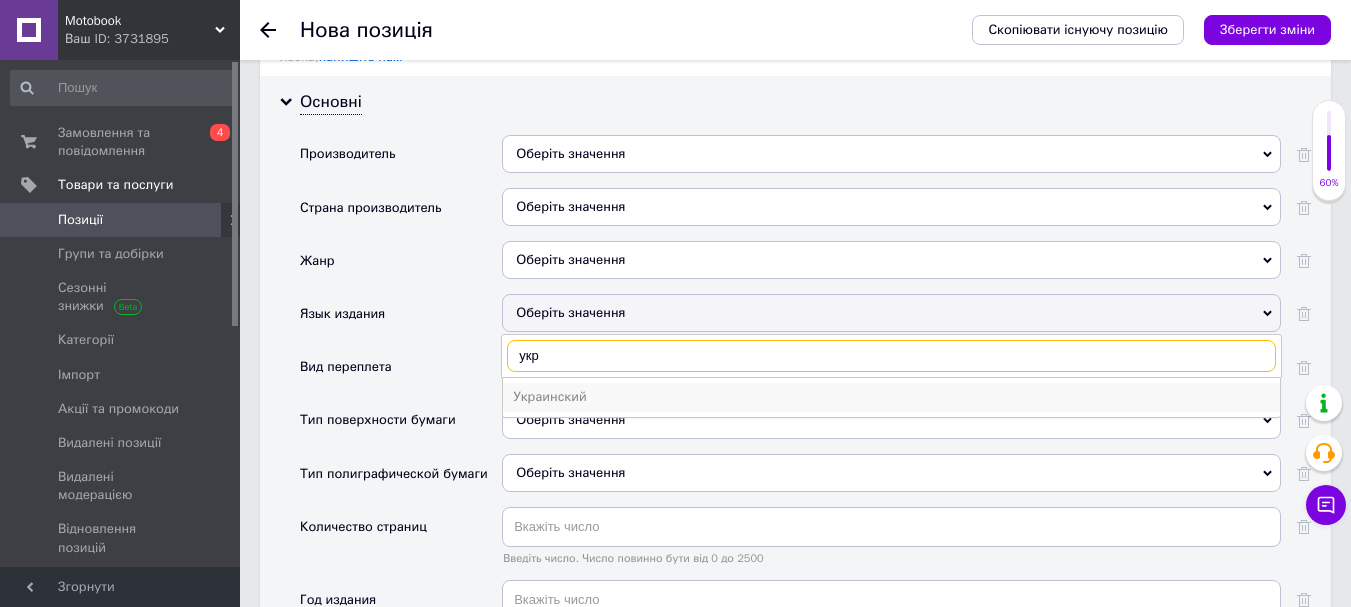 type on "укр" 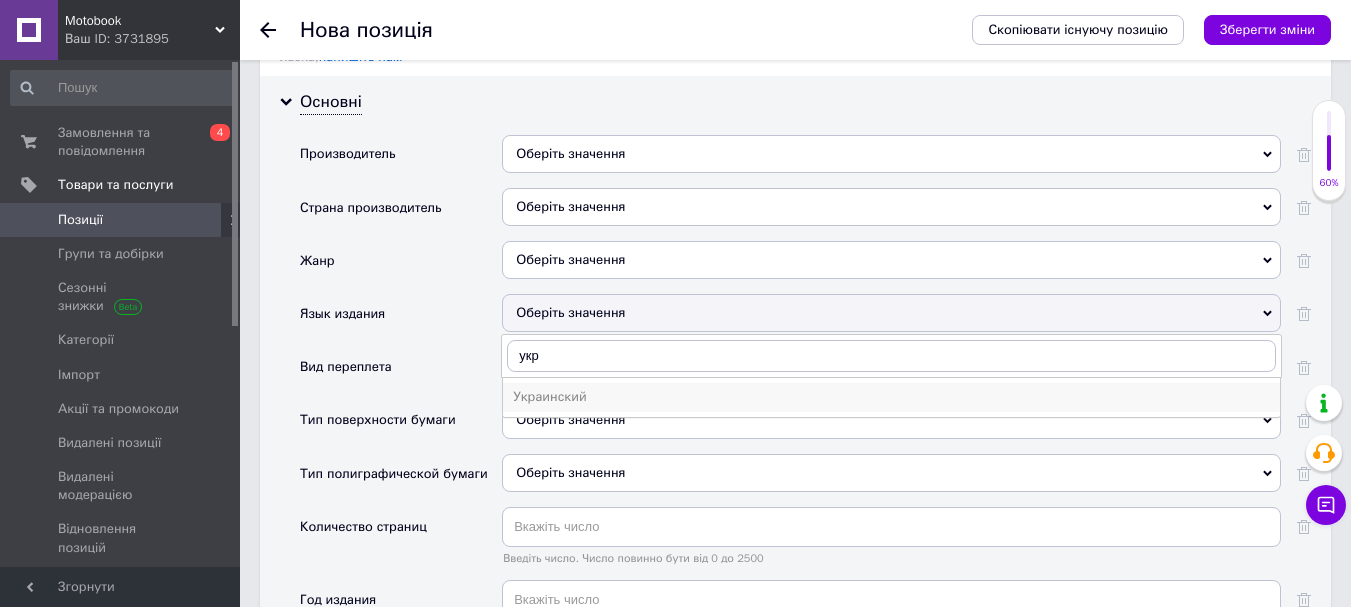 click on "Украинский" at bounding box center (891, 397) 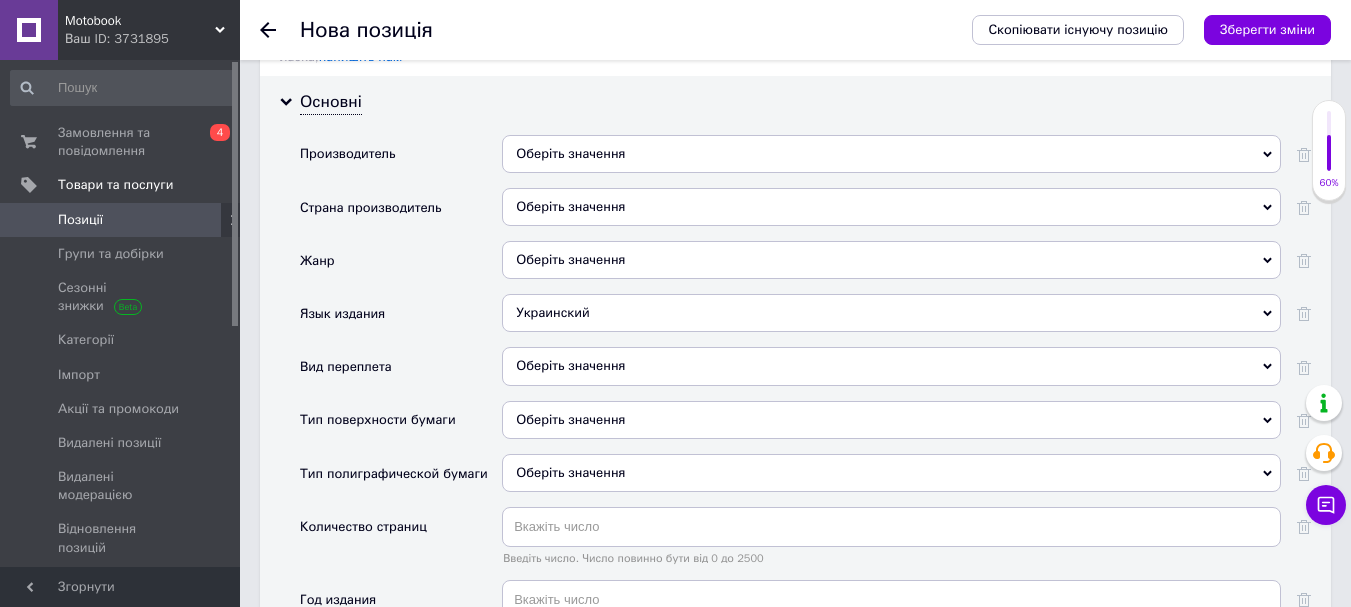 click on "Оберіть значення" at bounding box center [891, 420] 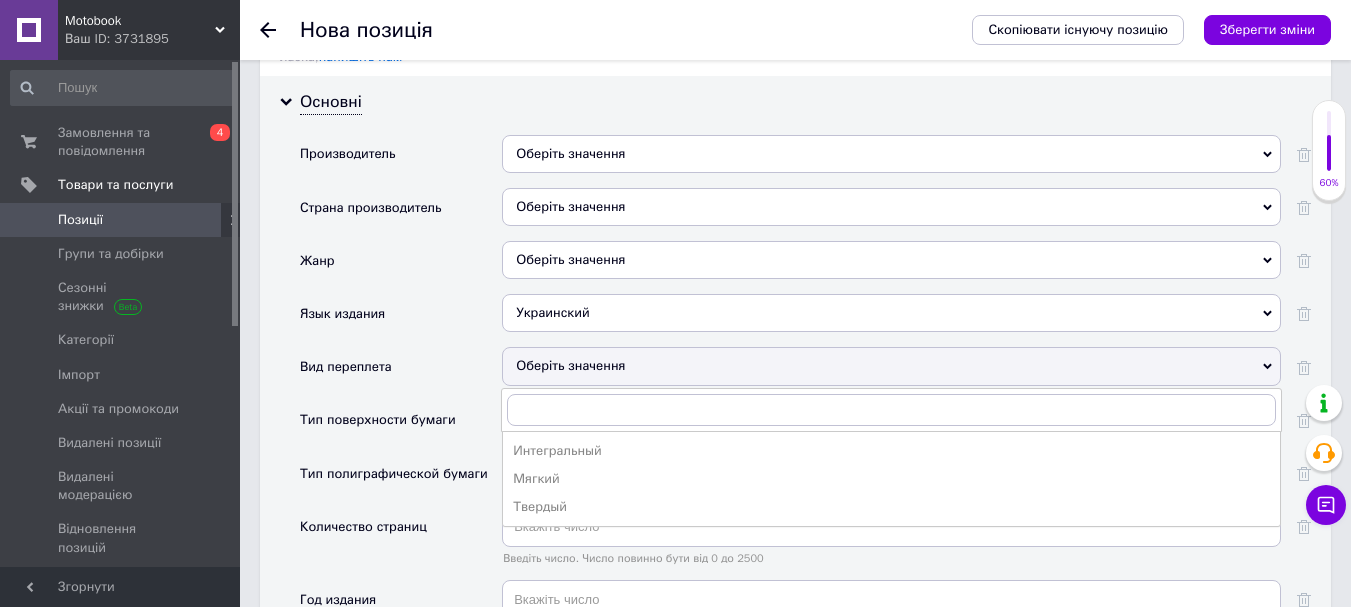 click on "Мягкий" at bounding box center [891, 479] 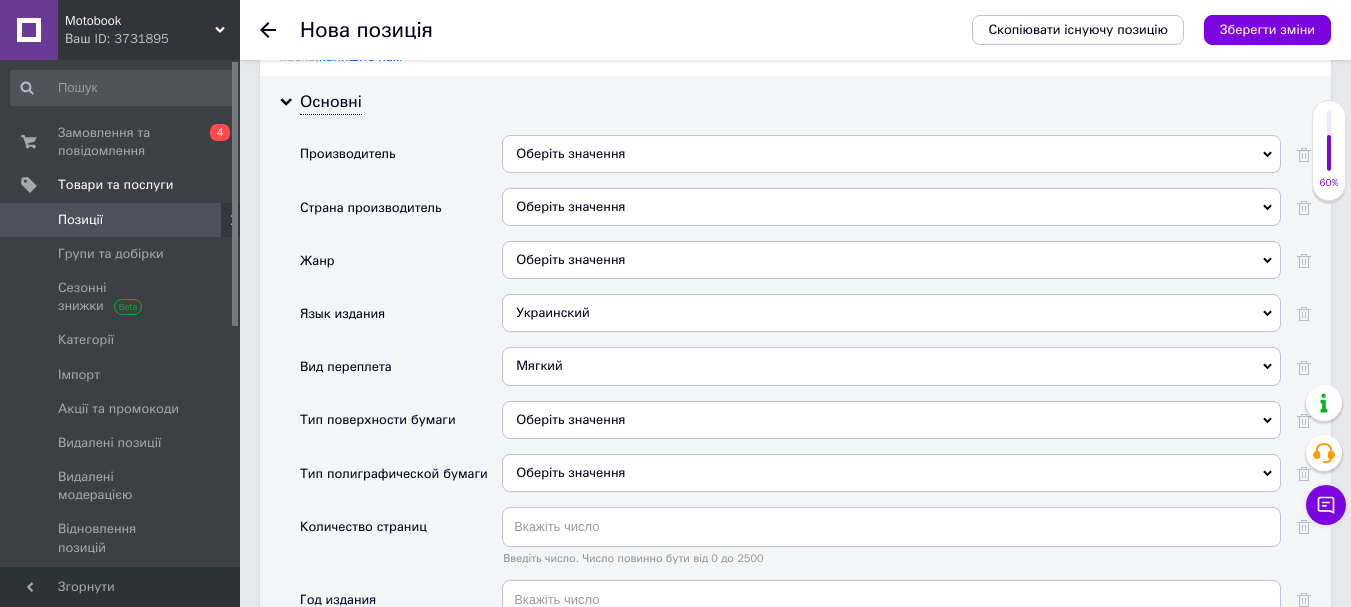 click on "Оберіть значення" at bounding box center (891, 207) 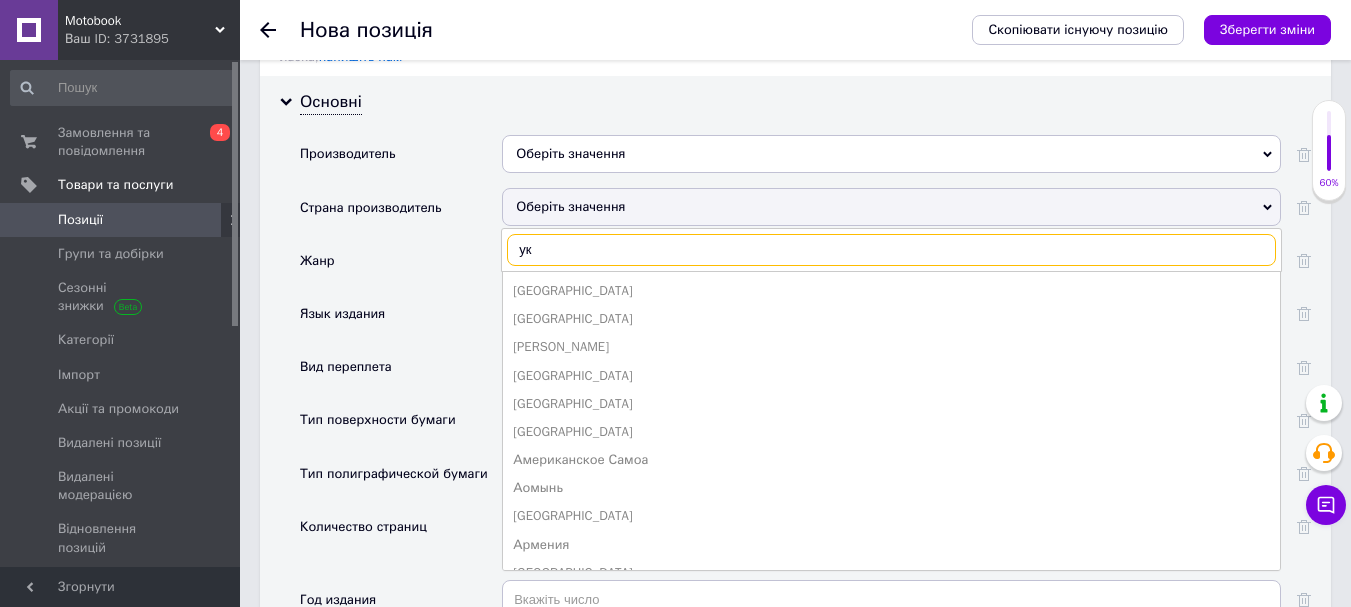 type on "укр" 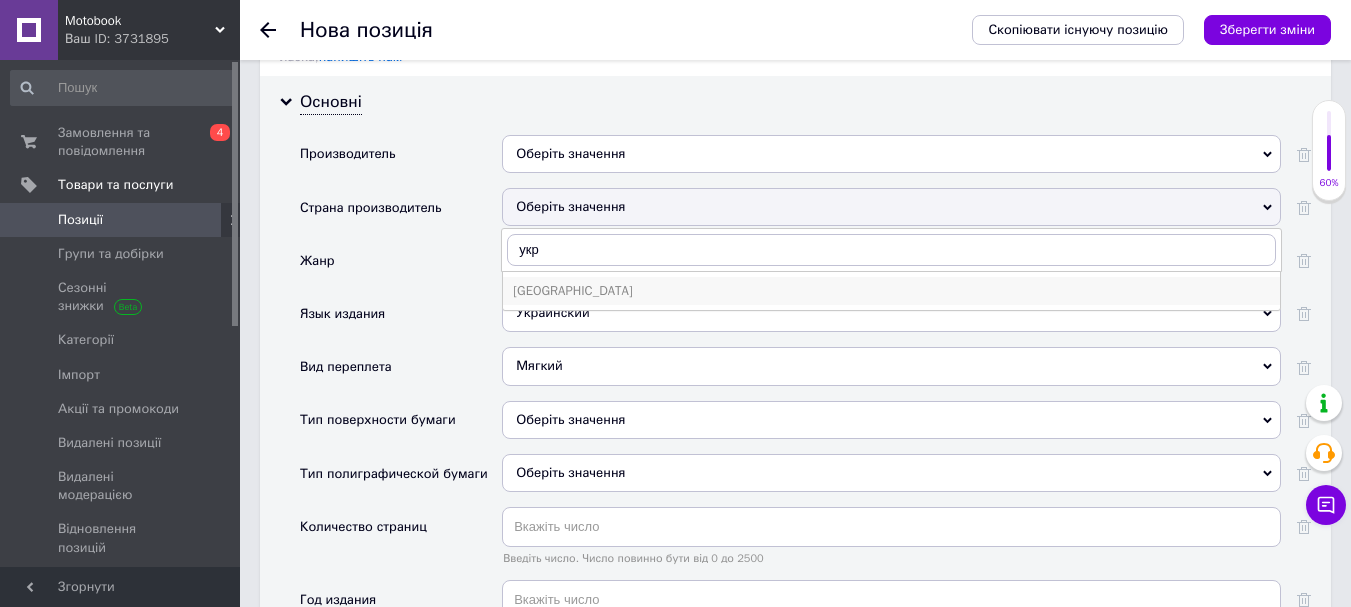 click on "Украина" at bounding box center (891, 291) 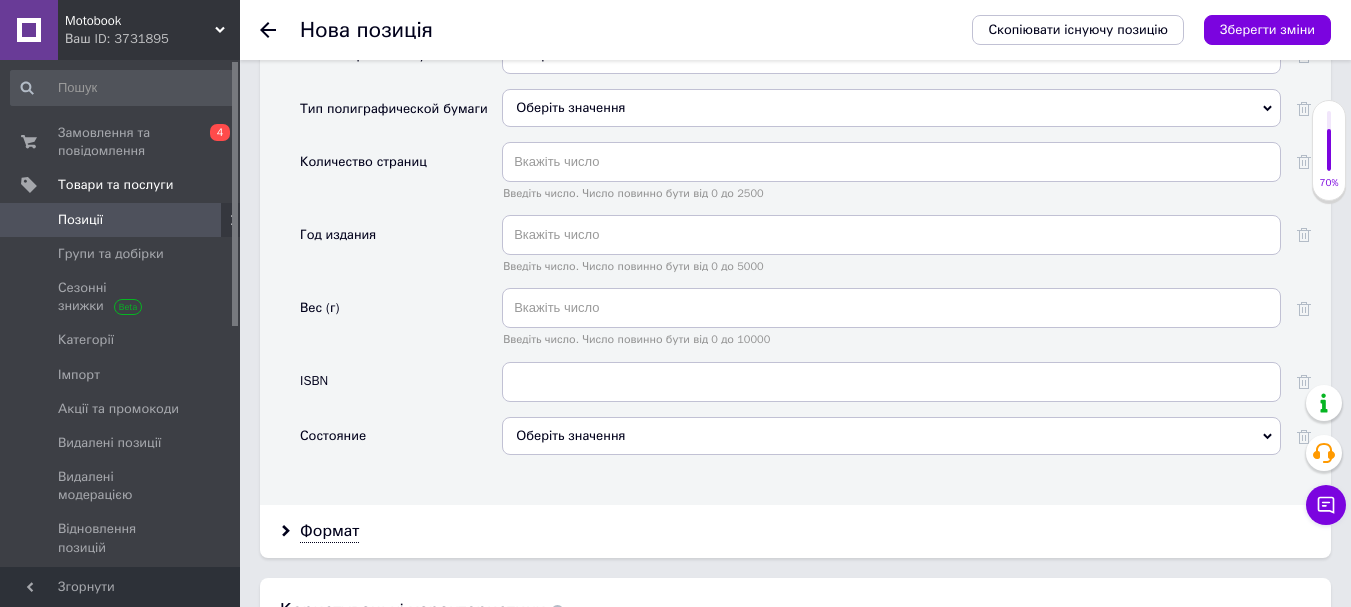 scroll, scrollTop: 2208, scrollLeft: 0, axis: vertical 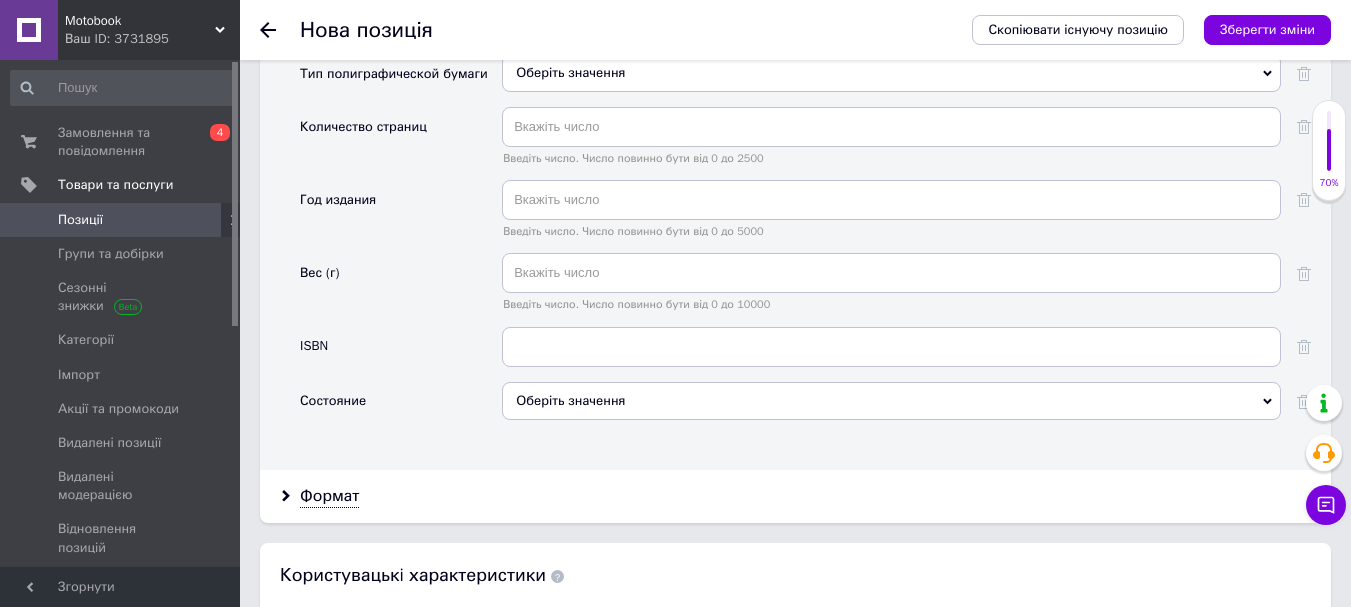 click on "Оберіть значення" at bounding box center (891, 401) 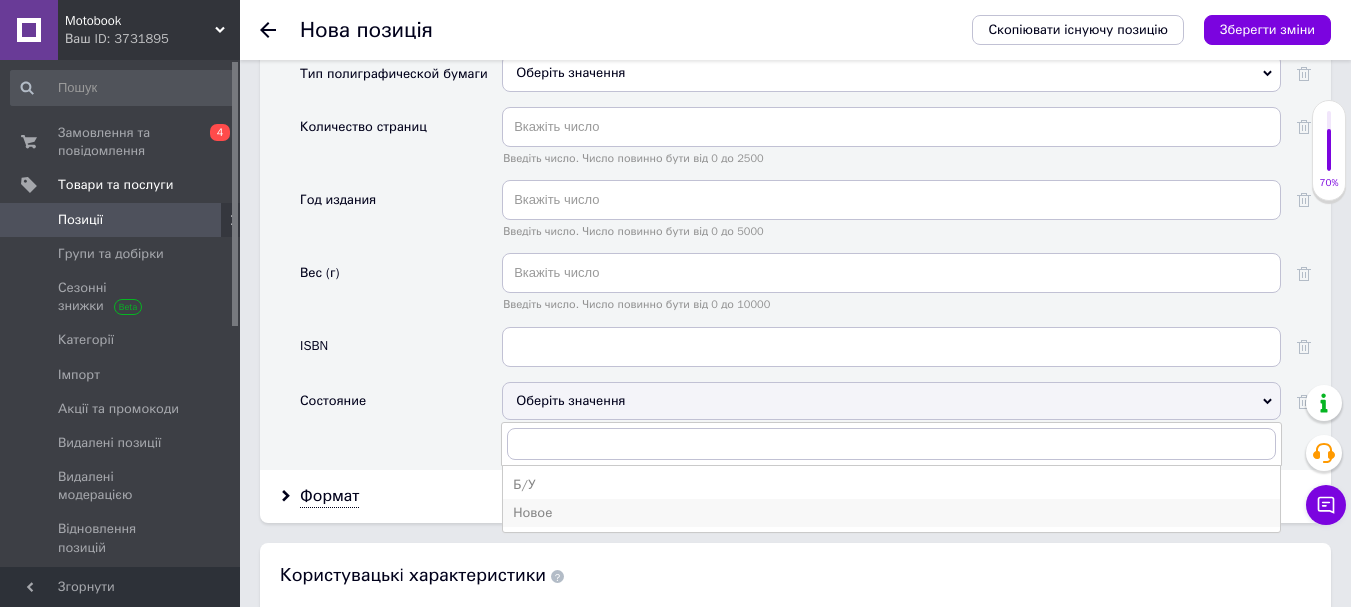 click on "Новое" at bounding box center (891, 513) 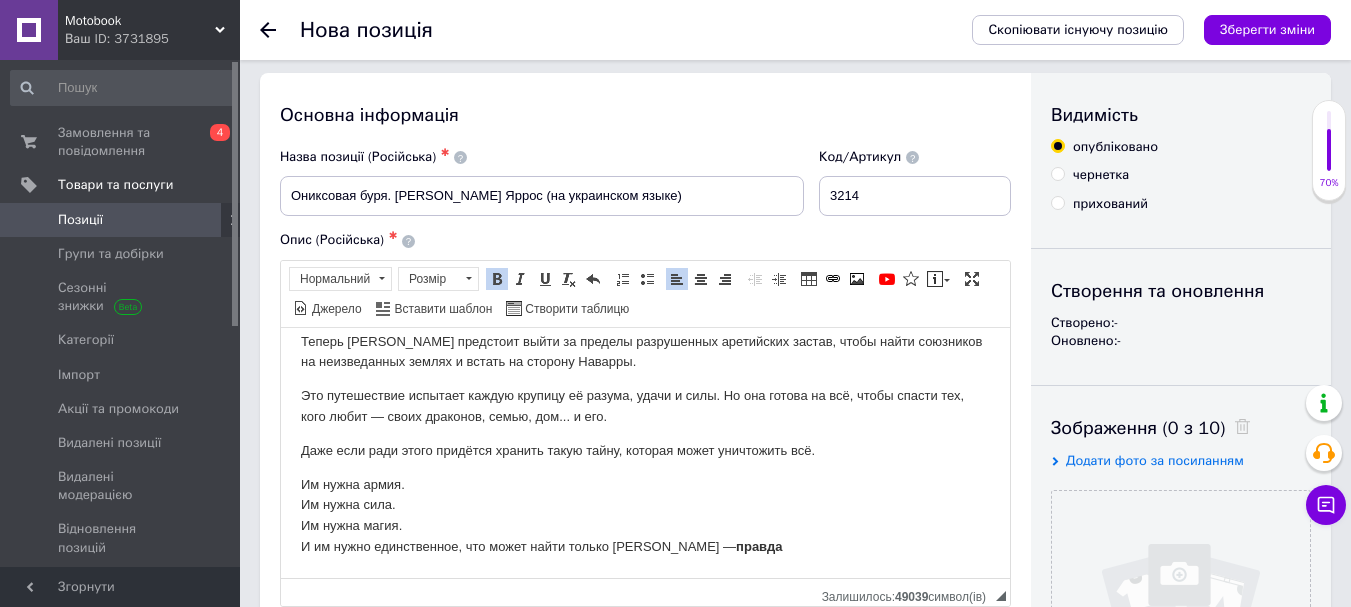 scroll, scrollTop: 0, scrollLeft: 0, axis: both 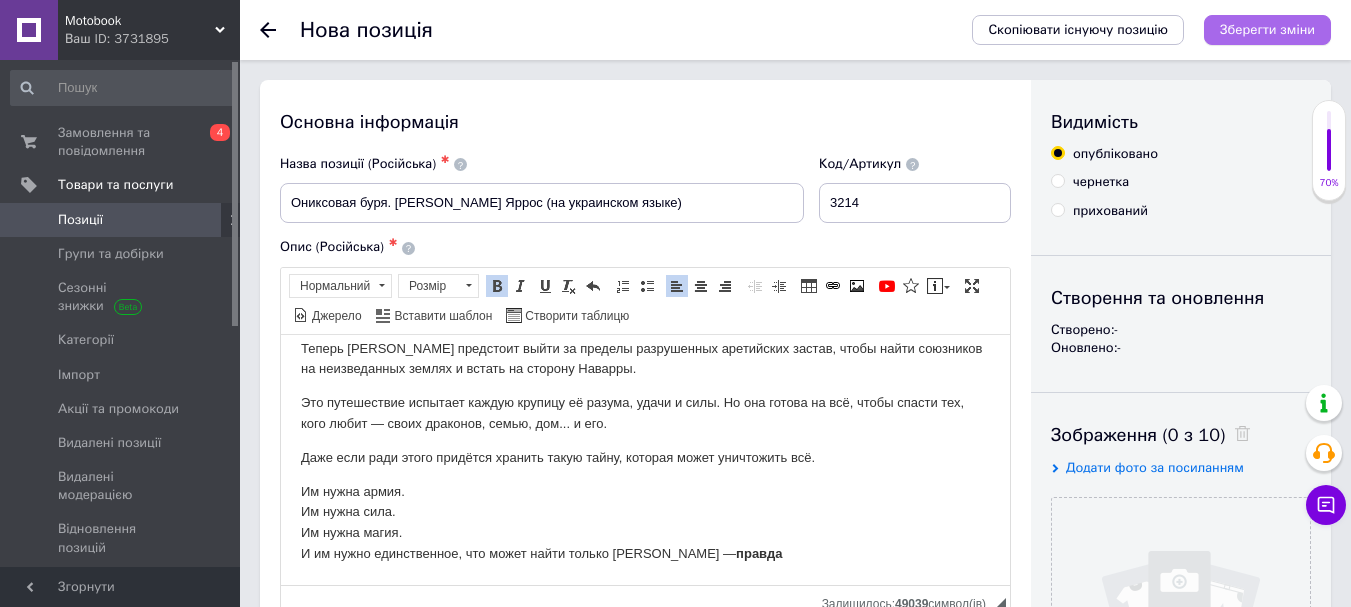 click on "Зберегти зміни" at bounding box center [1267, 29] 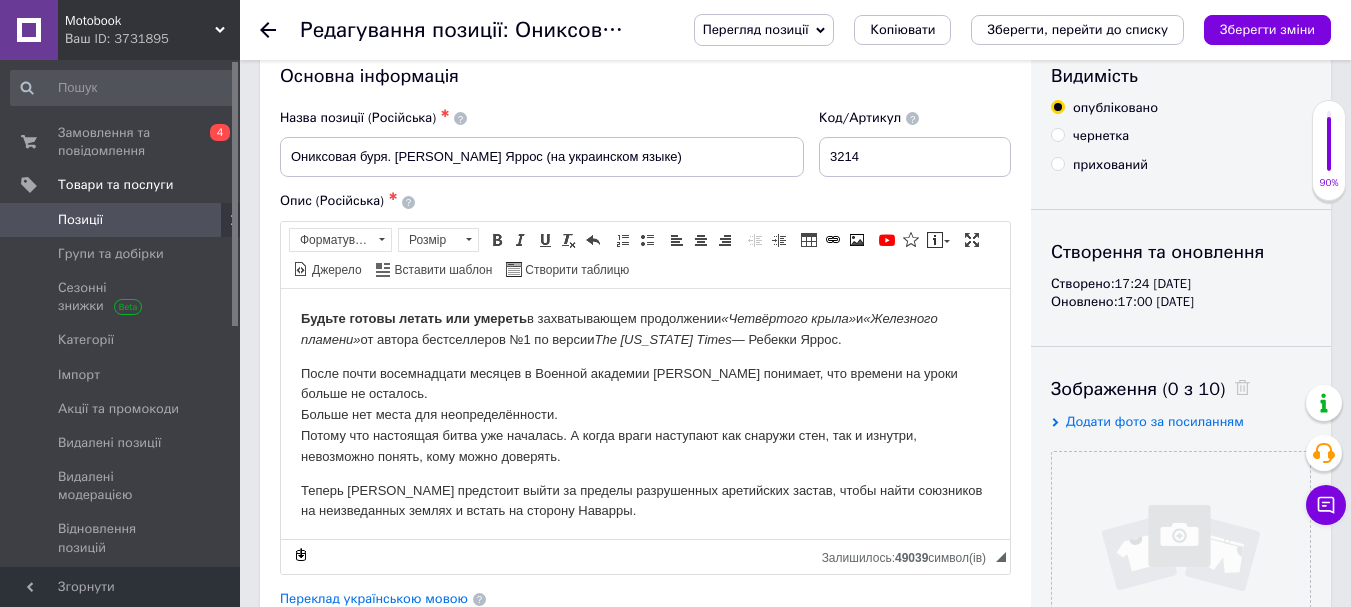 scroll, scrollTop: 0, scrollLeft: 0, axis: both 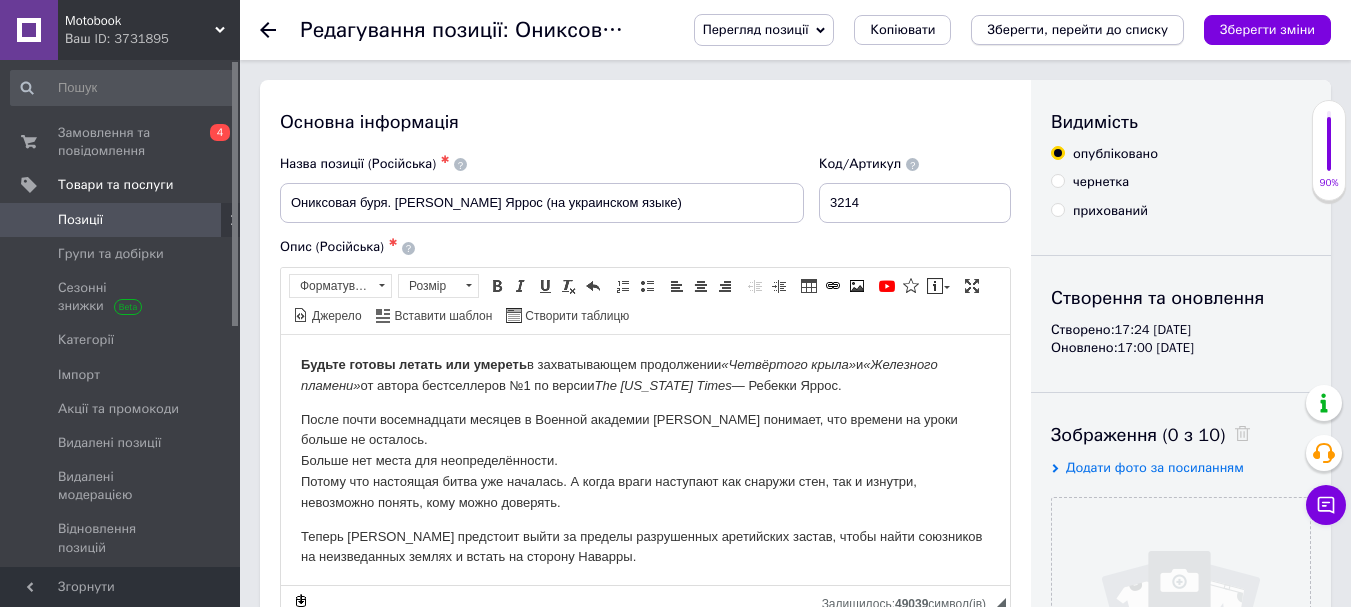 click on "Зберегти, перейти до списку" at bounding box center (1077, 29) 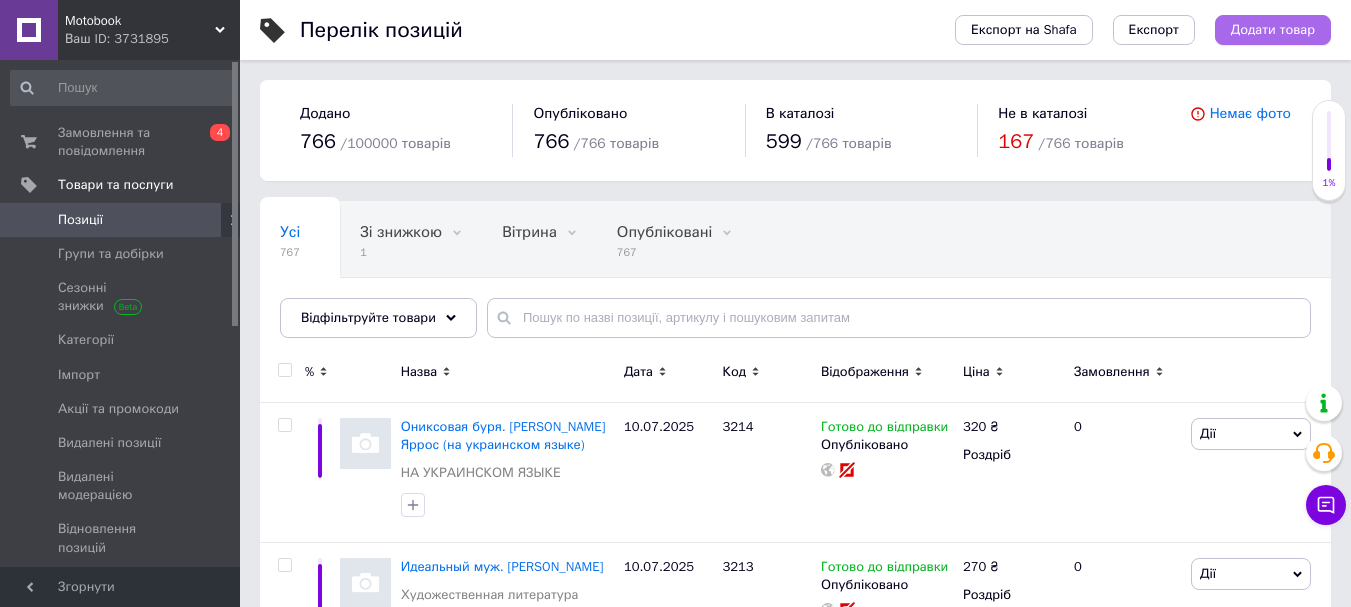 click on "Додати товар" at bounding box center [1273, 30] 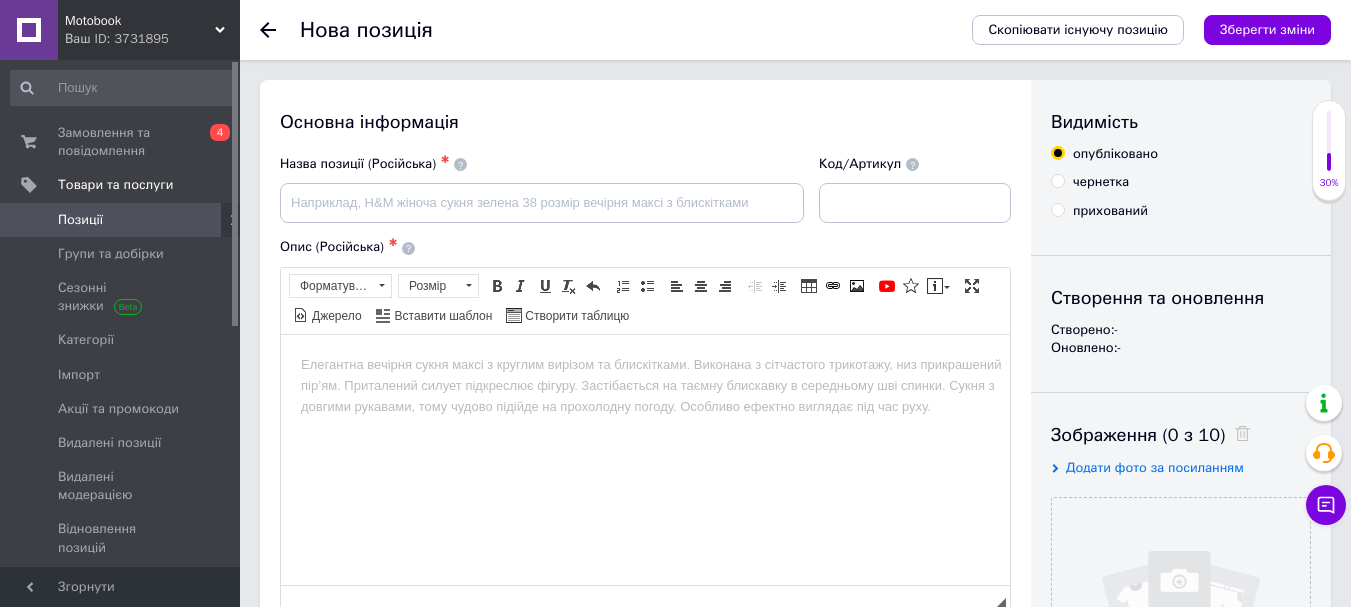 scroll, scrollTop: 0, scrollLeft: 0, axis: both 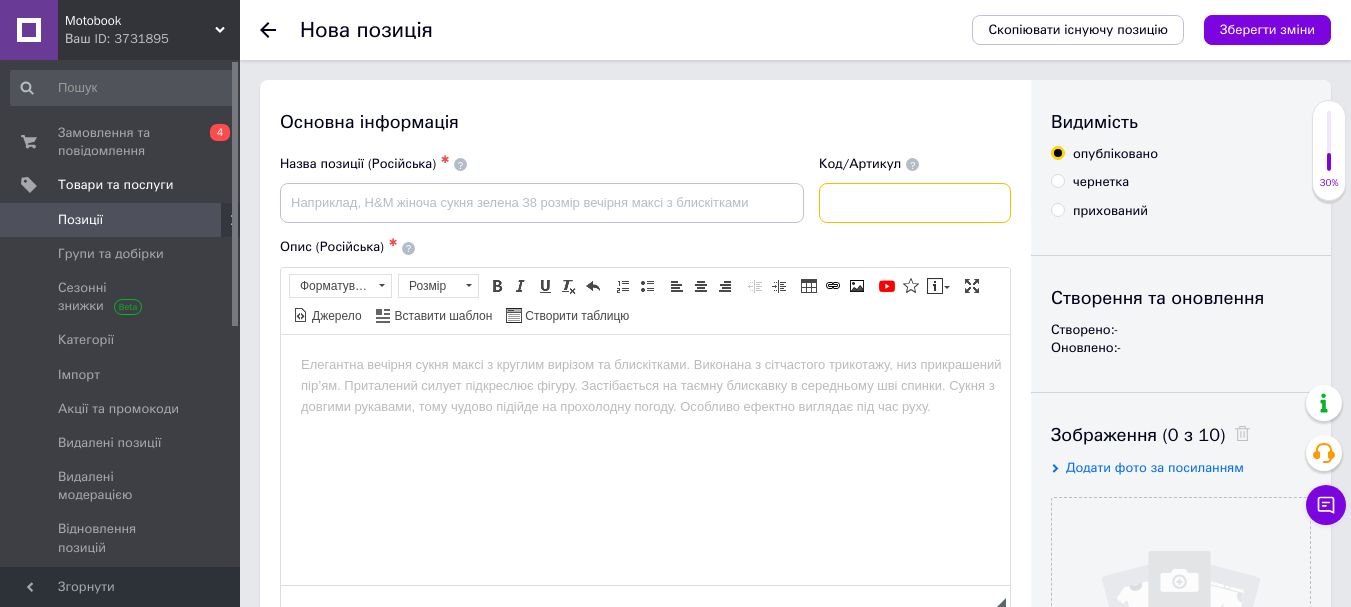 click at bounding box center (915, 203) 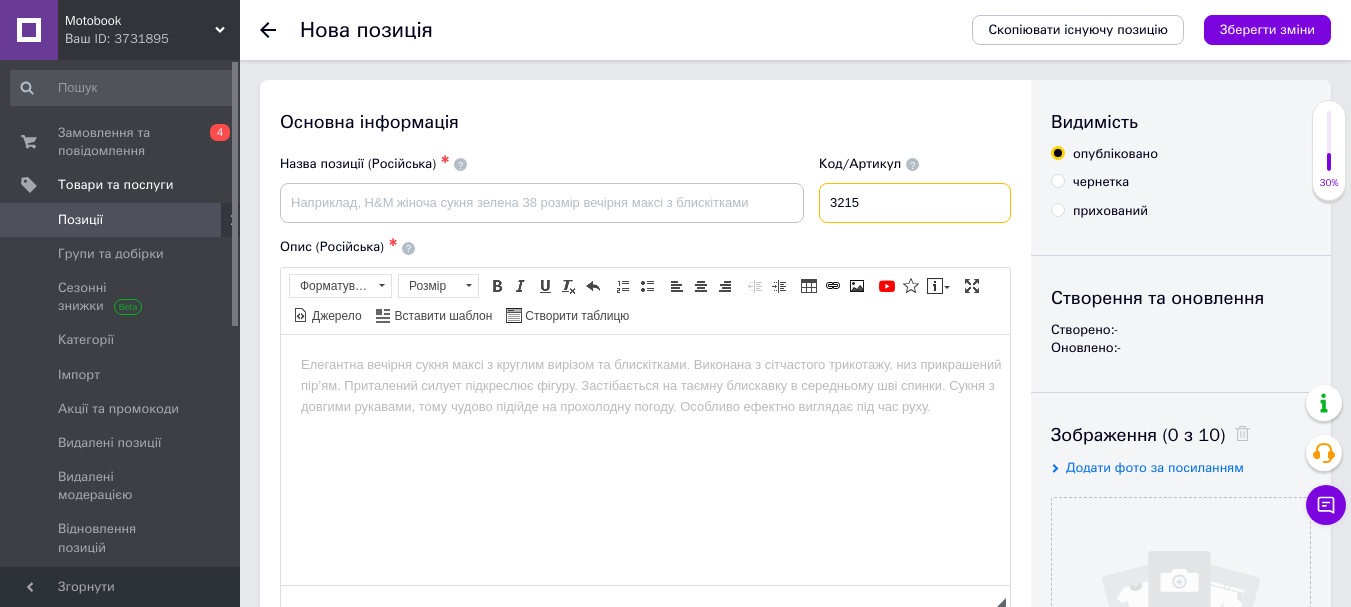 type on "3215" 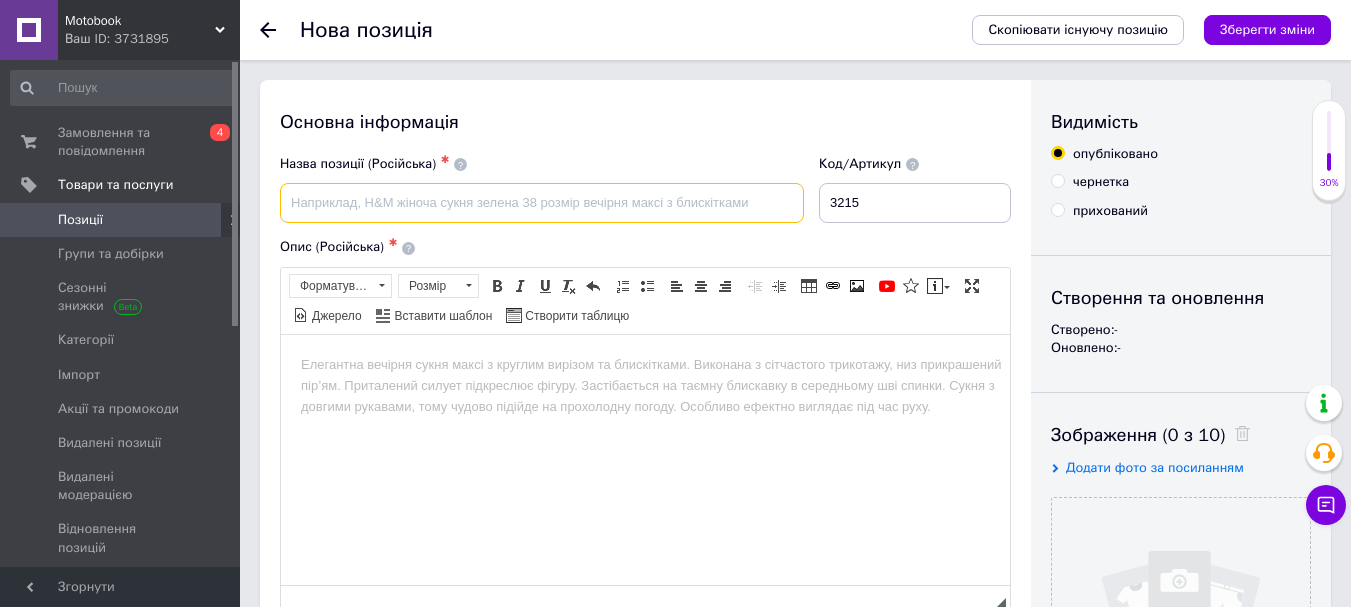 click at bounding box center (542, 203) 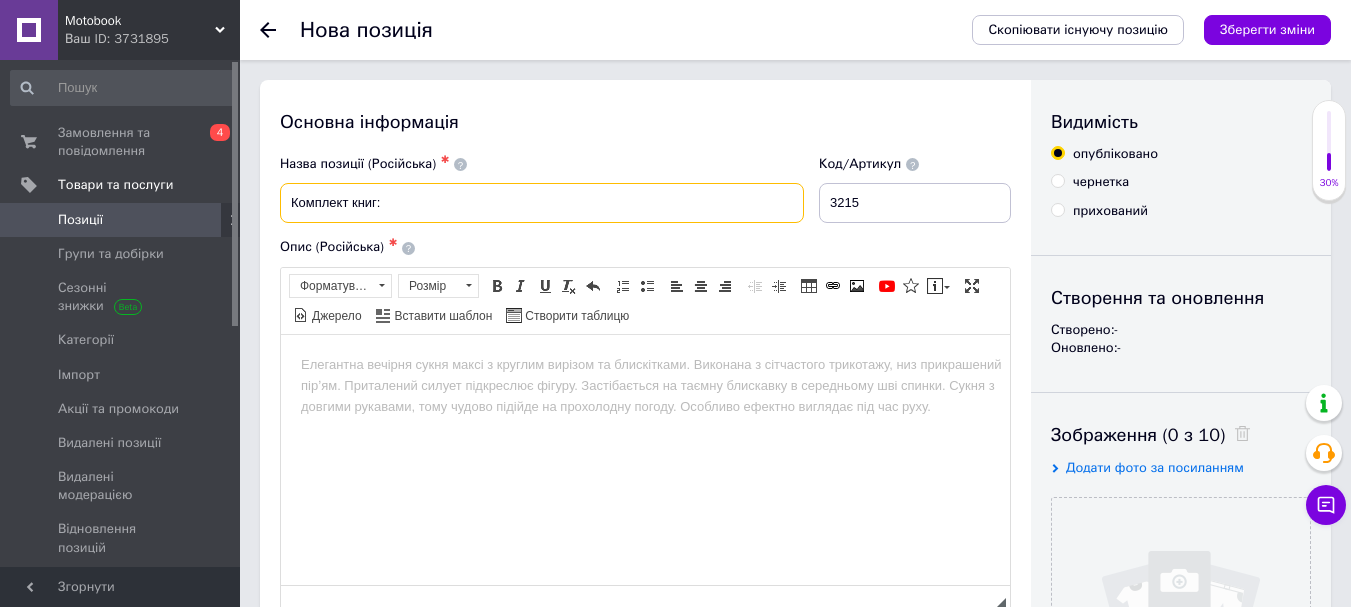 paste on "Комплект книг: Четверте Крило + Залізне полум'я. Ребека Яррос" 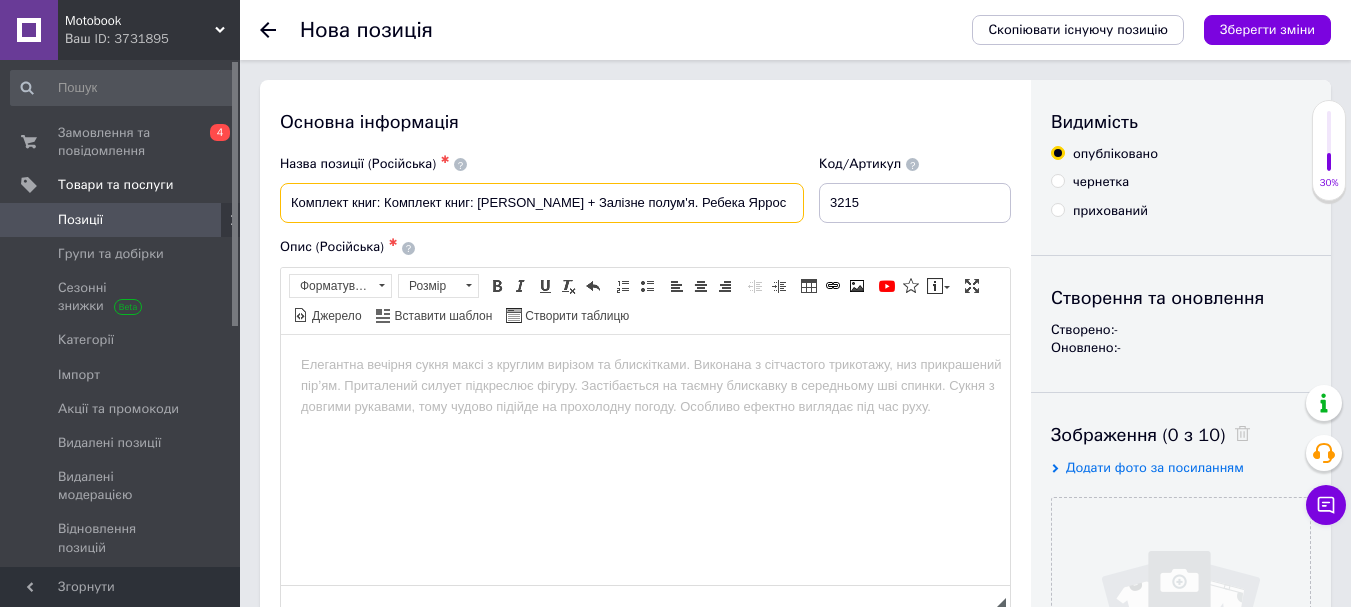 drag, startPoint x: 782, startPoint y: 203, endPoint x: 385, endPoint y: 192, distance: 397.15237 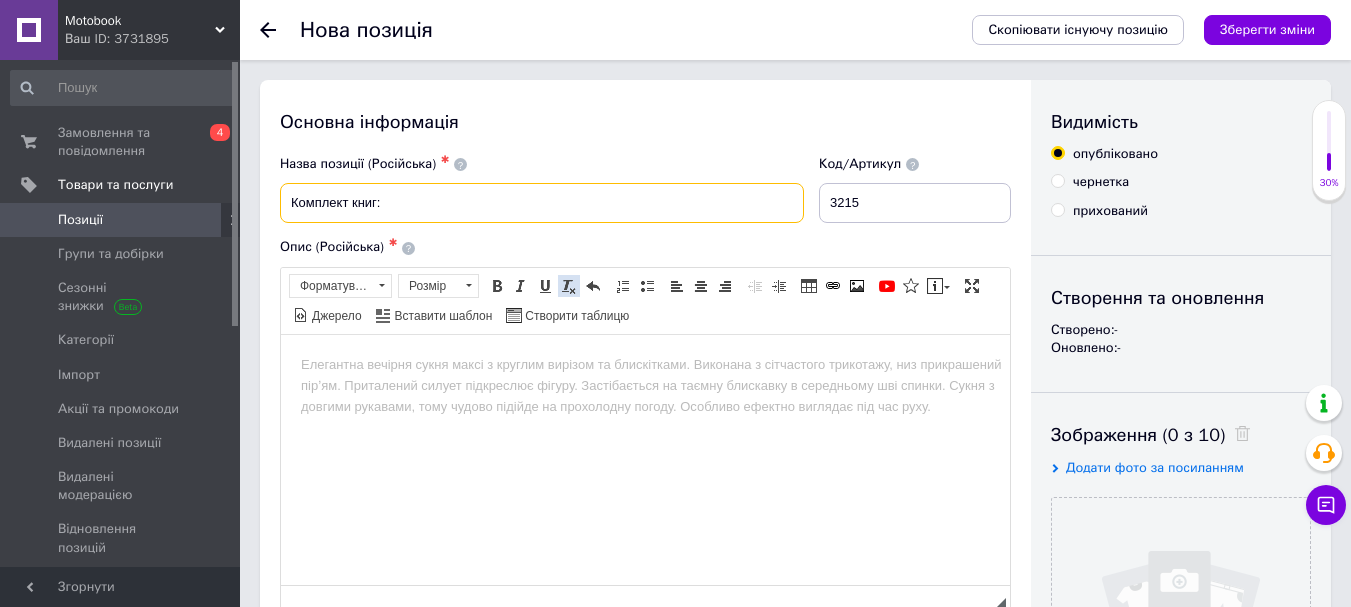 paste on "Четвертое Крыло + Железное пламя. Ребекка Яррос" 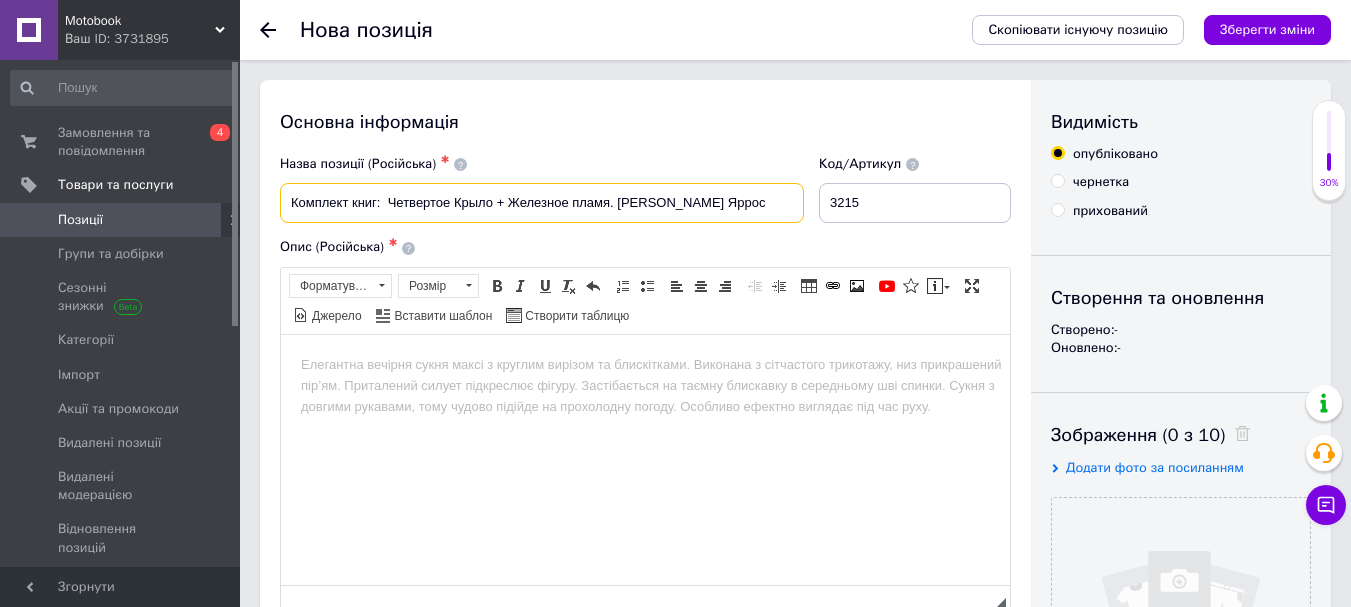 drag, startPoint x: 612, startPoint y: 198, endPoint x: 626, endPoint y: 200, distance: 14.142136 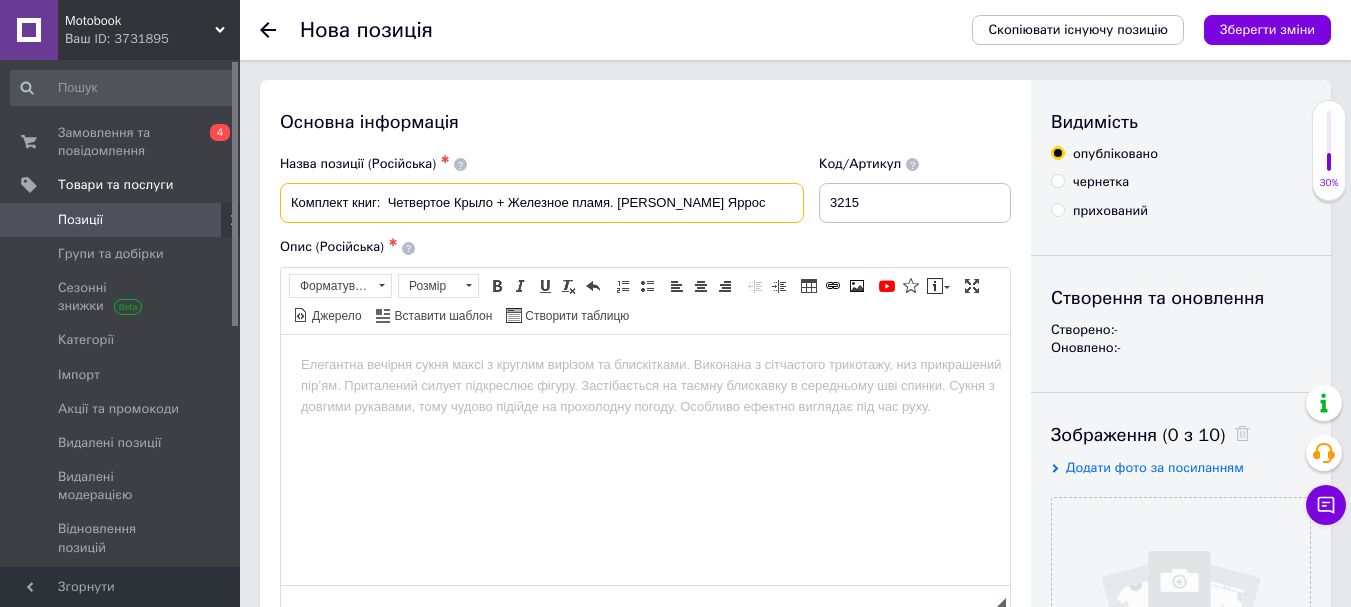 click on "Комплект книг:  Четвертое Крыло + Железное пламя. Ребекка Яррос" at bounding box center (542, 203) 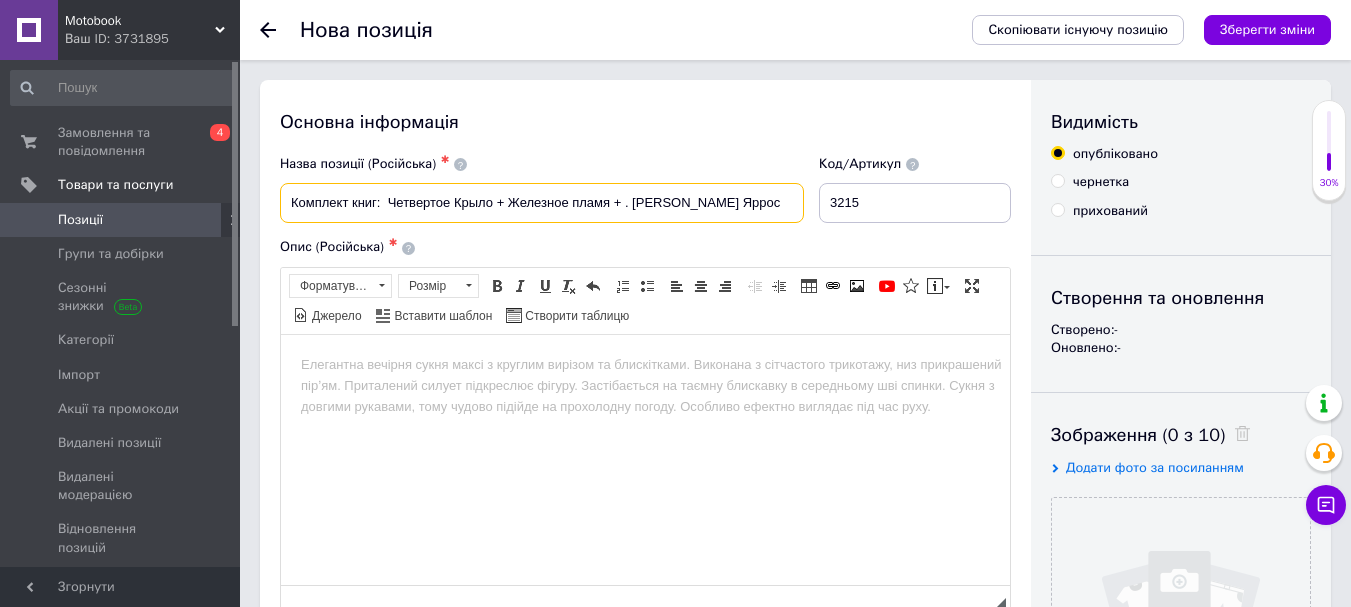 paste on "Ониксовая буря" 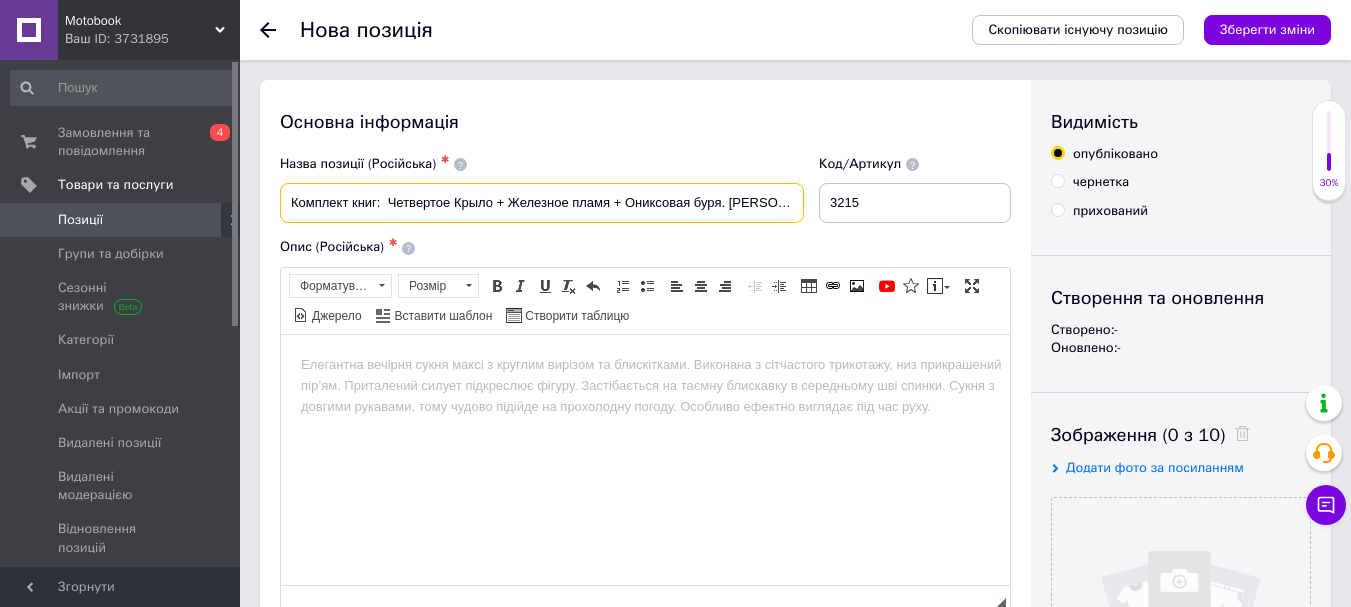 type on "Комплект книг:  Четвертое Крыло + Железное пламя + Ониксовая буря. Ребекка Яррос" 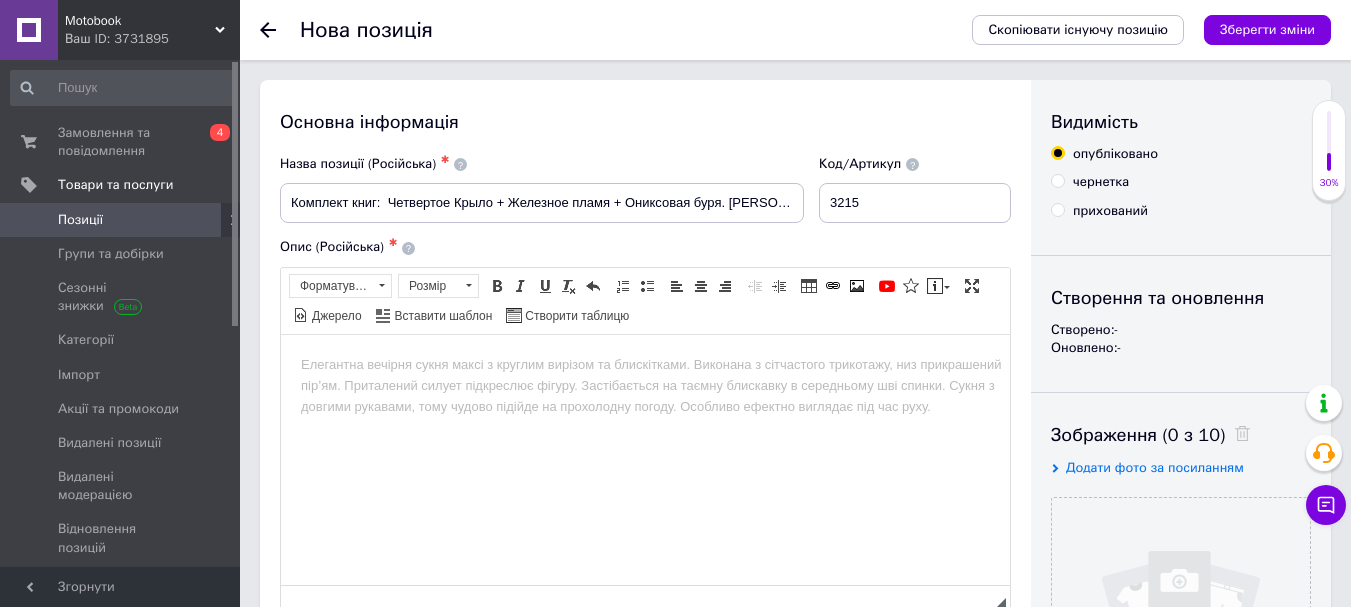 click at bounding box center (645, 364) 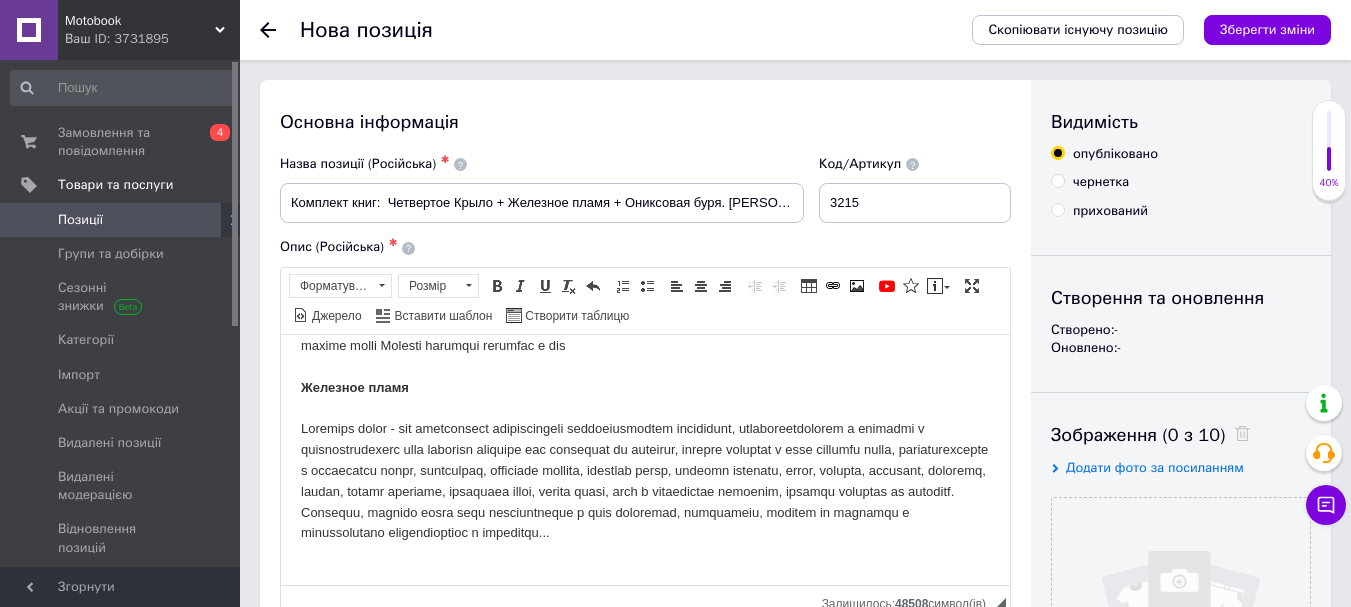 scroll, scrollTop: 245, scrollLeft: 0, axis: vertical 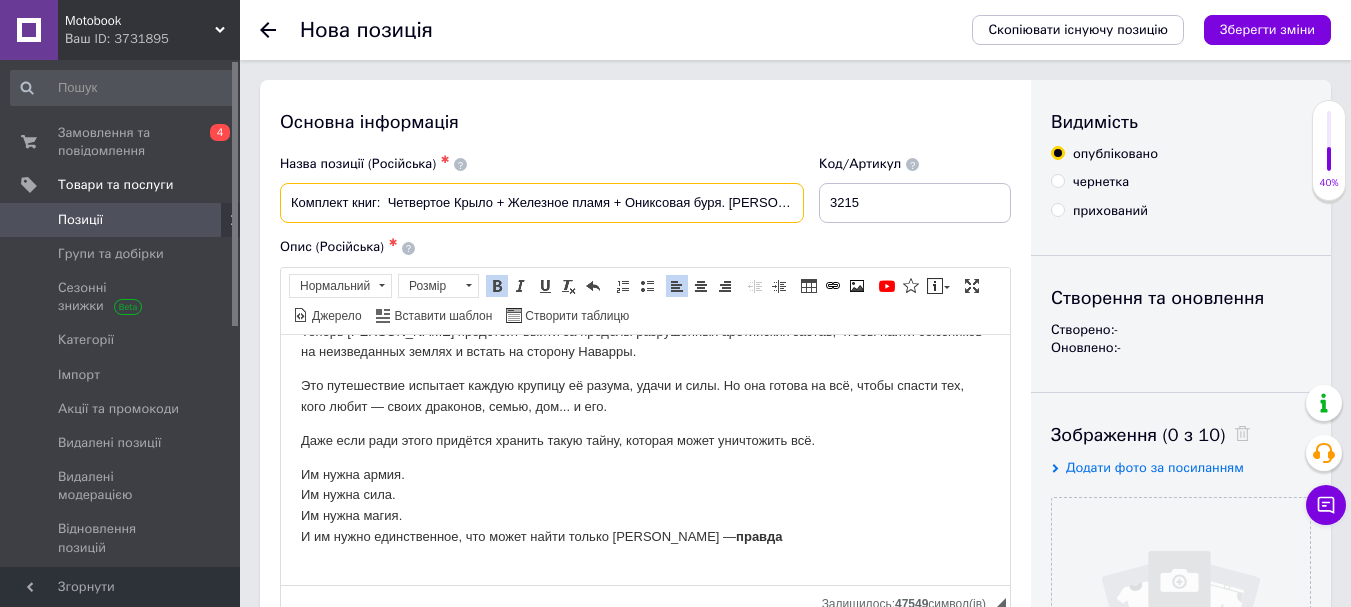drag, startPoint x: 624, startPoint y: 199, endPoint x: 720, endPoint y: 198, distance: 96.00521 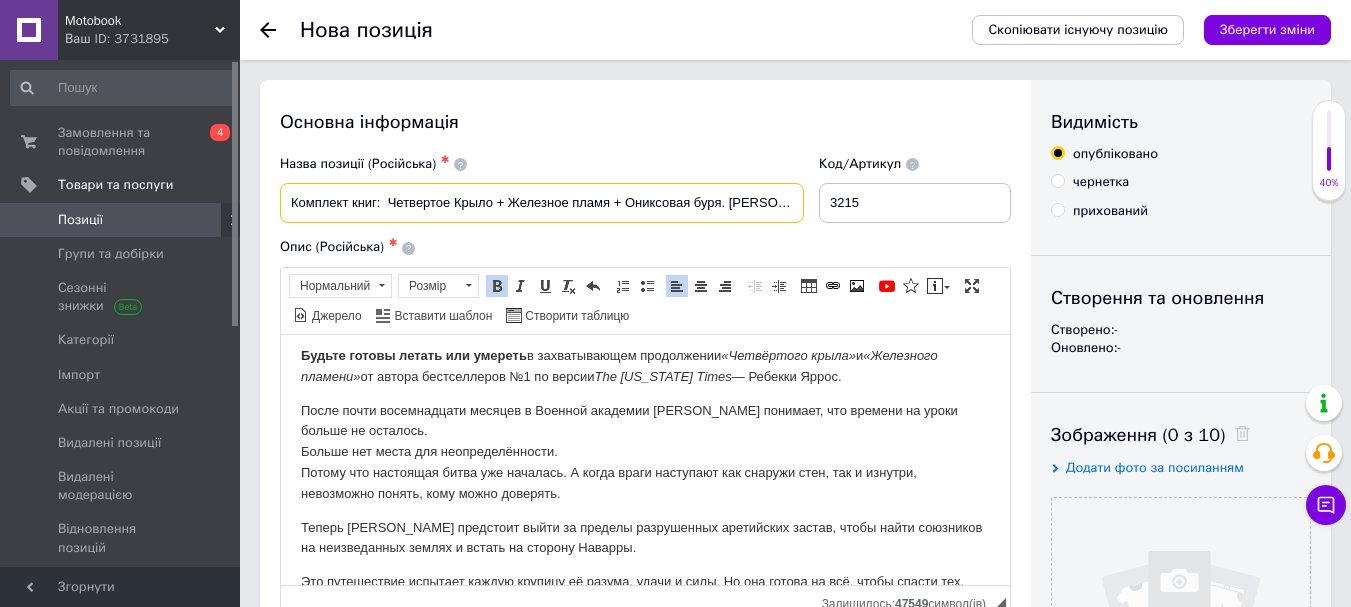 scroll, scrollTop: 334, scrollLeft: 0, axis: vertical 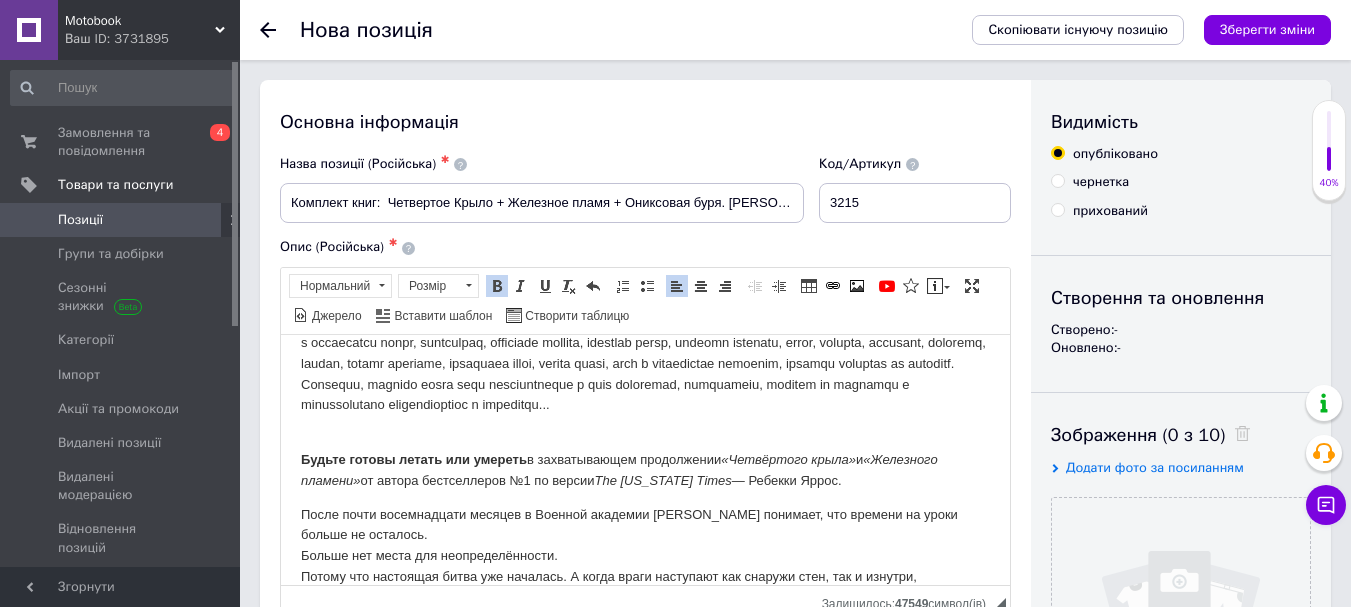 click on "Четвертое Крыло  Железное пламя Будьте готовы летать или умереть  в захватывающем продолжении  «Четвёртого крыла»  и  «Железного пламени»  от автора бестселлеров №1 по версии  The New York Times  — Ребекки Яррос. После почти восемнадцати месяцев в Военной академии Вайолет понимает, что времени на уроки больше не осталось. Больше нет места для неопределённости. Потому что настоящая битва уже началась. А когда враги наступают как снаружи стен, так и изнутри, невозможно понять, кому можно доверять. Им нужна армия. Им нужна сила. Им нужна магия. правда" at bounding box center [645, 450] 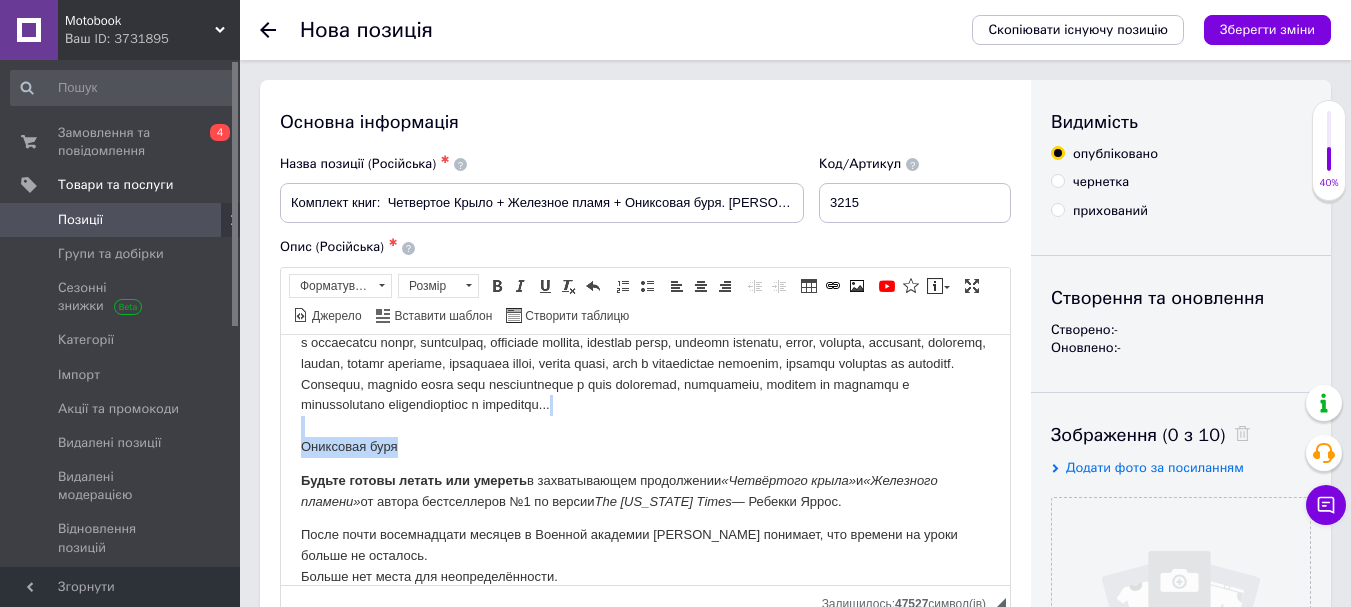 click on "Четвертое Крыло  Железное пламя Ониксовая буря ​​​​​​​ Будьте готовы летать или умереть  в захватывающем продолжении  «Четвёртого крыла»  и  «Железного пламени»  от автора бестселлеров №1 по версии  The New York Times  — Ребекки Яррос. После почти восемнадцати месяцев в Военной академии Вайолет понимает, что времени на уроки больше не осталось. Больше нет места для неопределённости. Потому что настоящая битва уже началась. А когда враги наступают как снаружи стен, так и изнутри, невозможно понять, кому можно доверять. Им нужна армия. Им нужна сила. правда" at bounding box center (645, 460) 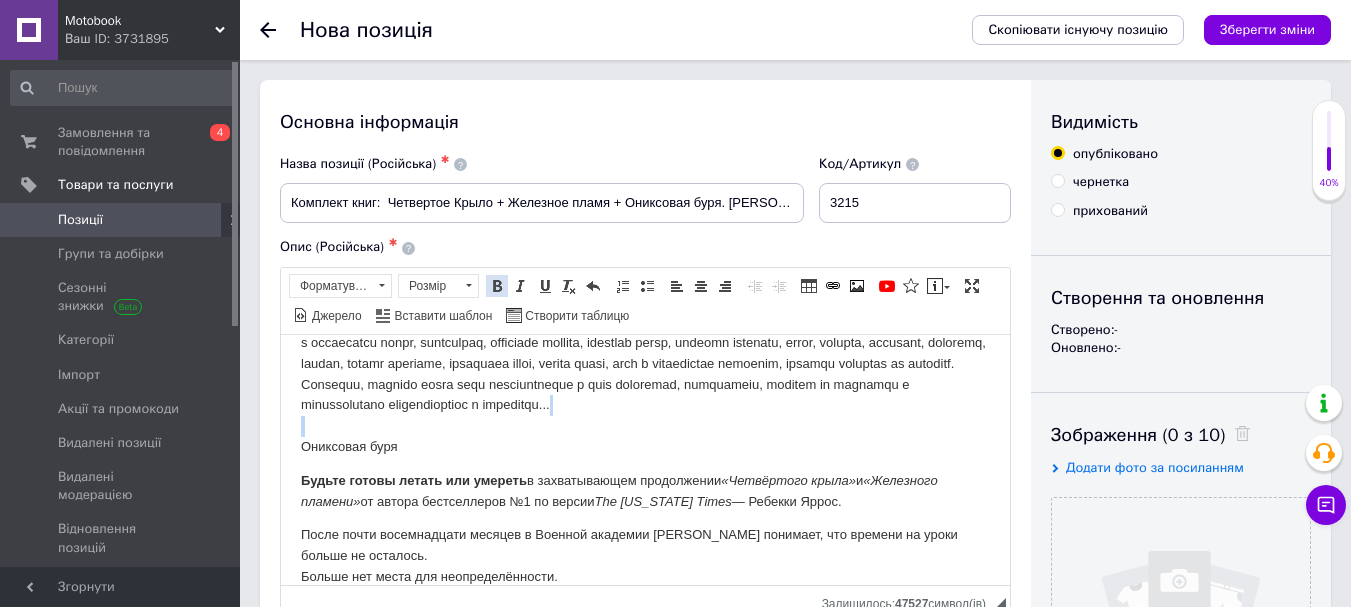 click at bounding box center [497, 286] 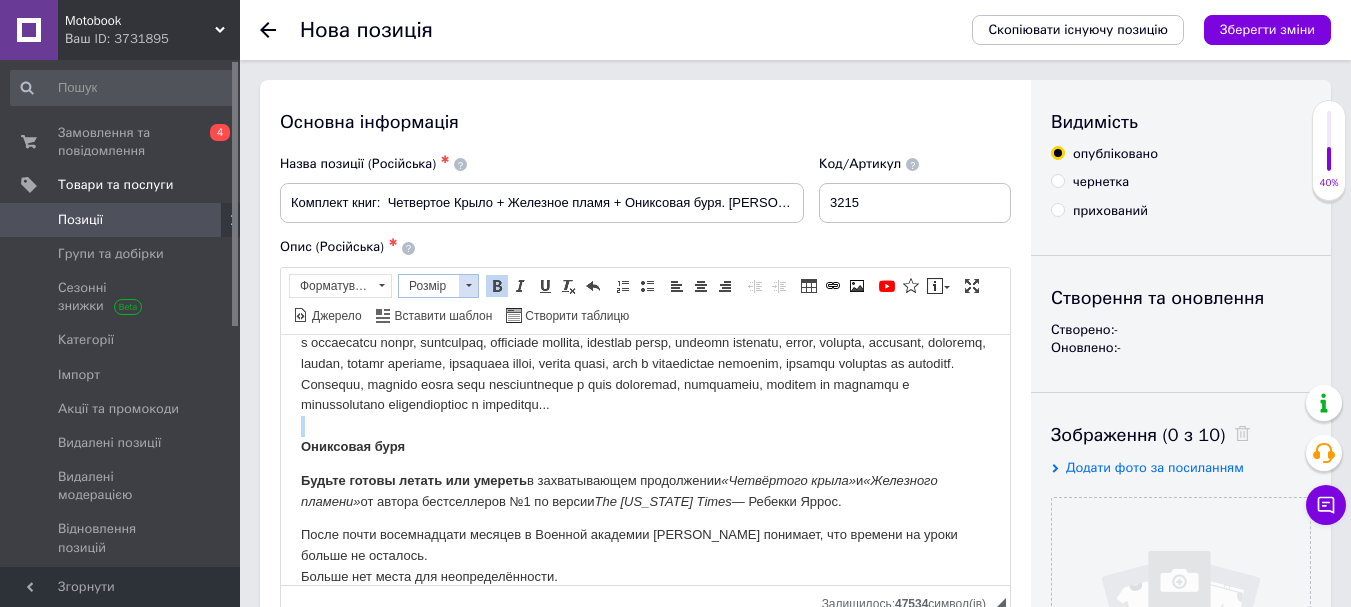 click at bounding box center [468, 286] 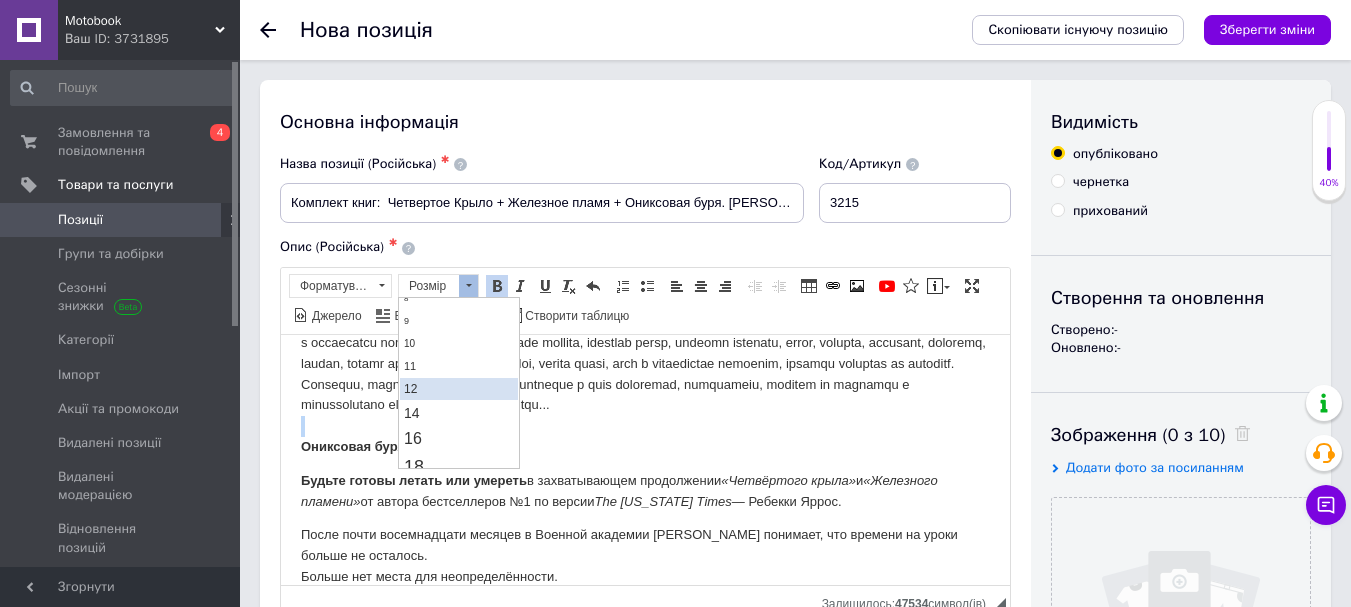 scroll, scrollTop: 100, scrollLeft: 0, axis: vertical 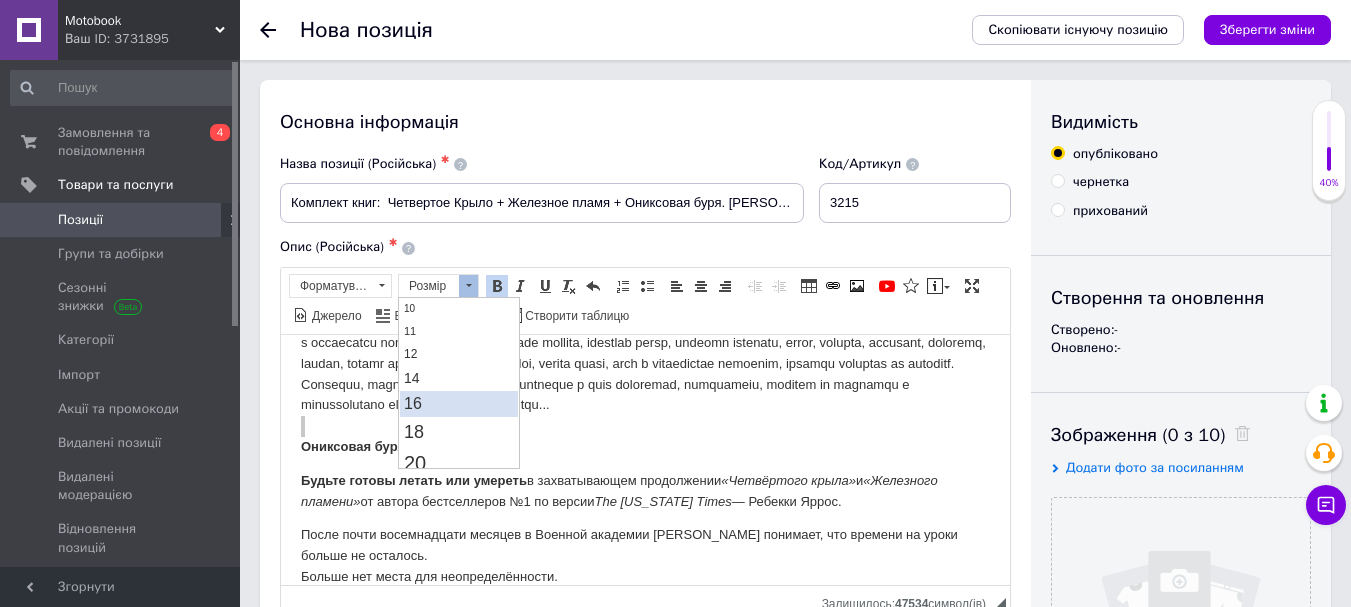 click on "16" at bounding box center (413, 402) 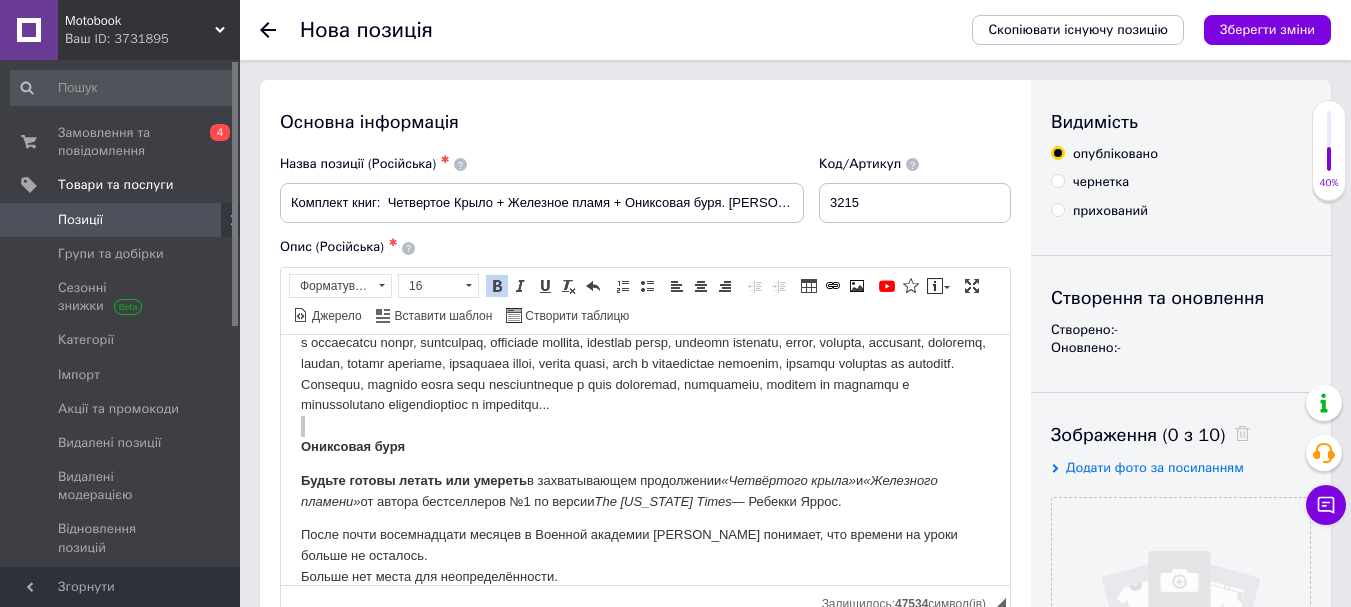 scroll, scrollTop: 0, scrollLeft: 0, axis: both 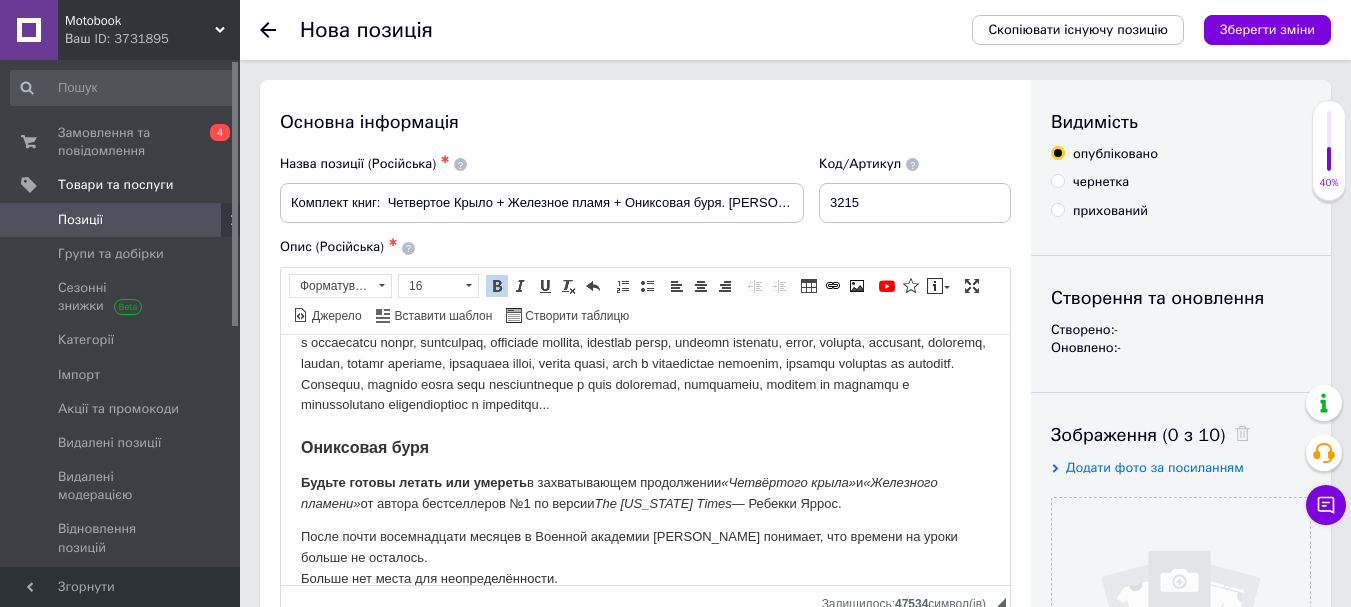 click on "Четвертое Крыло  Железное пламя Ониксовая буря Будьте готовы летать или умереть  в захватывающем продолжении  «Четвёртого крыла»  и  «Железного пламени»  от автора бестселлеров №1 по версии  The New York Times  — Ребекки Яррос. После почти восемнадцати месяцев в Военной академии Вайолет понимает, что времени на уроки больше не осталось. Больше нет места для неопределённости. Потому что настоящая битва уже началась. А когда враги наступают как снаружи стен, так и изнутри, невозможно понять, кому можно доверять. Им нужна армия. Им нужна сила. Им нужна магия." at bounding box center [645, 461] 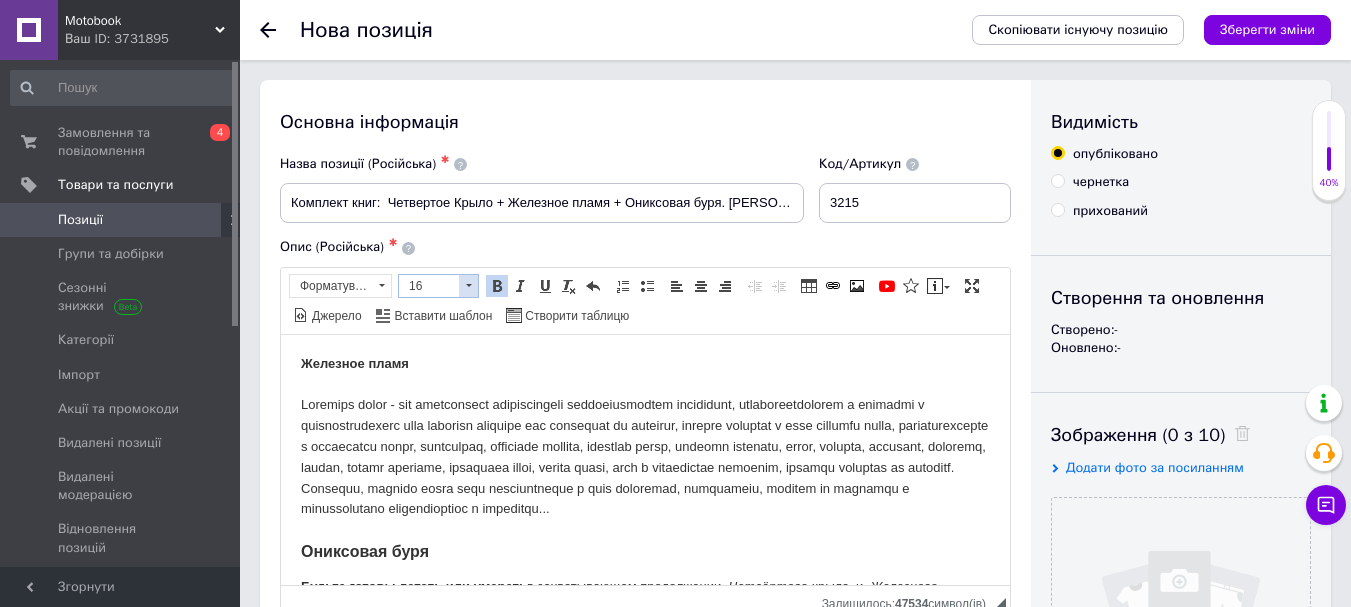 scroll, scrollTop: 234, scrollLeft: 0, axis: vertical 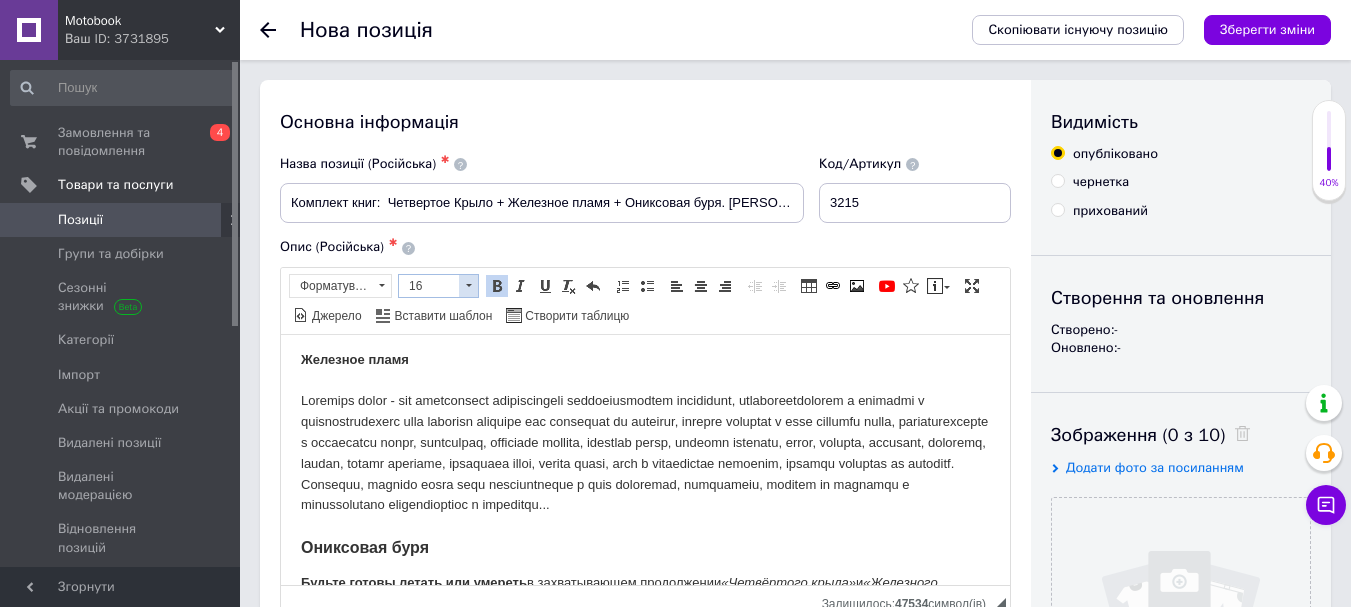 click at bounding box center [468, 286] 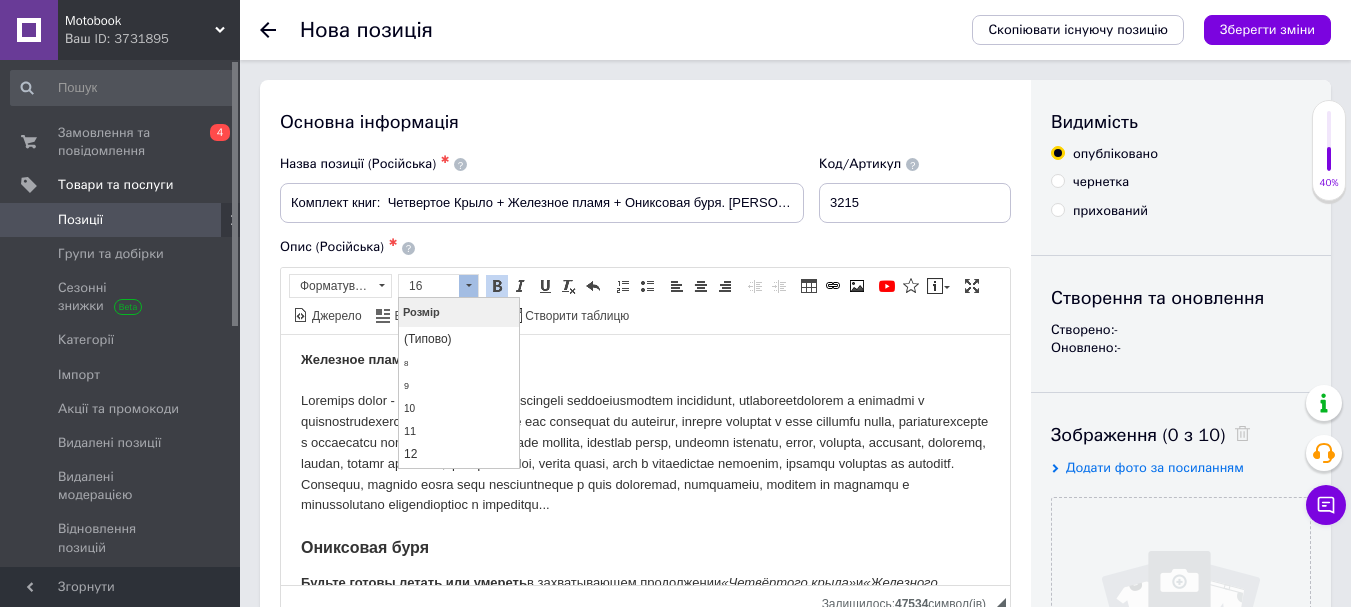 scroll, scrollTop: 121, scrollLeft: 0, axis: vertical 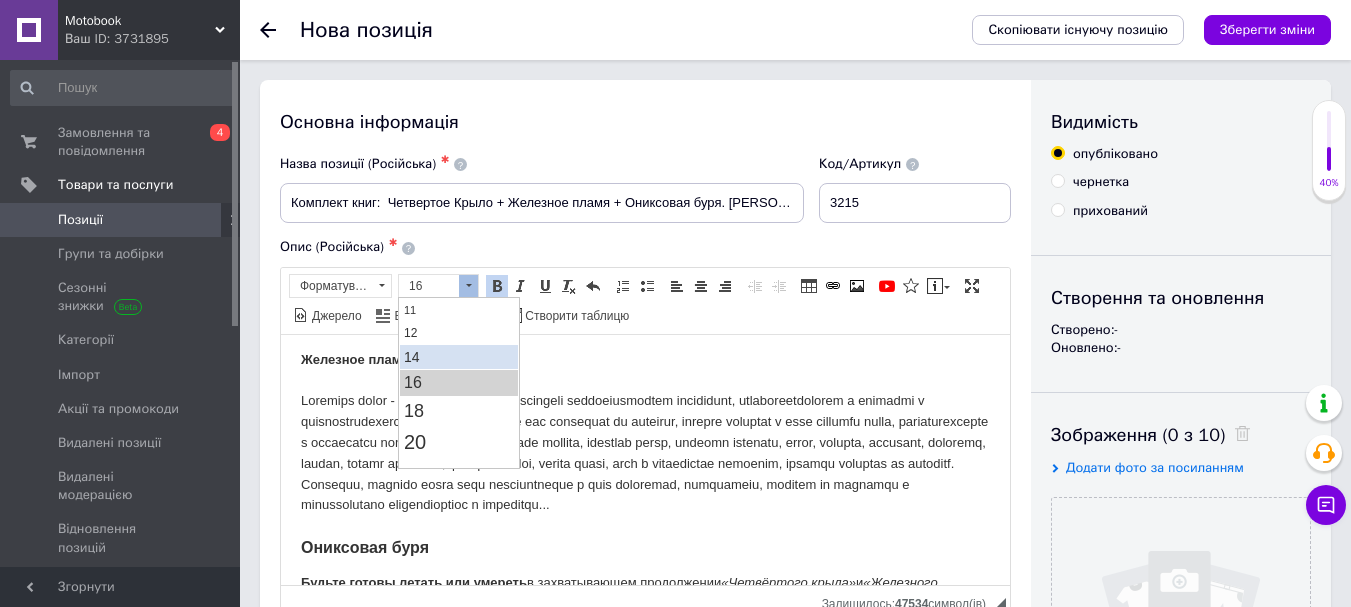 click on "14" at bounding box center (459, 356) 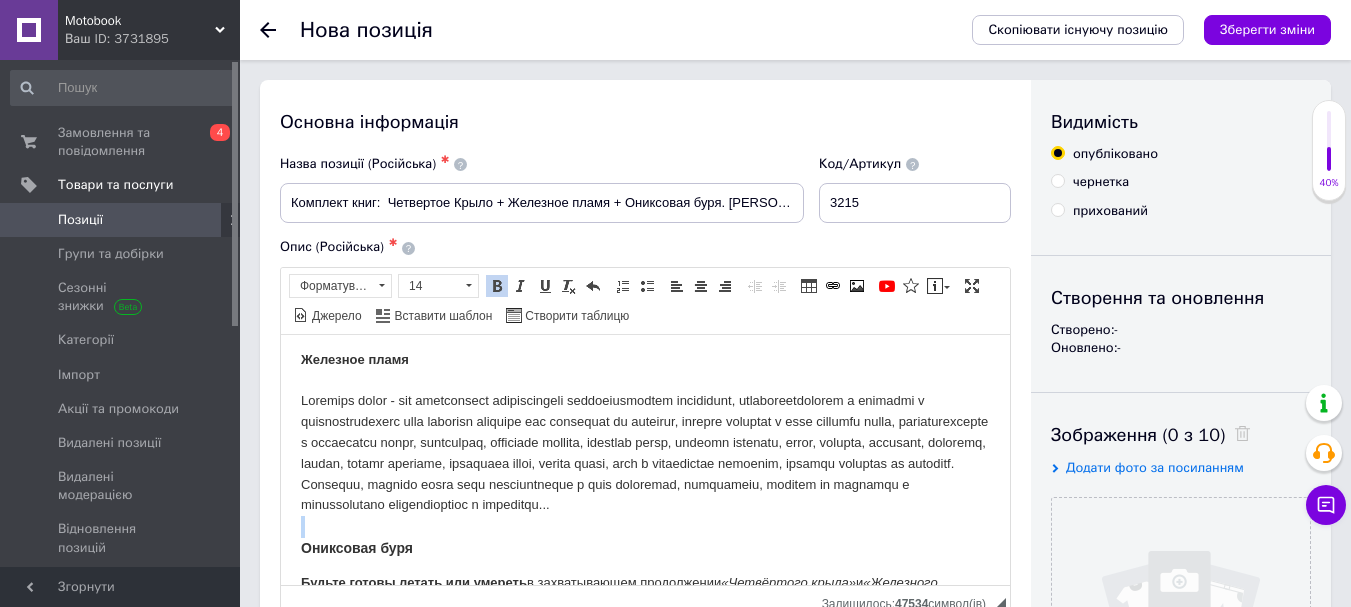 scroll, scrollTop: 0, scrollLeft: 0, axis: both 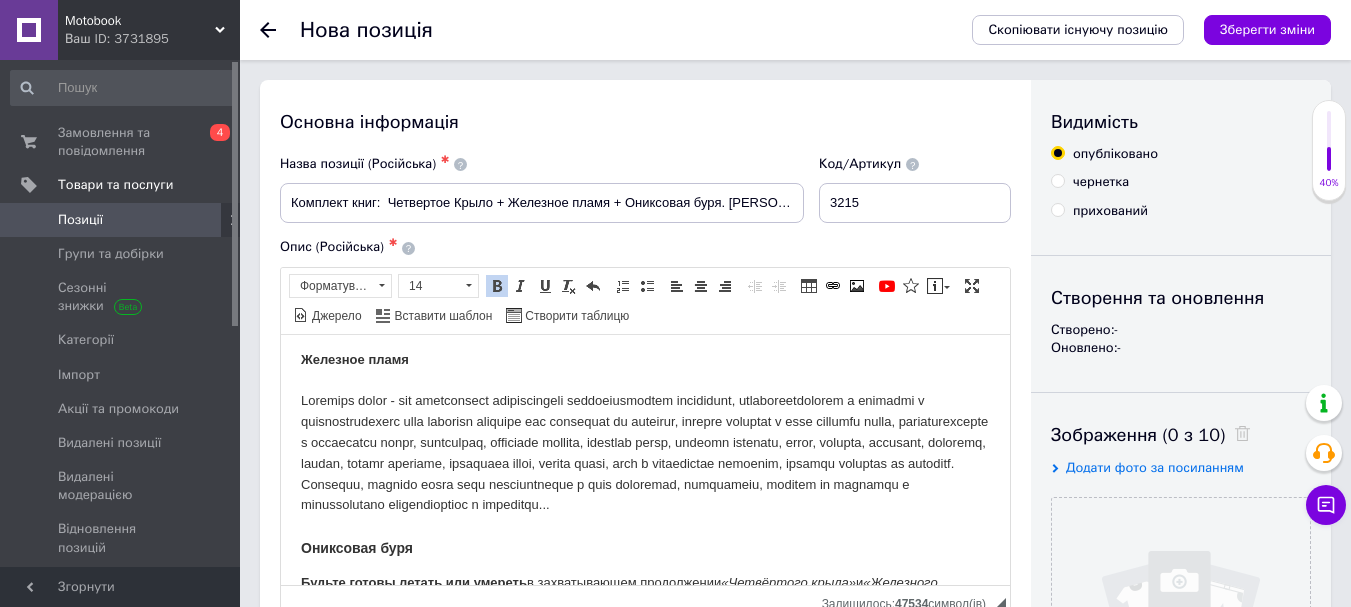 click on "Четвертое Крыло  Железное пламя Ониксовая буря Будьте готовы летать или умереть  в захватывающем продолжении  «Четвёртого крыла»  и  «Железного пламени»  от автора бестселлеров №1 по версии  The New York Times  — Ребекки Яррос. После почти восемнадцати месяцев в Военной академии Вайолет понимает, что времени на уроки больше не осталось. Больше нет места для неопределённости. Потому что настоящая битва уже началась. А когда враги наступают как снаружи стен, так и изнутри, невозможно понять, кому можно доверять. Им нужна армия. Им нужна сила. Им нужна магия." at bounding box center (645, 561) 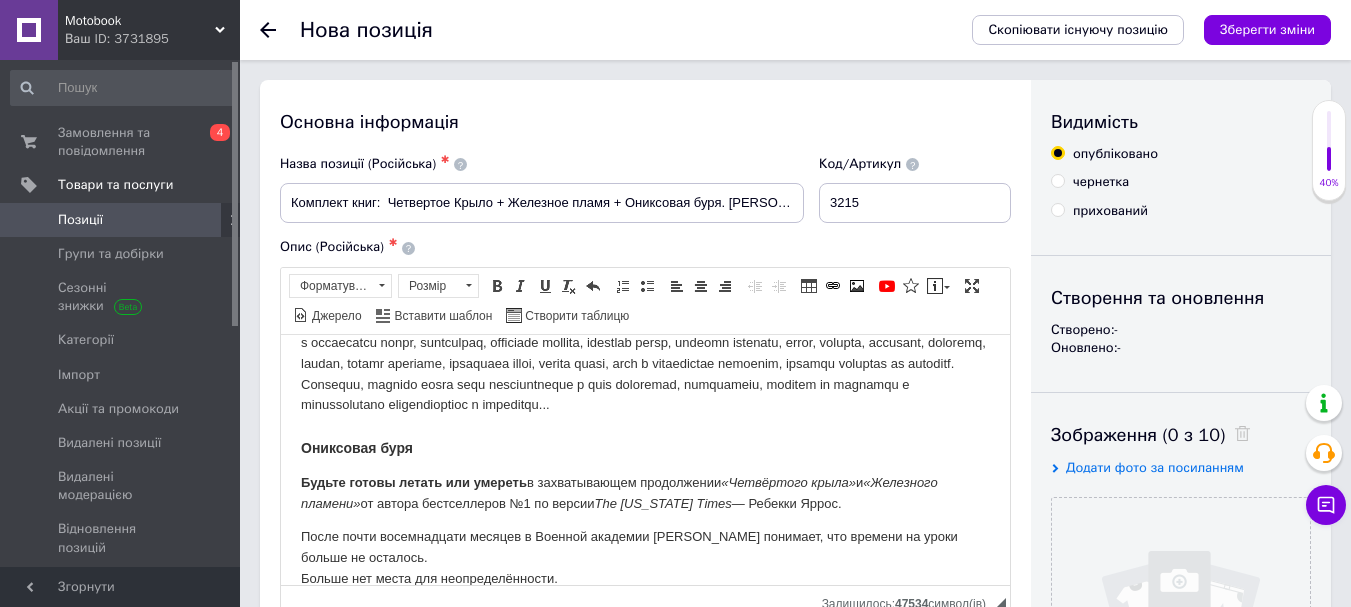 scroll, scrollTop: 234, scrollLeft: 0, axis: vertical 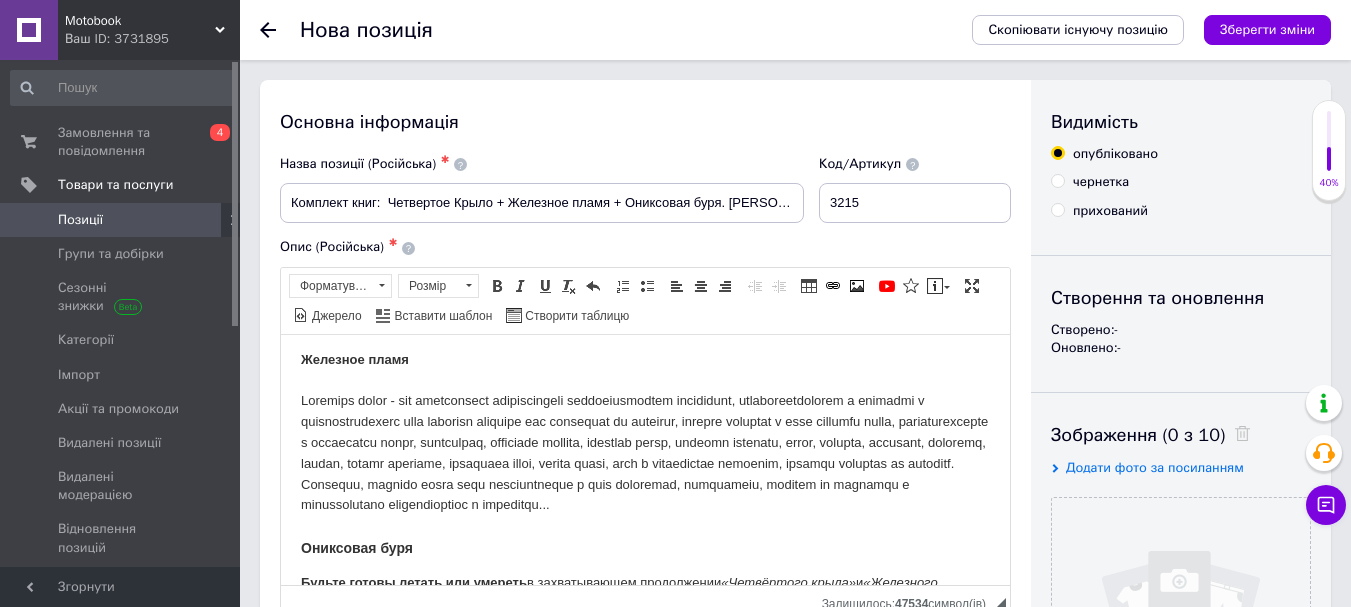 drag, startPoint x: 466, startPoint y: 376, endPoint x: 266, endPoint y: 375, distance: 200.0025 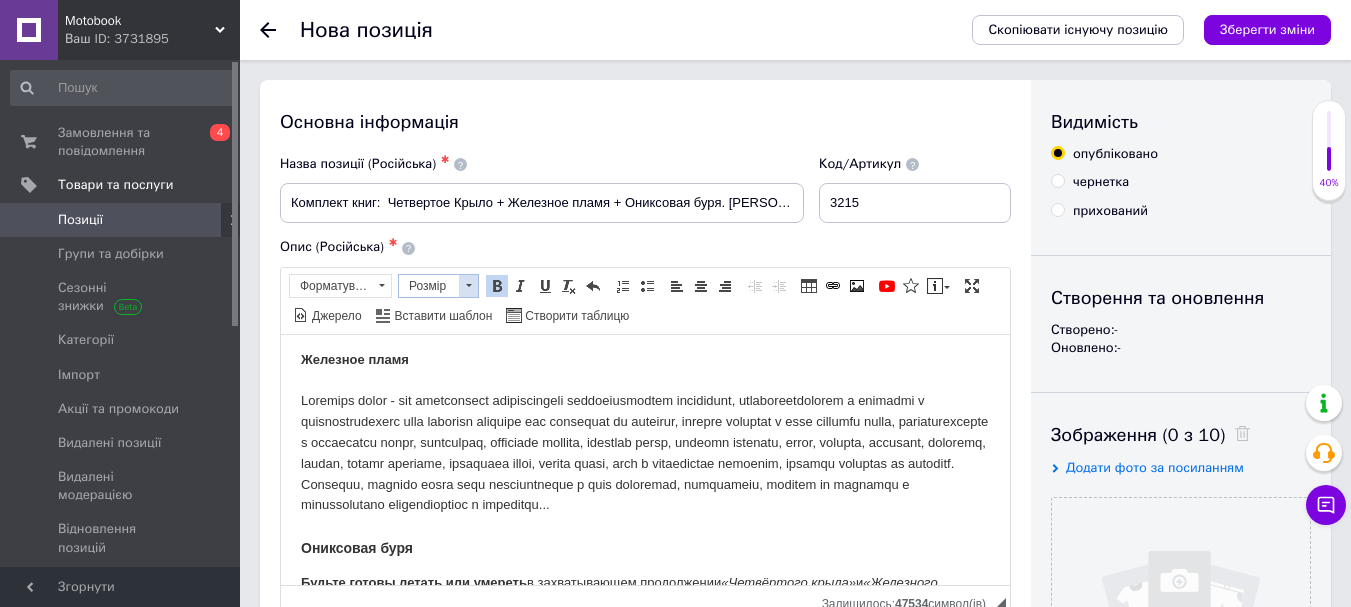 click at bounding box center (469, 285) 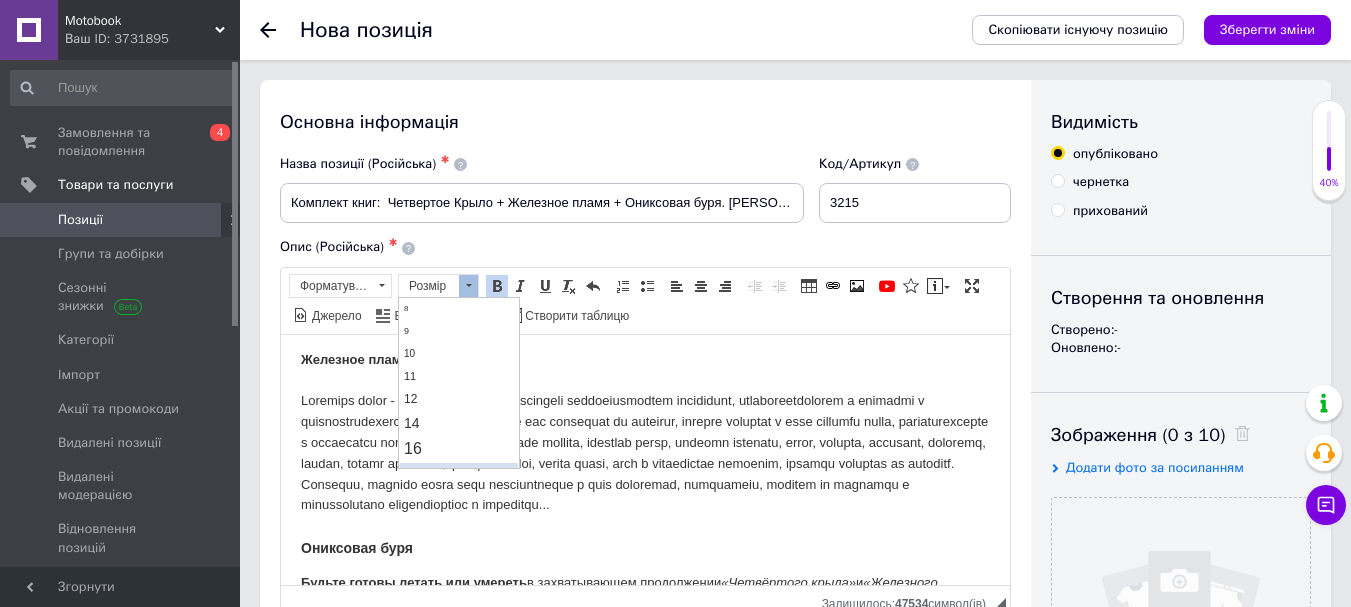 scroll, scrollTop: 100, scrollLeft: 0, axis: vertical 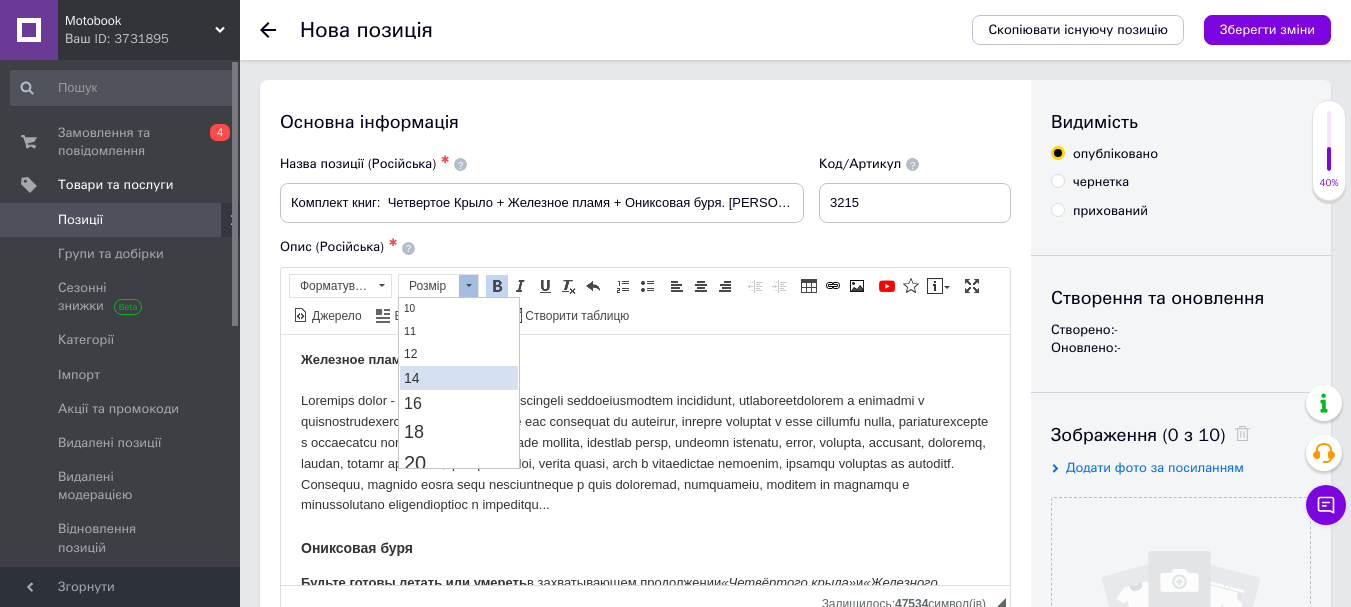 click on "14" at bounding box center (459, 377) 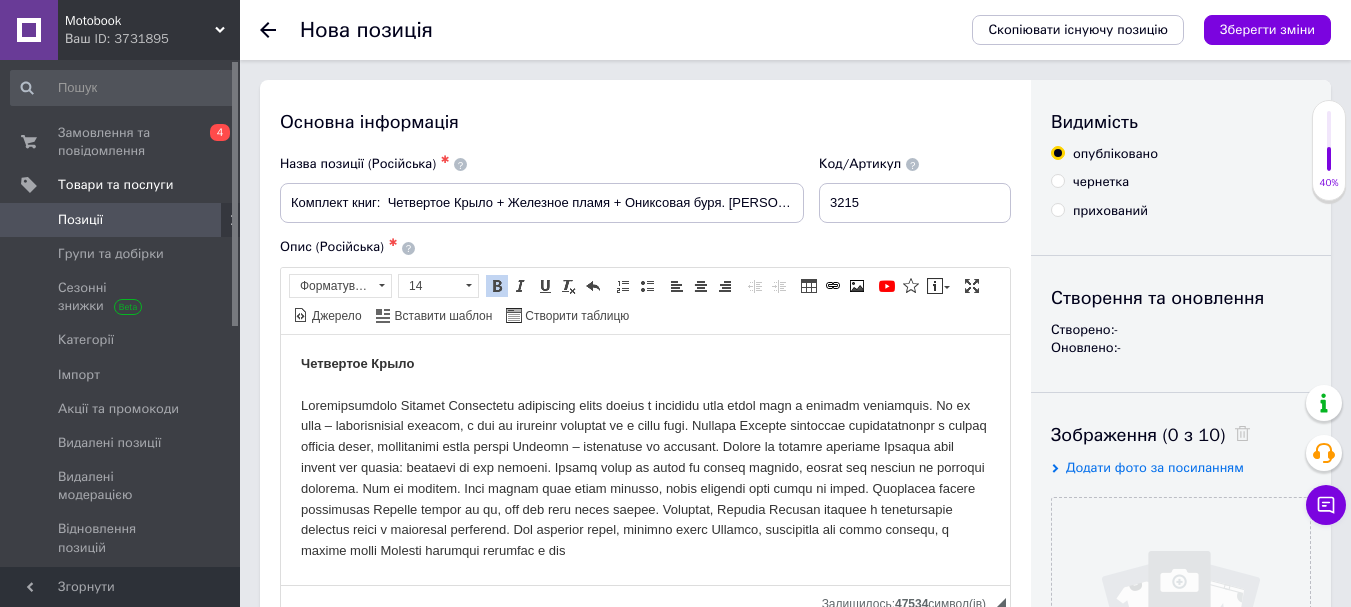 scroll, scrollTop: 0, scrollLeft: 0, axis: both 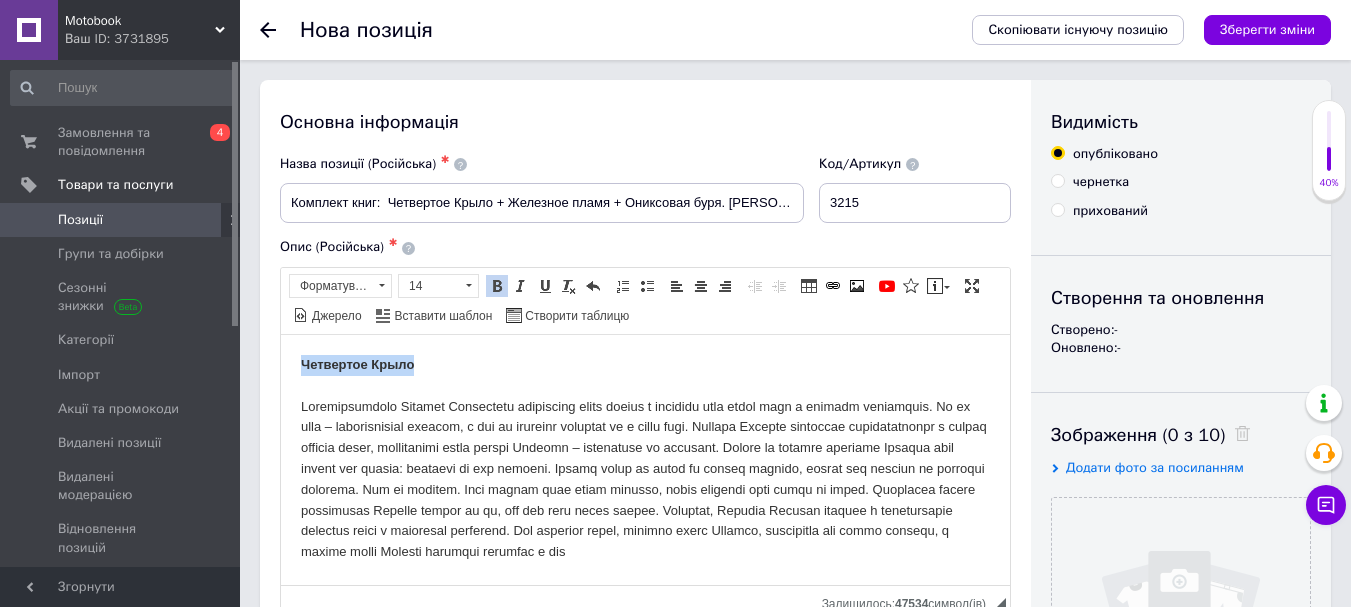 drag, startPoint x: 442, startPoint y: 374, endPoint x: 291, endPoint y: 353, distance: 152.45328 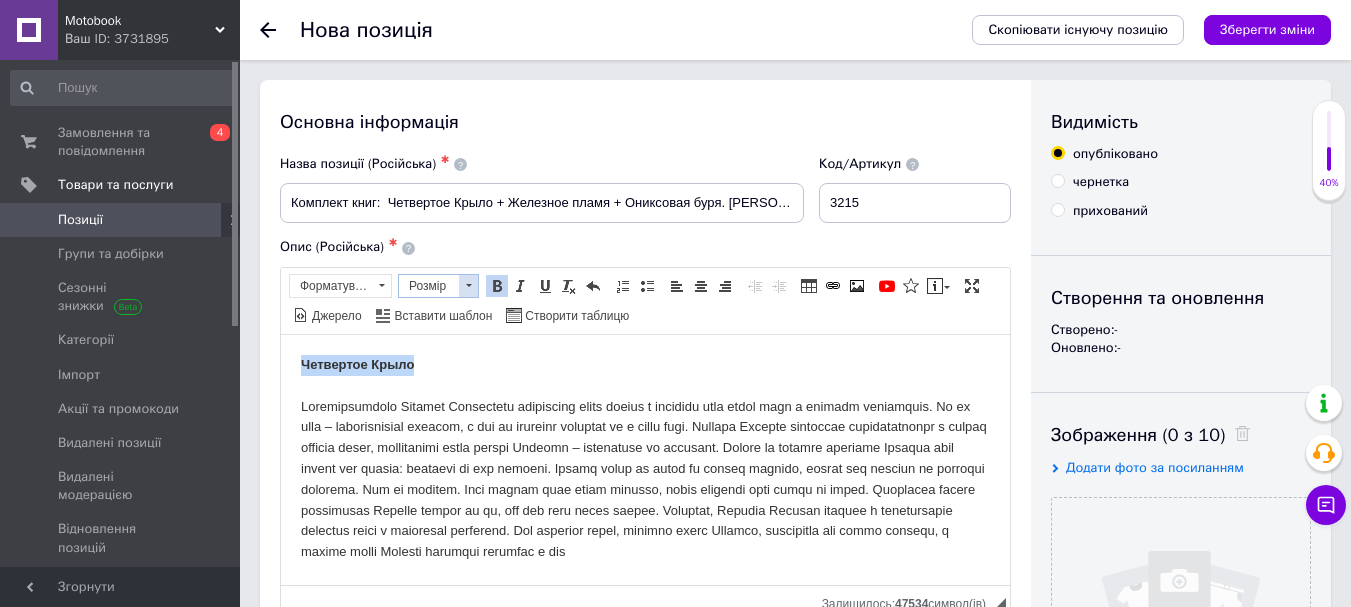click at bounding box center [468, 286] 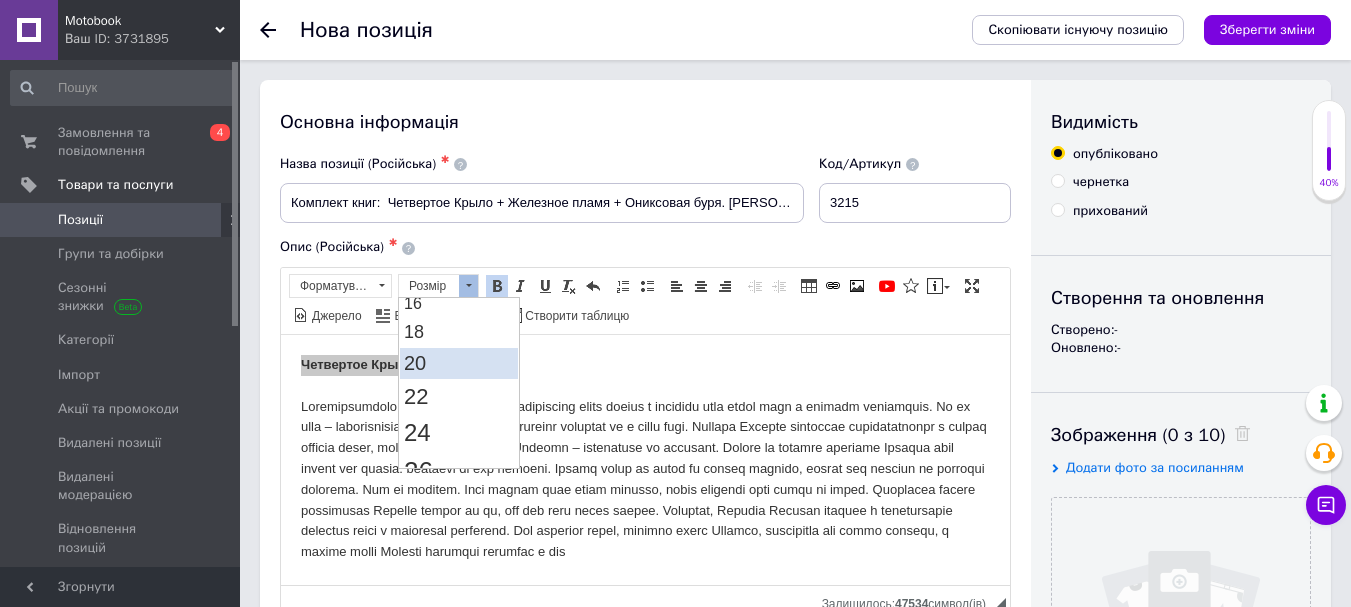 scroll, scrollTop: 100, scrollLeft: 0, axis: vertical 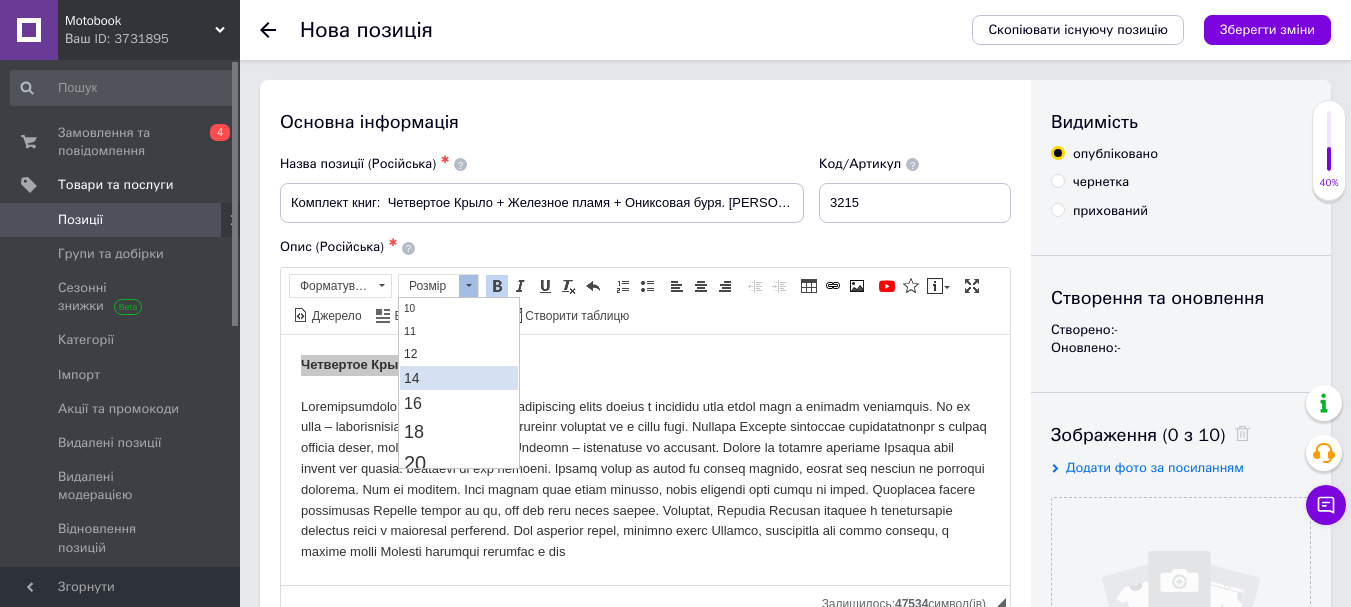 click on "14" at bounding box center [412, 377] 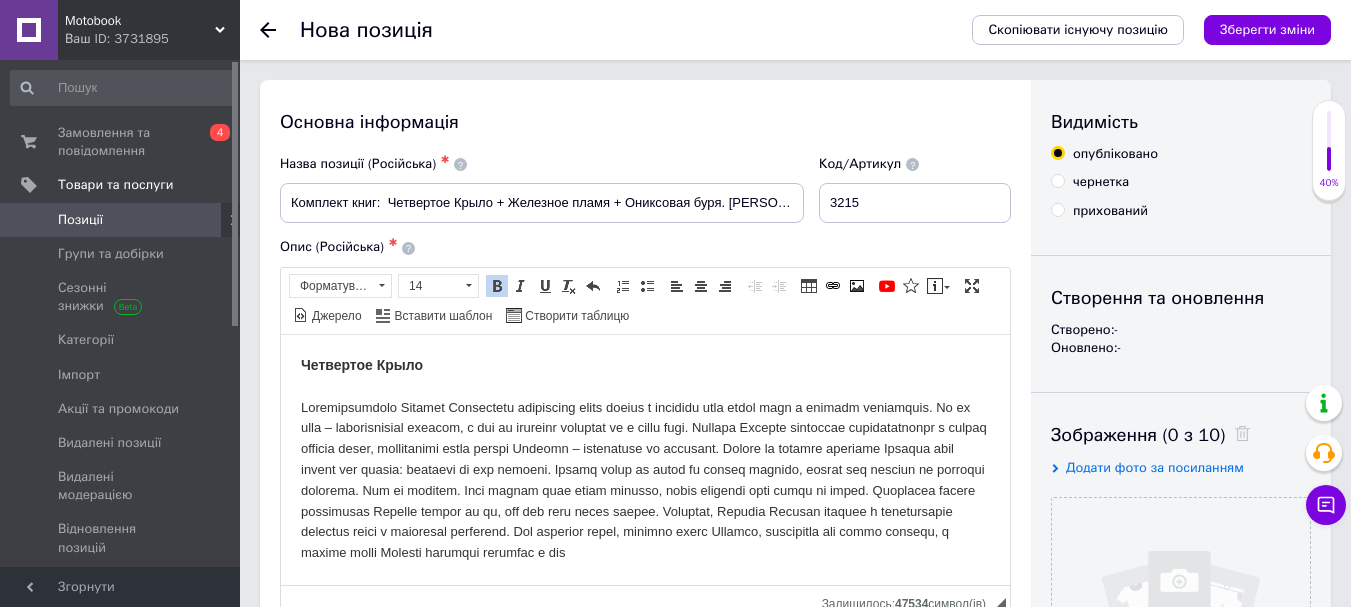 scroll, scrollTop: 0, scrollLeft: 0, axis: both 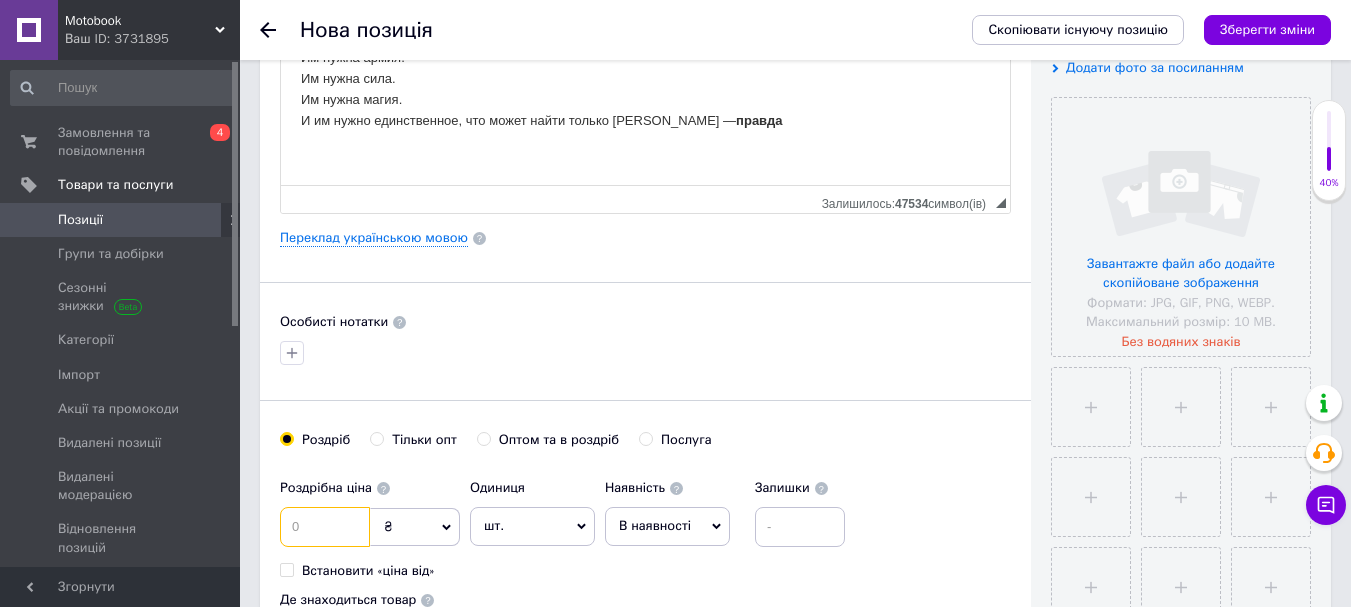 click at bounding box center [325, 527] 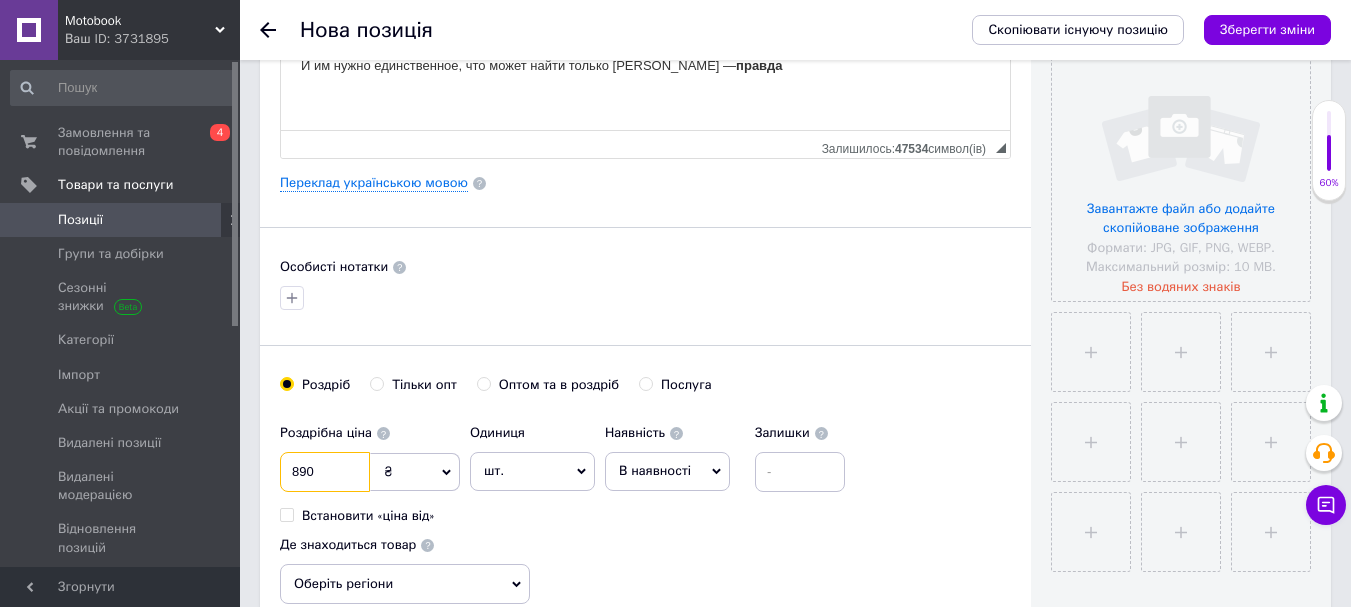 scroll, scrollTop: 500, scrollLeft: 0, axis: vertical 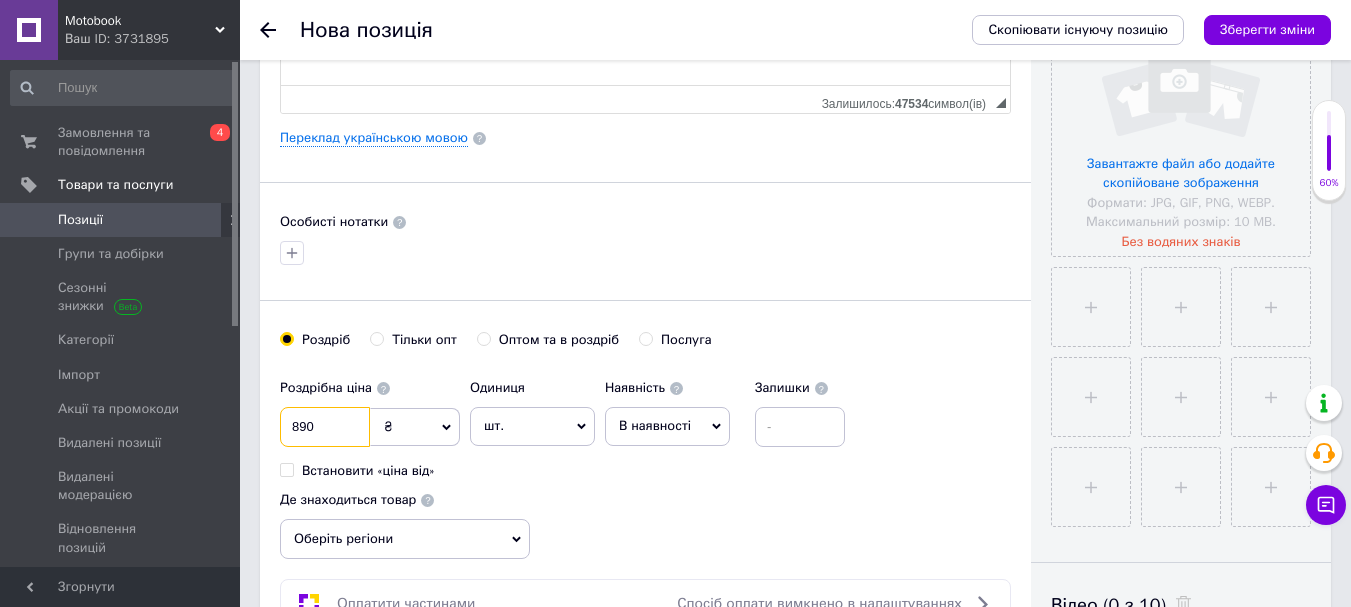 type on "890" 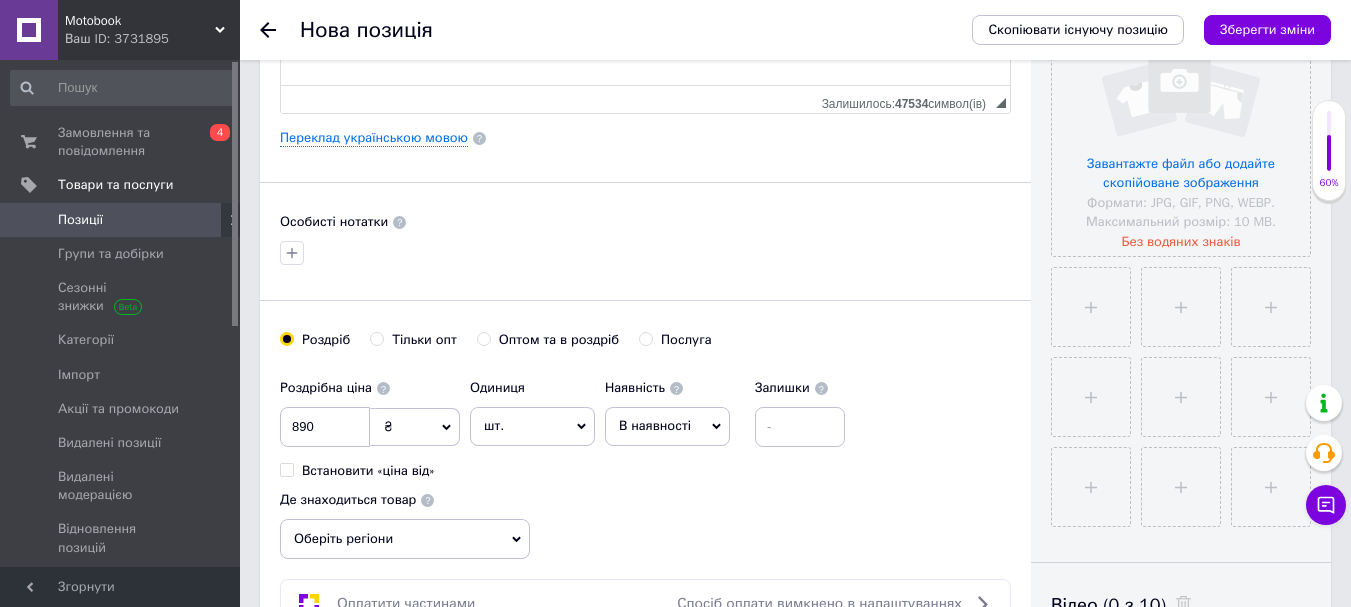 click on "В наявності" at bounding box center (655, 425) 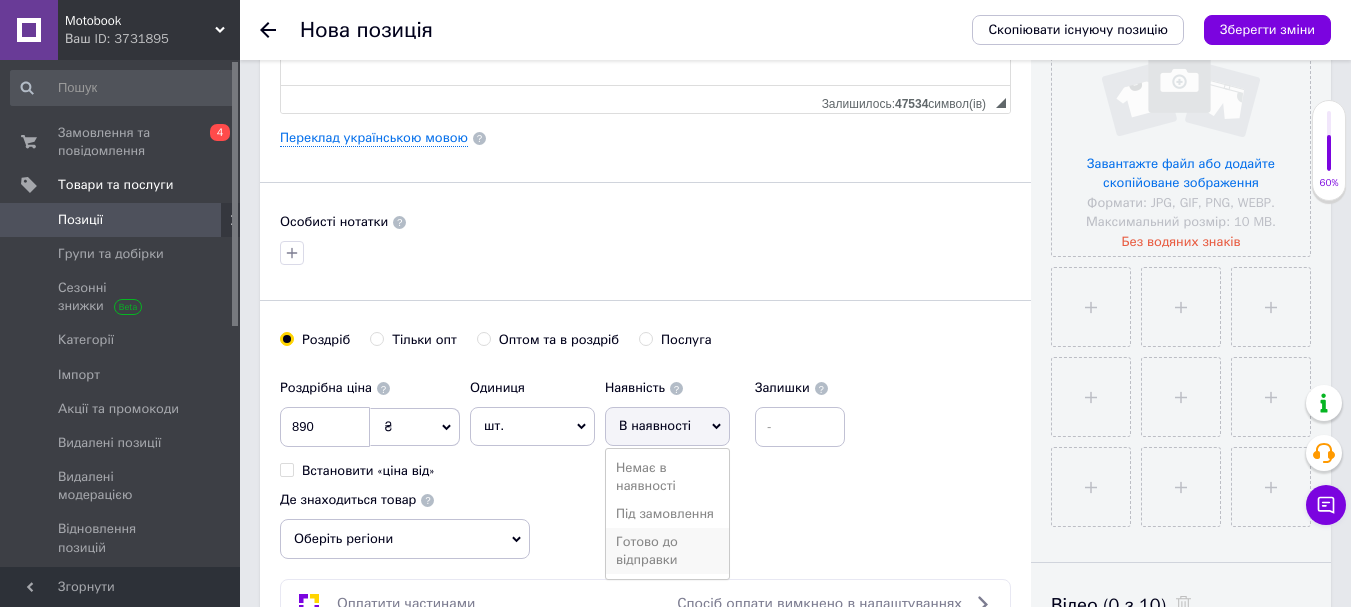 click on "Готово до відправки" at bounding box center [667, 551] 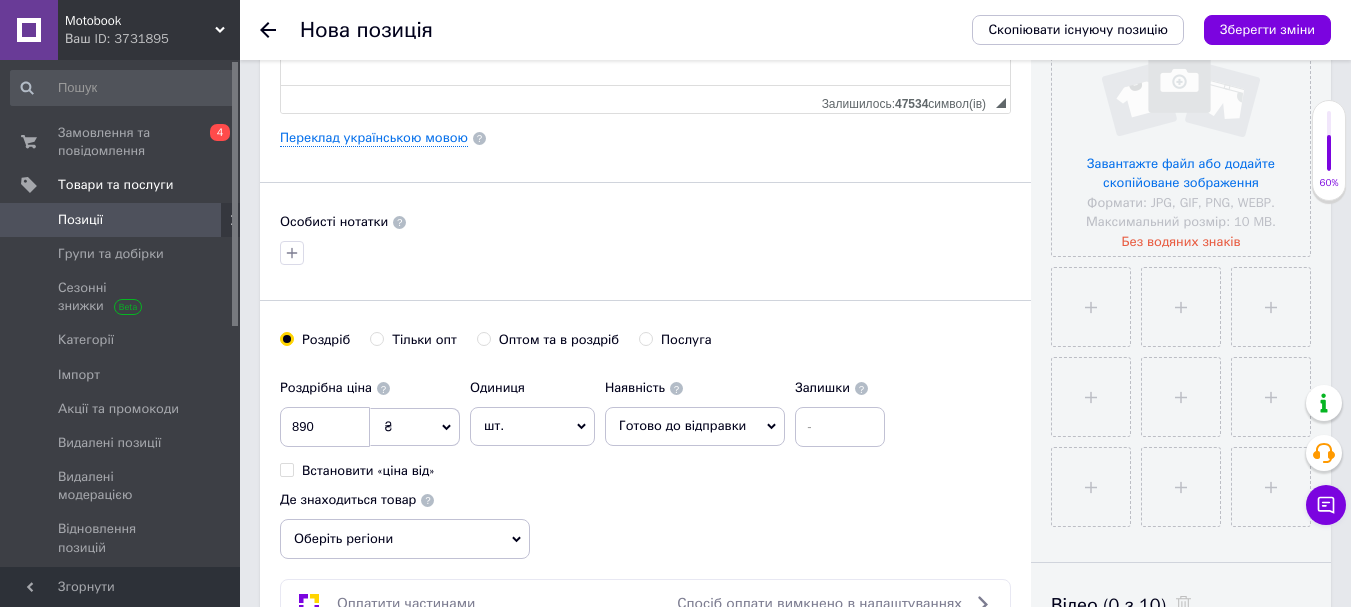 scroll, scrollTop: 0, scrollLeft: 0, axis: both 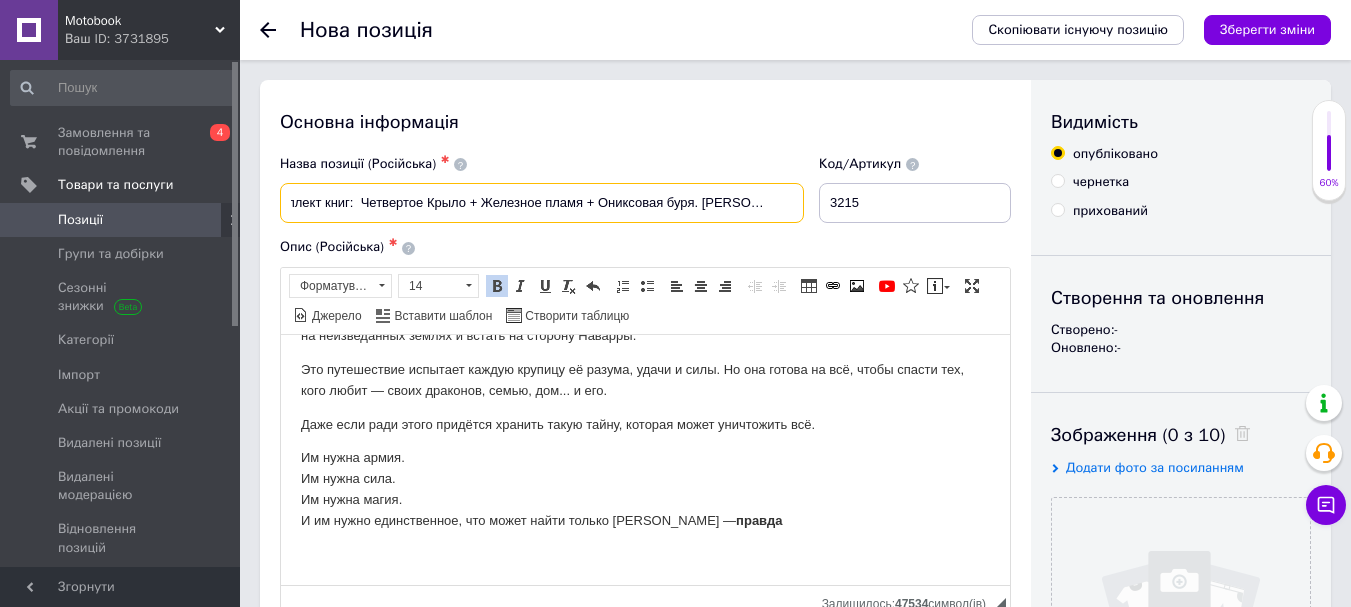 drag, startPoint x: 388, startPoint y: 193, endPoint x: 881, endPoint y: 174, distance: 493.366 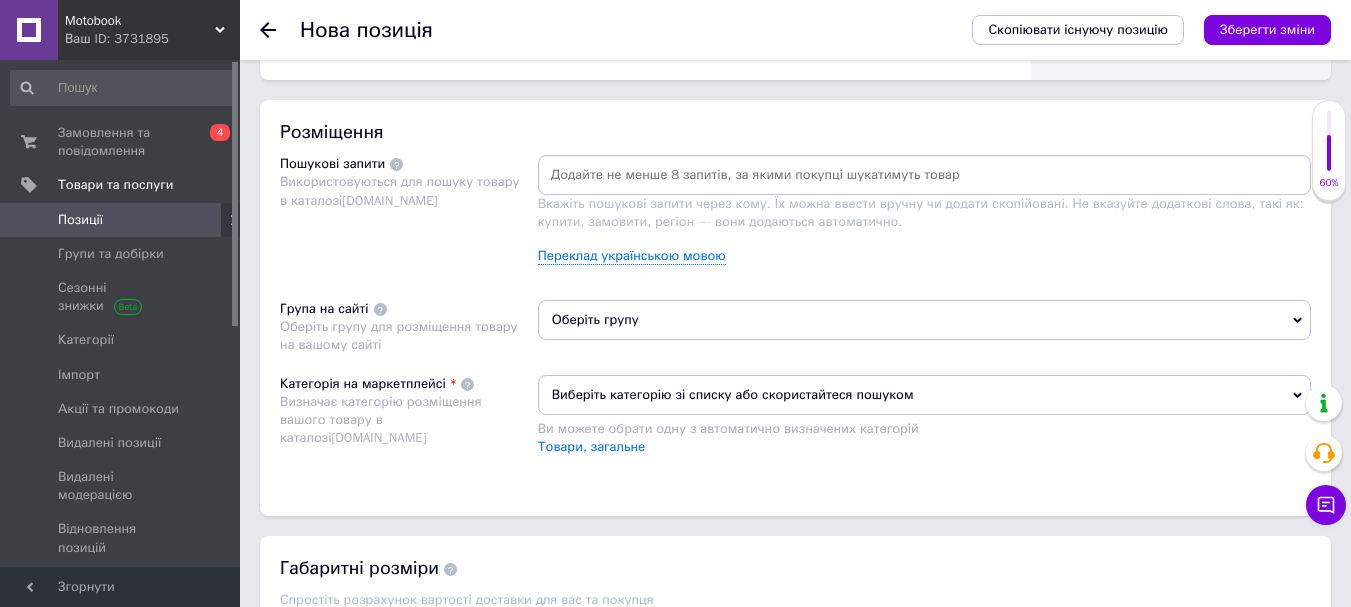 scroll, scrollTop: 1000, scrollLeft: 0, axis: vertical 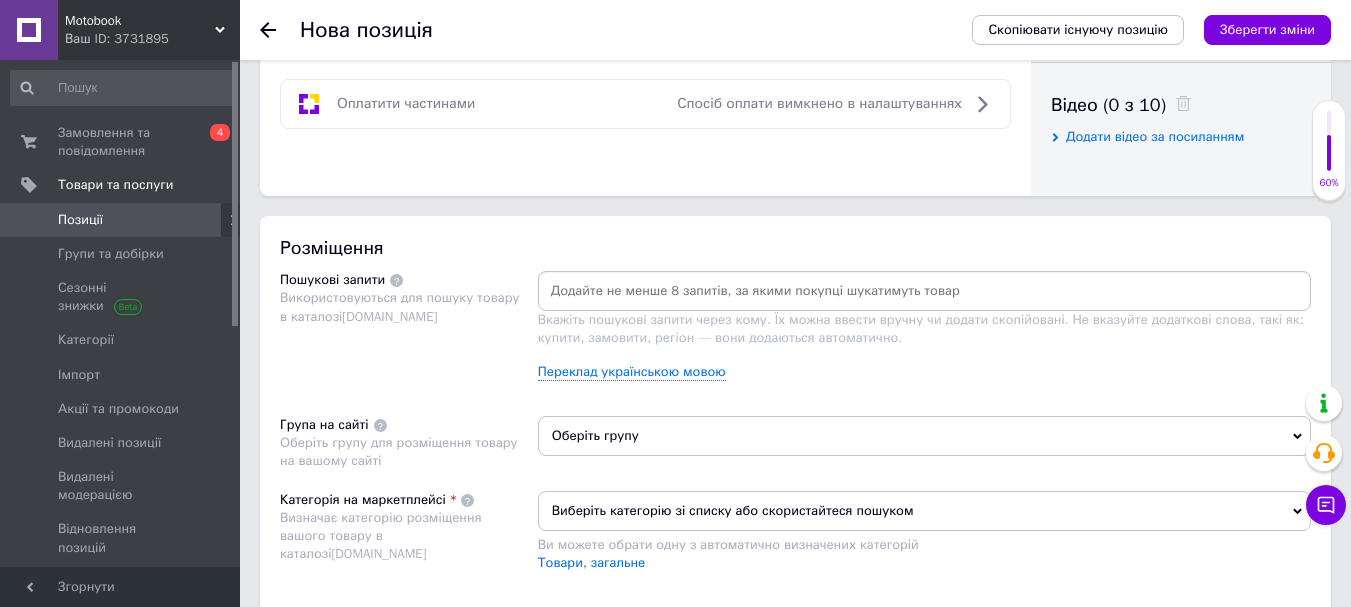 click at bounding box center (924, 291) 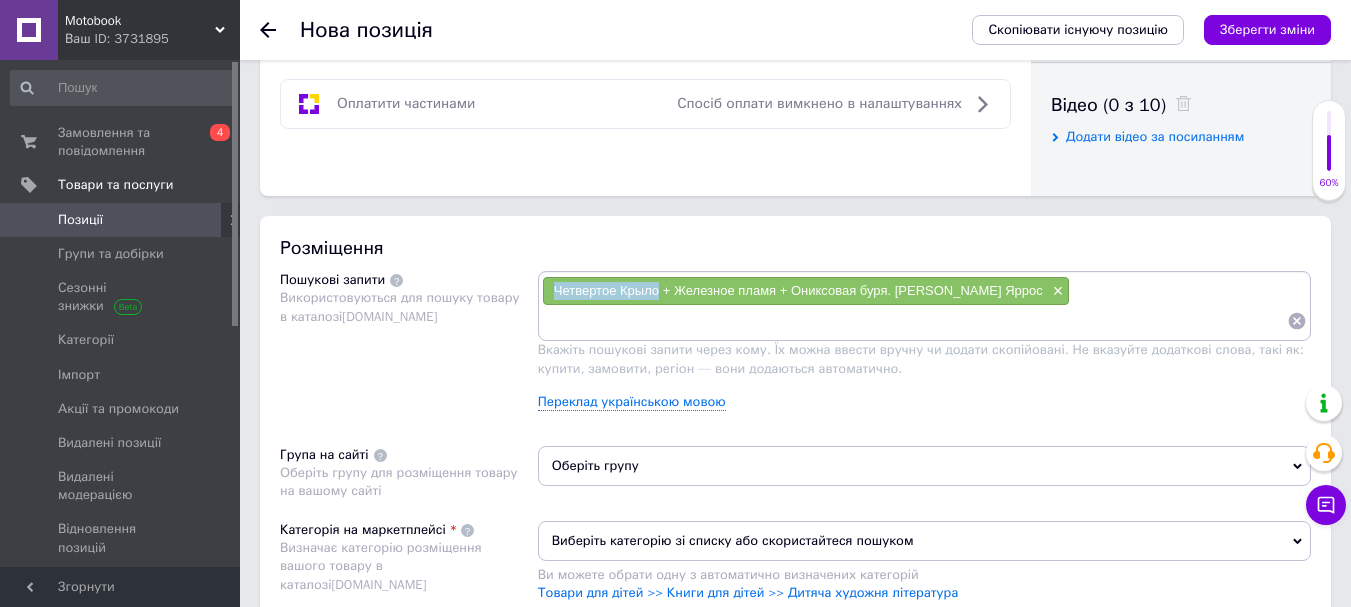 drag, startPoint x: 553, startPoint y: 285, endPoint x: 657, endPoint y: 290, distance: 104.120125 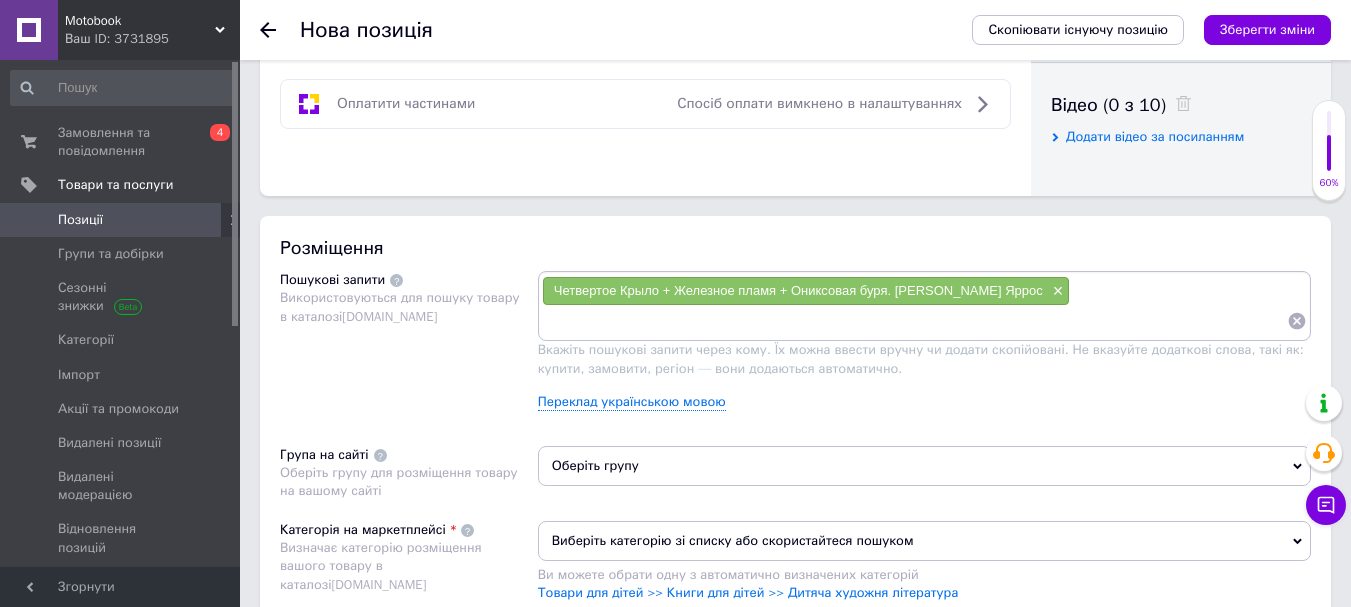 click at bounding box center (914, 321) 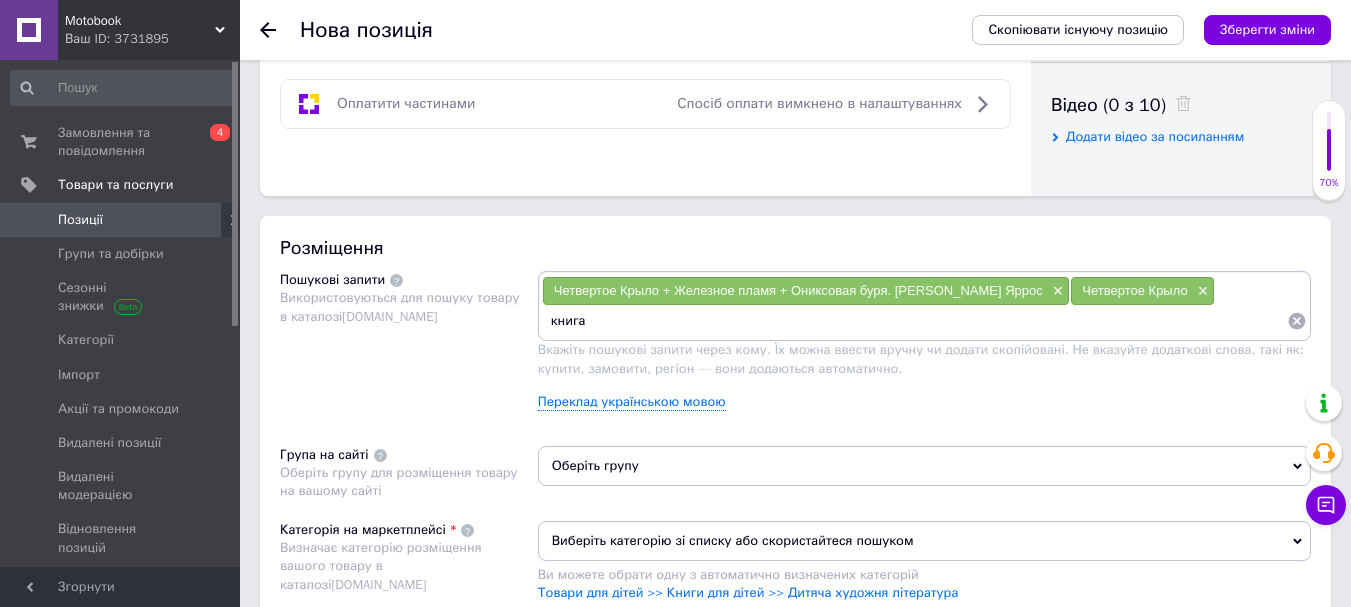 paste on "Четвертое Крыло" 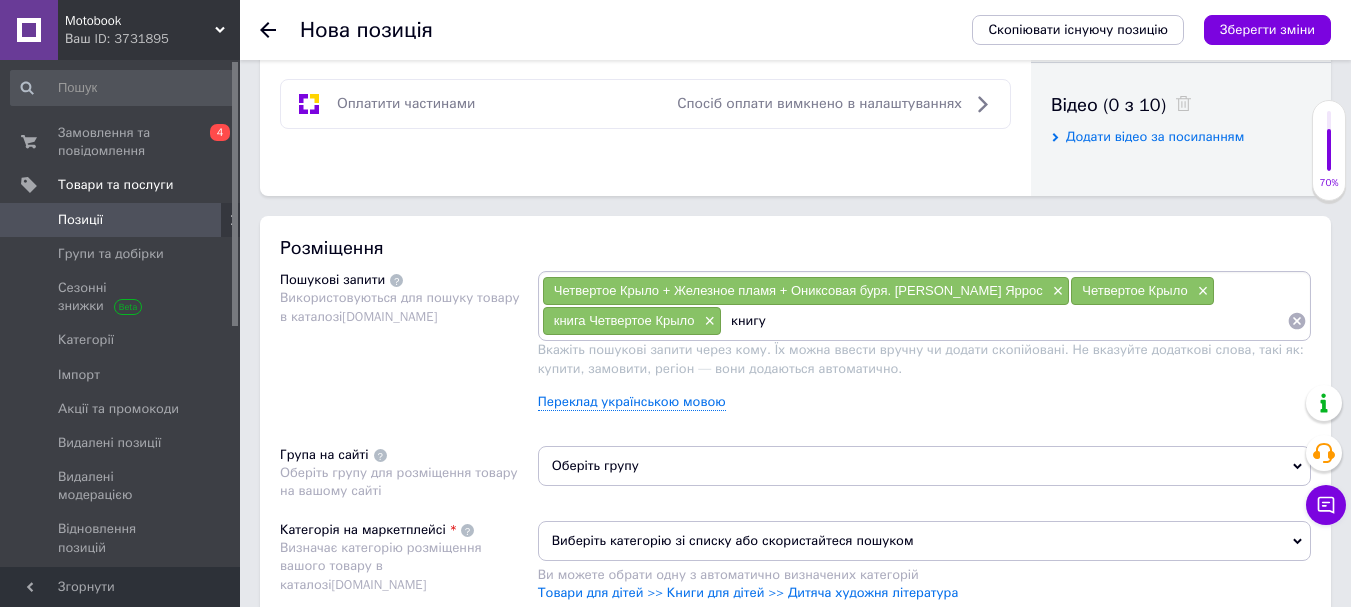 paste on "Четвертое Крыло" 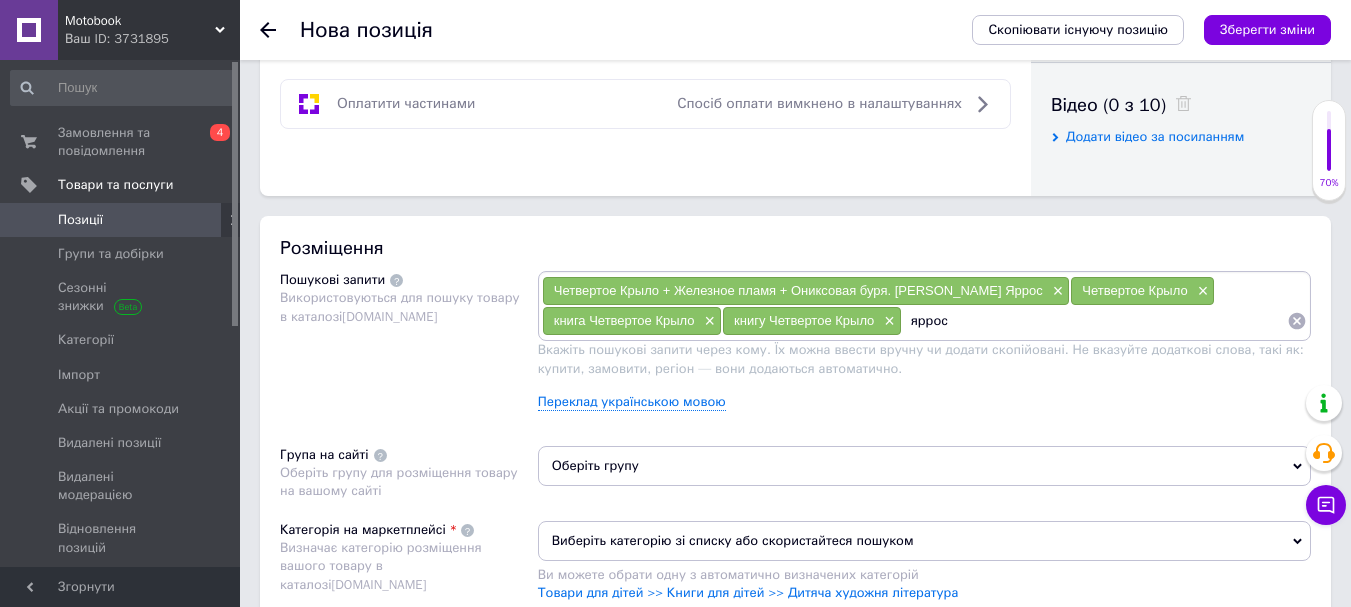 paste on "Четвертое Крыло" 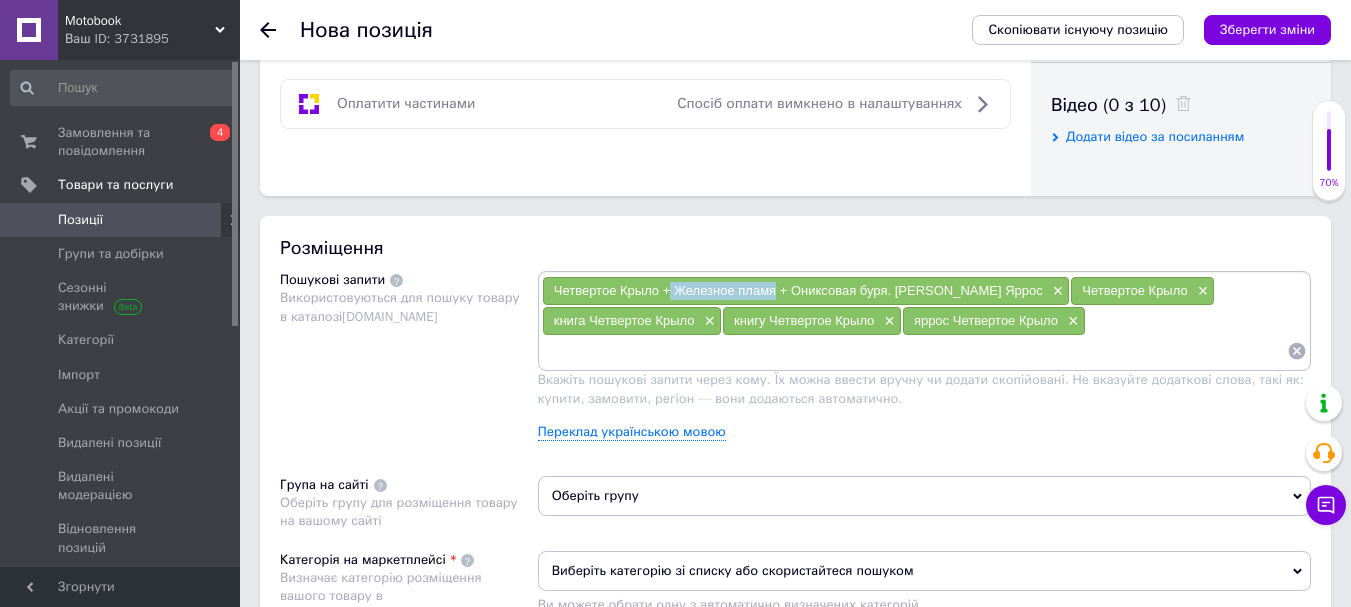 drag, startPoint x: 670, startPoint y: 285, endPoint x: 774, endPoint y: 290, distance: 104.120125 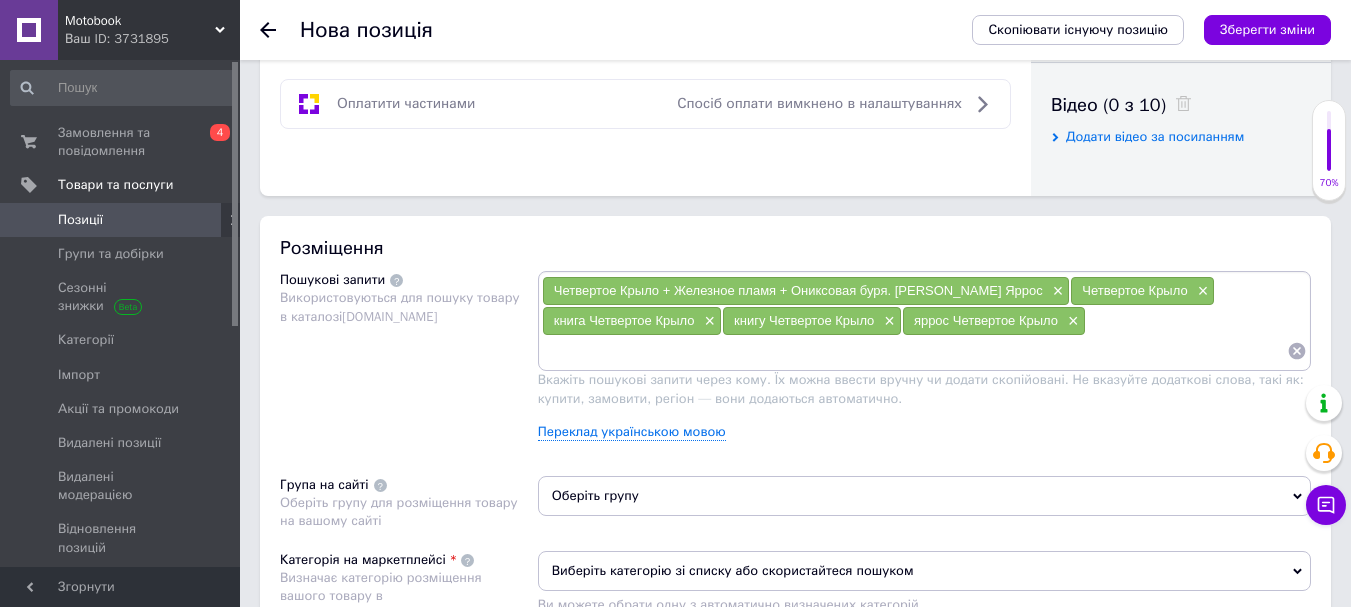 click at bounding box center (914, 351) 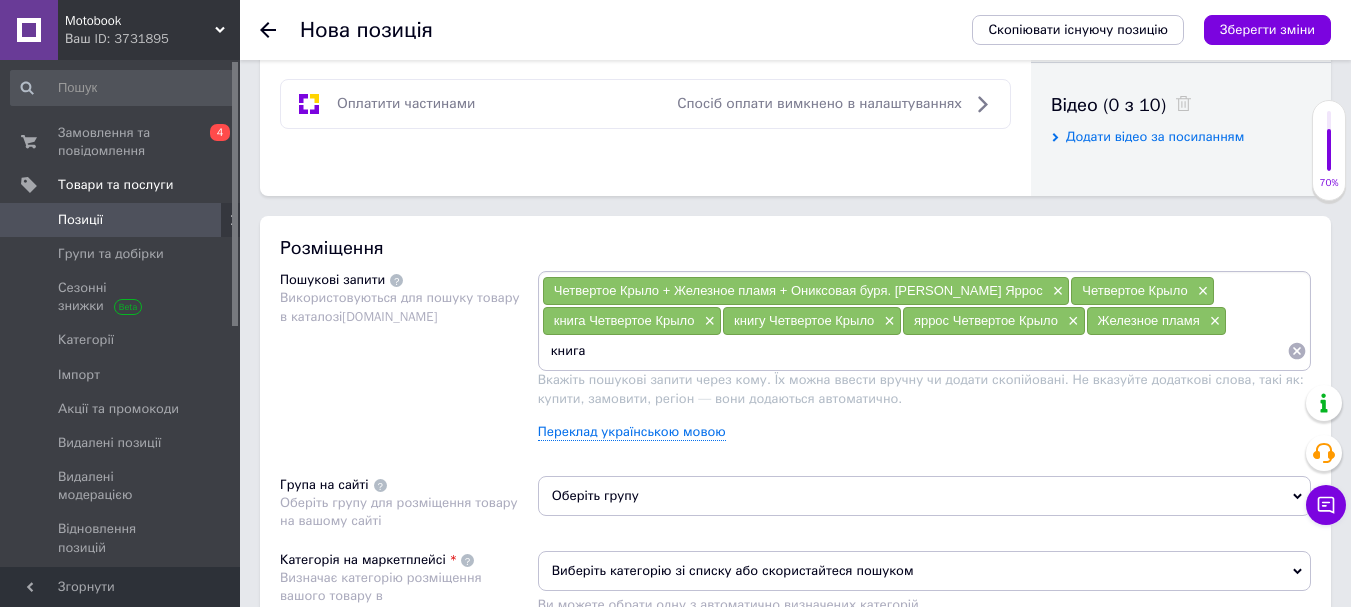 paste on "Железное пламя" 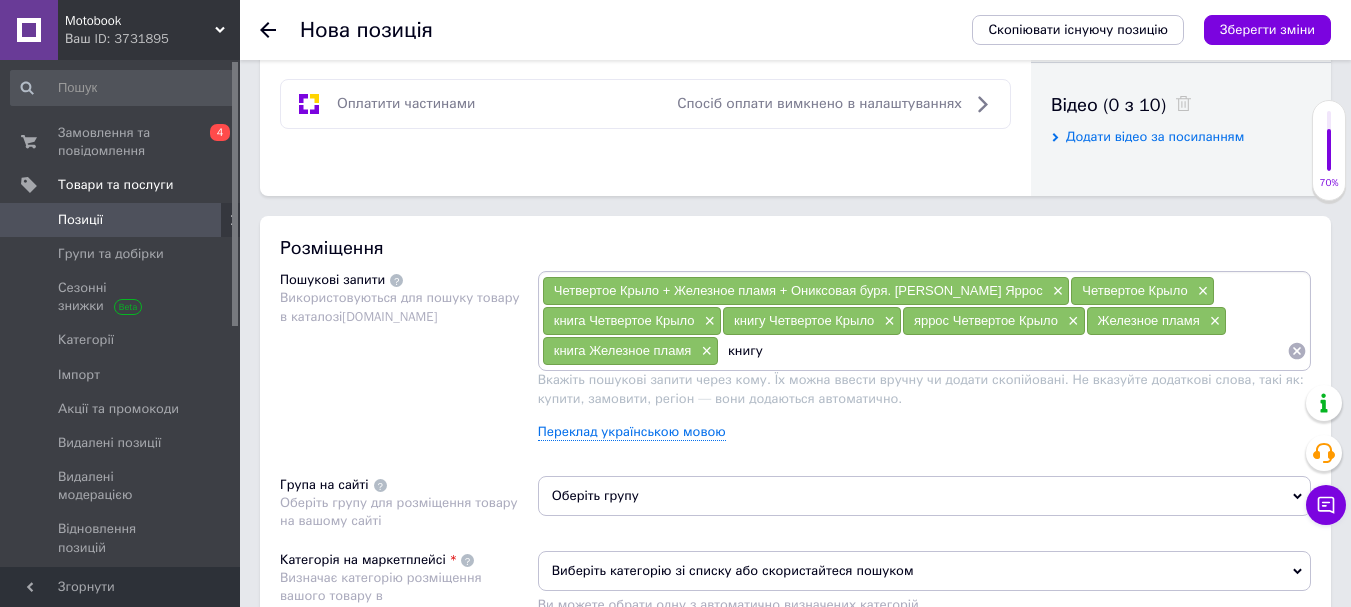 paste on "Железное пламя" 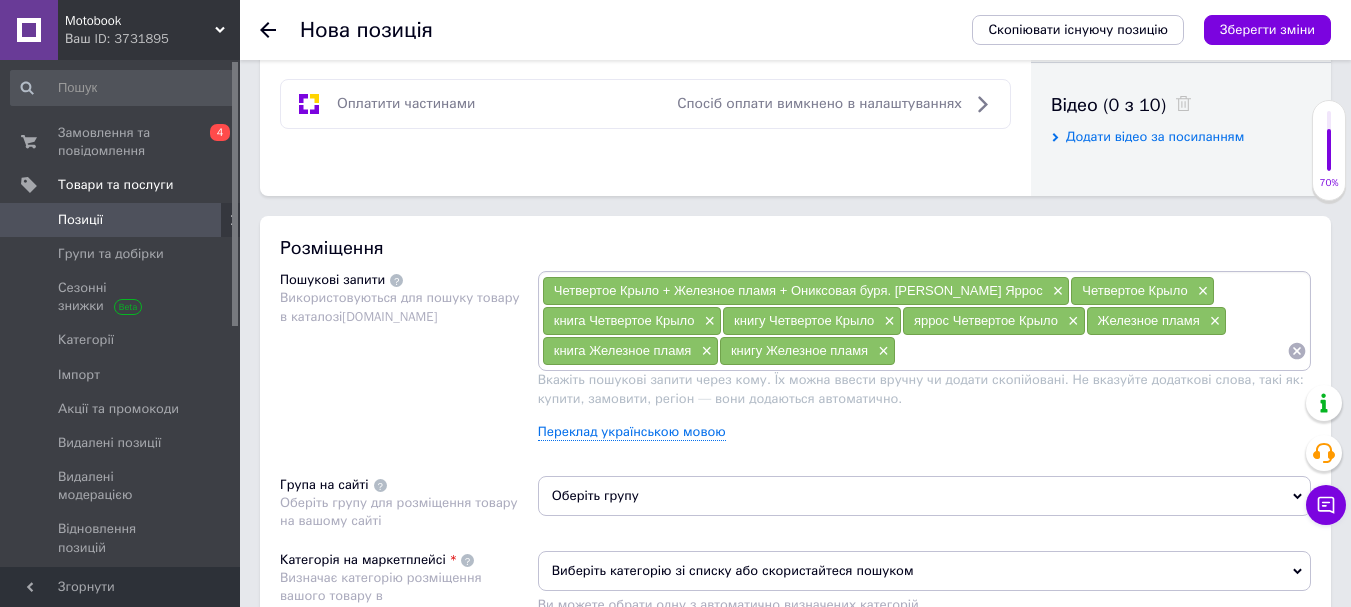 paste on "Железное пламя" 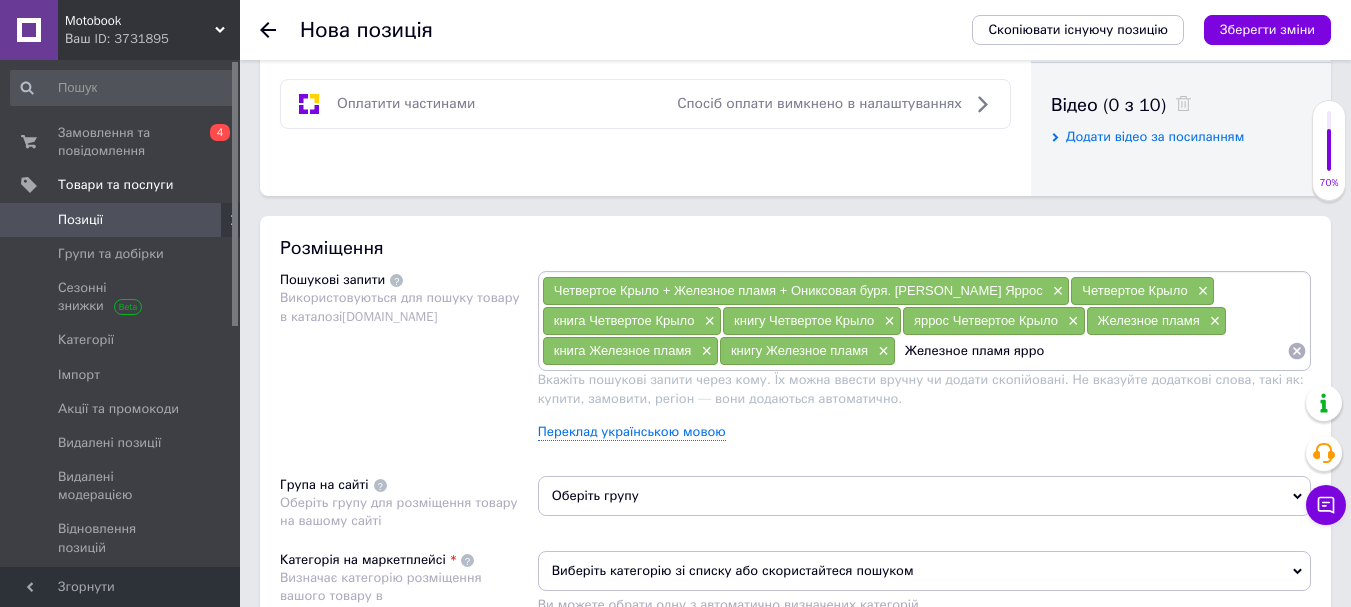 type on "Железное пламя яррос" 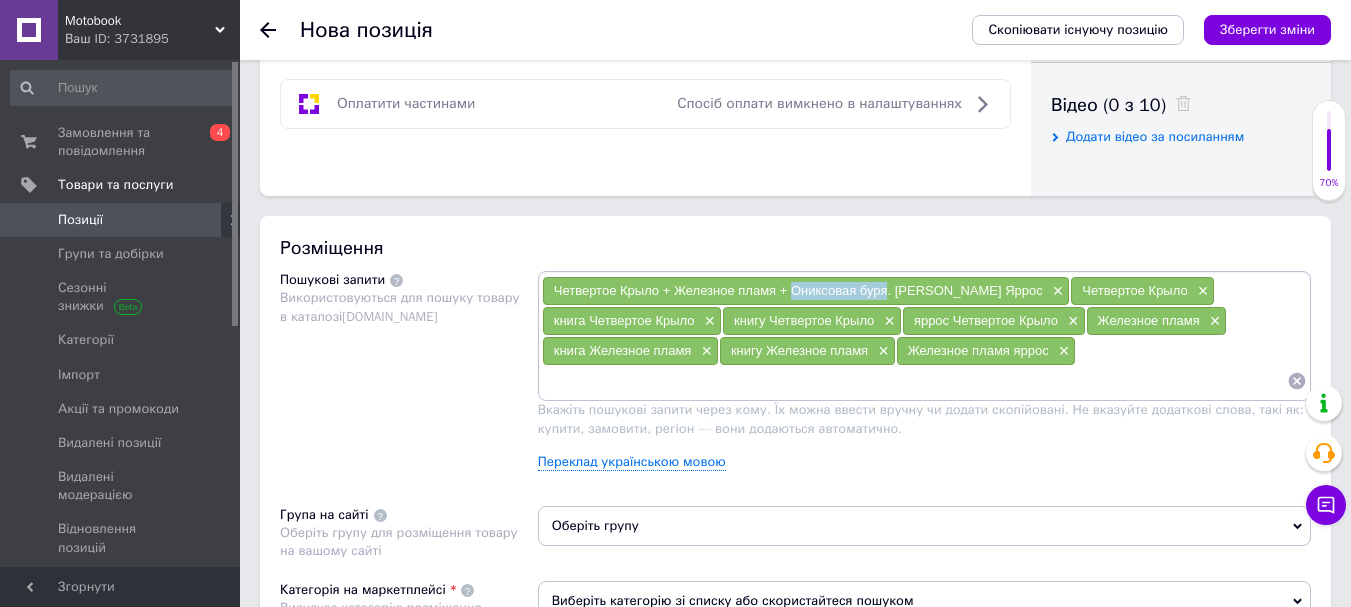 drag, startPoint x: 794, startPoint y: 288, endPoint x: 885, endPoint y: 288, distance: 91 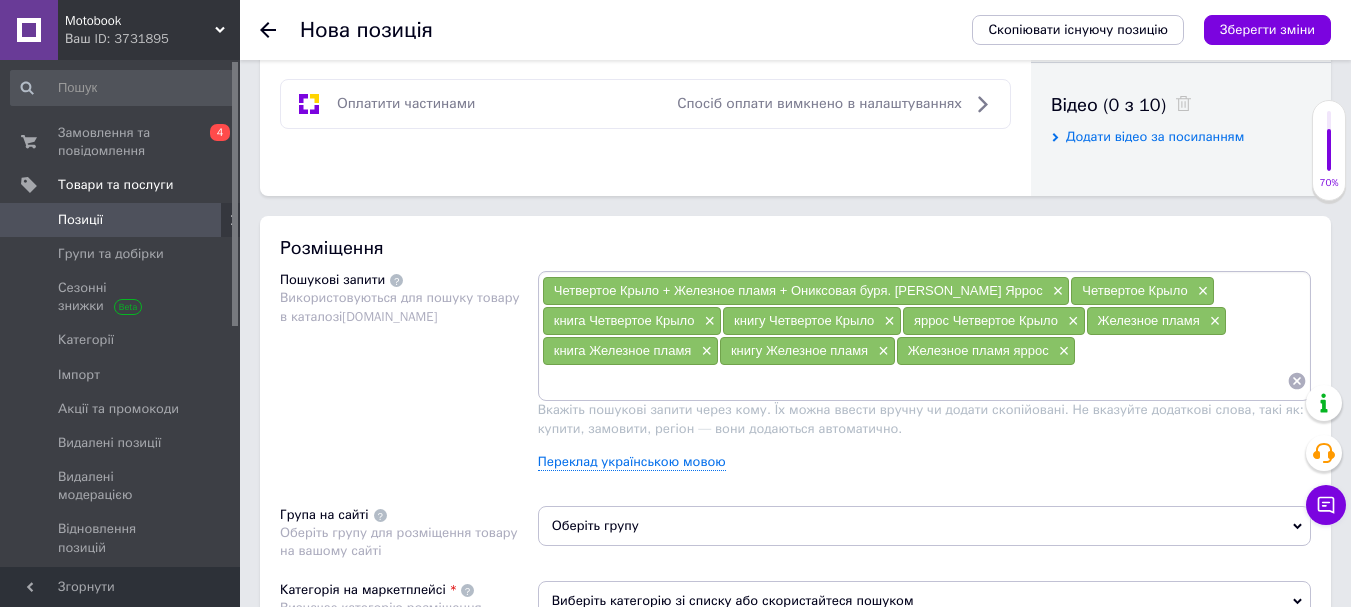 click at bounding box center (914, 381) 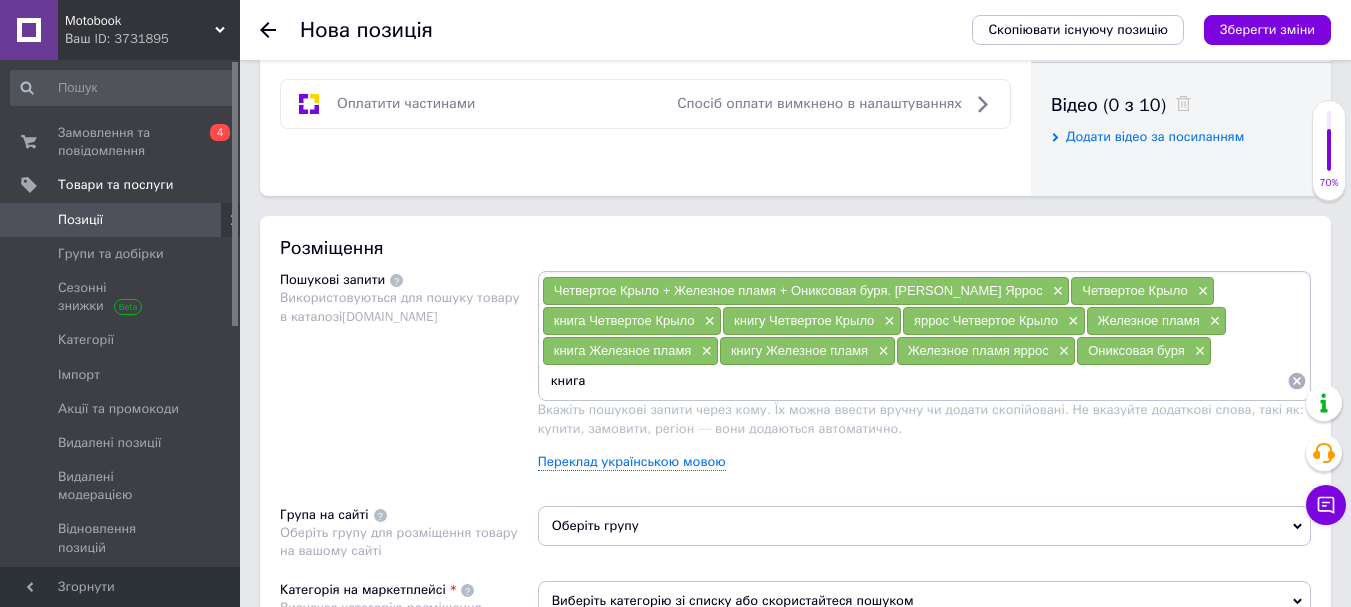 paste on "Ониксовая буря" 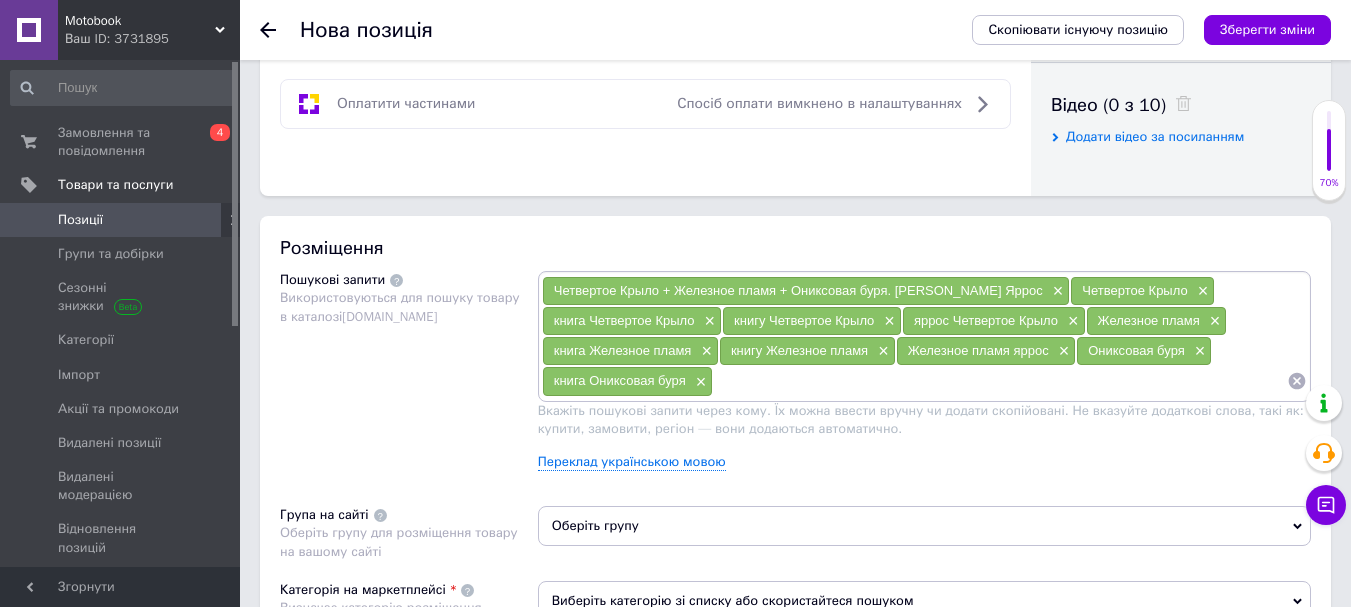 paste on "Ониксовая буря" 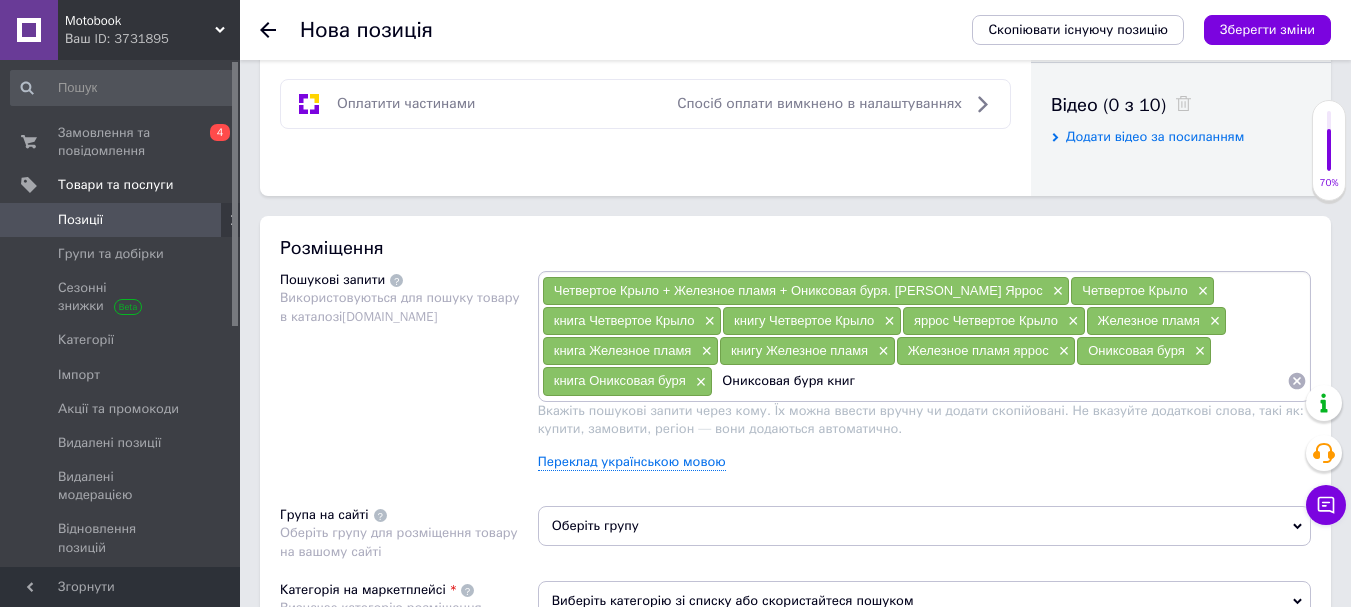 type on "Ониксовая буря книгу" 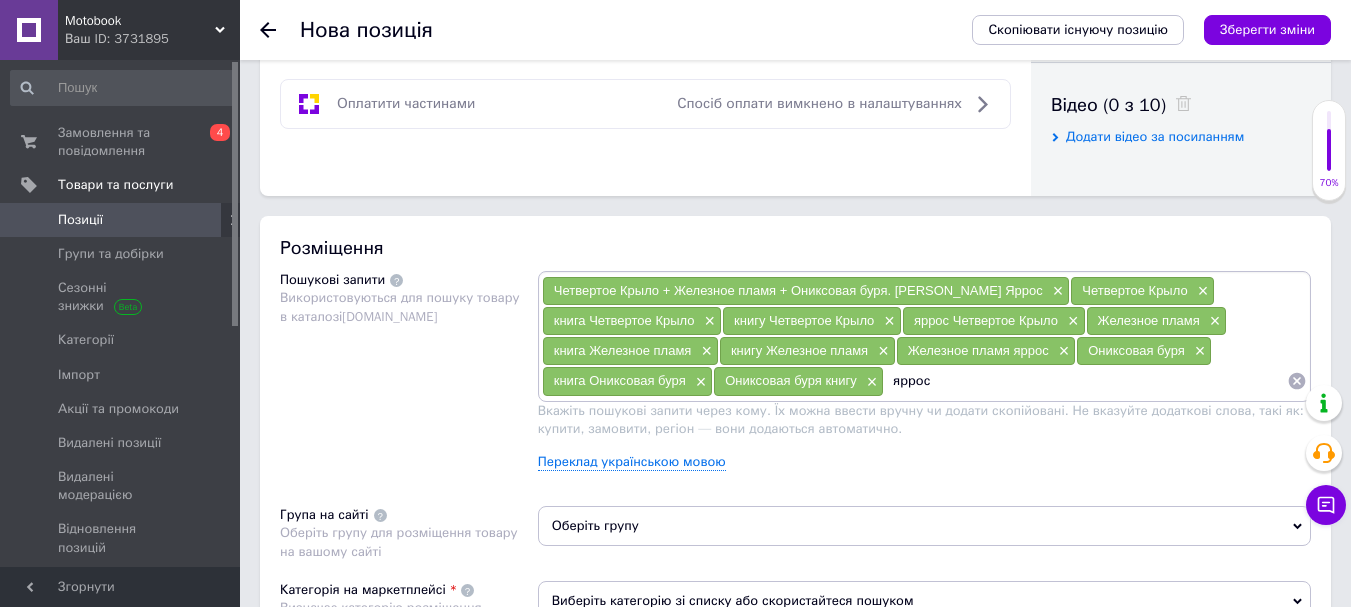 paste on "Ониксовая буря" 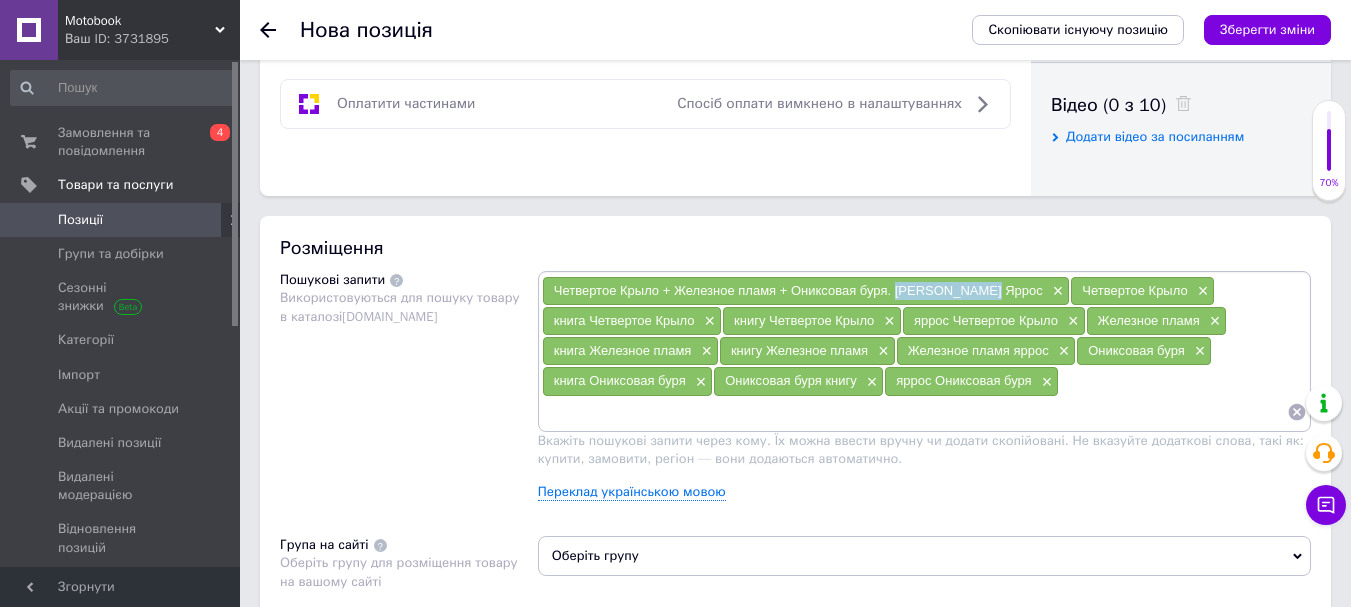 copy on "Ребекка Яррос" 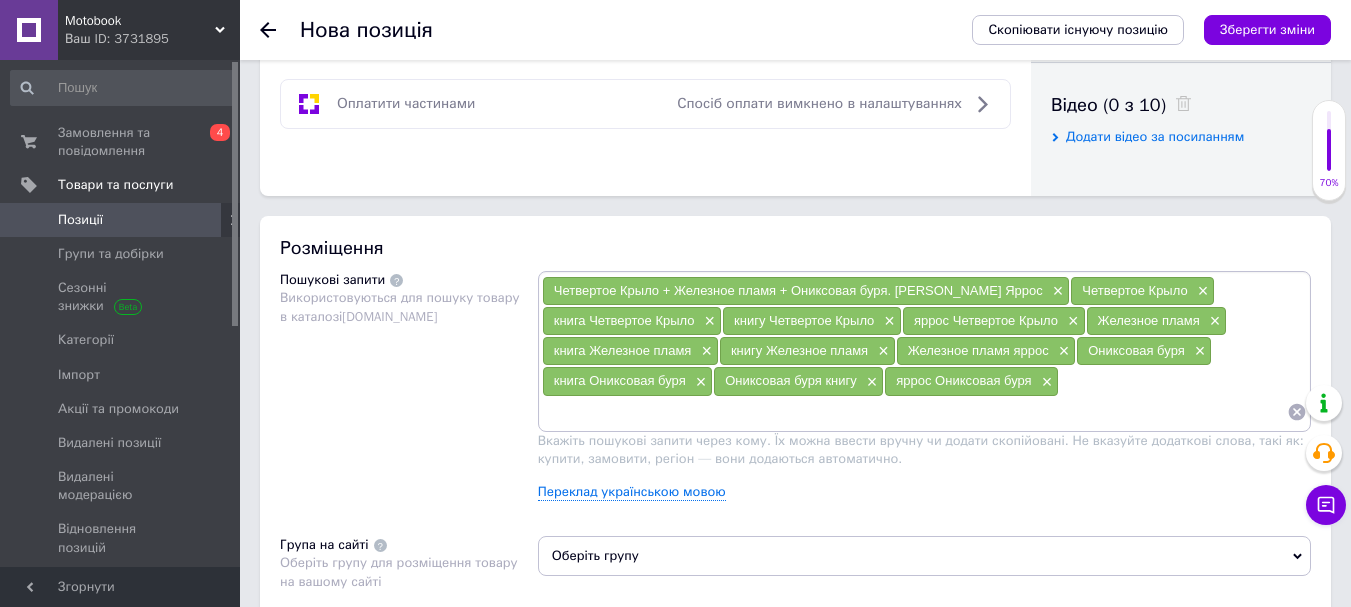 click at bounding box center [914, 412] 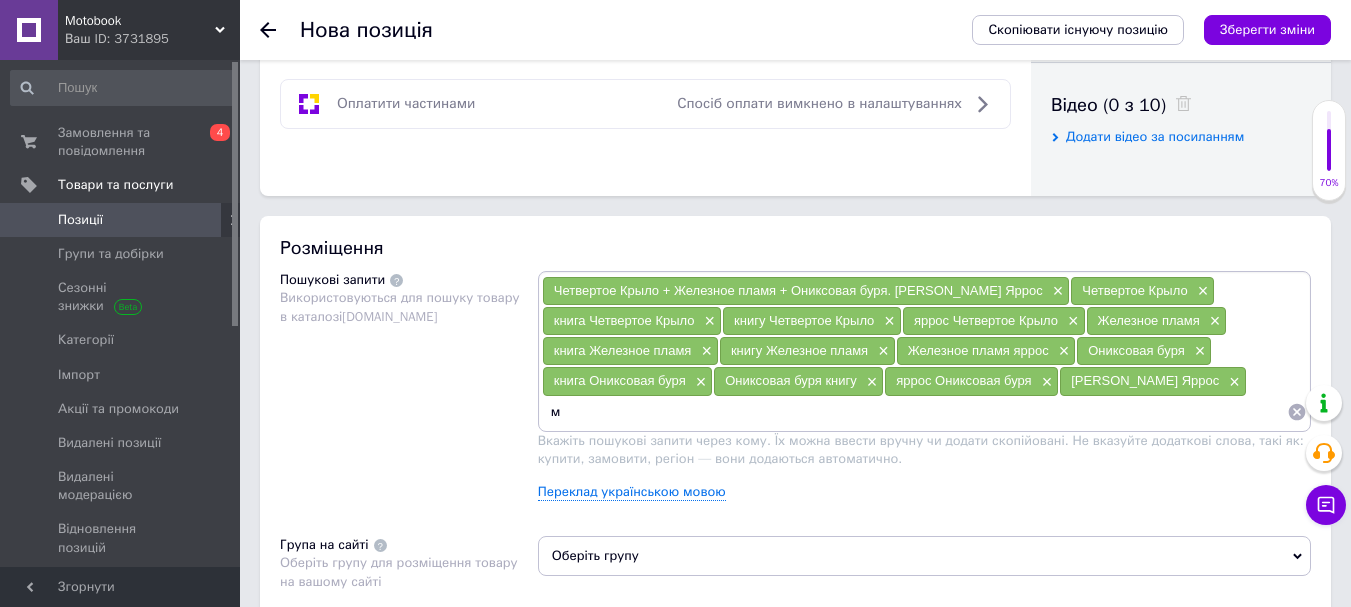 type on "м" 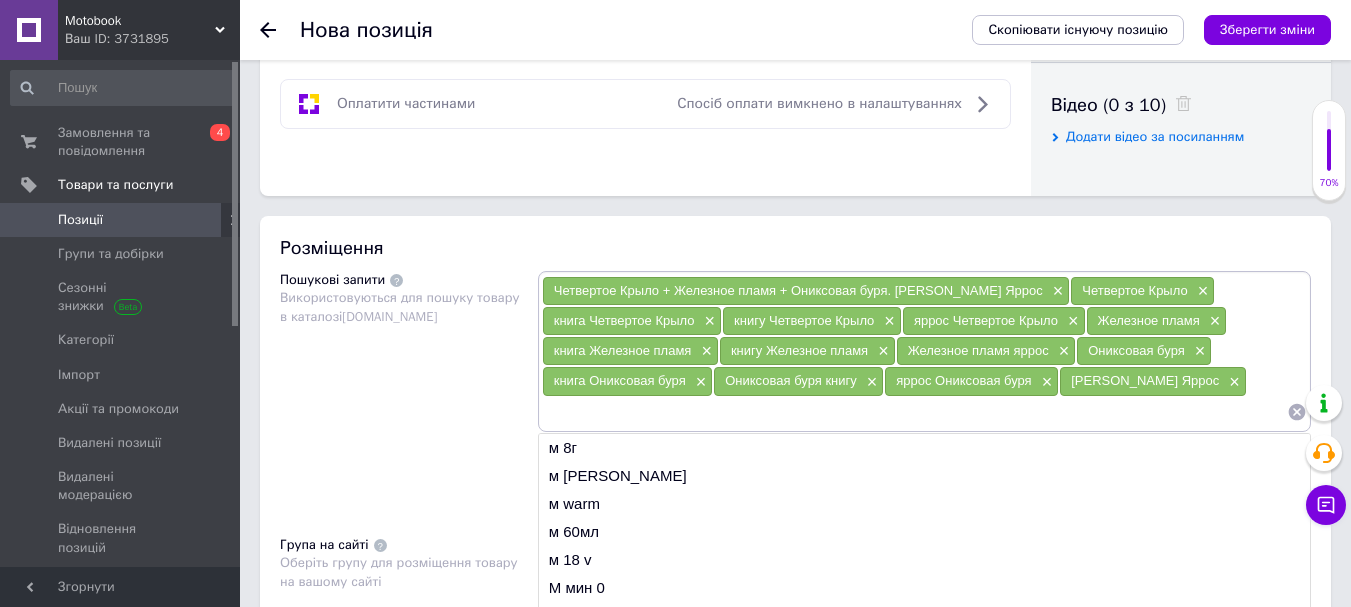 paste on "Ребекка Яррос" 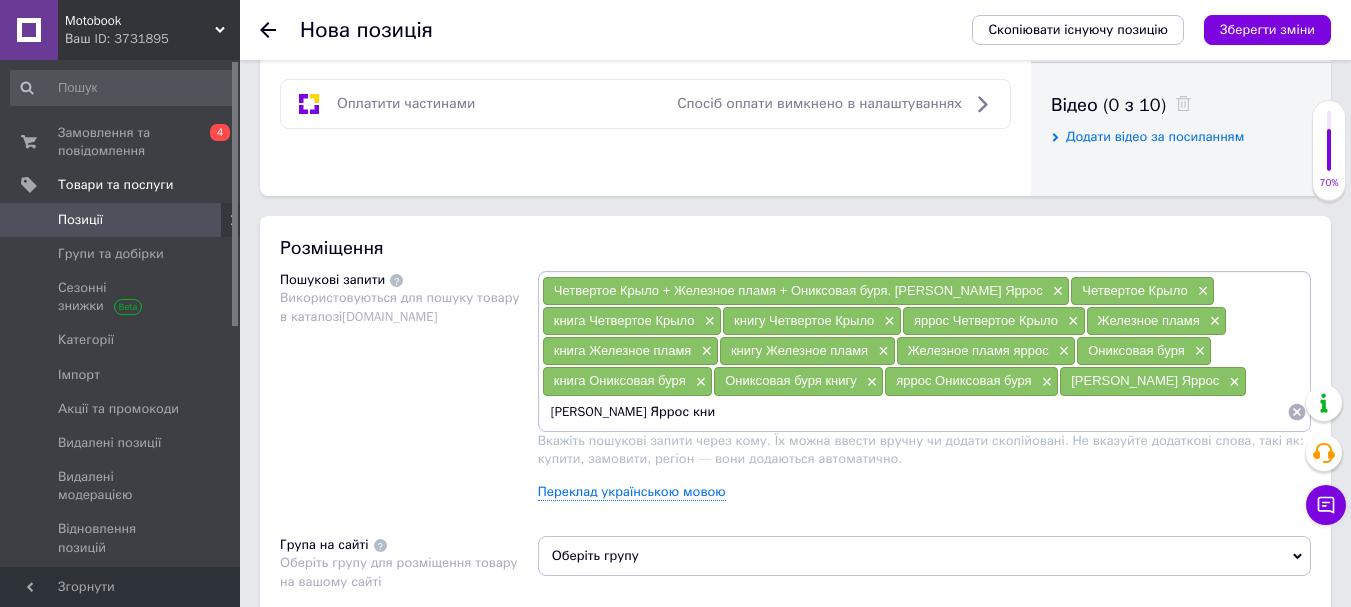 type on "Ребекка Яррос книг" 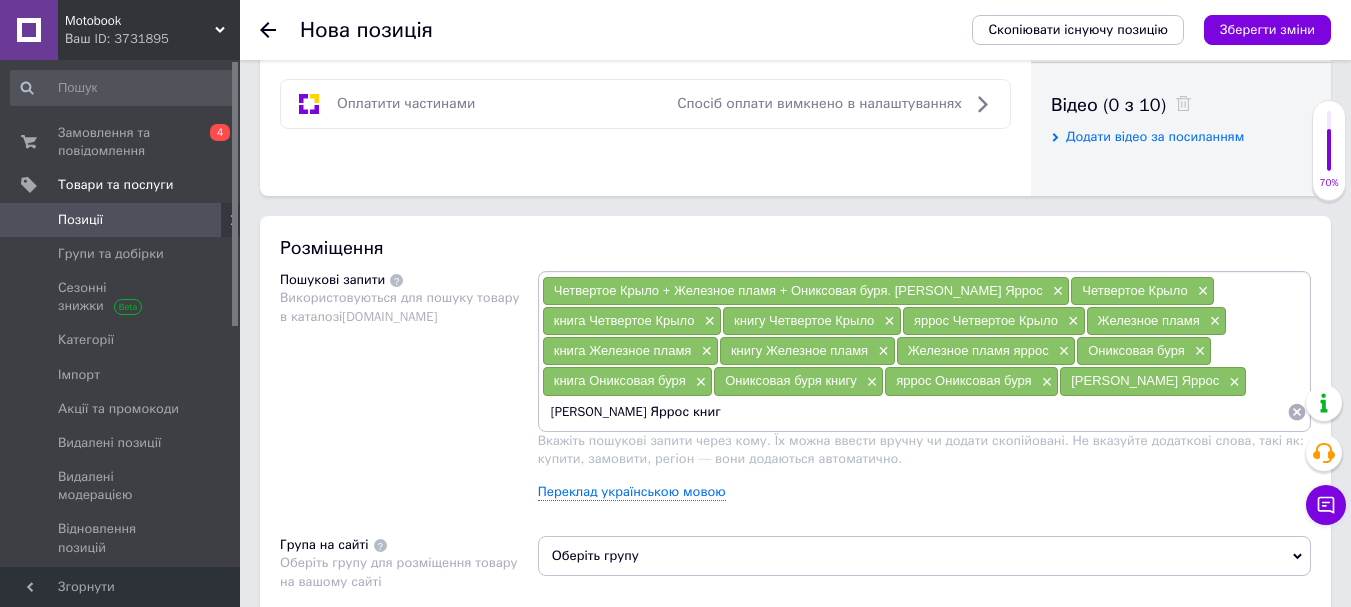 type on "Ребекка Яррос книги" 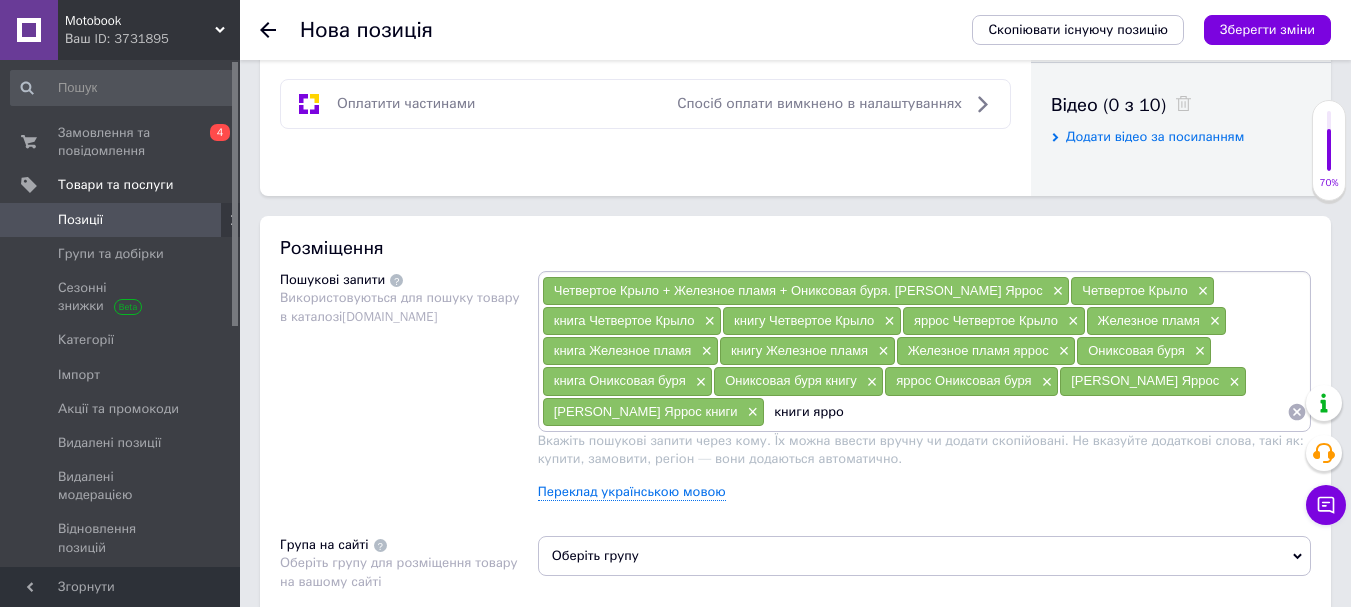 type on "книги яррос" 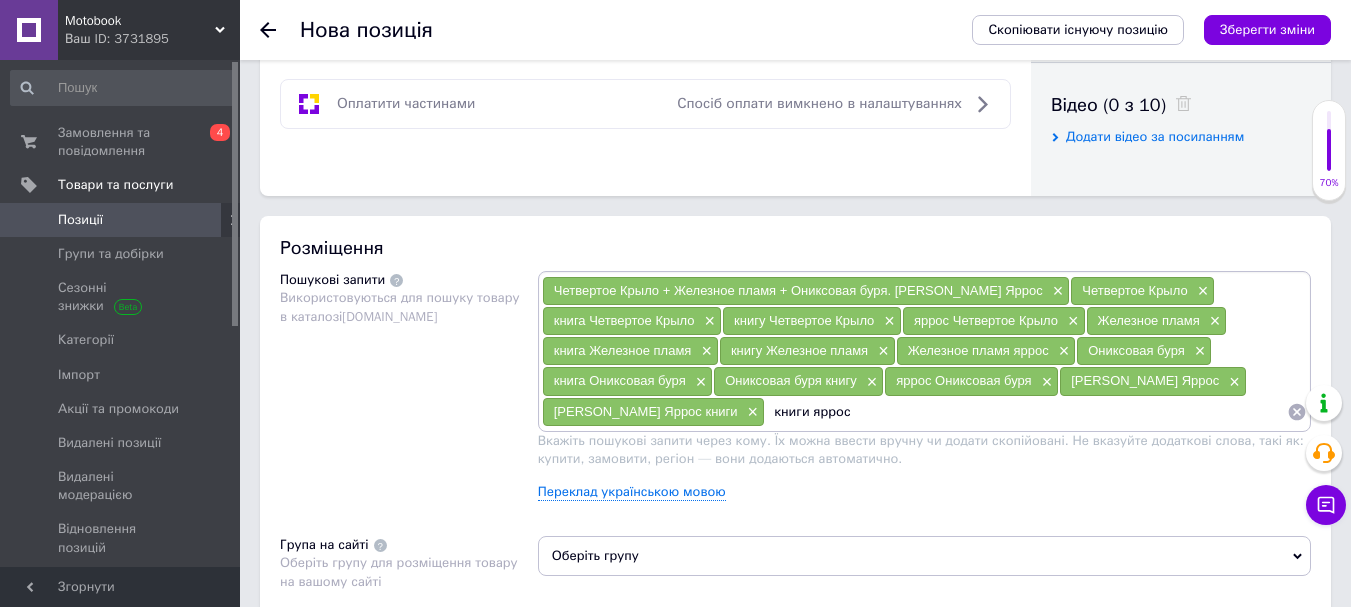 type 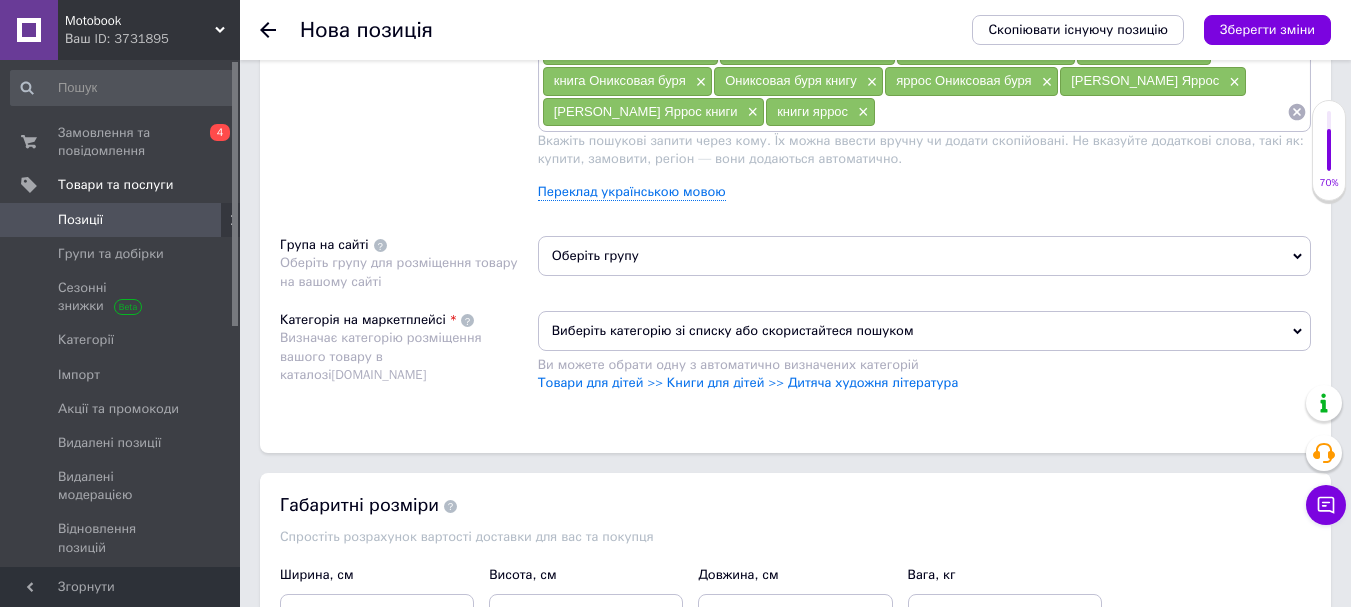 click on "Оберіть групу" at bounding box center (924, 256) 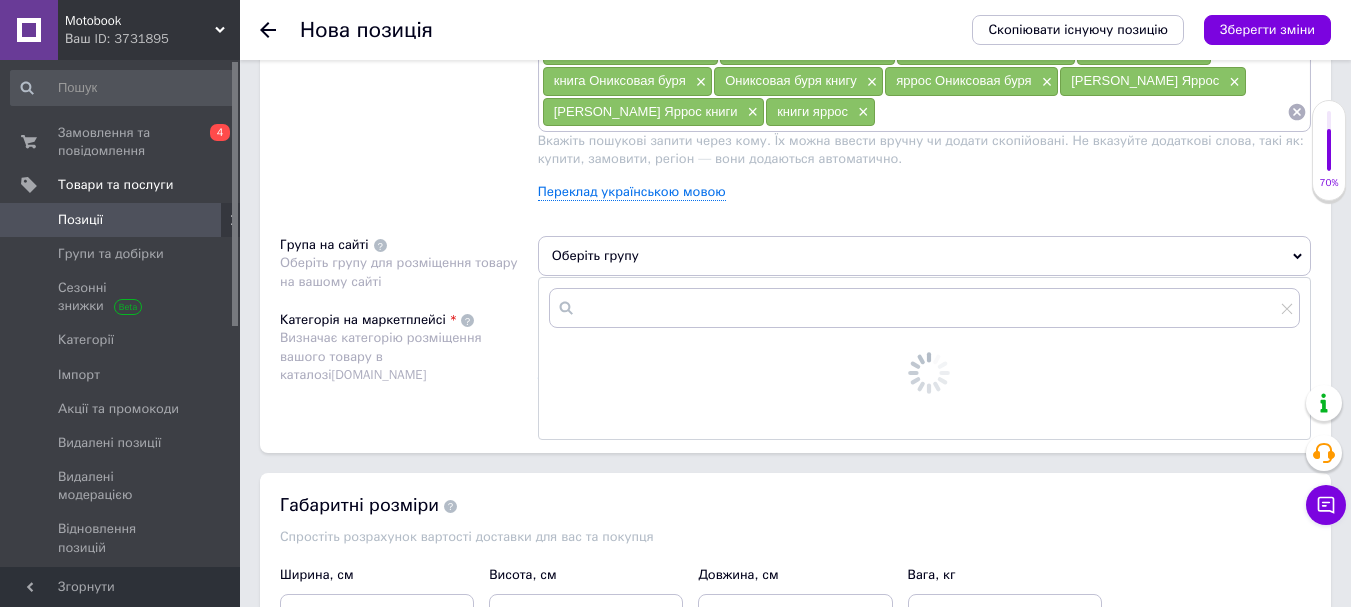 scroll, scrollTop: 1400, scrollLeft: 0, axis: vertical 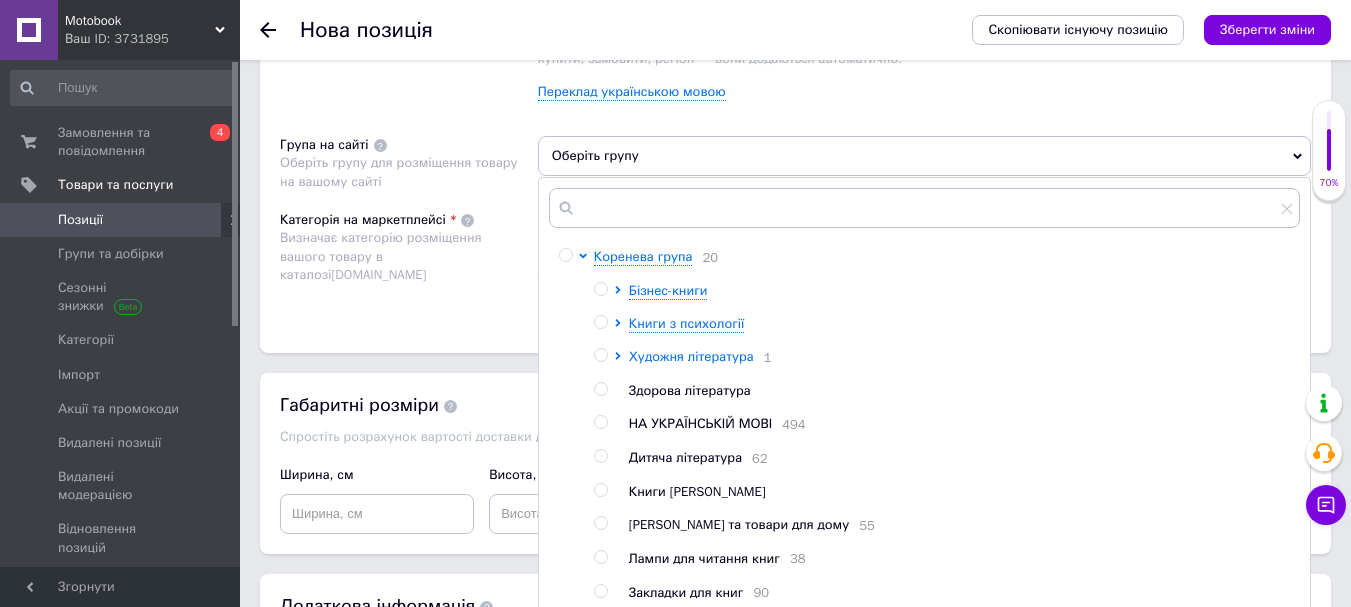 click 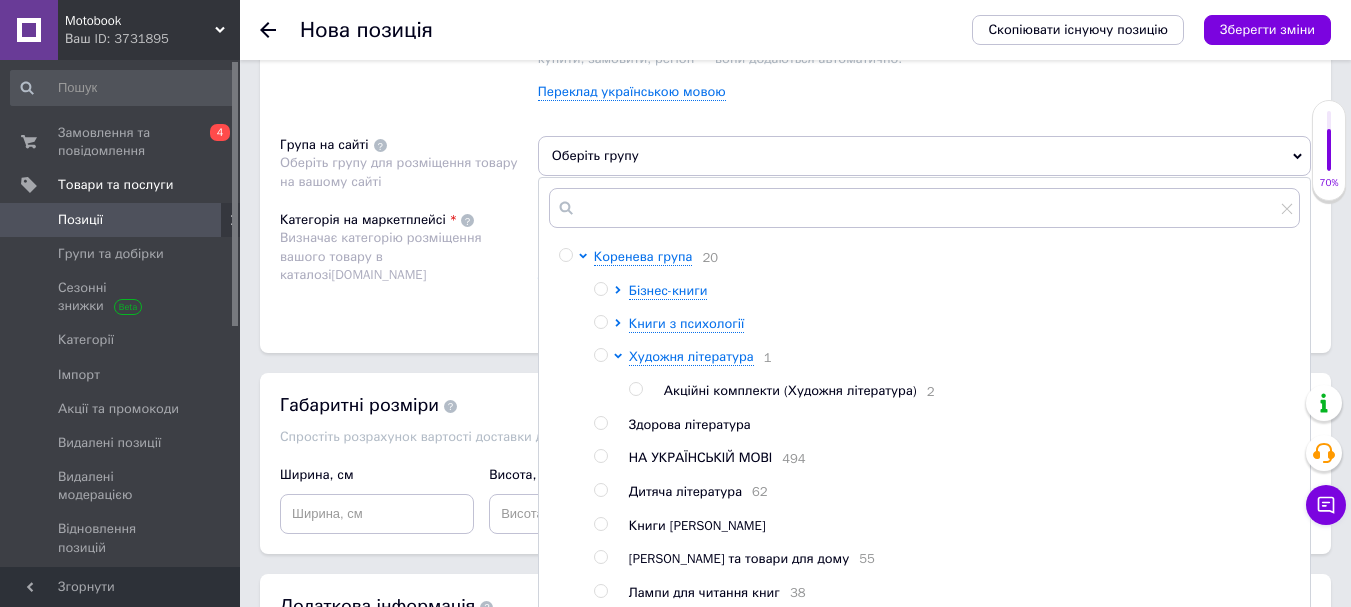 scroll, scrollTop: 61, scrollLeft: 0, axis: vertical 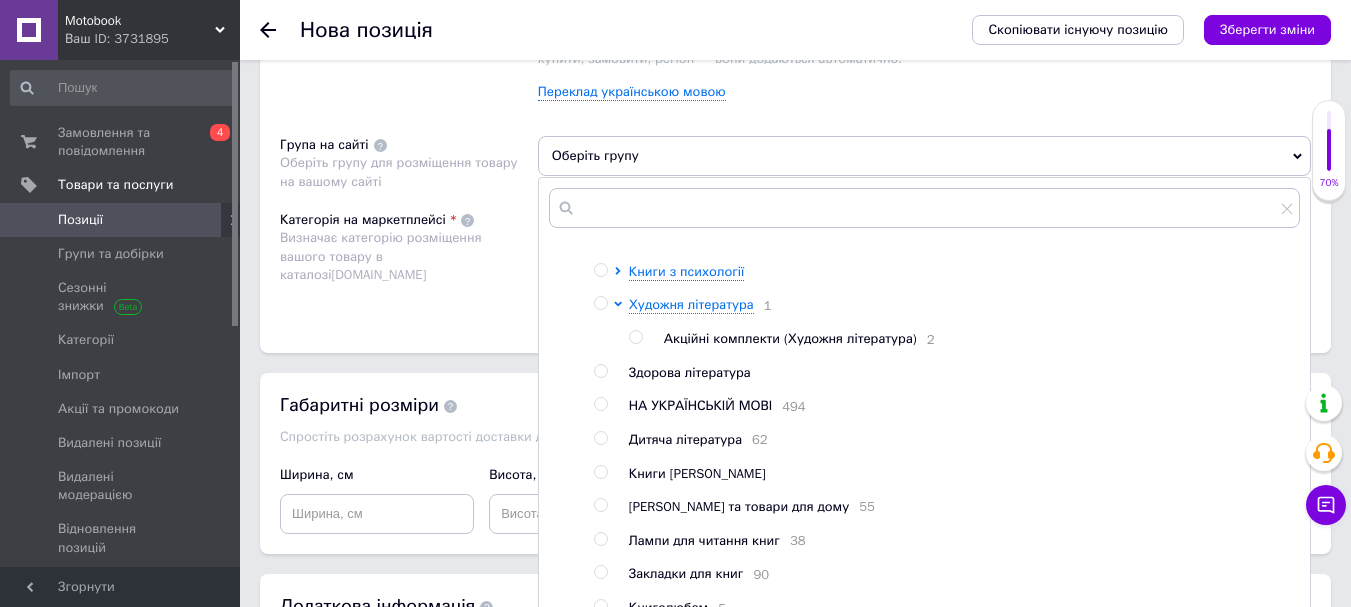 click at bounding box center (635, 337) 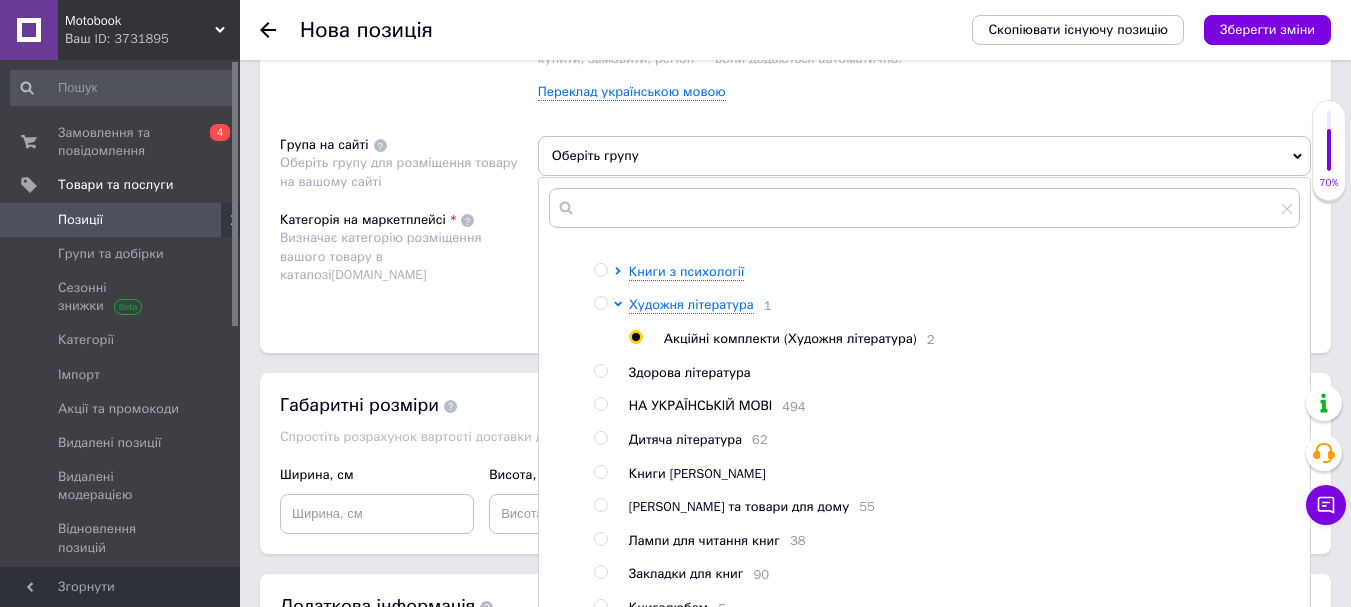 radio on "true" 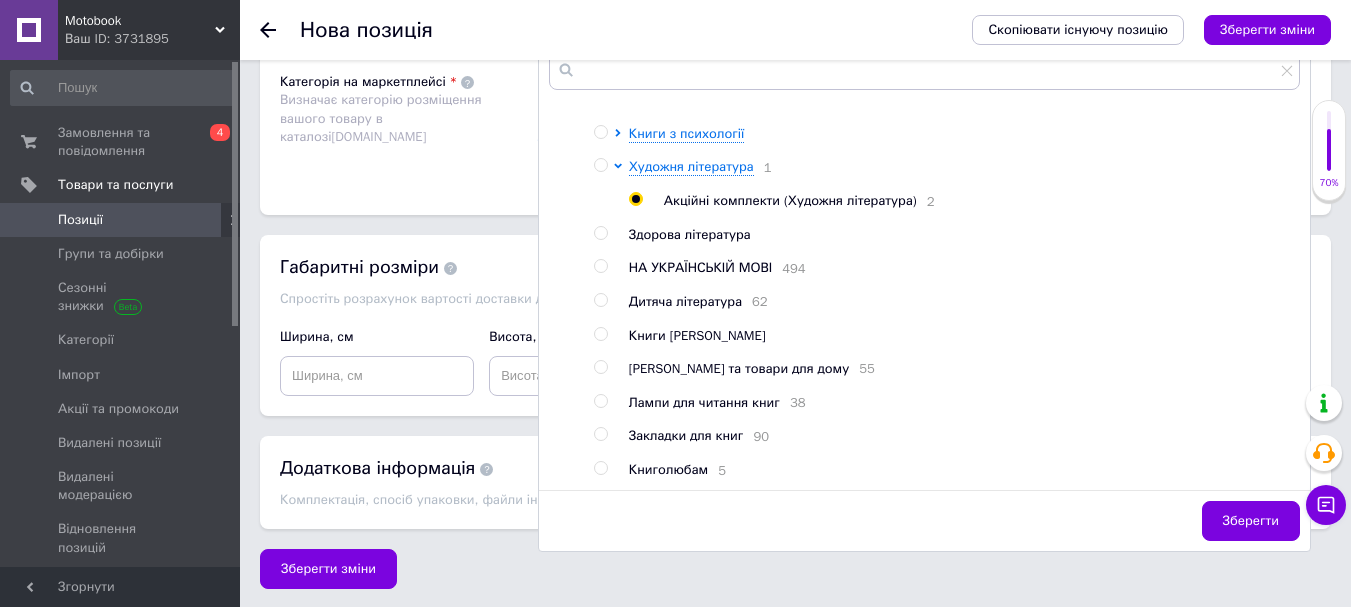 click on "Зберегти" at bounding box center (1251, 521) 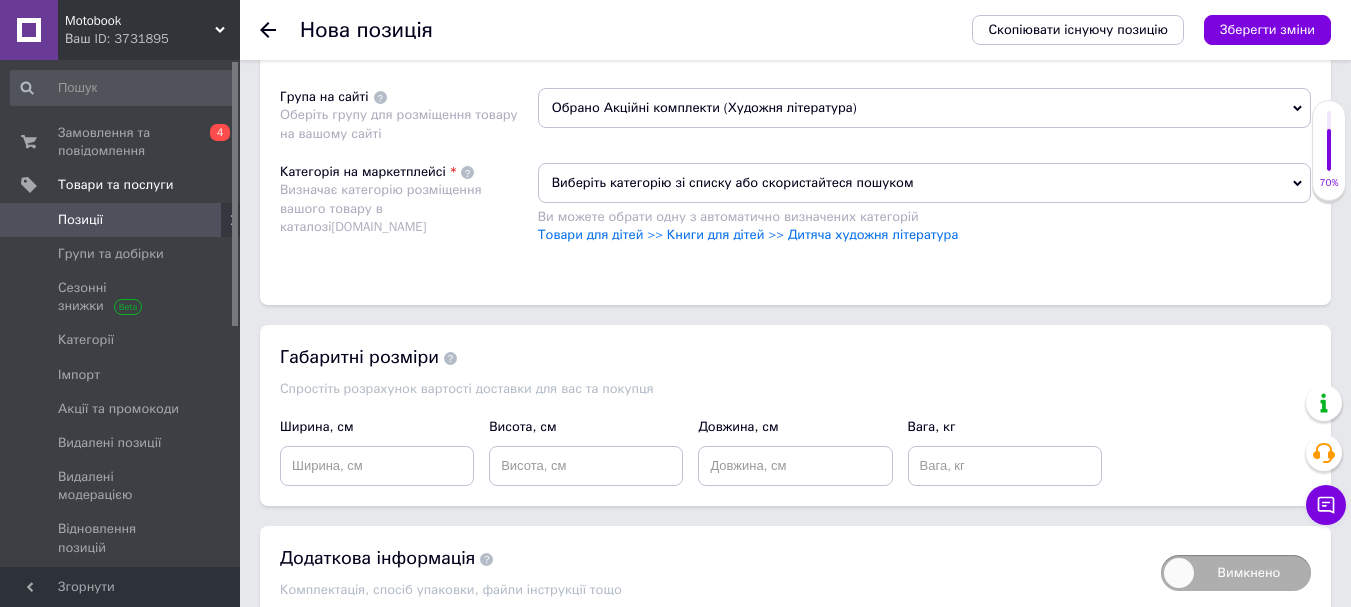 scroll, scrollTop: 1338, scrollLeft: 0, axis: vertical 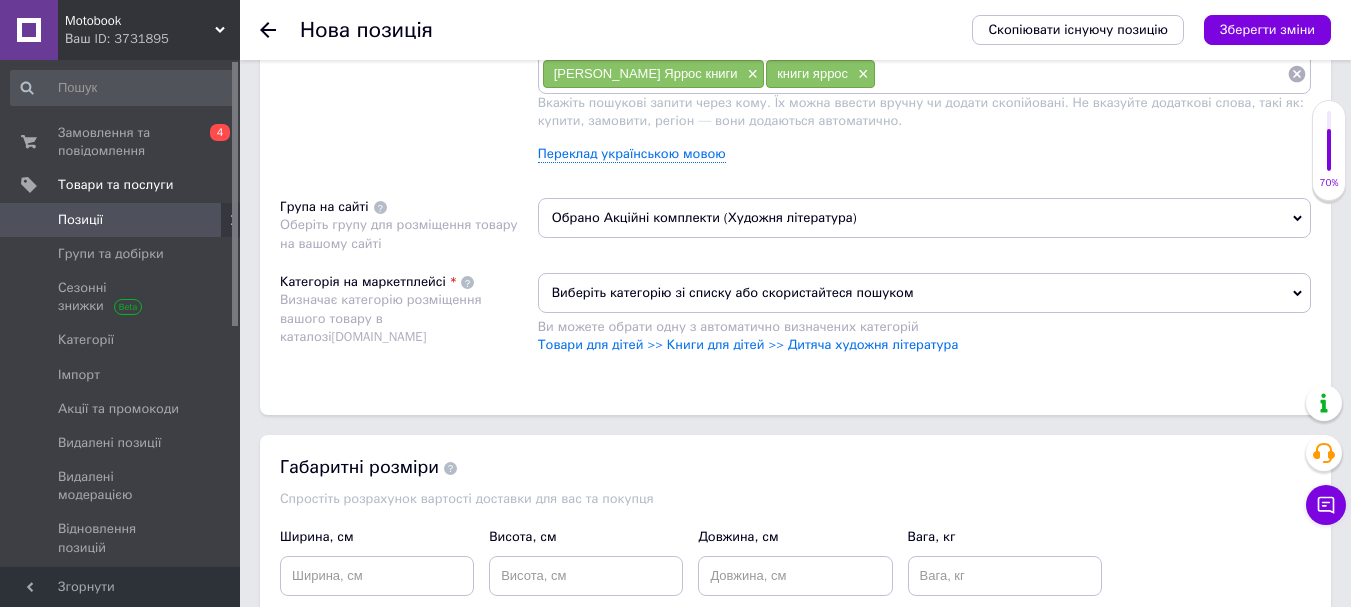 drag, startPoint x: 671, startPoint y: 297, endPoint x: 662, endPoint y: 310, distance: 15.811388 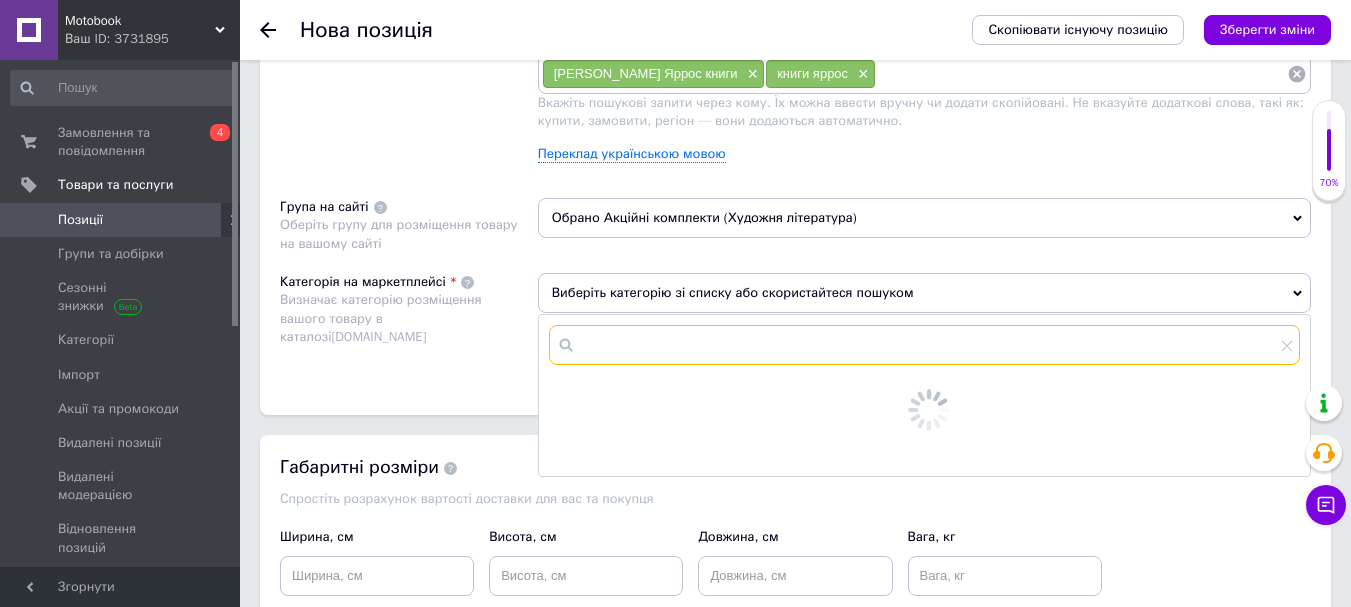 click at bounding box center [924, 345] 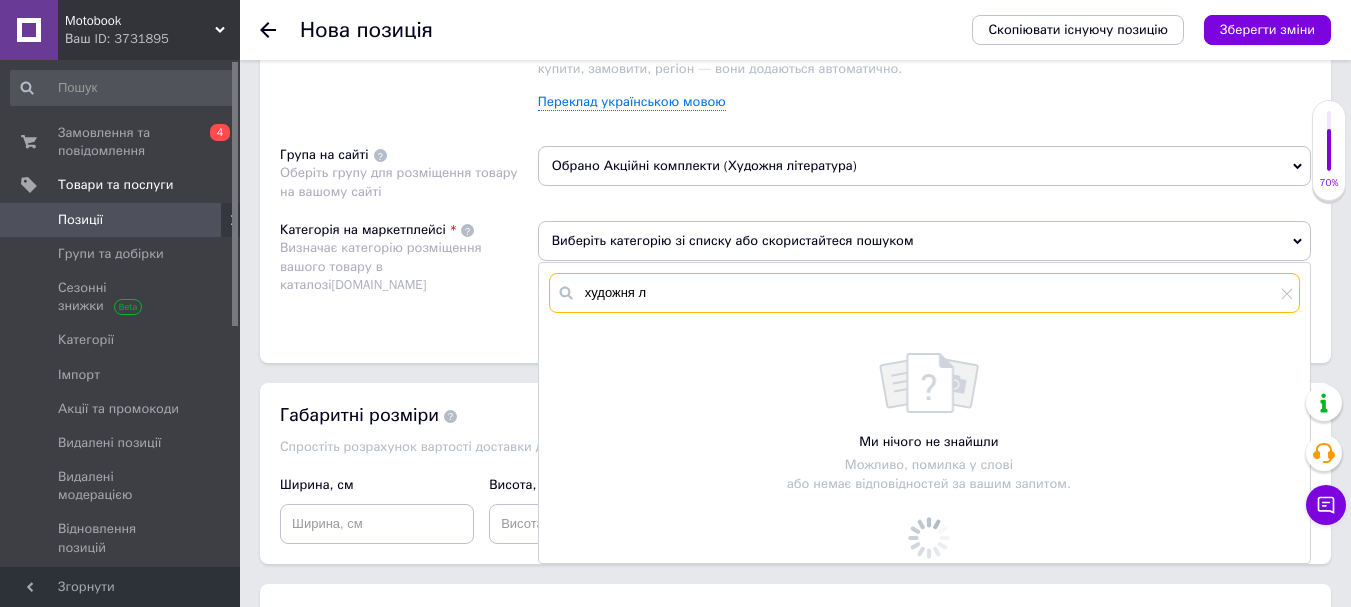 scroll, scrollTop: 1438, scrollLeft: 0, axis: vertical 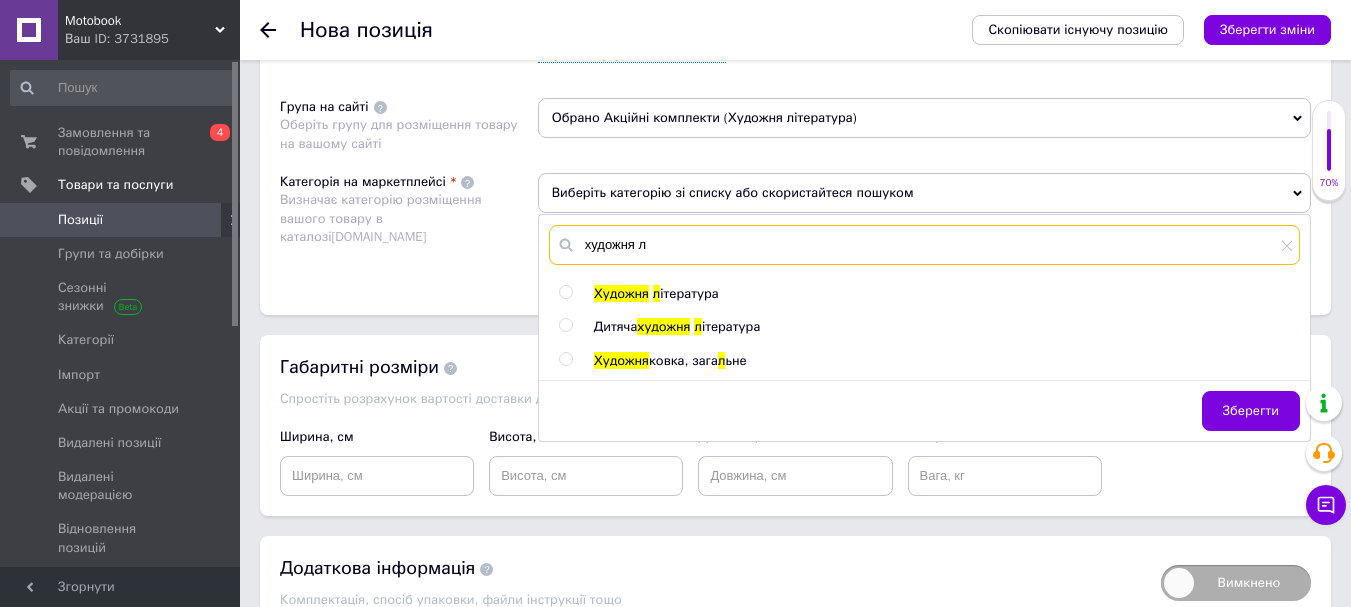 type on "художня л" 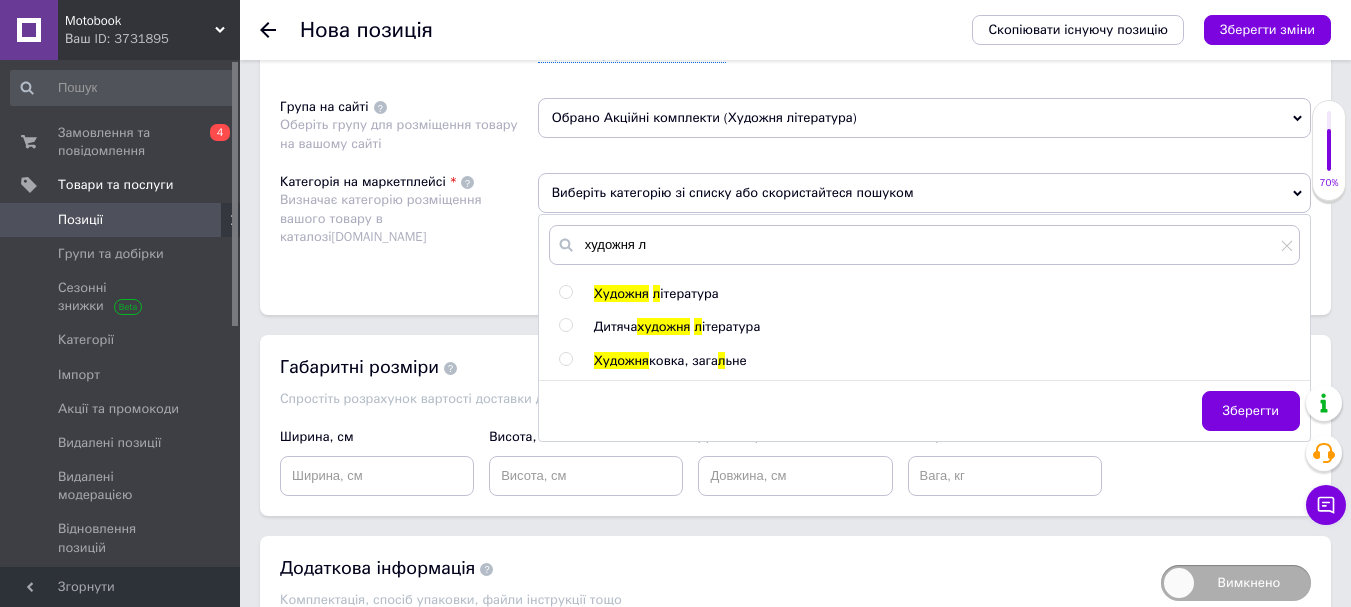 click at bounding box center [565, 292] 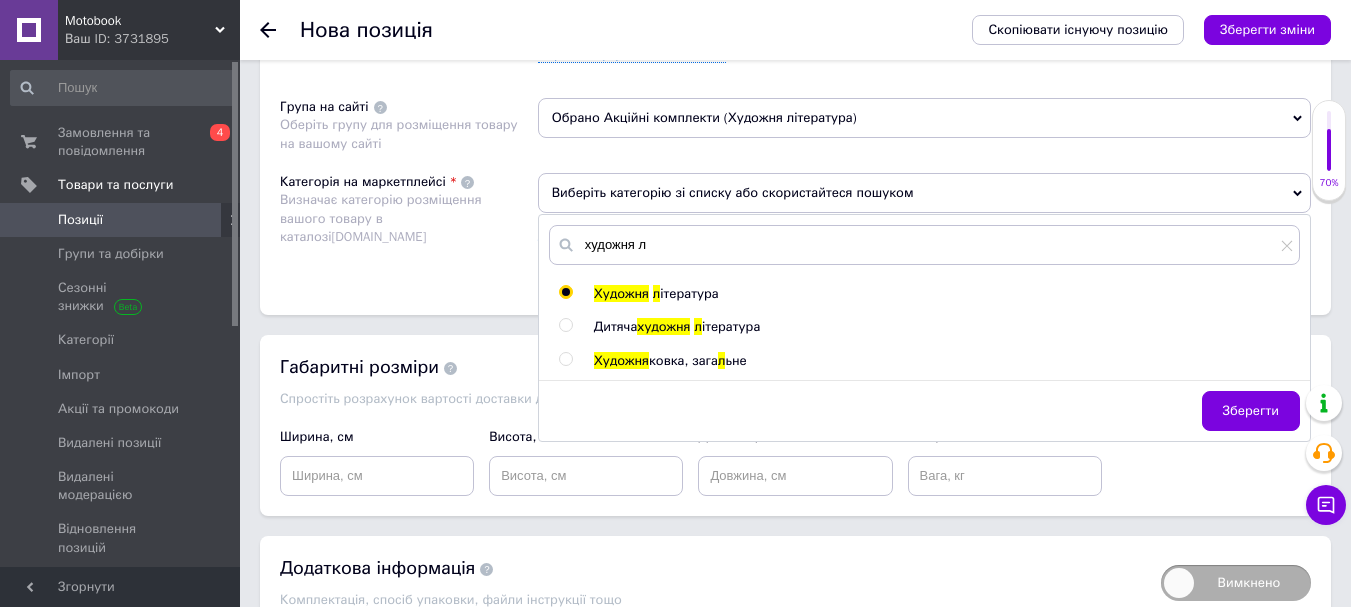 radio on "true" 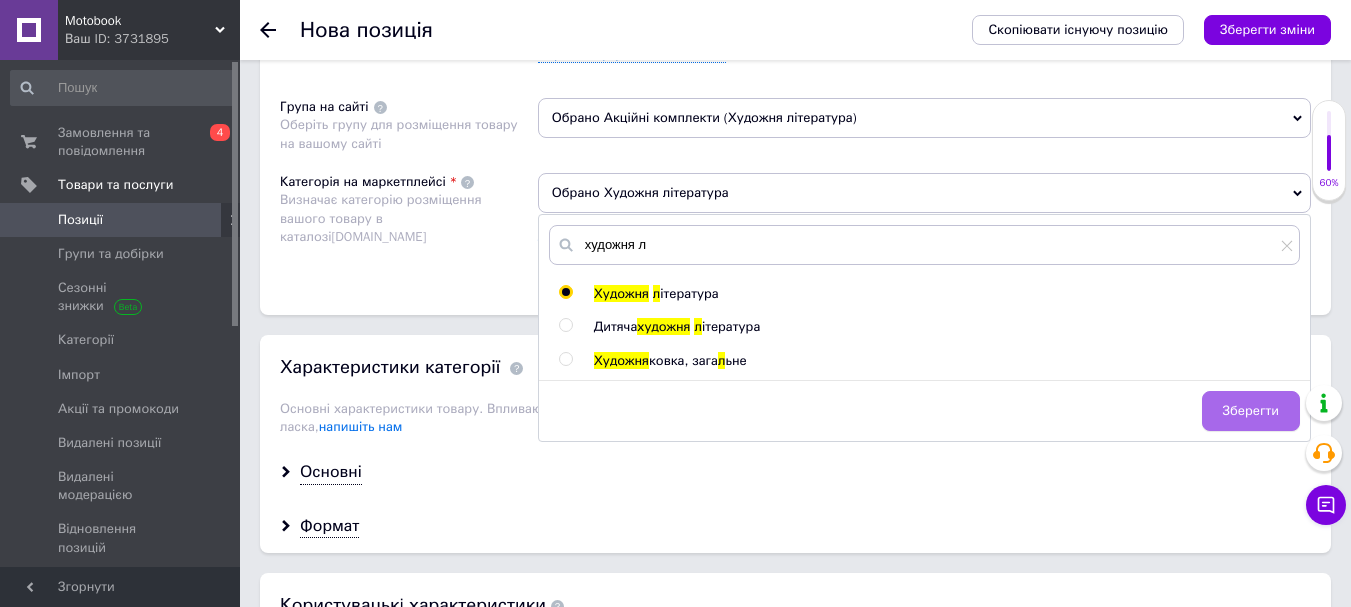 click on "Зберегти" at bounding box center [1251, 411] 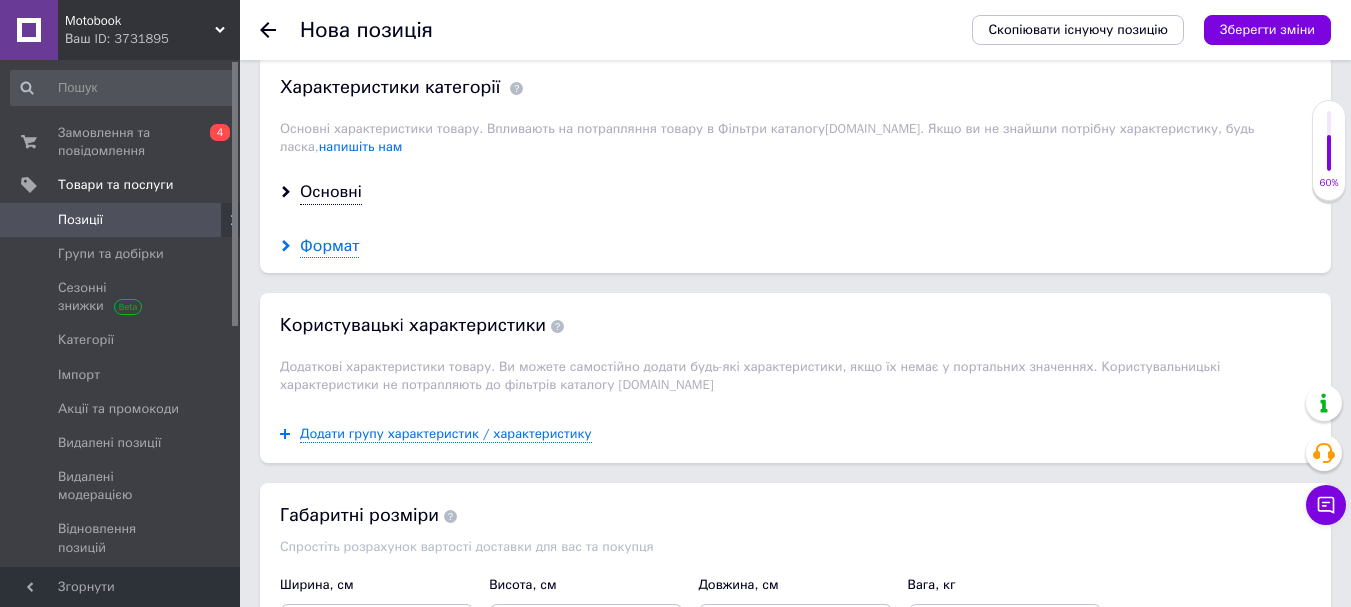 scroll, scrollTop: 1738, scrollLeft: 0, axis: vertical 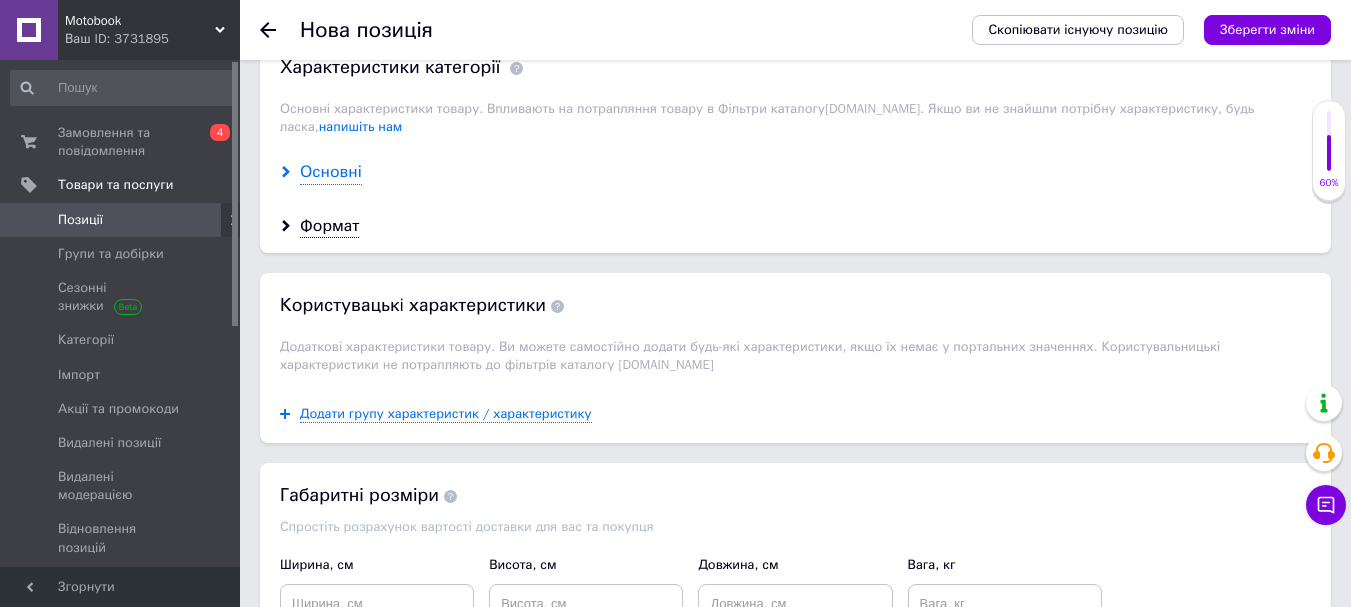 click on "Основні" at bounding box center (331, 172) 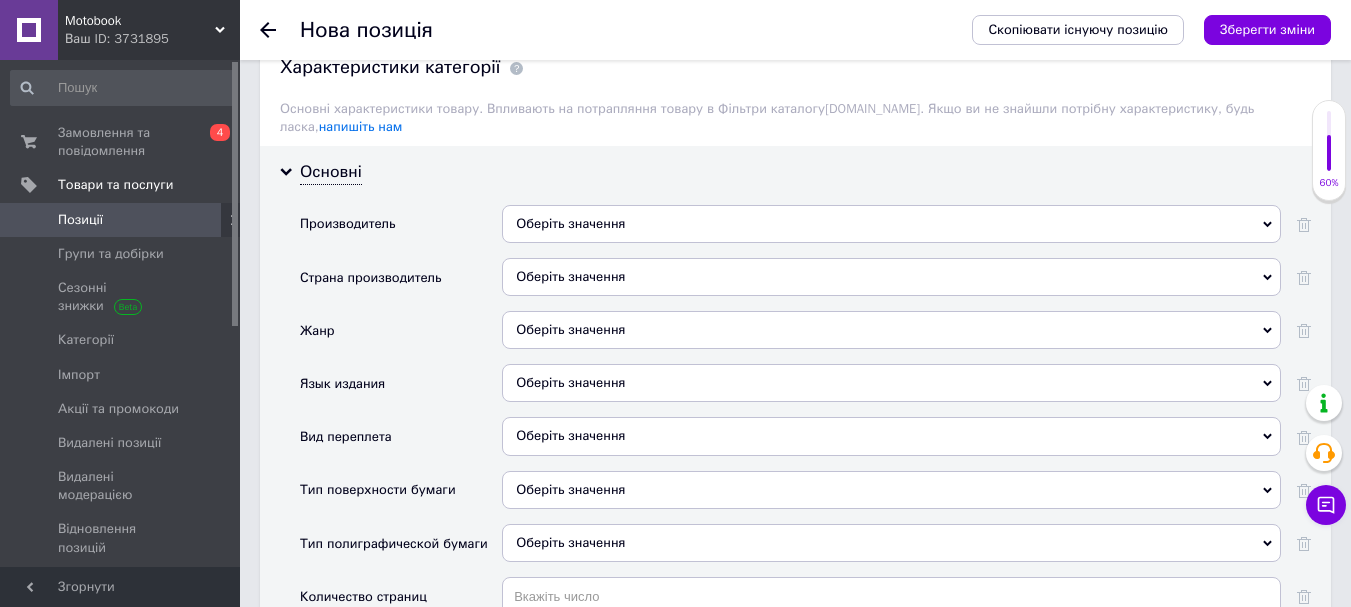 click on "Оберіть значення" at bounding box center [891, 277] 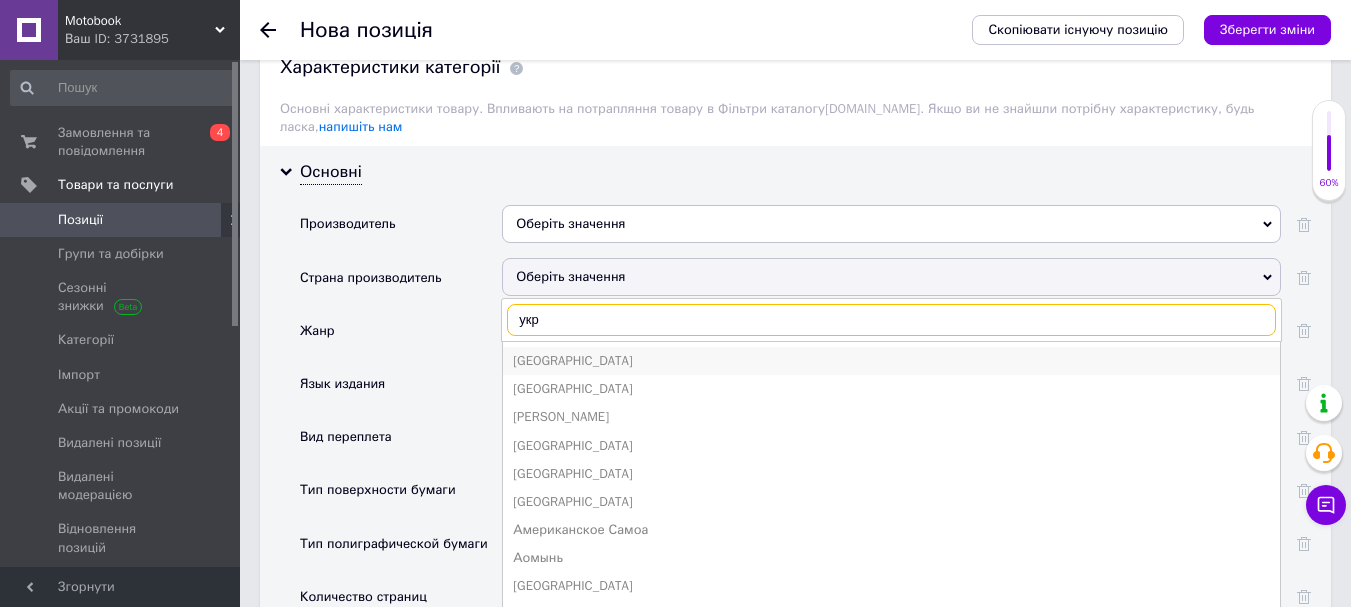 type on "укр" 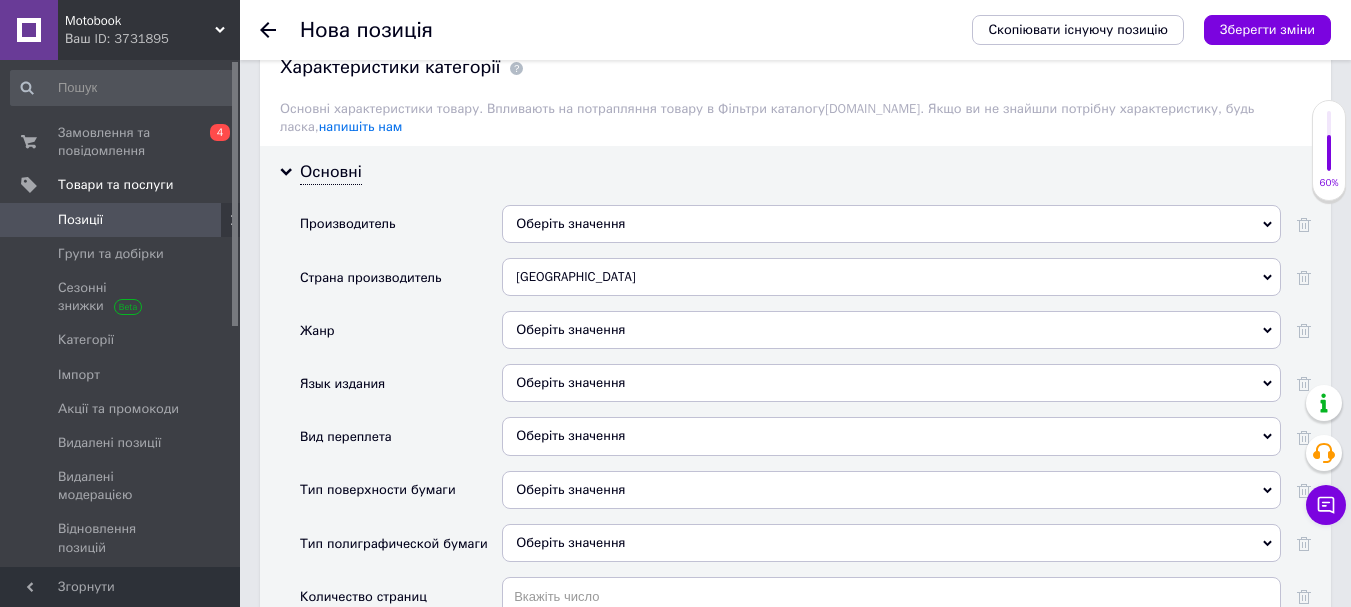 click on "Оберіть значення" at bounding box center (891, 383) 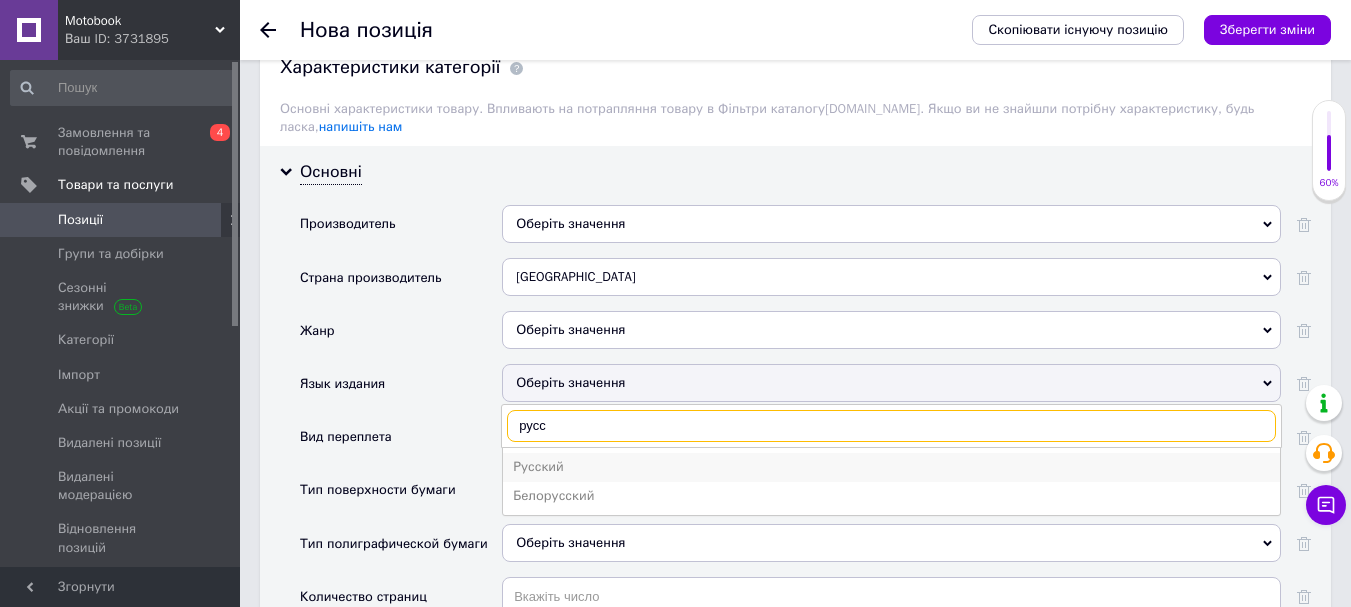 type on "русс" 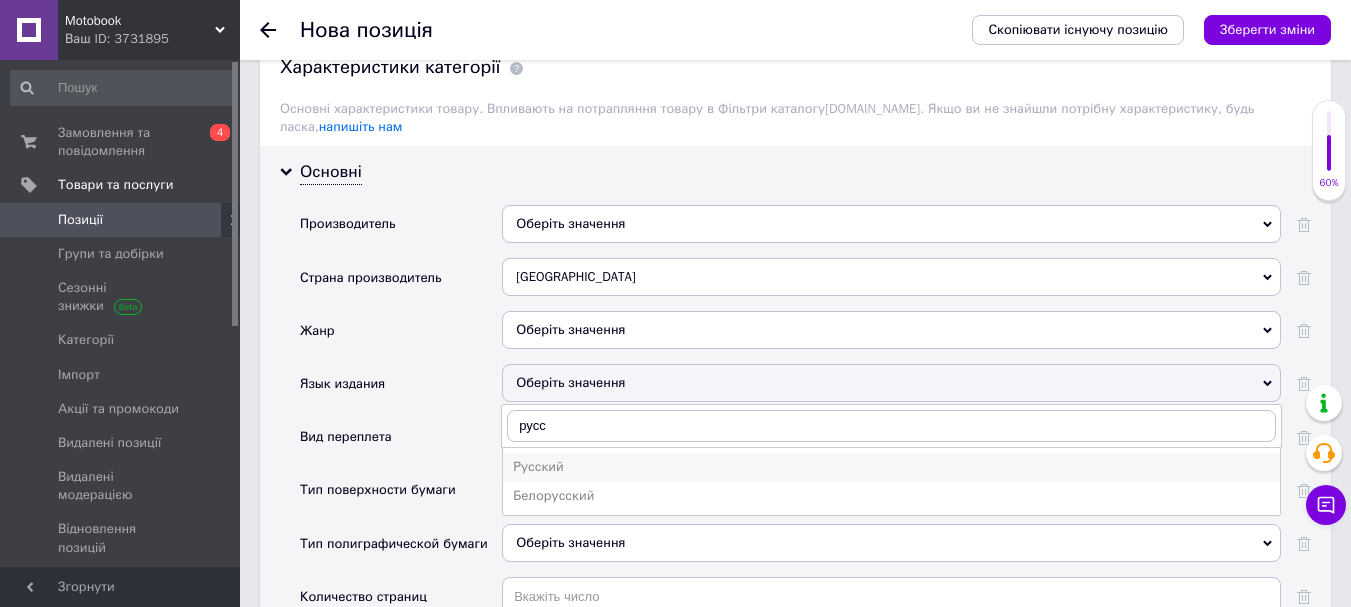 click on "Русский" at bounding box center [891, 467] 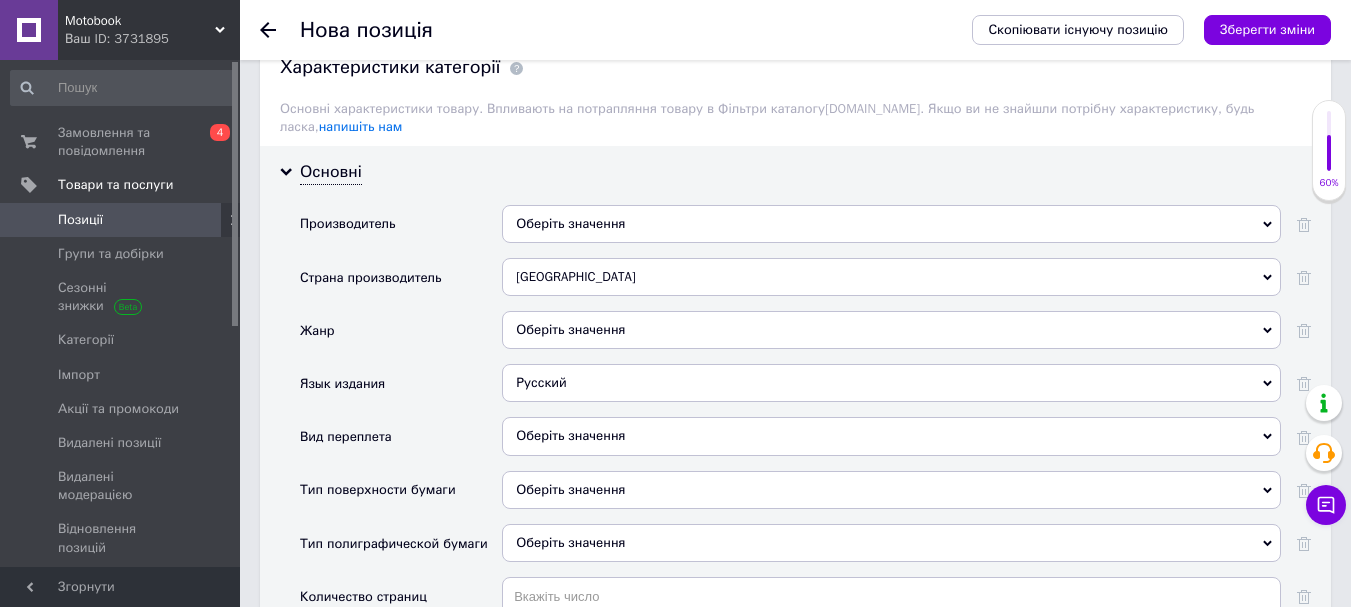 click on "Оберіть значення" at bounding box center [891, 436] 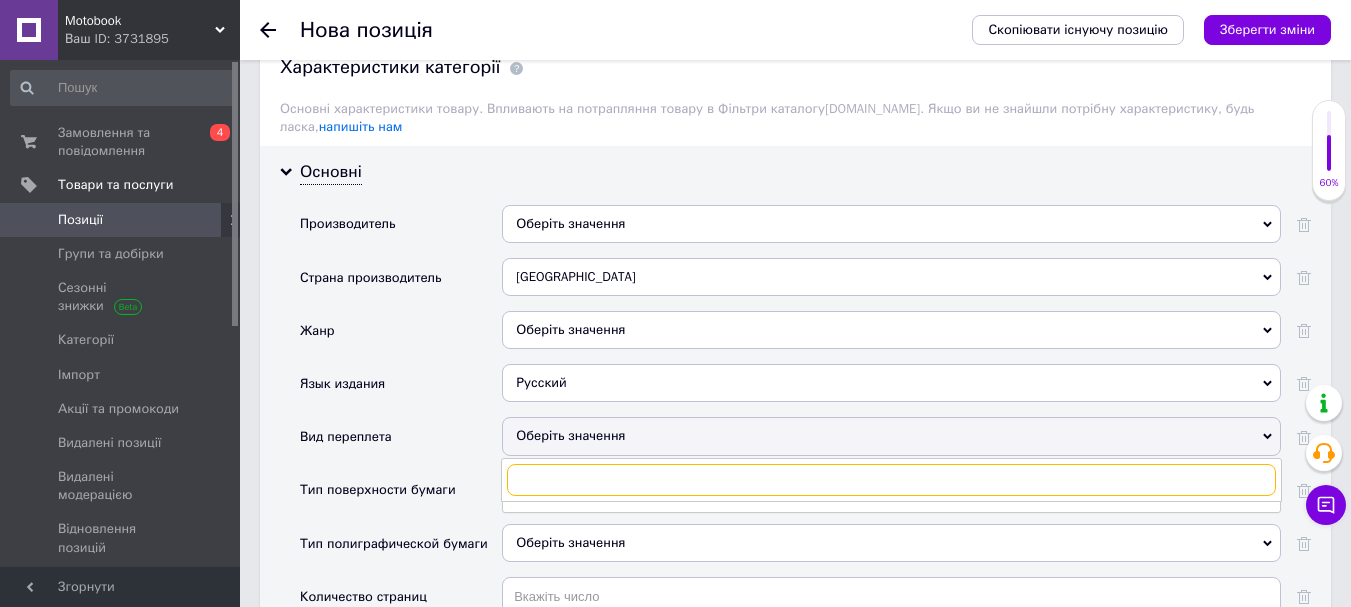 scroll, scrollTop: 1838, scrollLeft: 0, axis: vertical 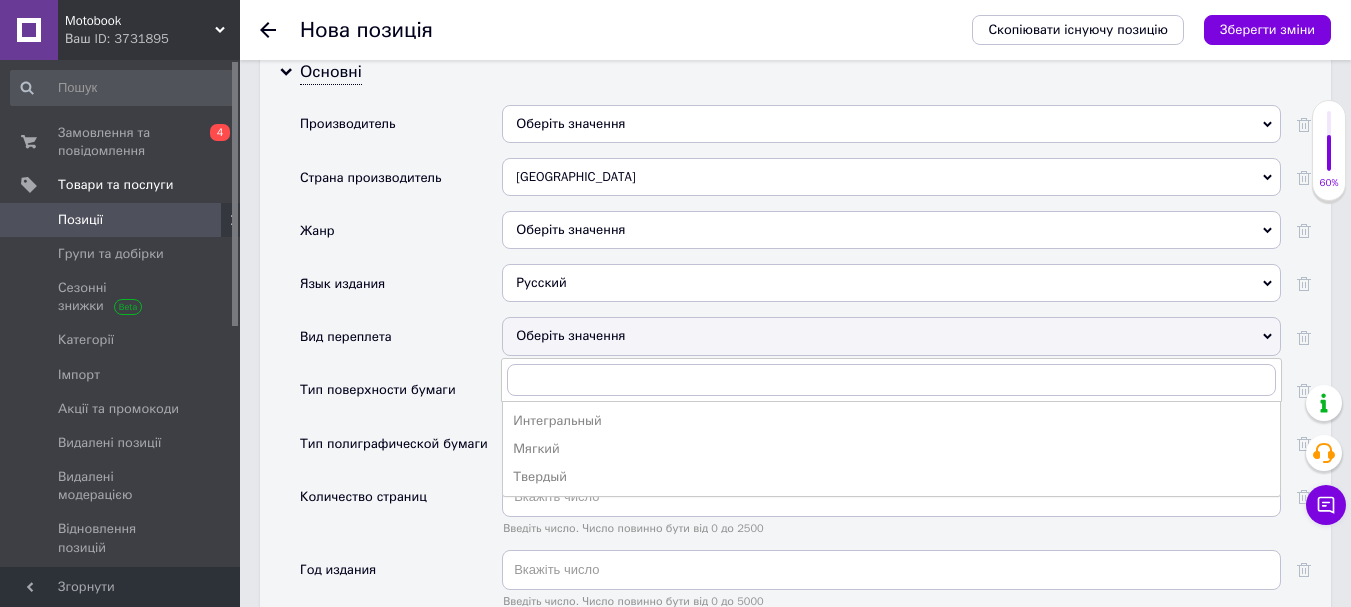 click on "Мягкий" at bounding box center [891, 449] 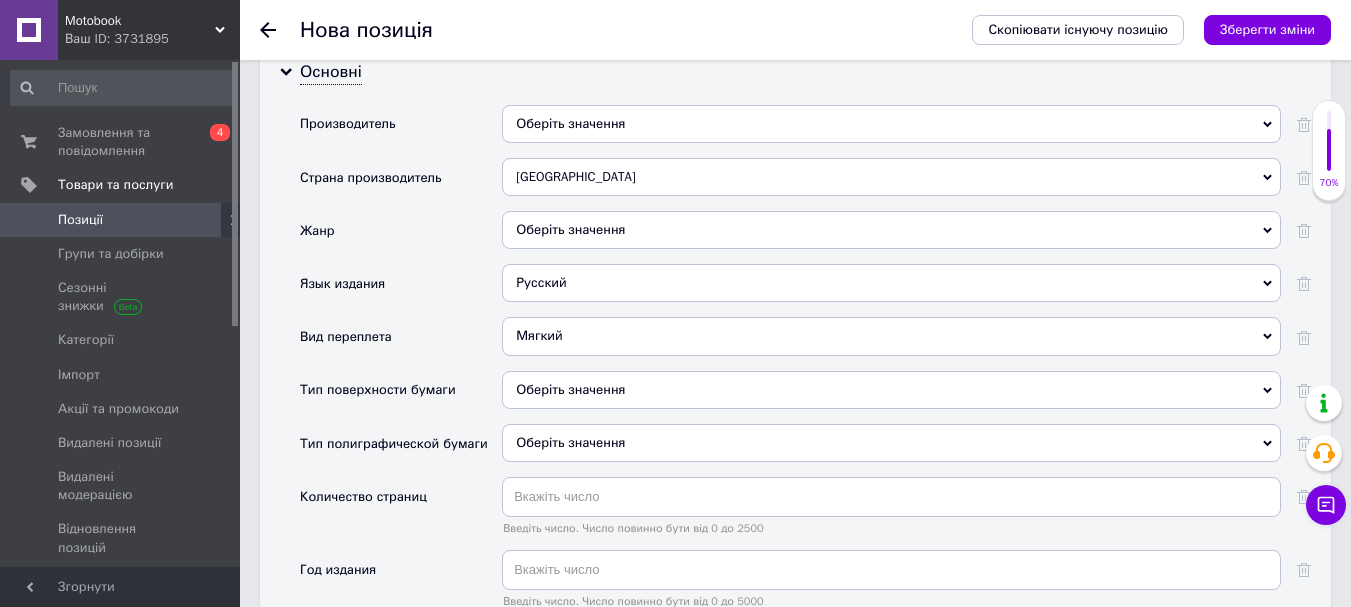 click on "Оберіть значення" at bounding box center [891, 443] 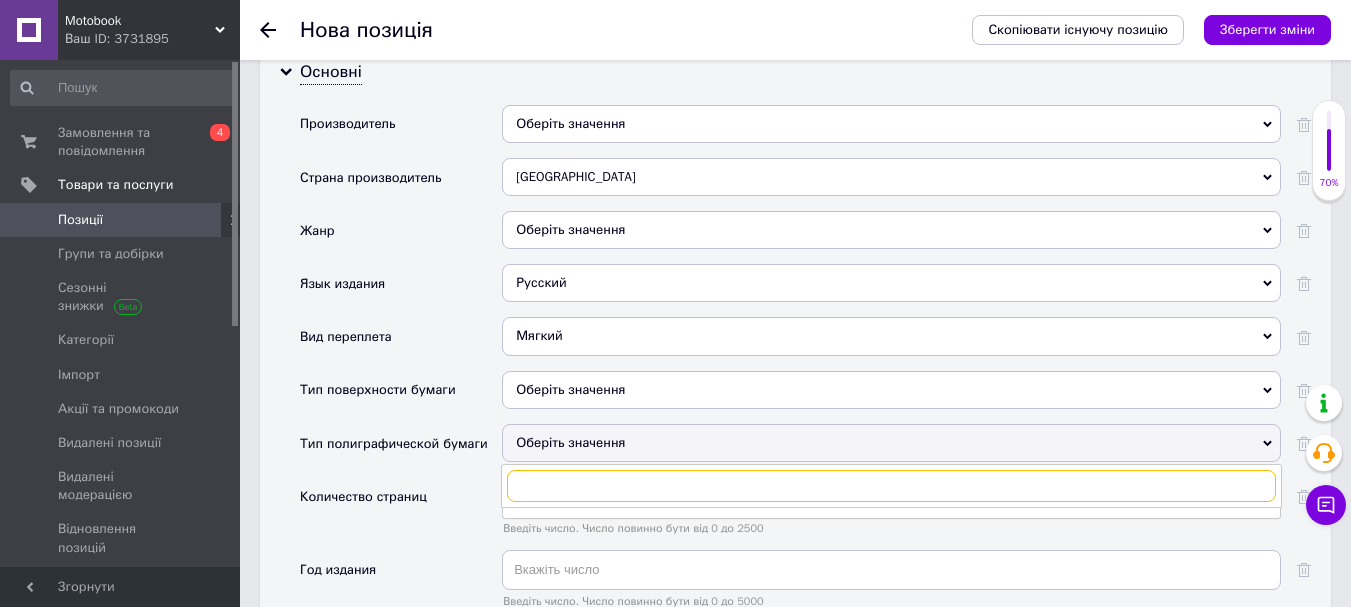 scroll, scrollTop: 1938, scrollLeft: 0, axis: vertical 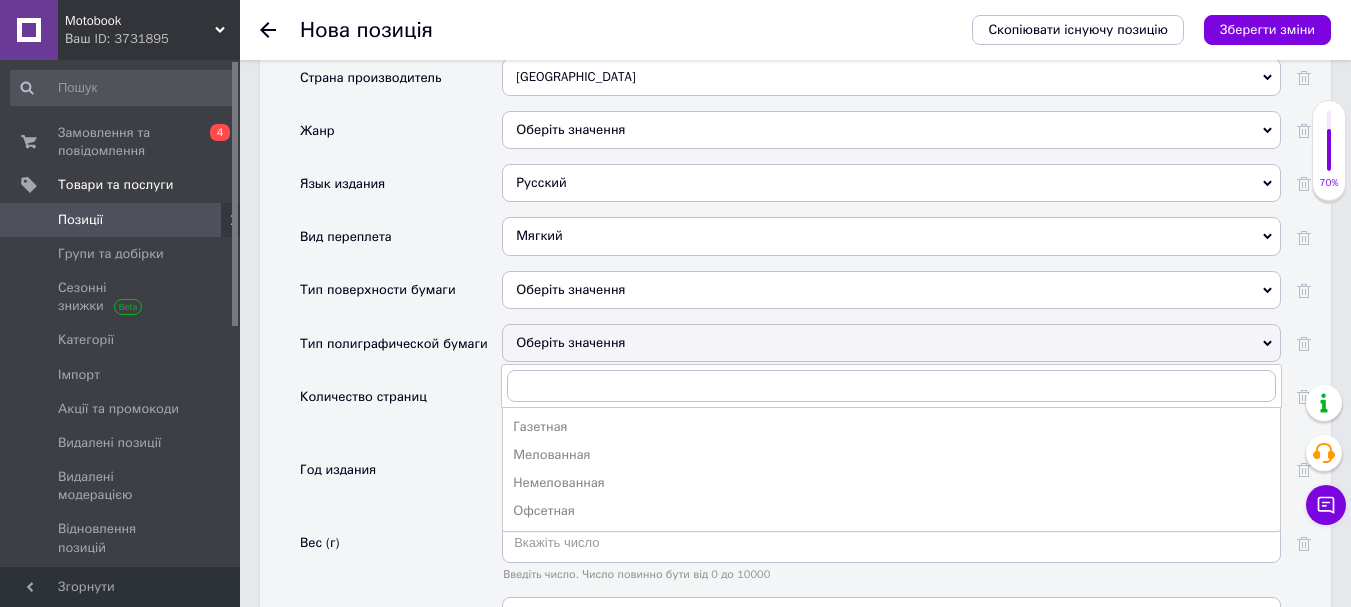 click on "Тип полиграфической бумаги" at bounding box center [401, 350] 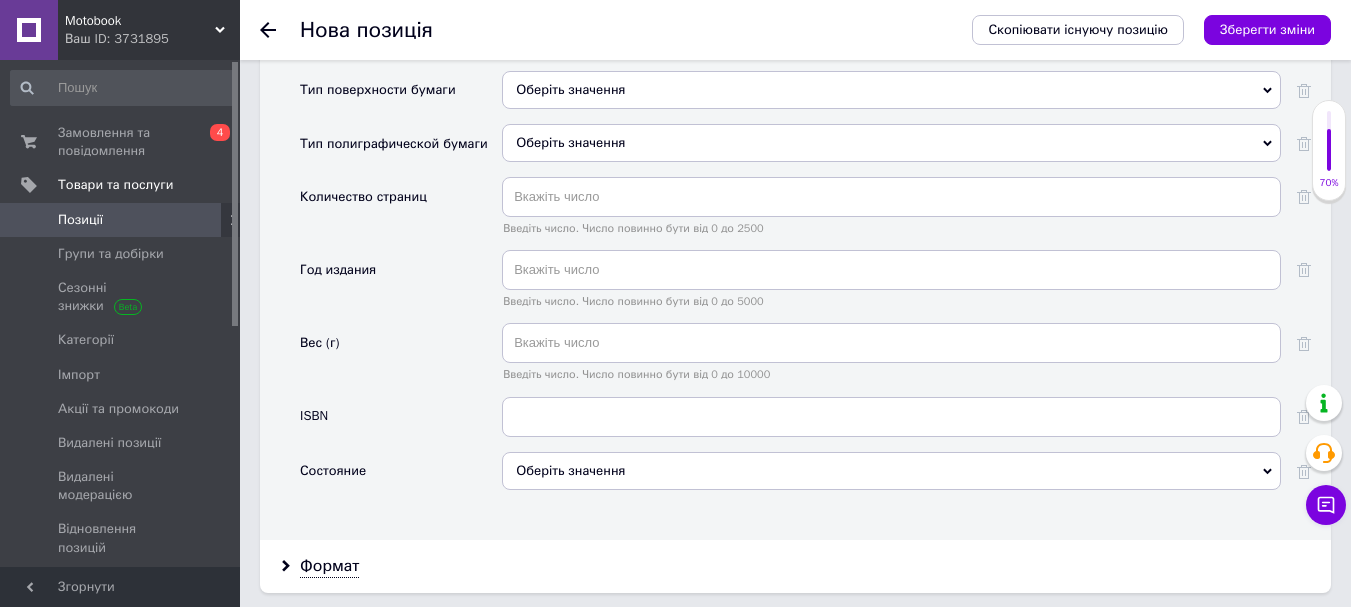 click on "Оберіть значення" at bounding box center (891, 471) 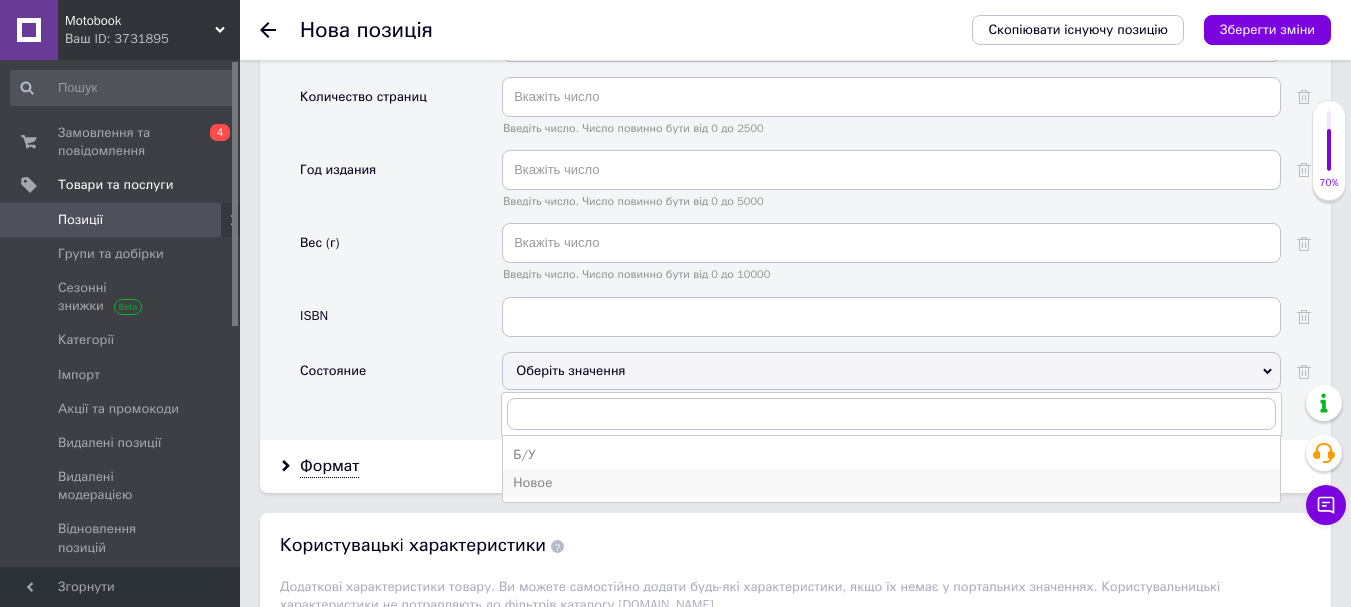 click on "Новое" at bounding box center (891, 483) 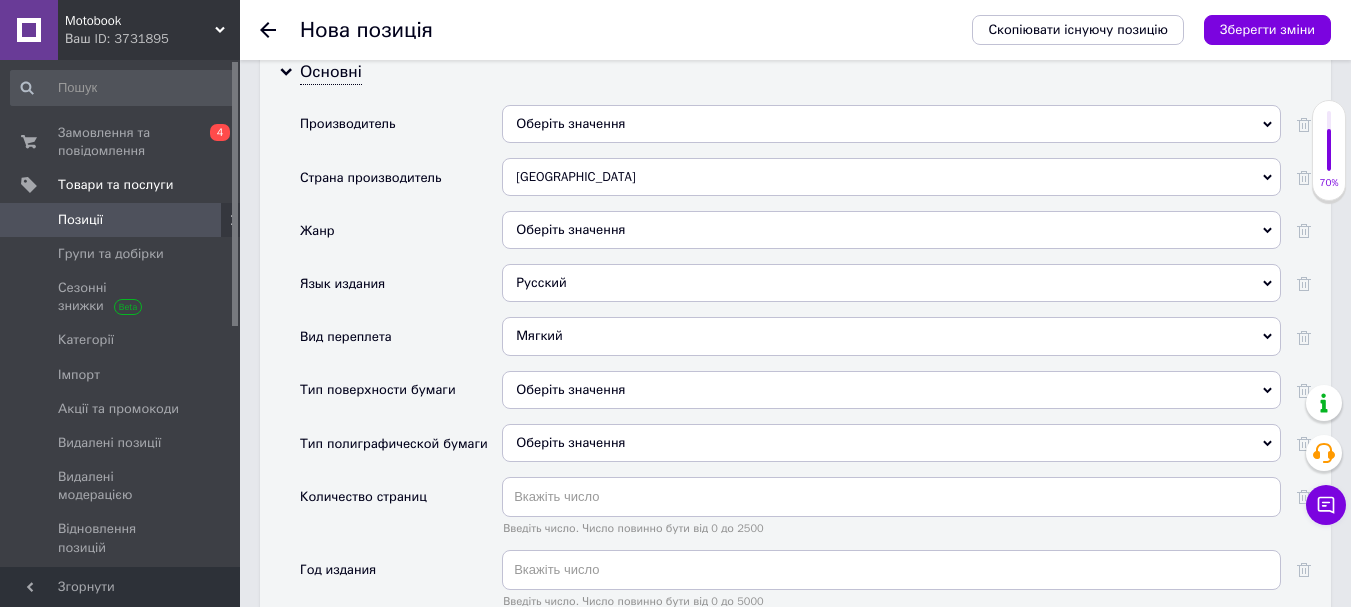 scroll, scrollTop: 1738, scrollLeft: 0, axis: vertical 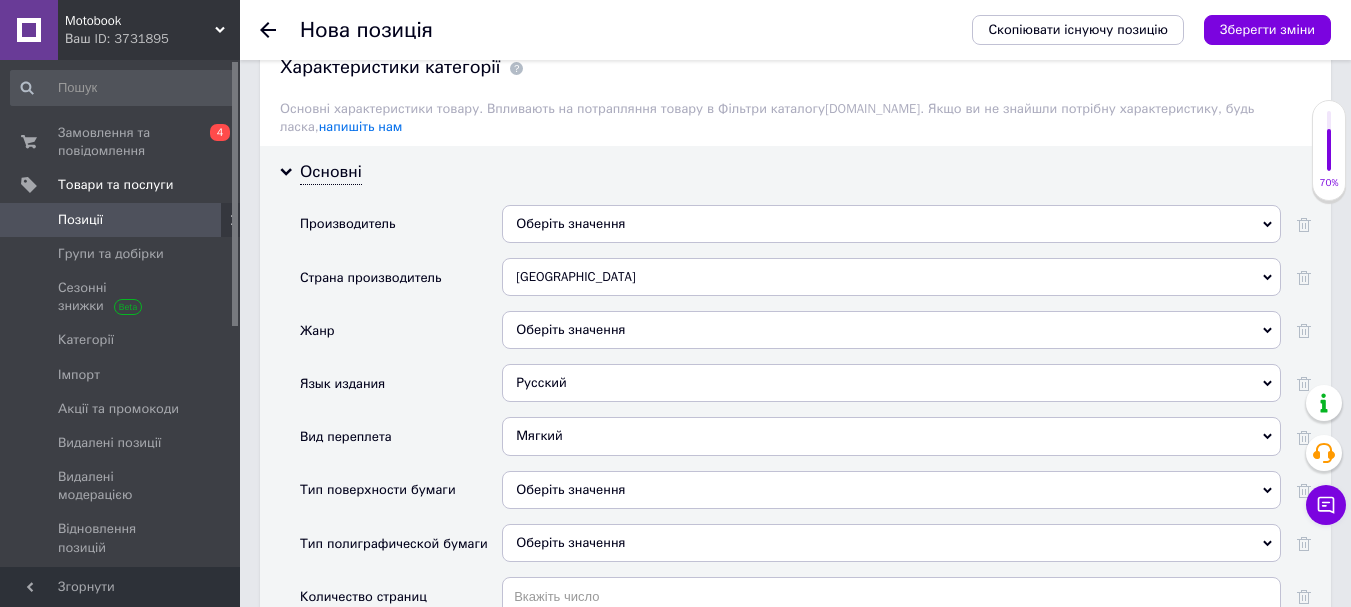 click on "Зберегти зміни" at bounding box center (1267, 29) 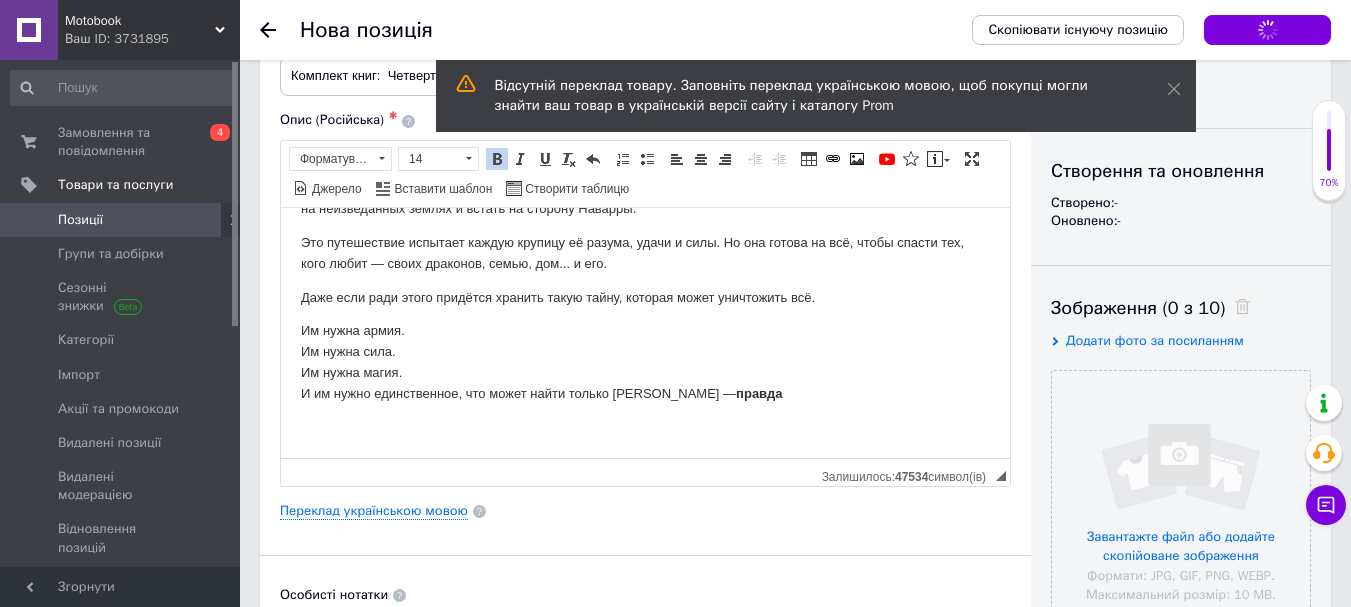 scroll, scrollTop: 0, scrollLeft: 0, axis: both 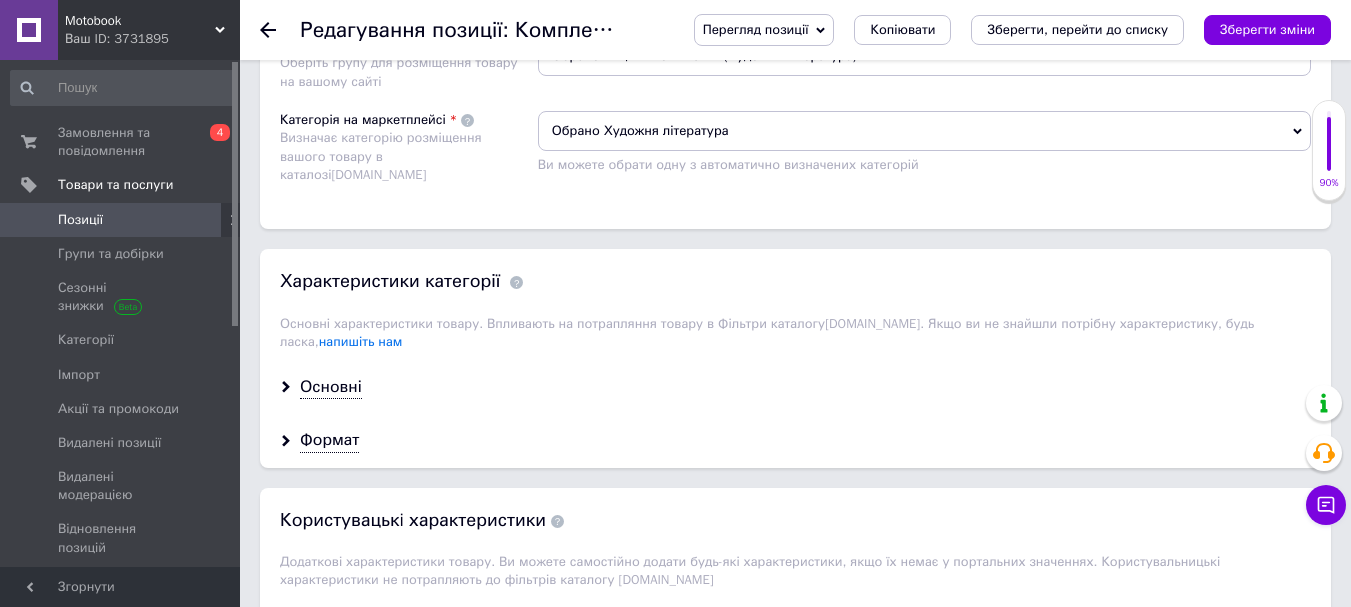 click on "Основні" at bounding box center (795, 387) 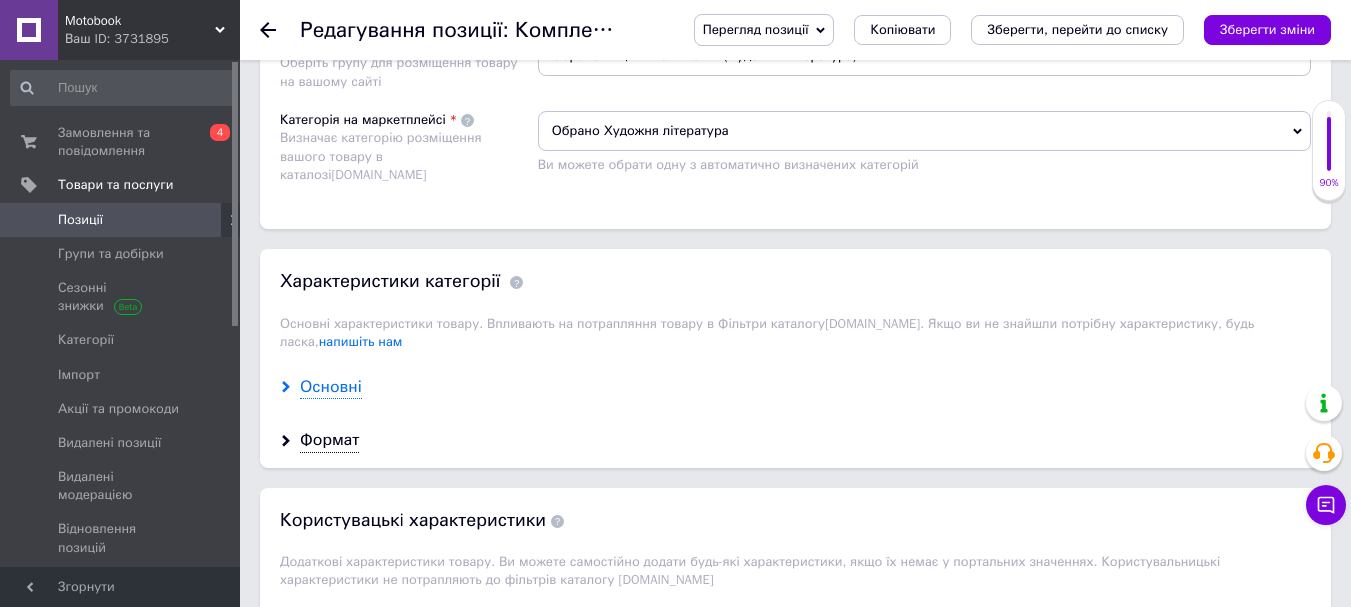 click on "Основні" at bounding box center (331, 387) 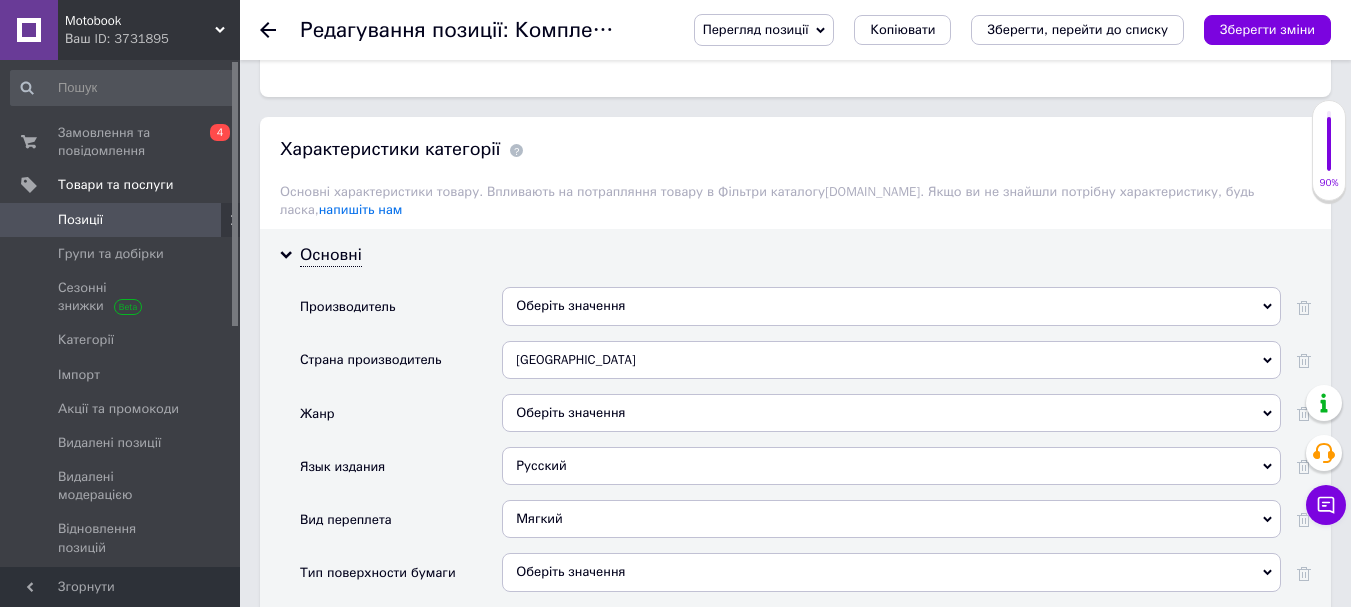scroll, scrollTop: 1800, scrollLeft: 0, axis: vertical 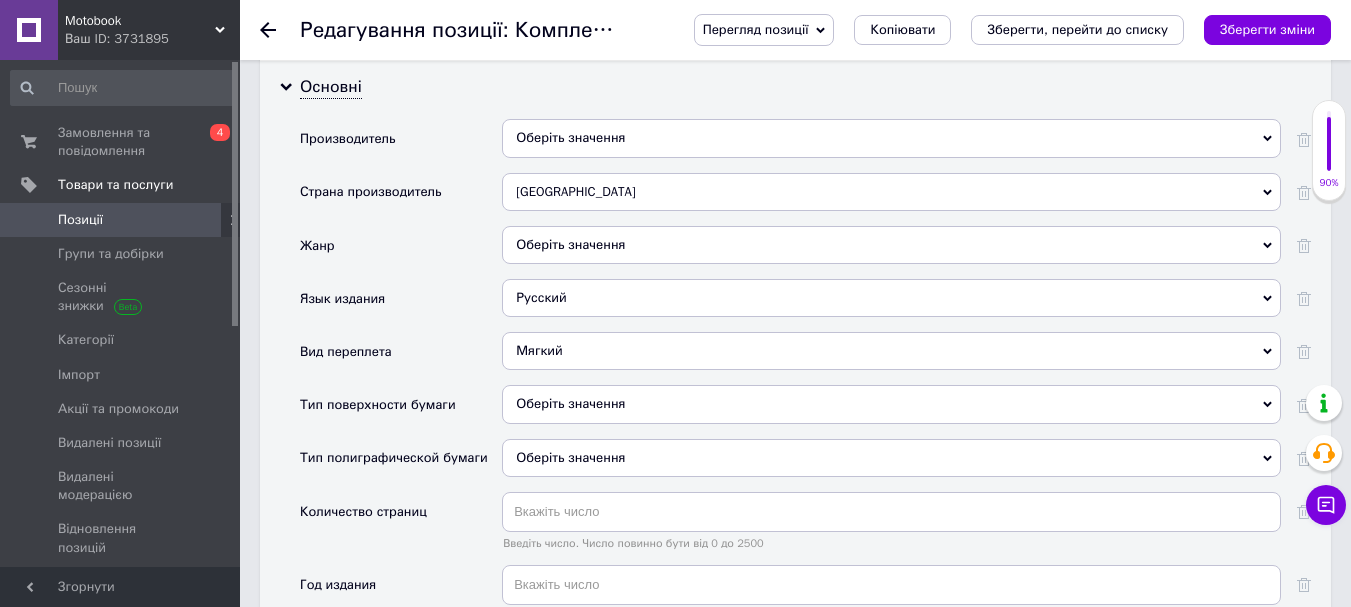 click on "Русский" at bounding box center (891, 298) 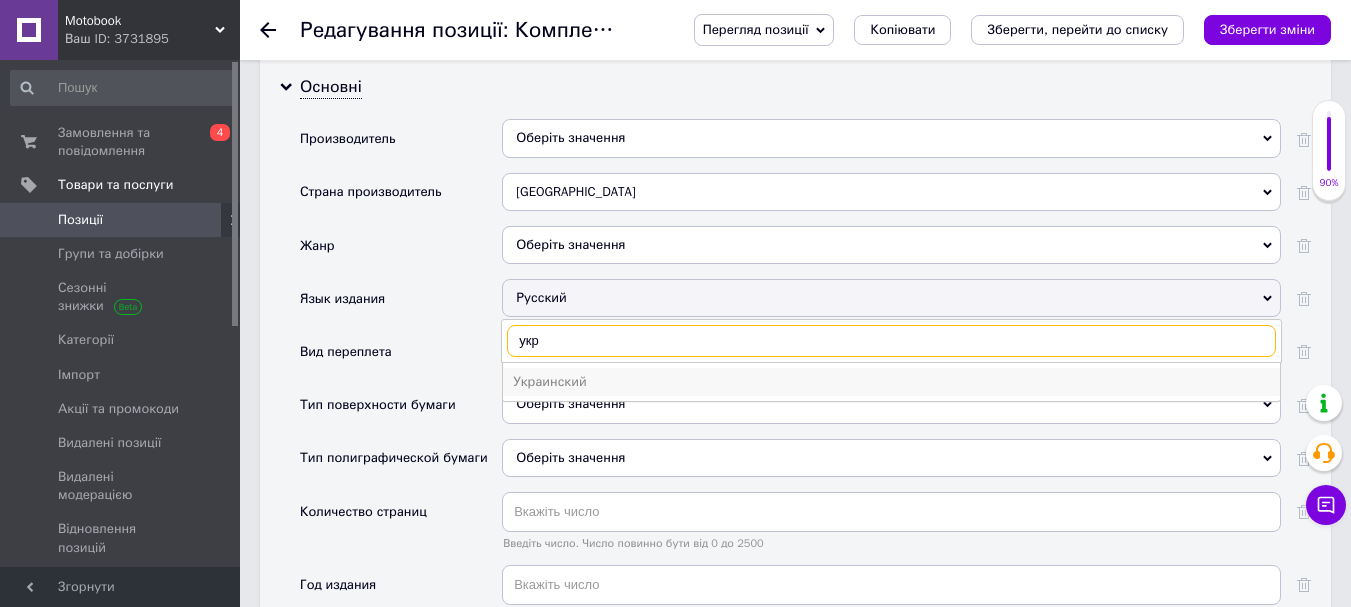 type on "укр" 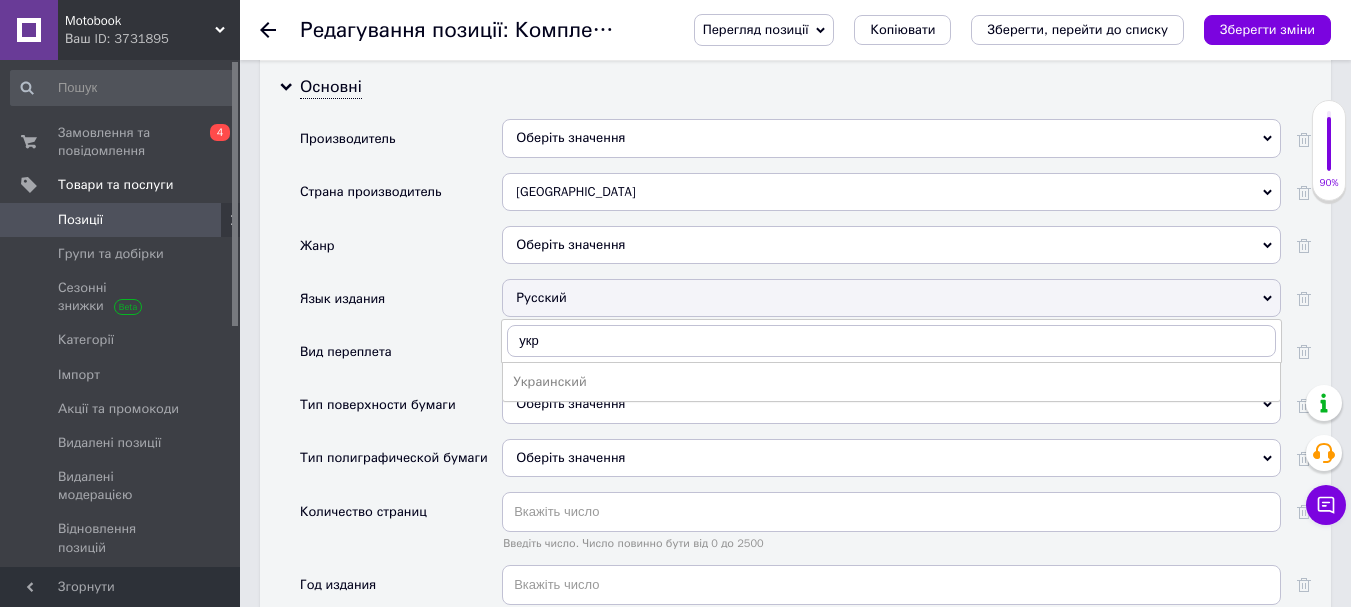 click on "Украинский" at bounding box center [891, 382] 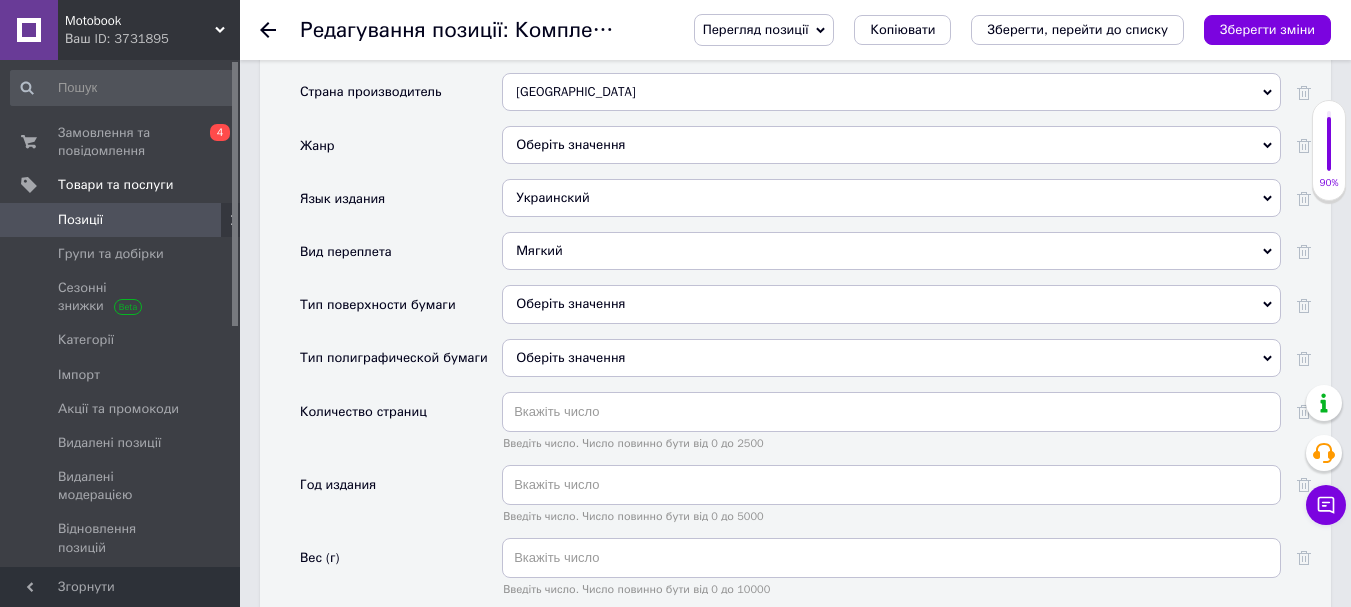 scroll, scrollTop: 1800, scrollLeft: 0, axis: vertical 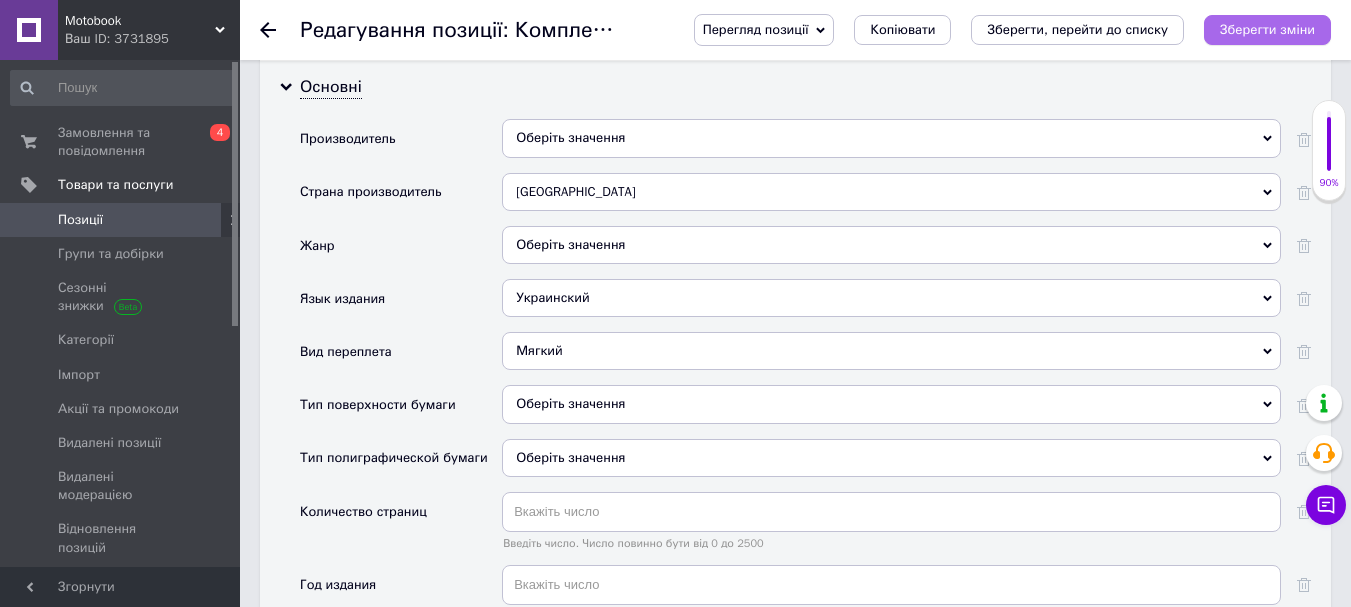 click on "Зберегти зміни" at bounding box center [1267, 30] 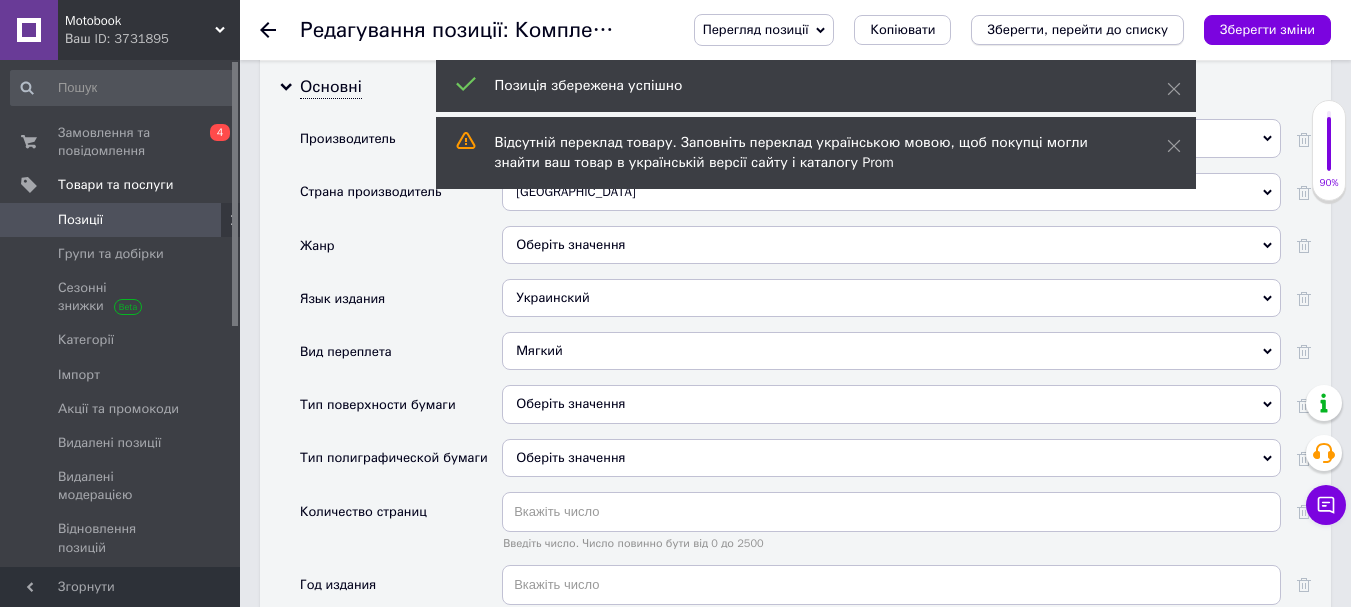 click on "Зберегти, перейти до списку" at bounding box center [1077, 29] 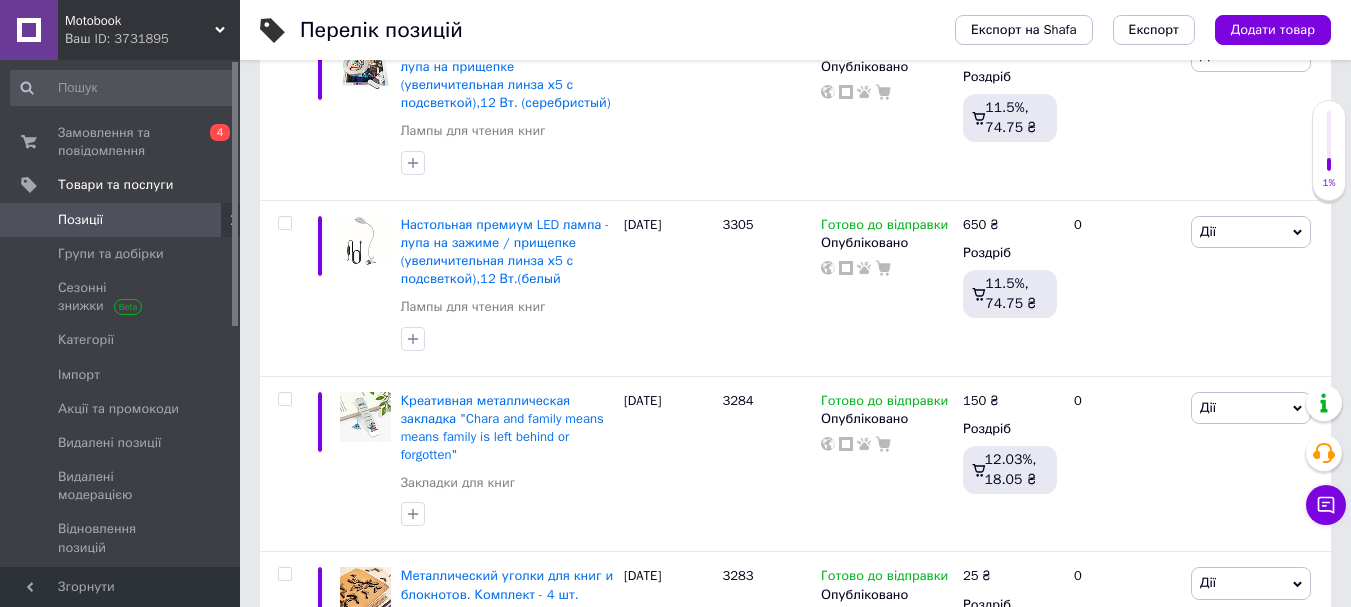 scroll, scrollTop: 0, scrollLeft: 0, axis: both 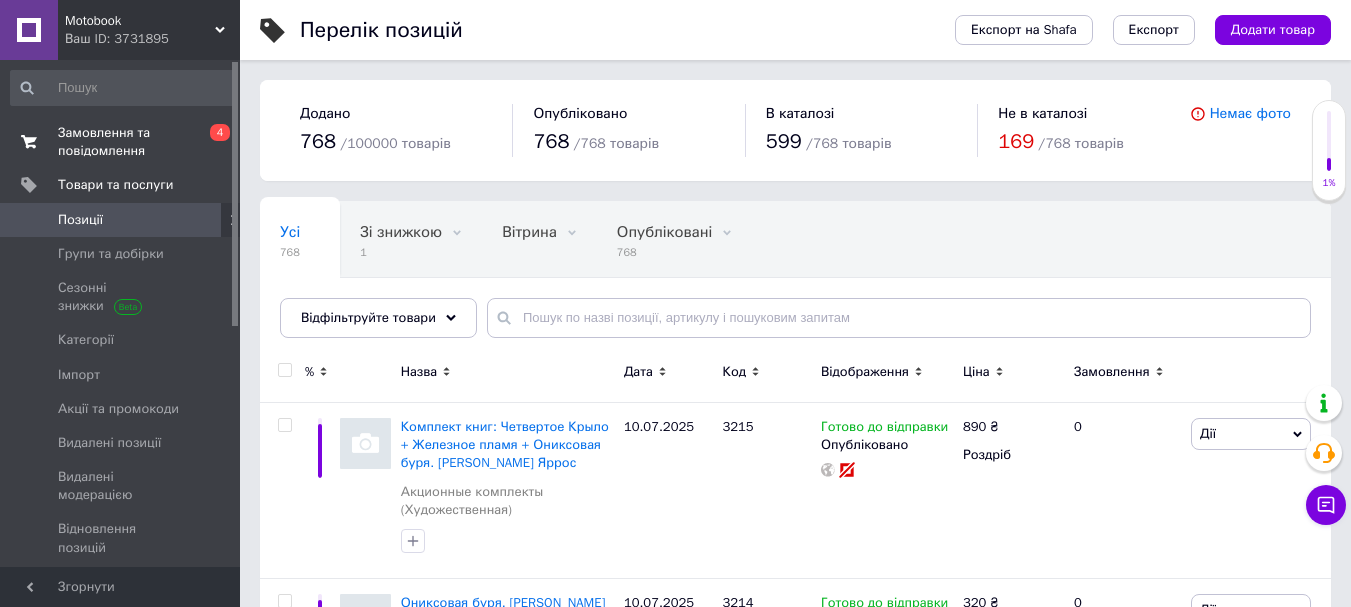 click on "Замовлення та повідомлення" at bounding box center [121, 142] 